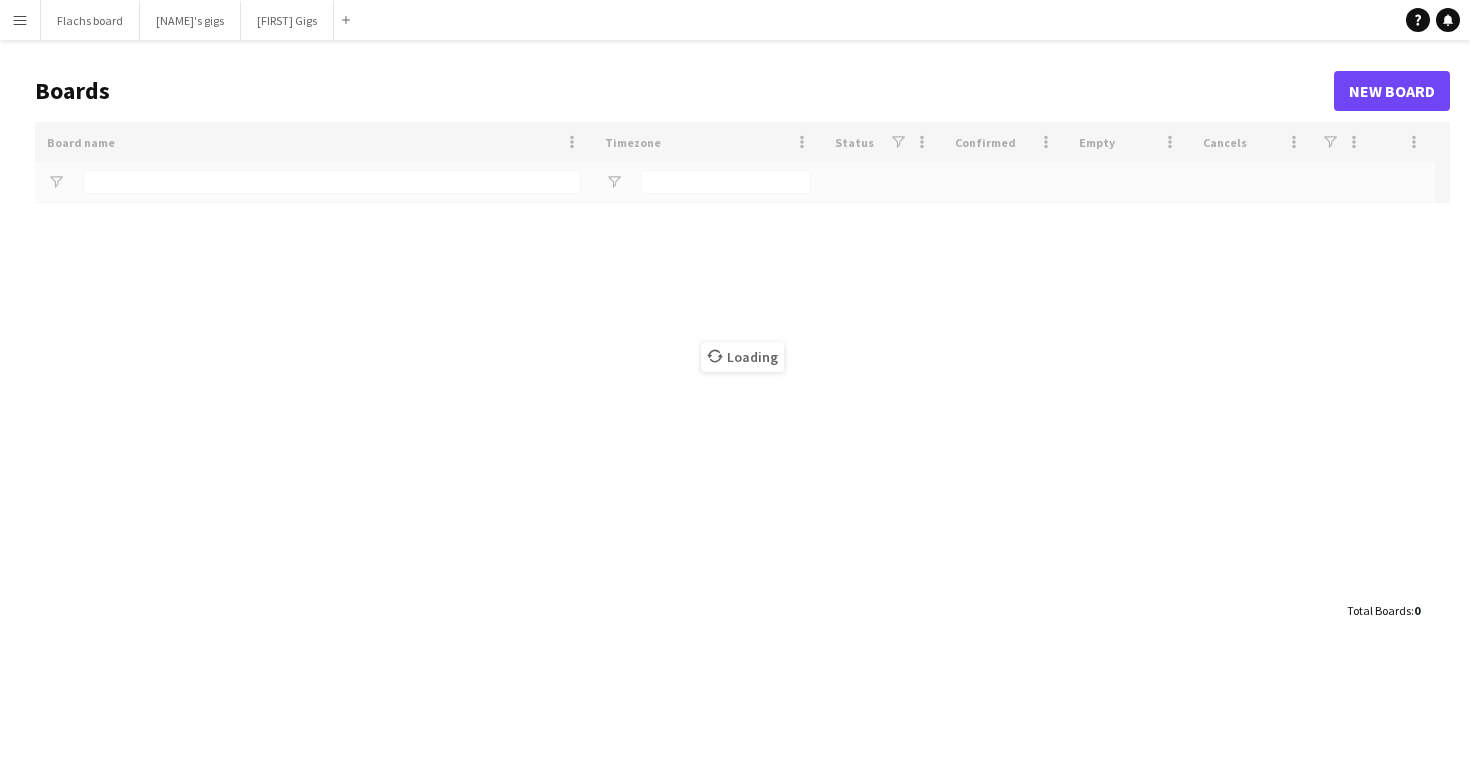 scroll, scrollTop: 0, scrollLeft: 0, axis: both 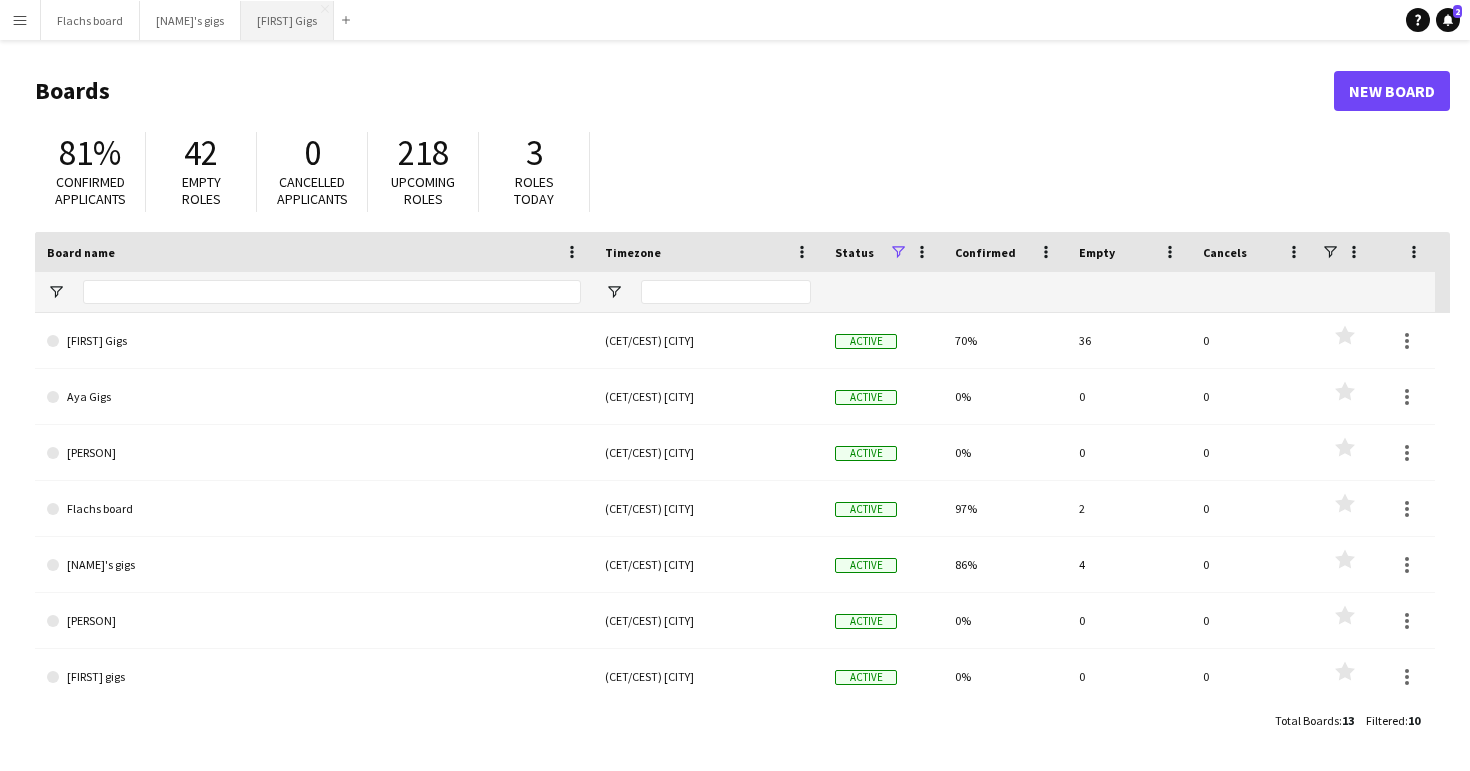 click on "Asger Gigs
Close" at bounding box center [287, 20] 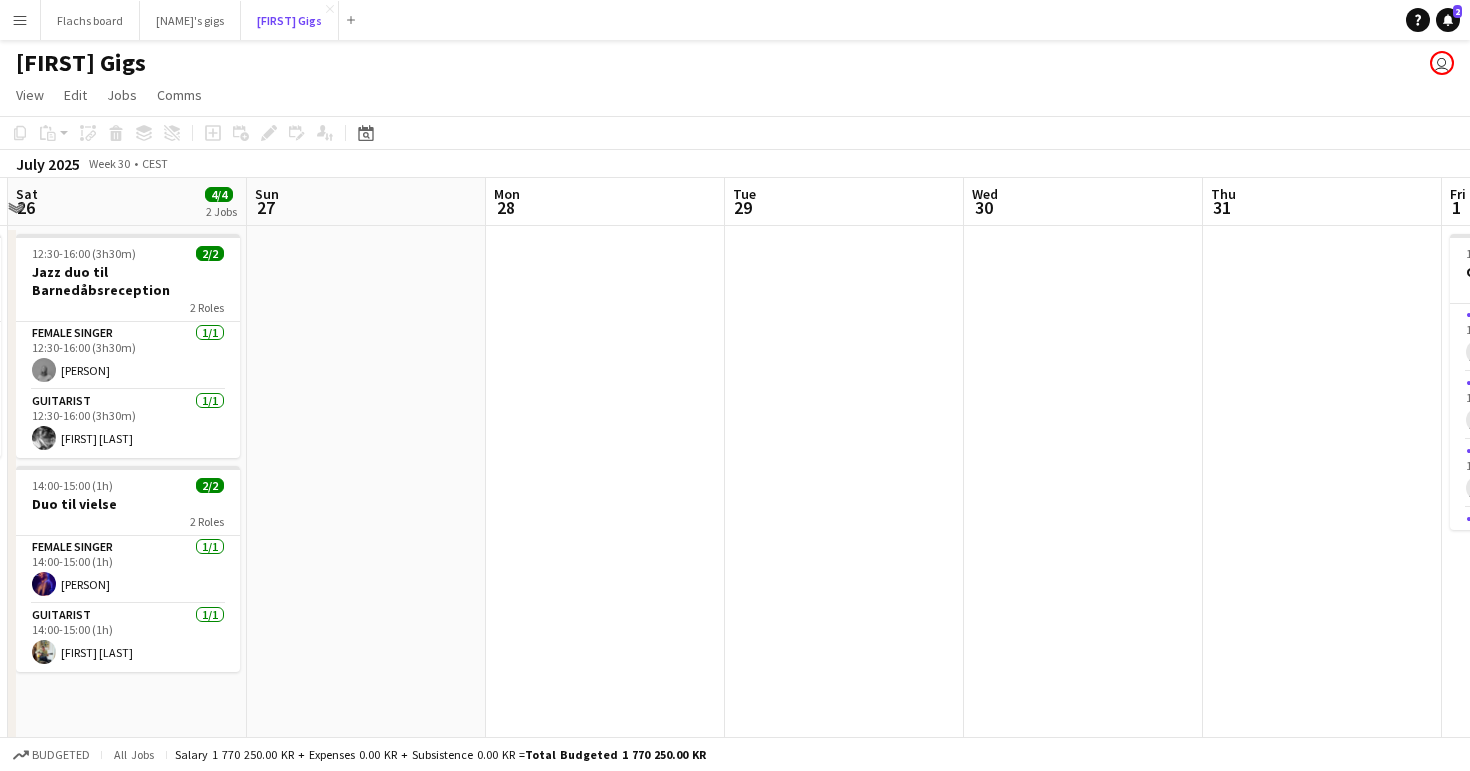 scroll, scrollTop: 0, scrollLeft: 668, axis: horizontal 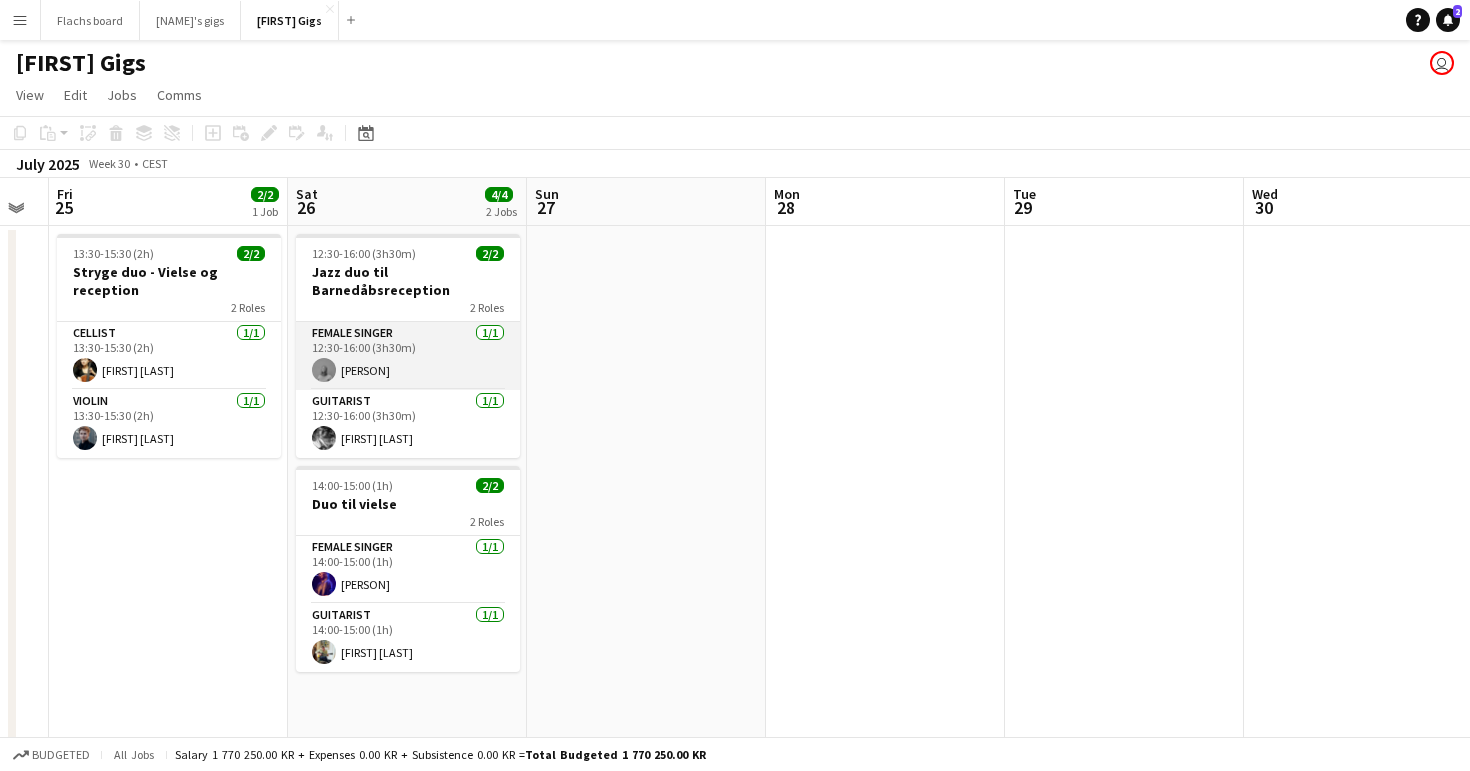 click on "Female Singer 1/1 12:30-16:00 (3h30m) [PERSON]" at bounding box center [408, 356] 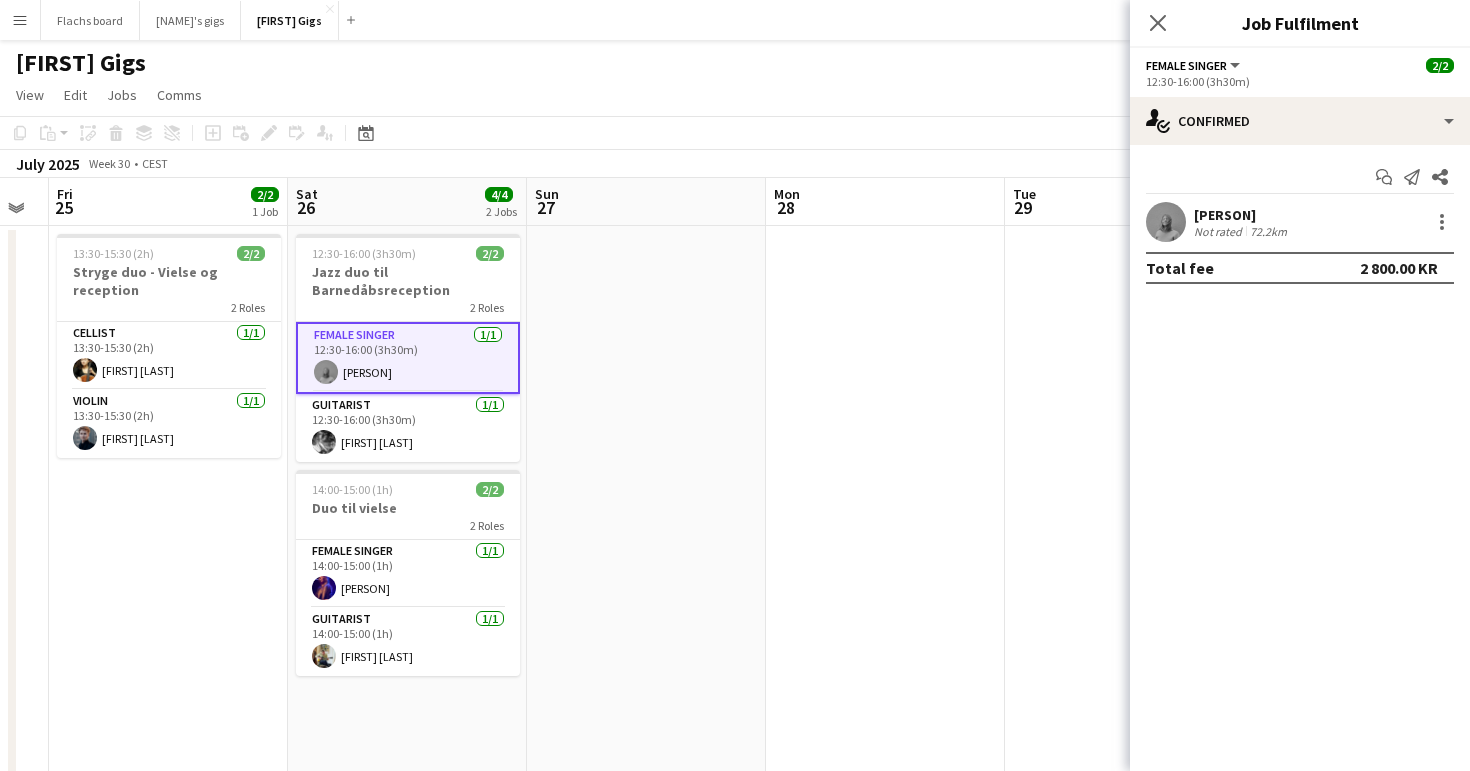 click at bounding box center [646, 763] 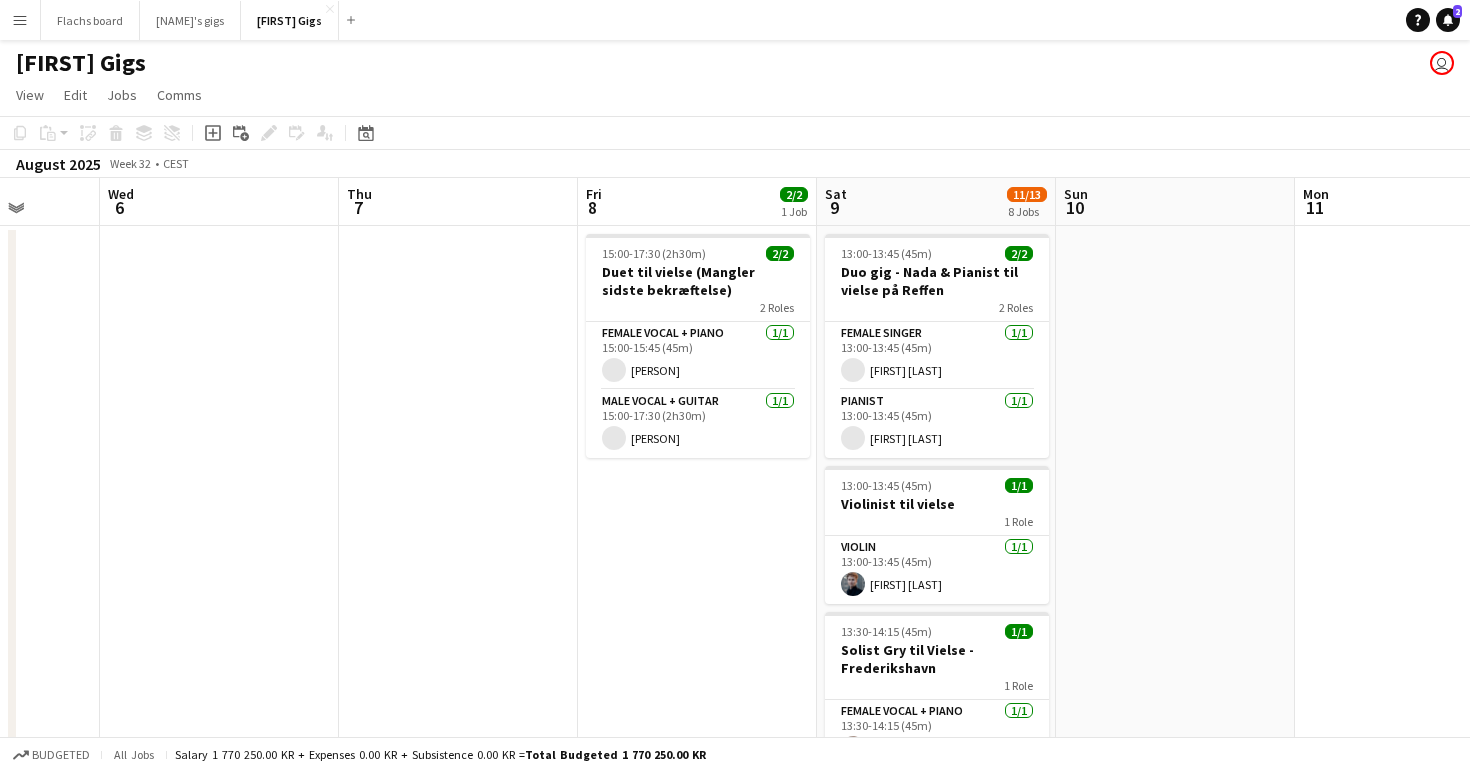 scroll, scrollTop: 0, scrollLeft: 684, axis: horizontal 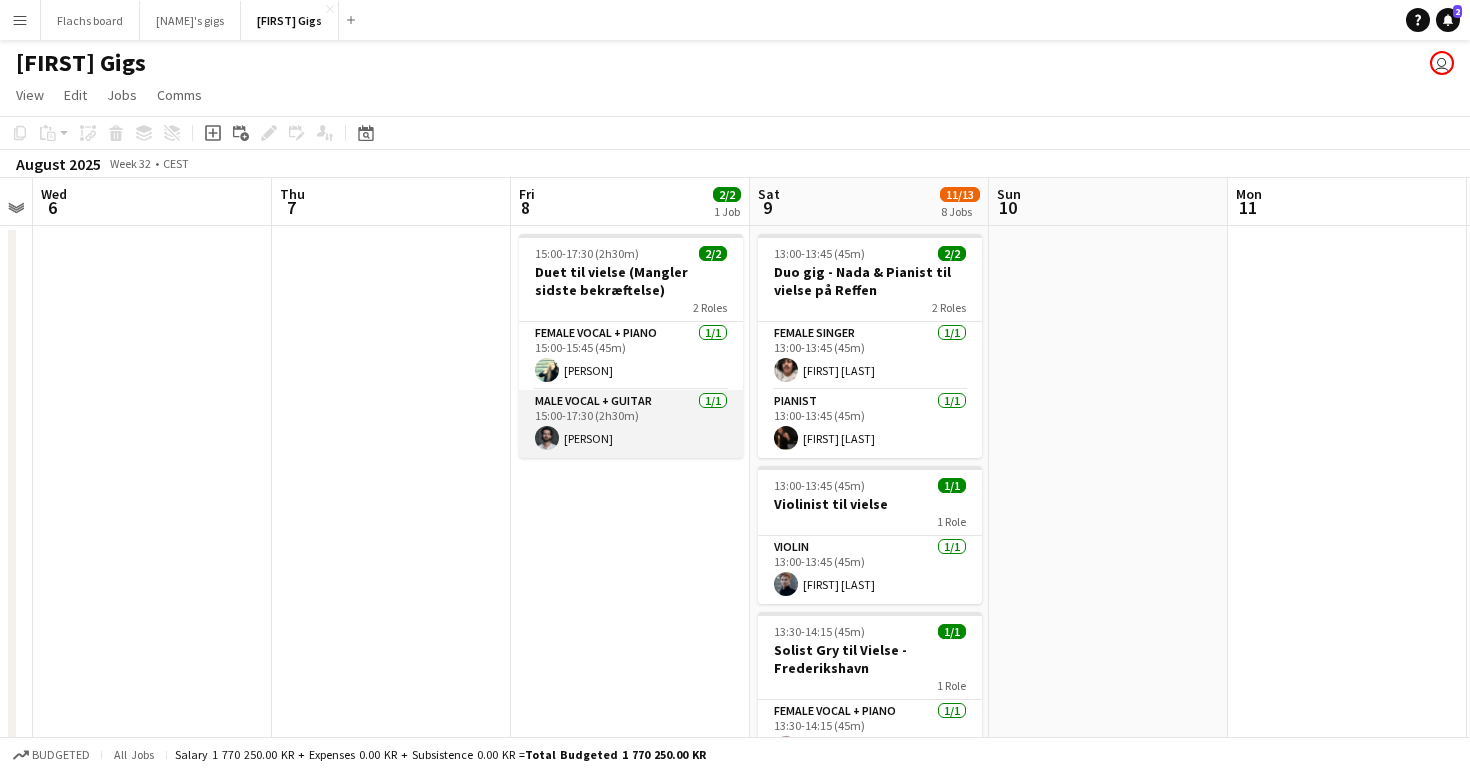 click on "Male Vocal + Guitar   1/1   [TIME]-[TIME] ([DURATION])
[FIRST] [LAST]" at bounding box center (631, 424) 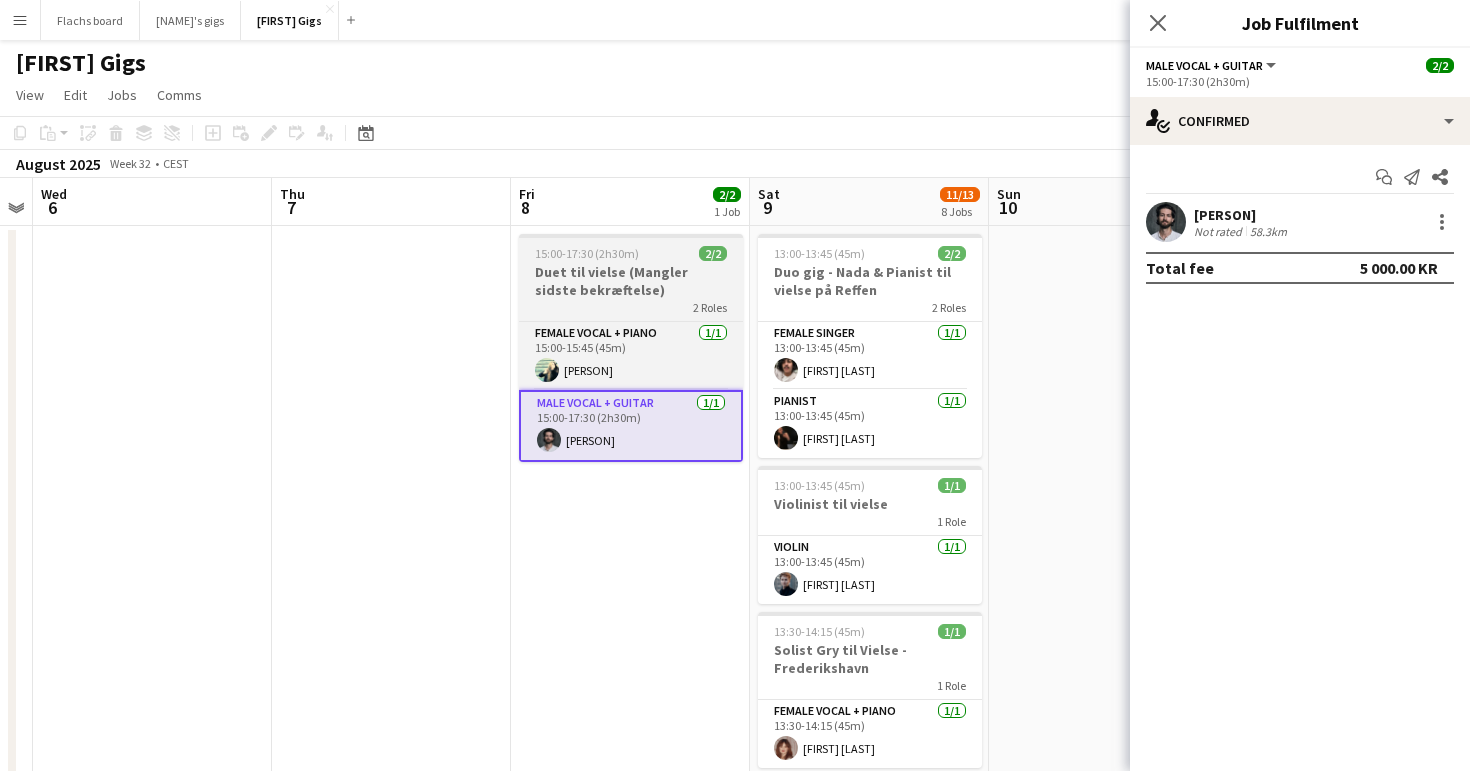 click on "Duet til vielse (Mangler sidste bekræftelse)" at bounding box center (631, 281) 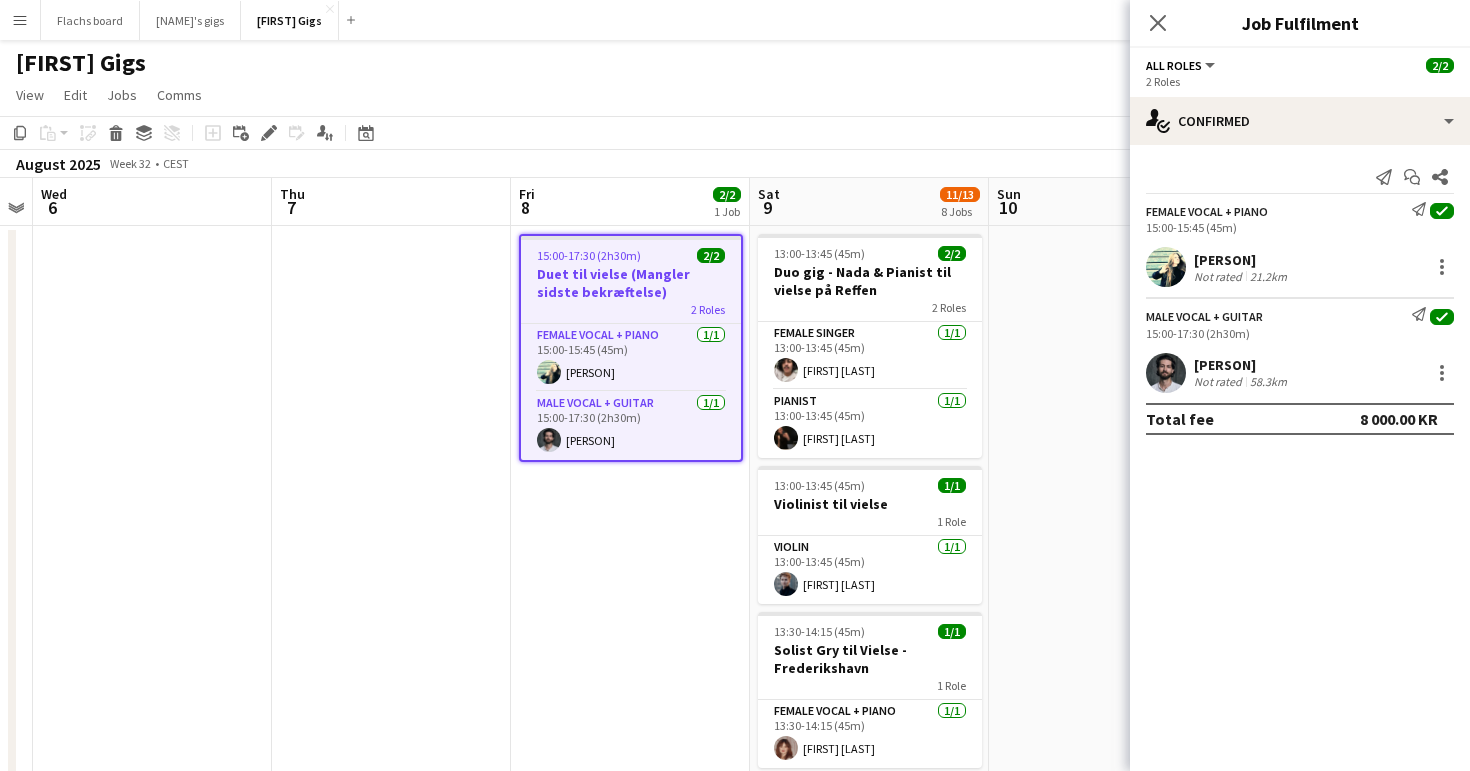 click at bounding box center [391, 1036] 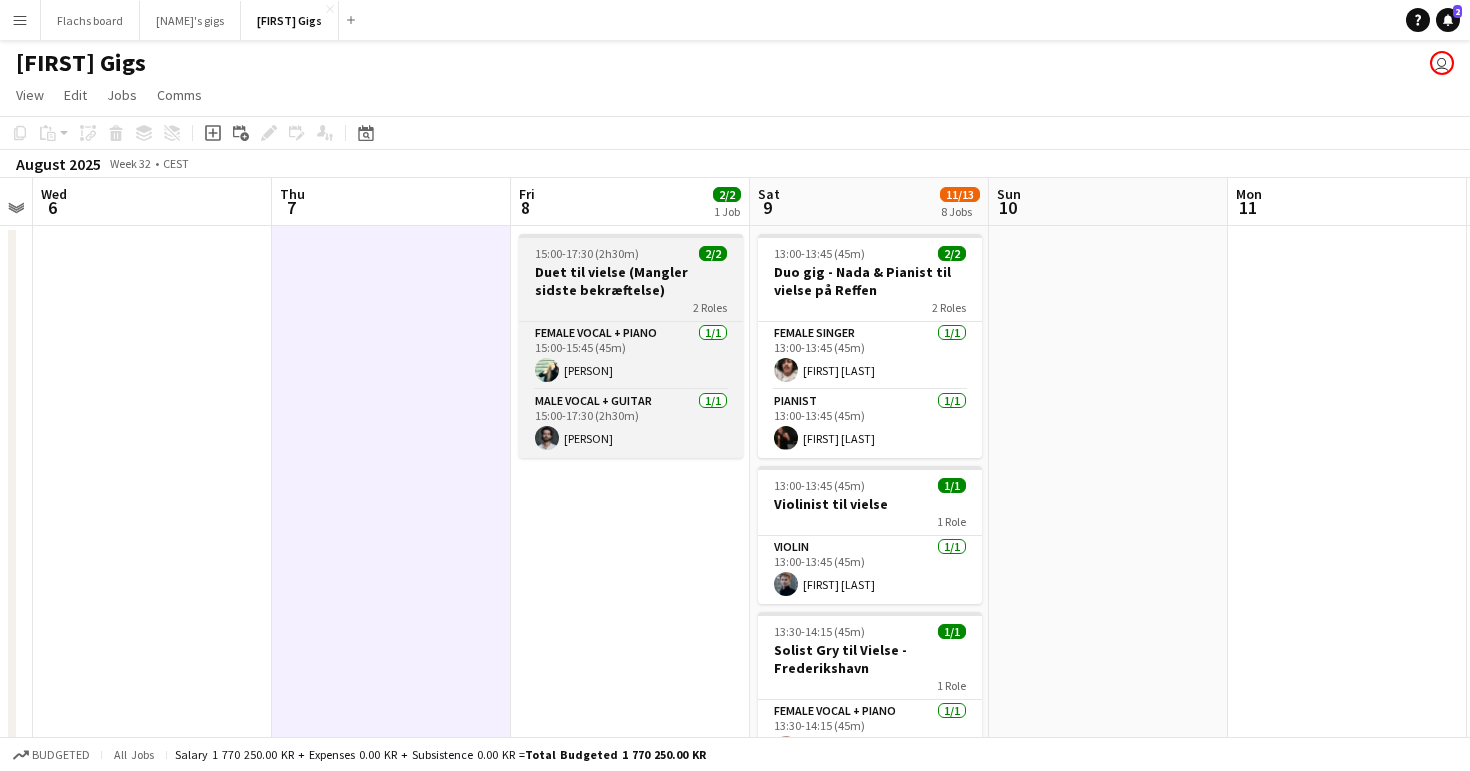 click on "Duet til vielse (Mangler sidste bekræftelse)" at bounding box center [631, 281] 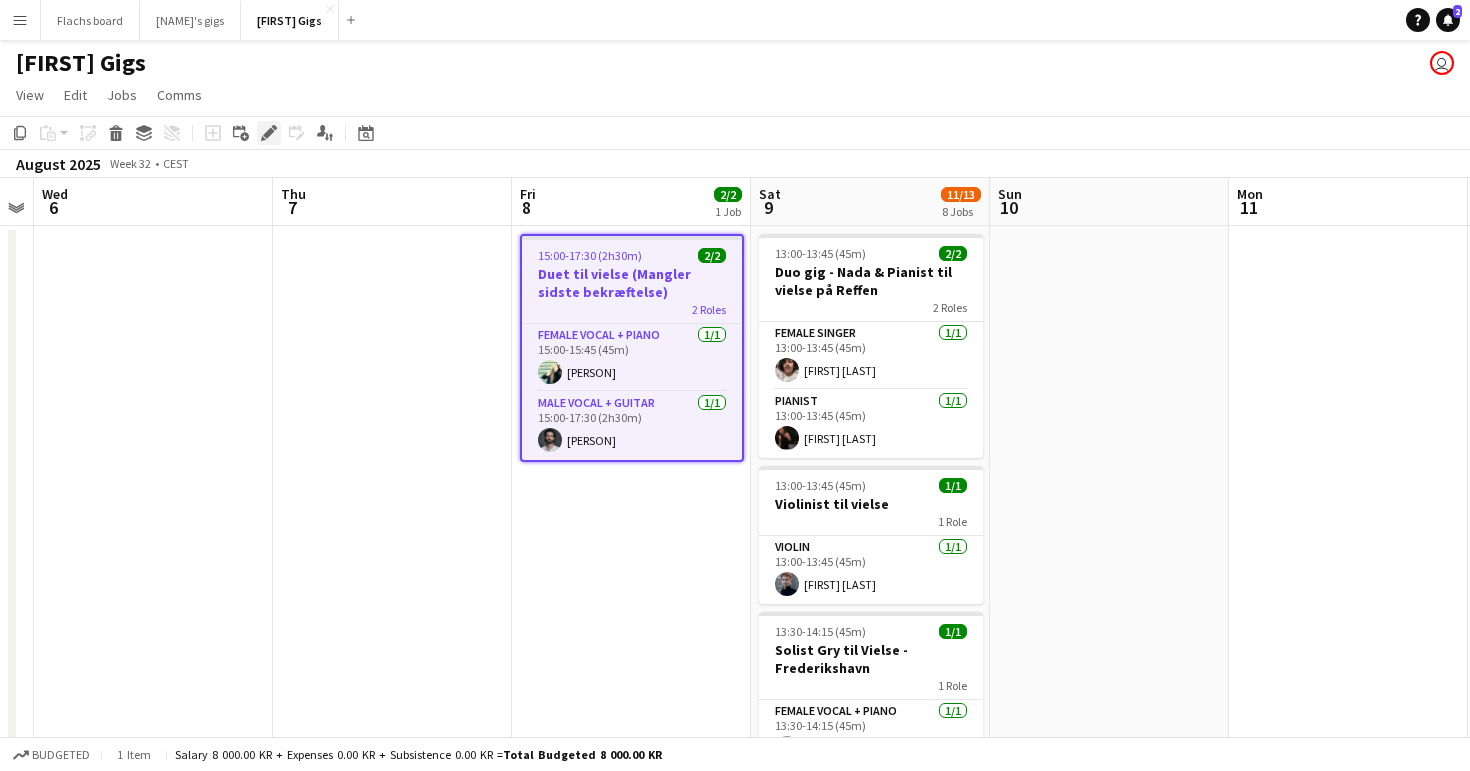 click on "Edit" at bounding box center (269, 133) 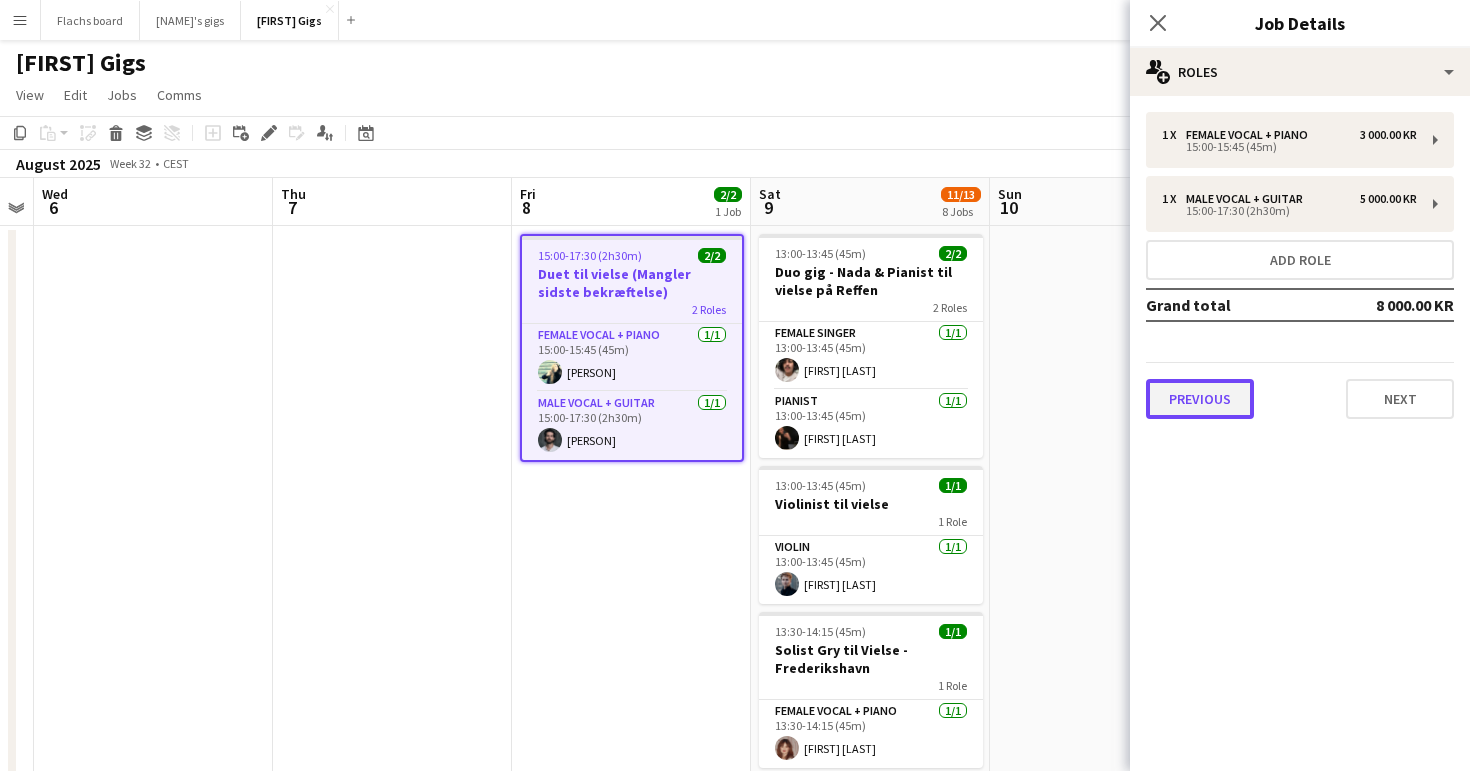 click on "Previous" at bounding box center (1200, 399) 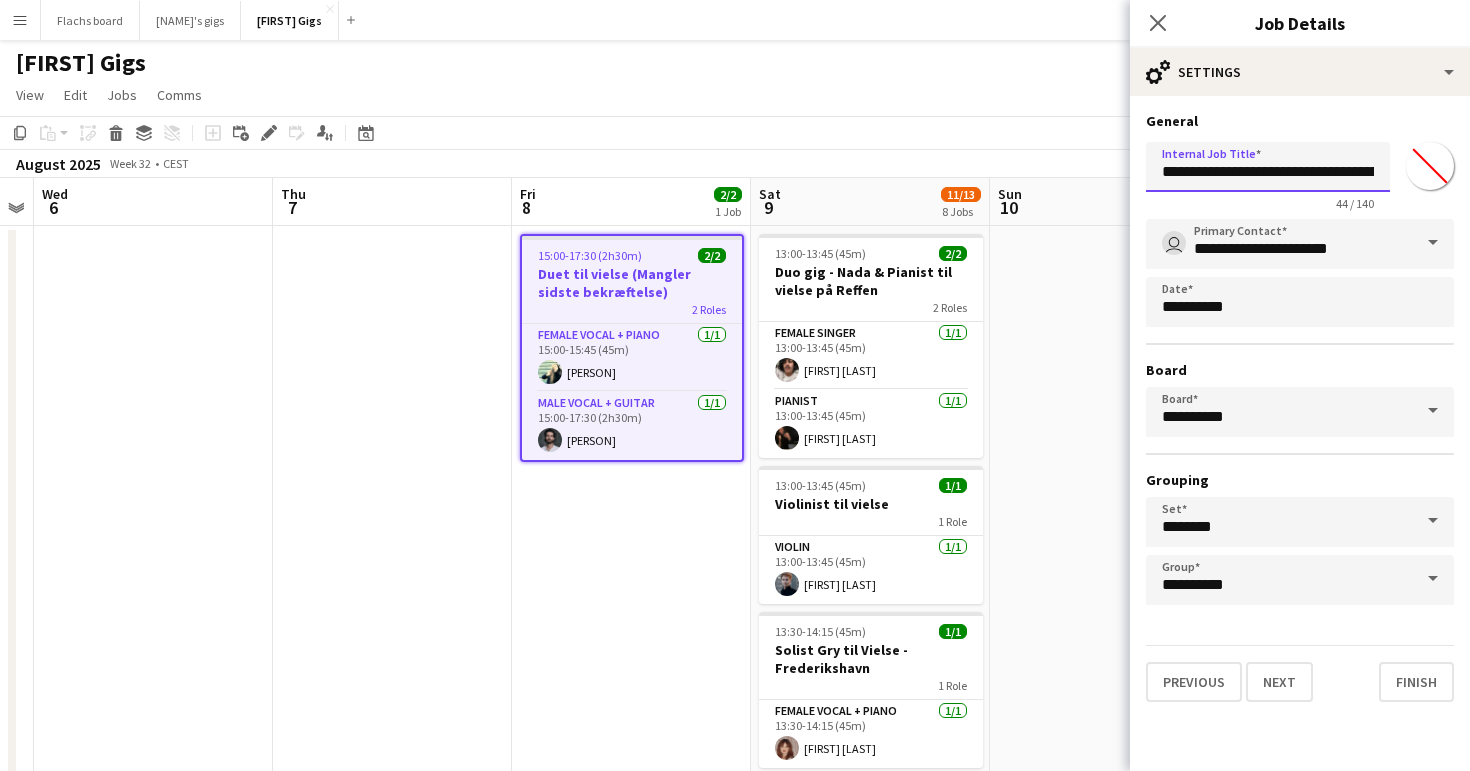 scroll, scrollTop: 0, scrollLeft: 68, axis: horizontal 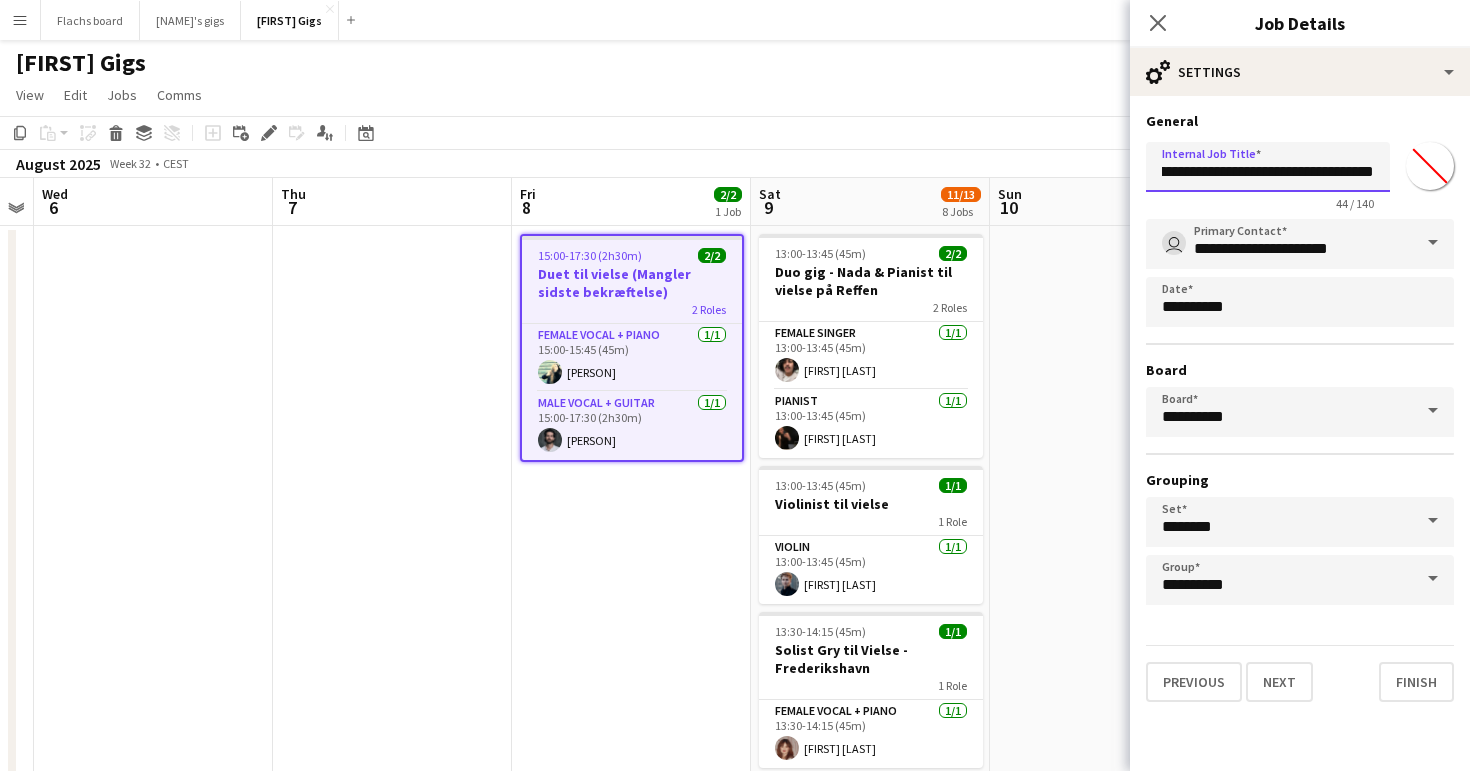drag, startPoint x: 1251, startPoint y: 170, endPoint x: 1469, endPoint y: 187, distance: 218.66183 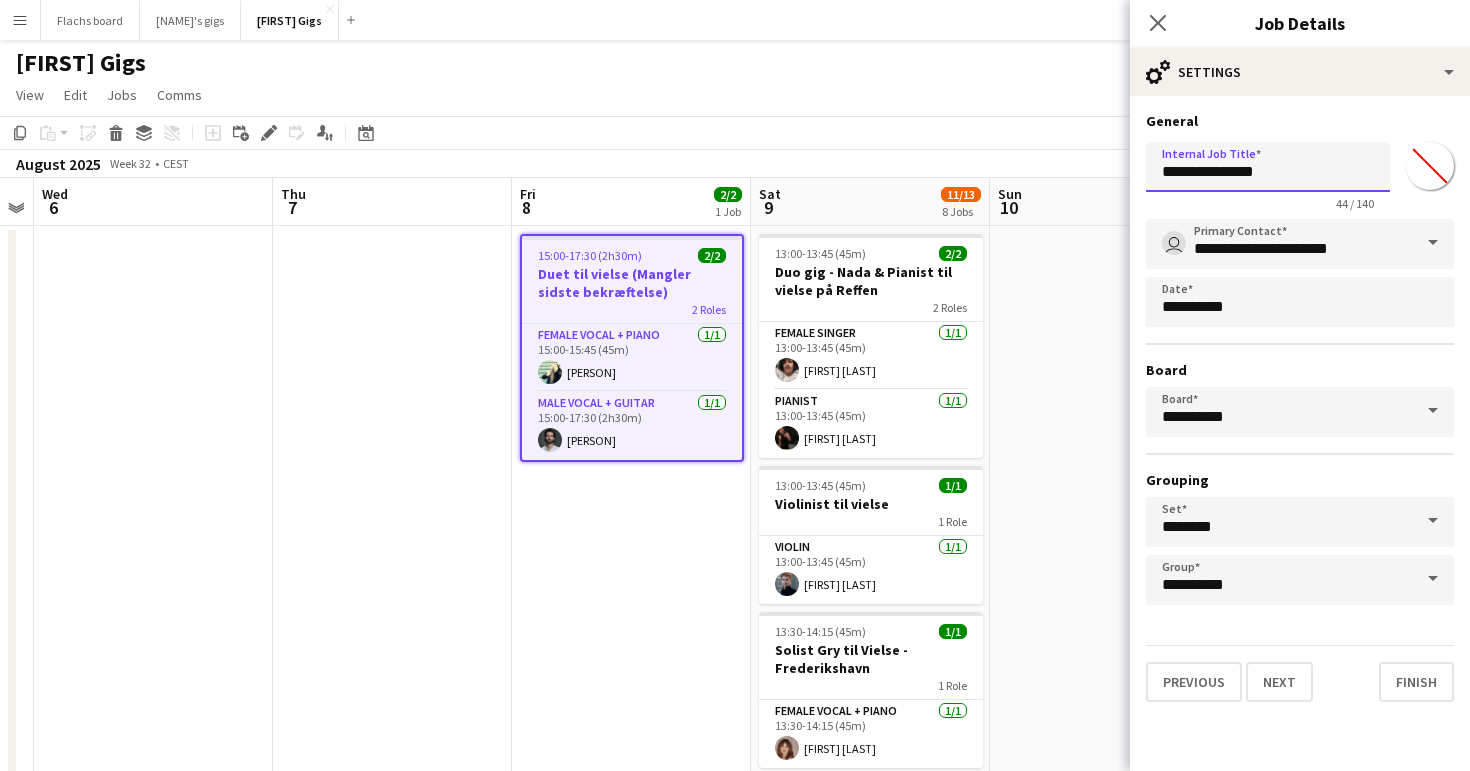 scroll, scrollTop: 0, scrollLeft: 0, axis: both 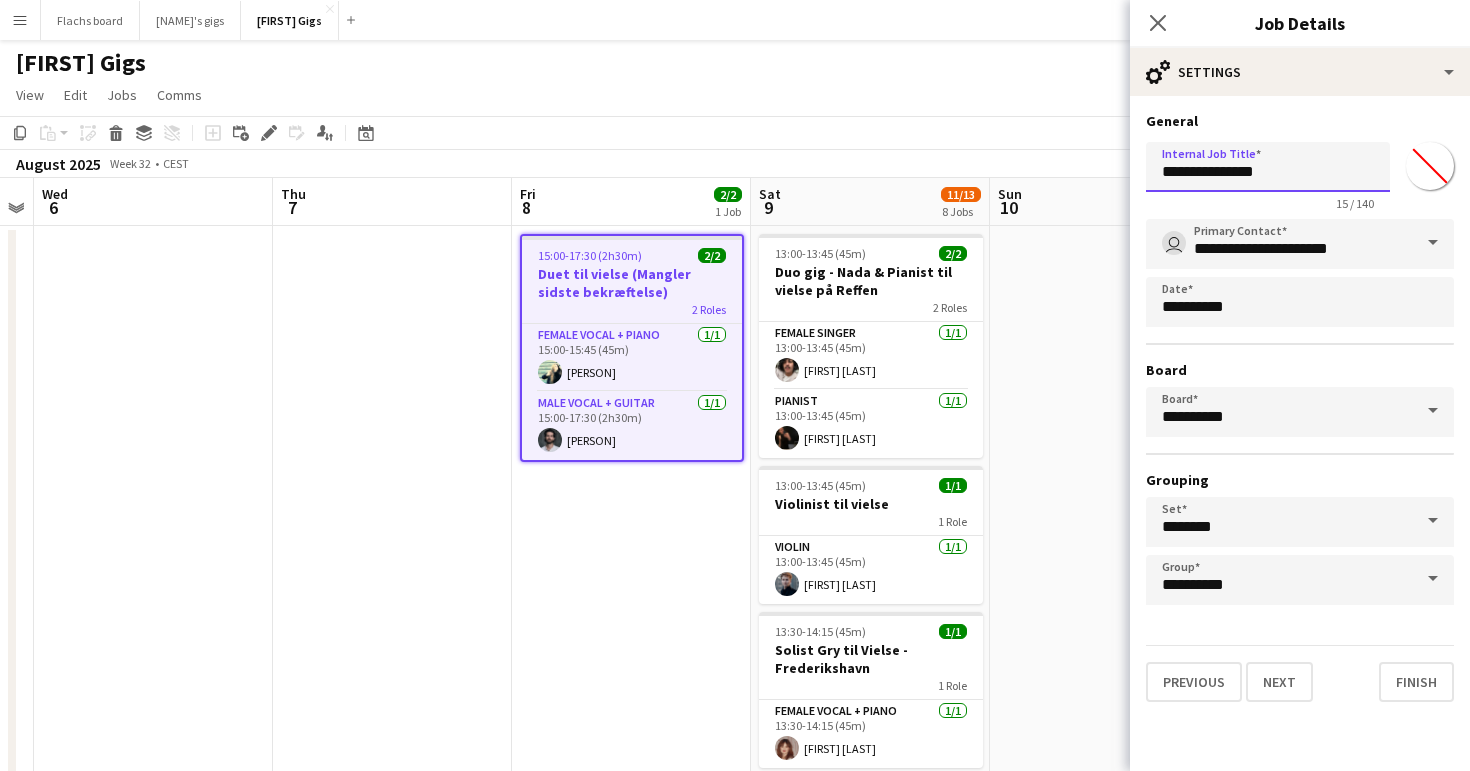 type on "**********" 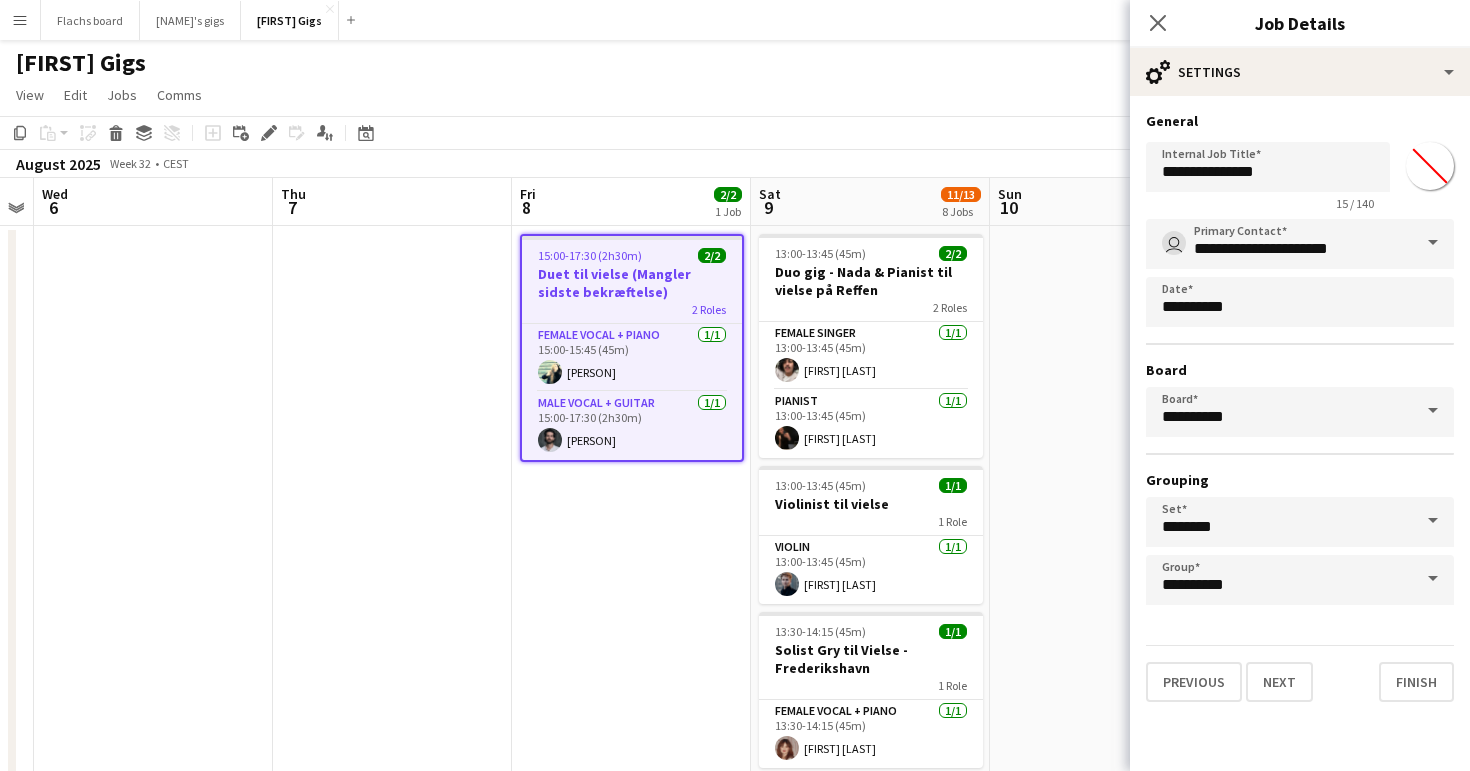 click on "[TIME]-[TIME] (2h30m) 2/2 Duet til vielse (Mangler sidste bekræftelse) 2 Roles Female Vocal + Piano 1/1 15:00-15:45 (45m) [PERSON] Male Vocal + Guitar 1/1 15:00-17:30 (2h30m) [PERSON]" at bounding box center [631, 1036] 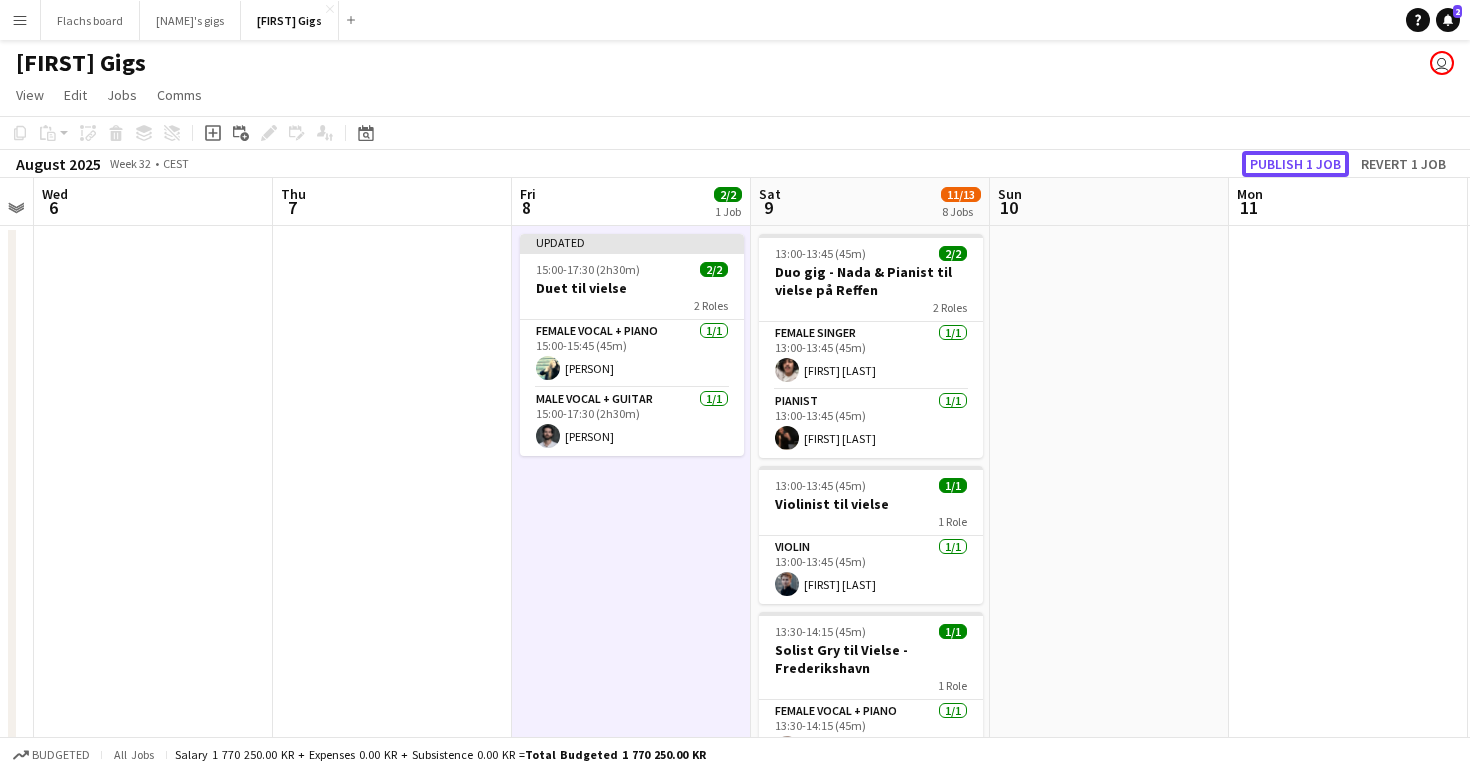 click on "Publish 1 job" 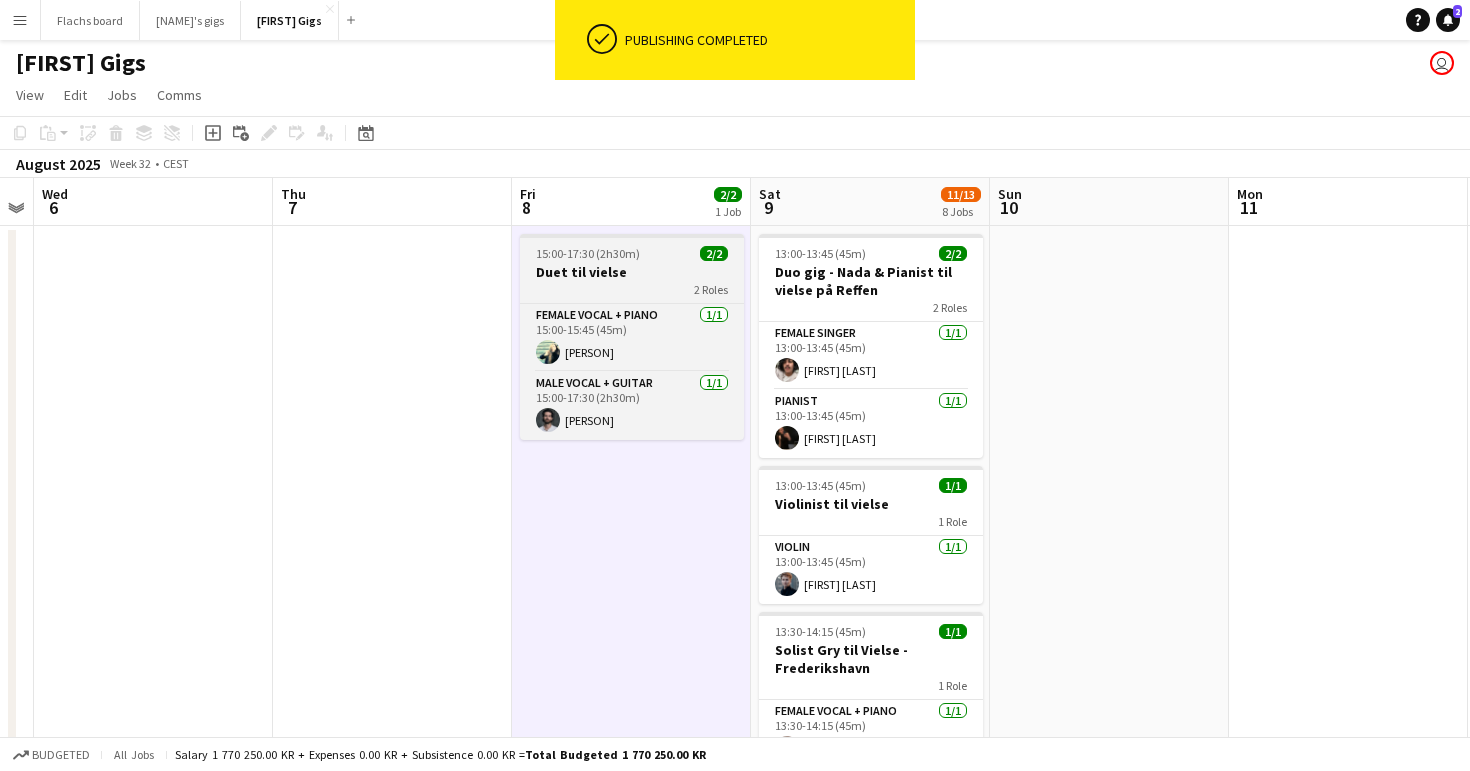 click on "Duet til vielse" at bounding box center [632, 272] 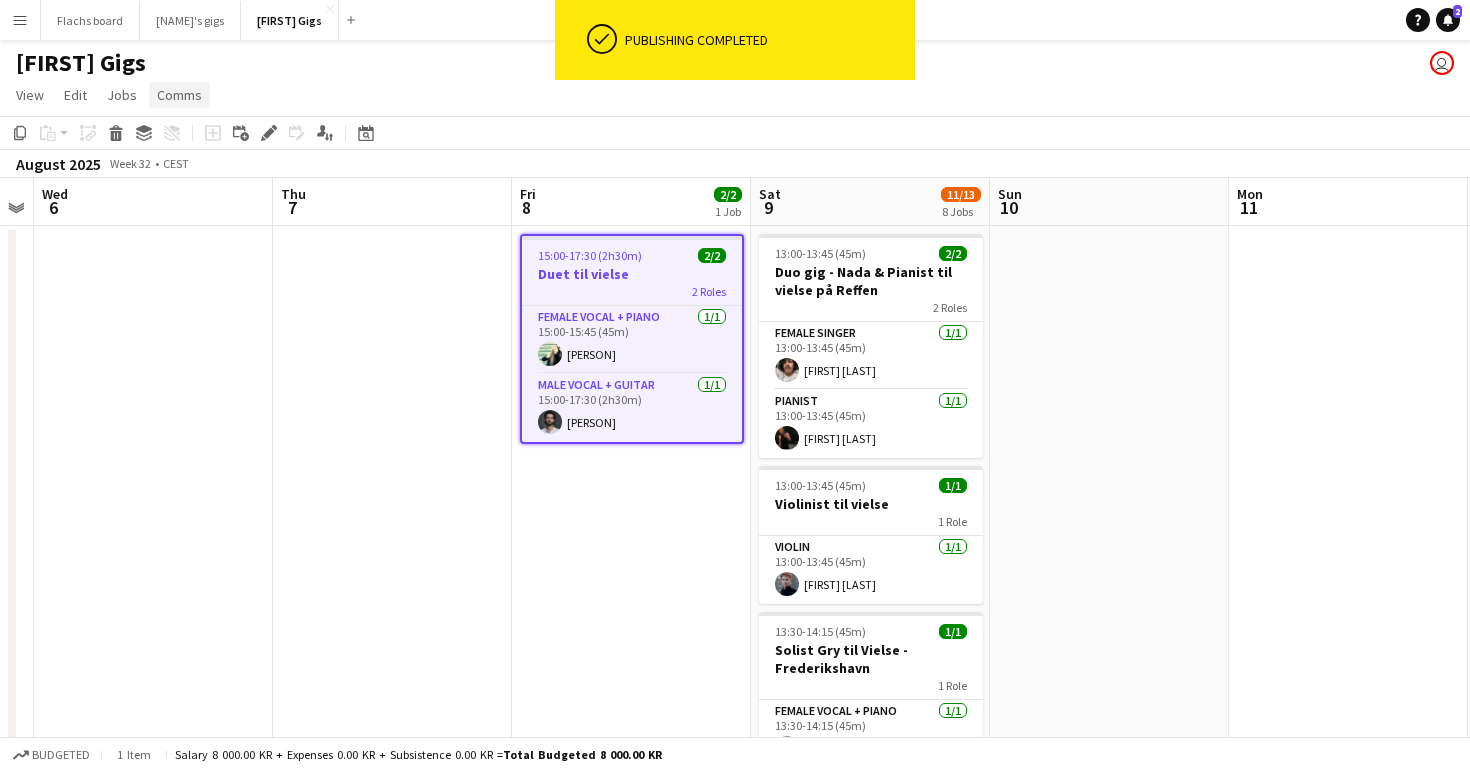 click on "Comms" 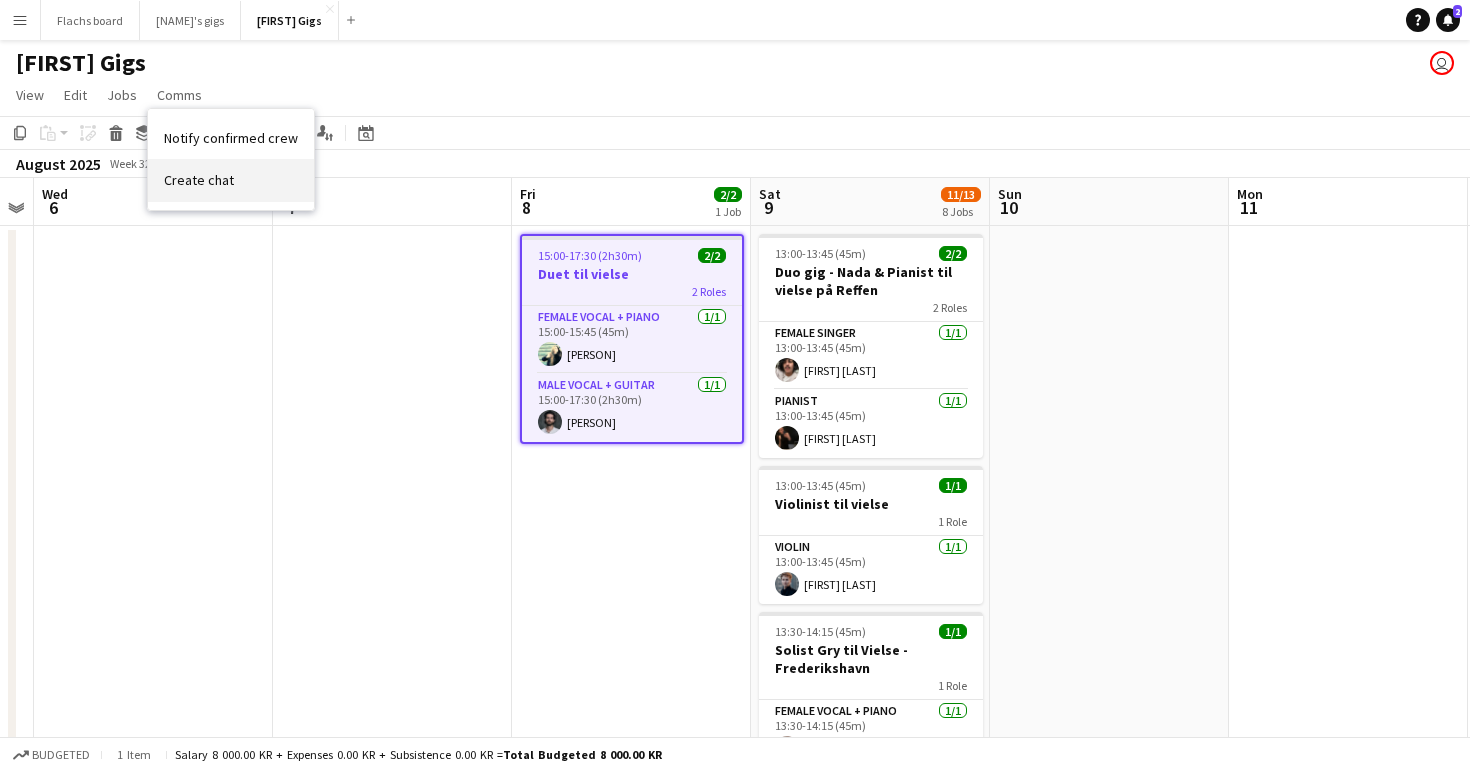 click on "Create chat" at bounding box center [199, 180] 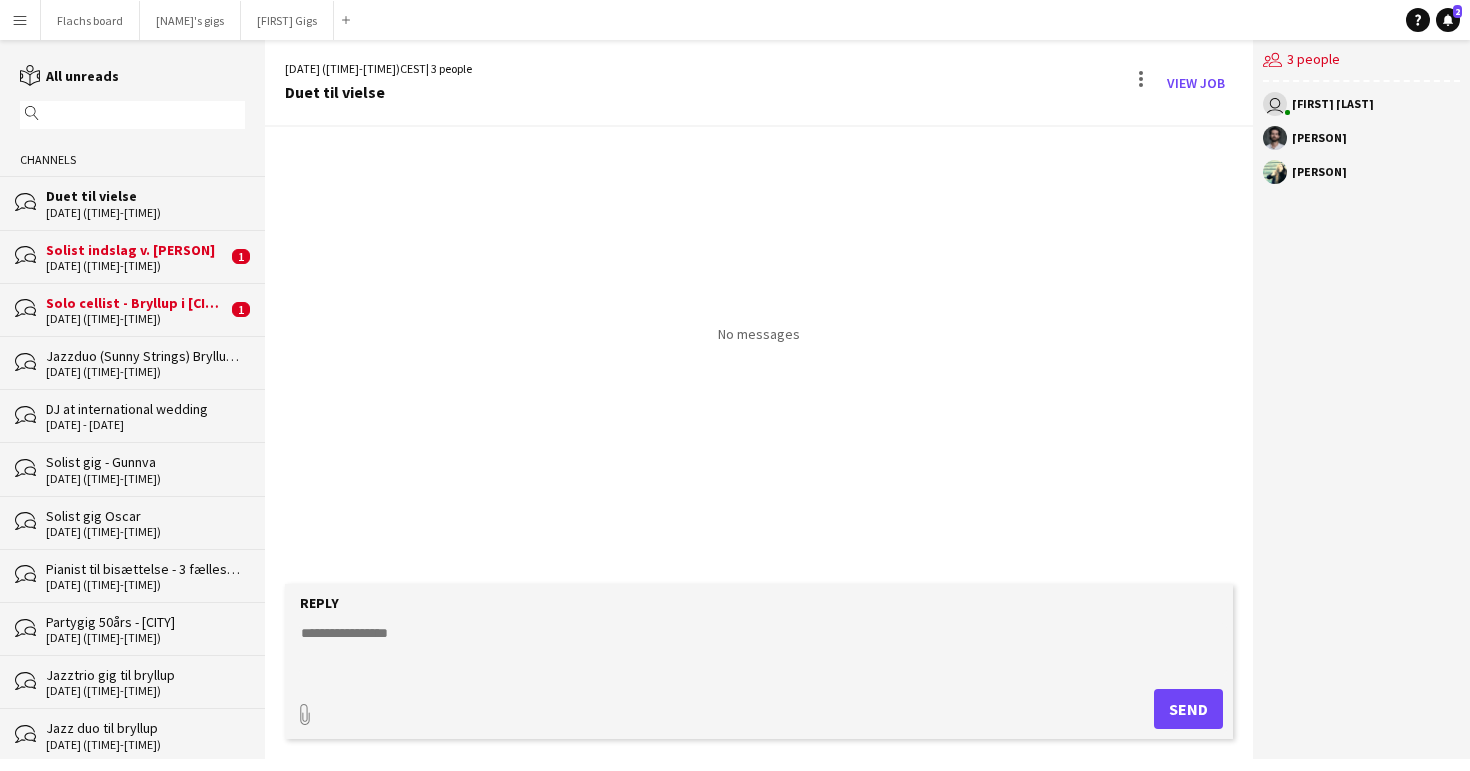 click on "Reply
paperclip
Send" 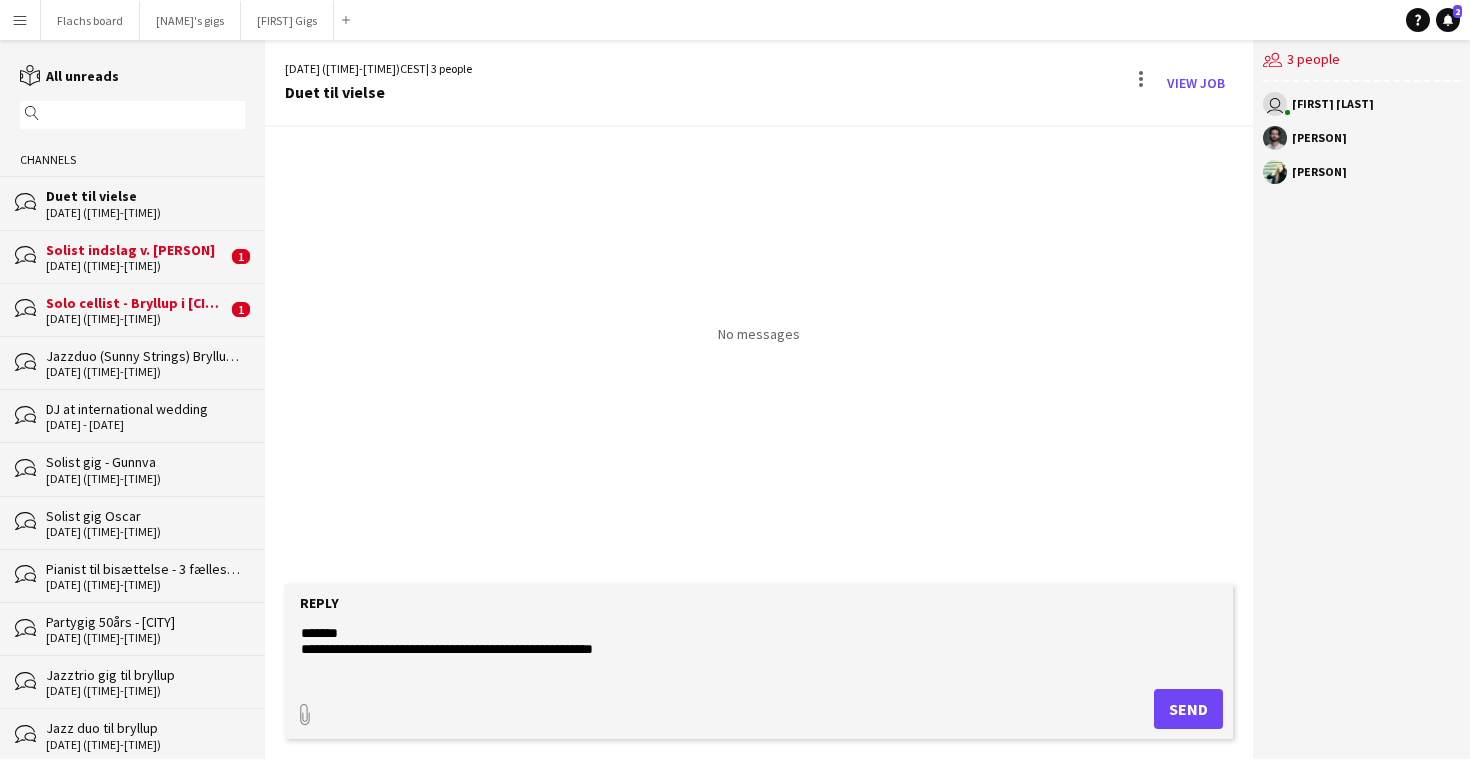 type on "**********" 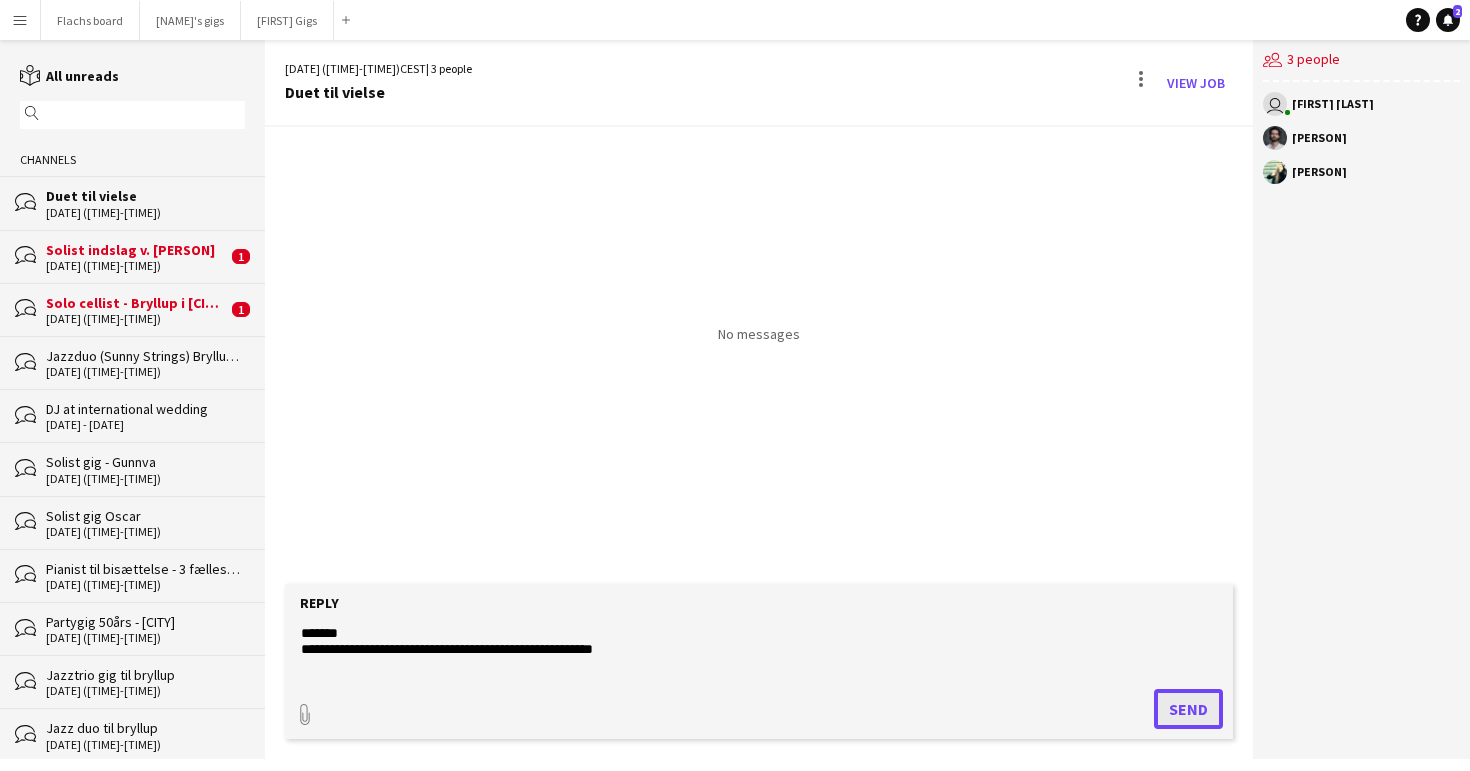 click on "Send" 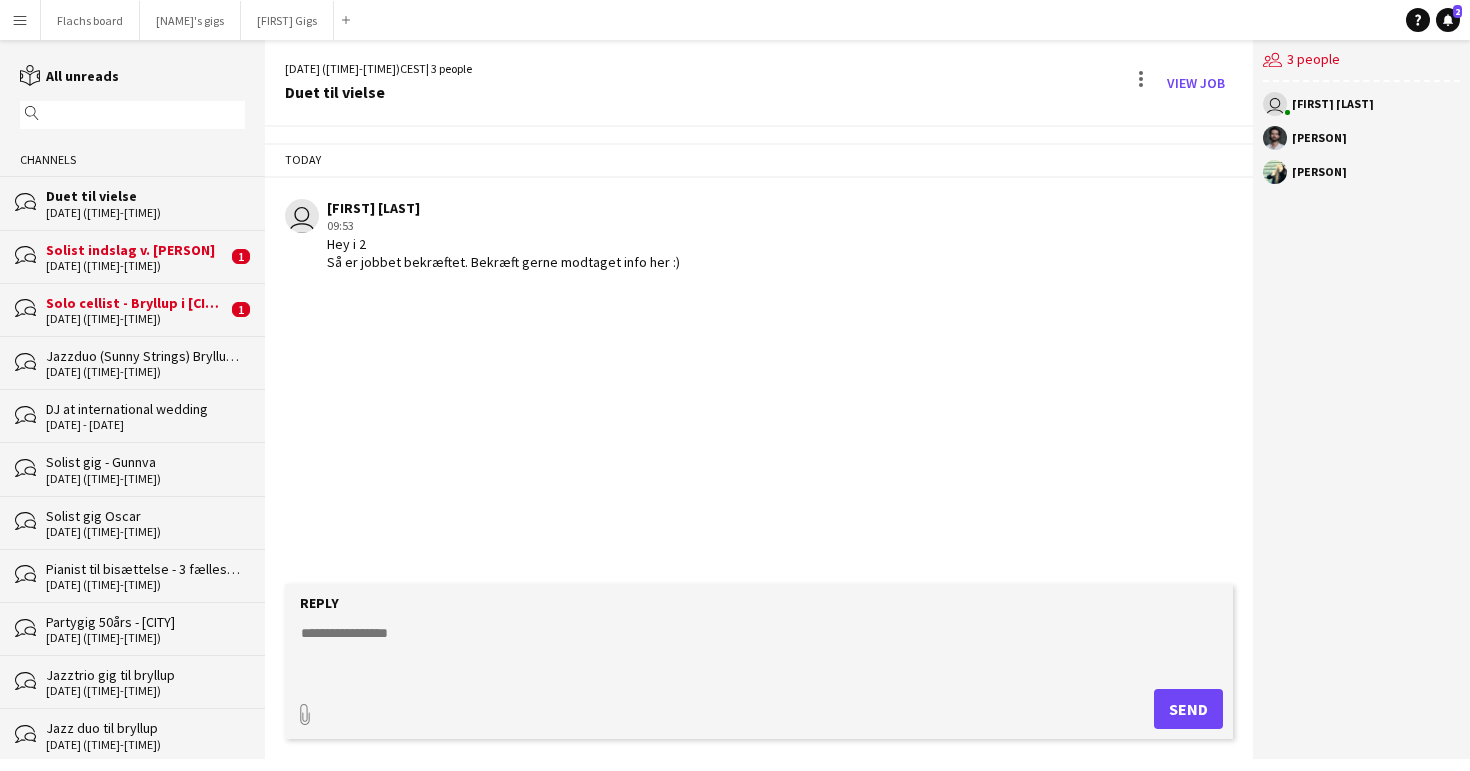 click on "Solo cellist - Bryllup i [CITY] Kirke" 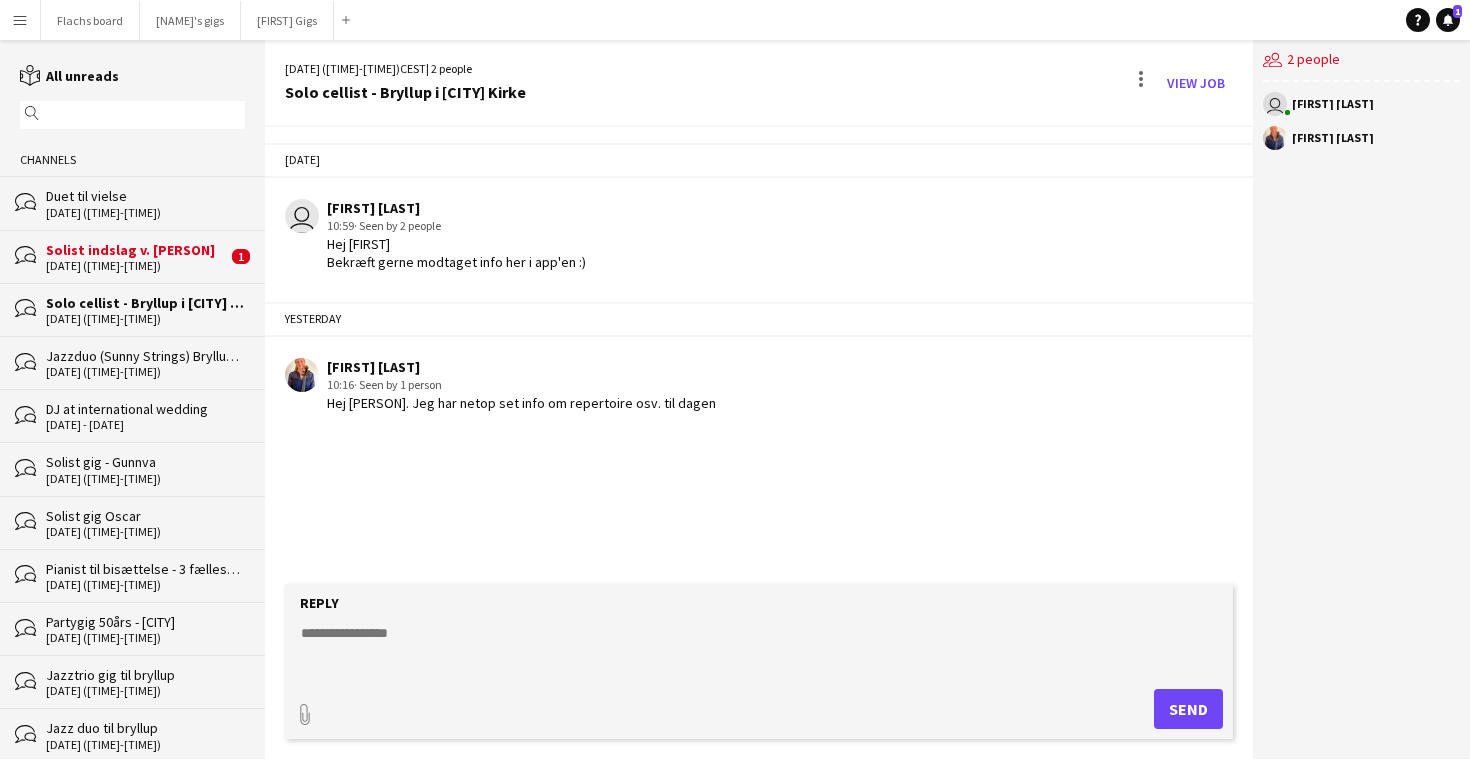 click 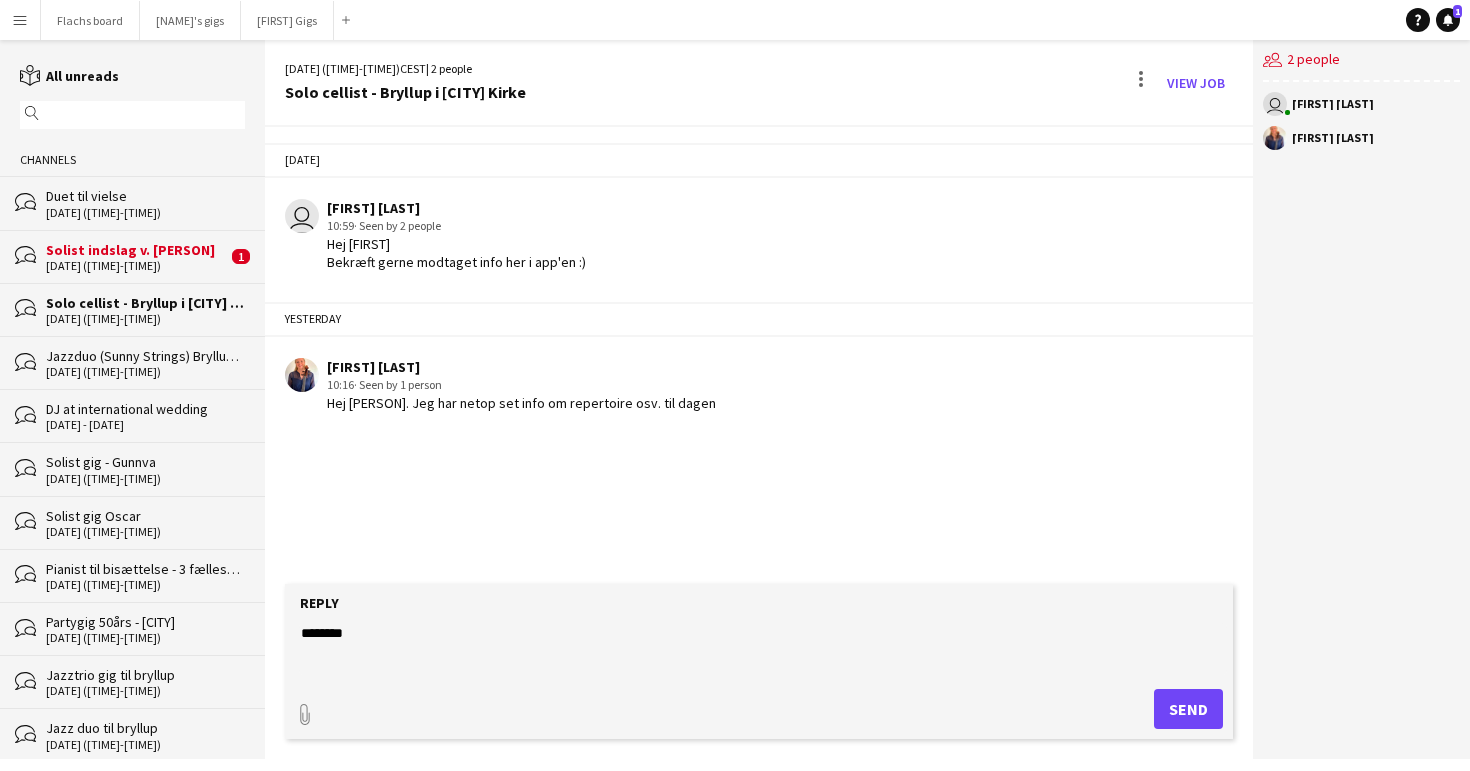 type on "********" 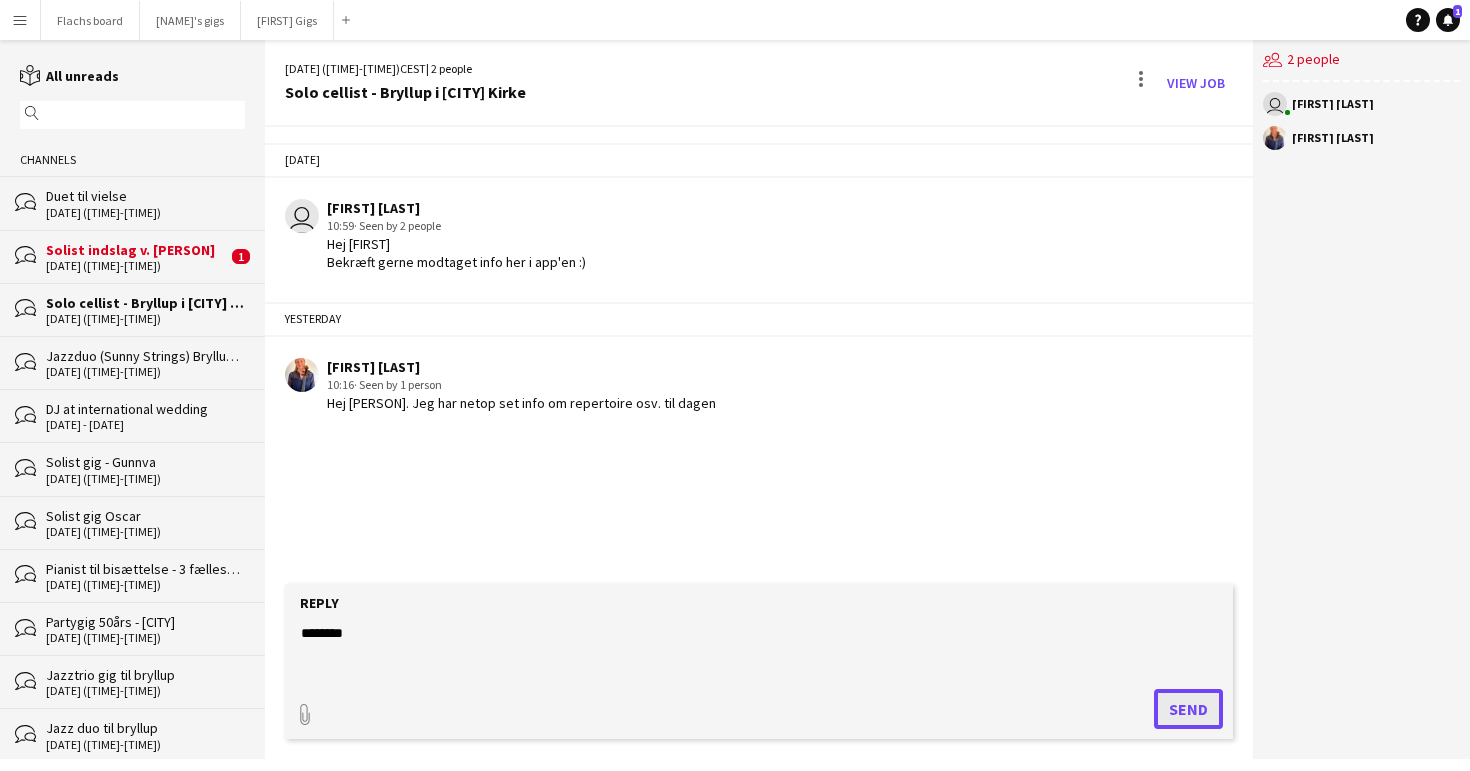 click on "Send" 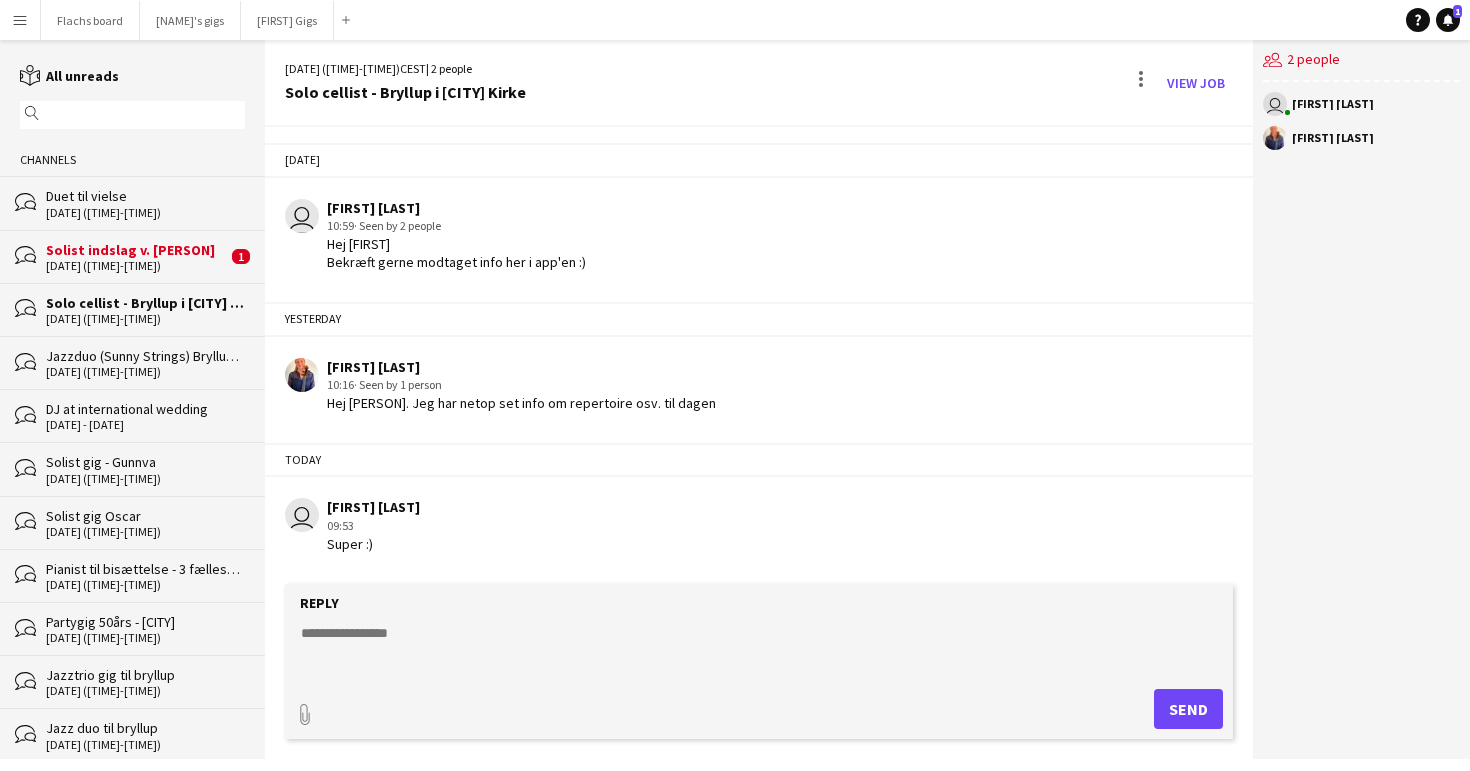 click on "Solist indslag v. [NAME]    [DATE] ([TIME]-[TIME])" 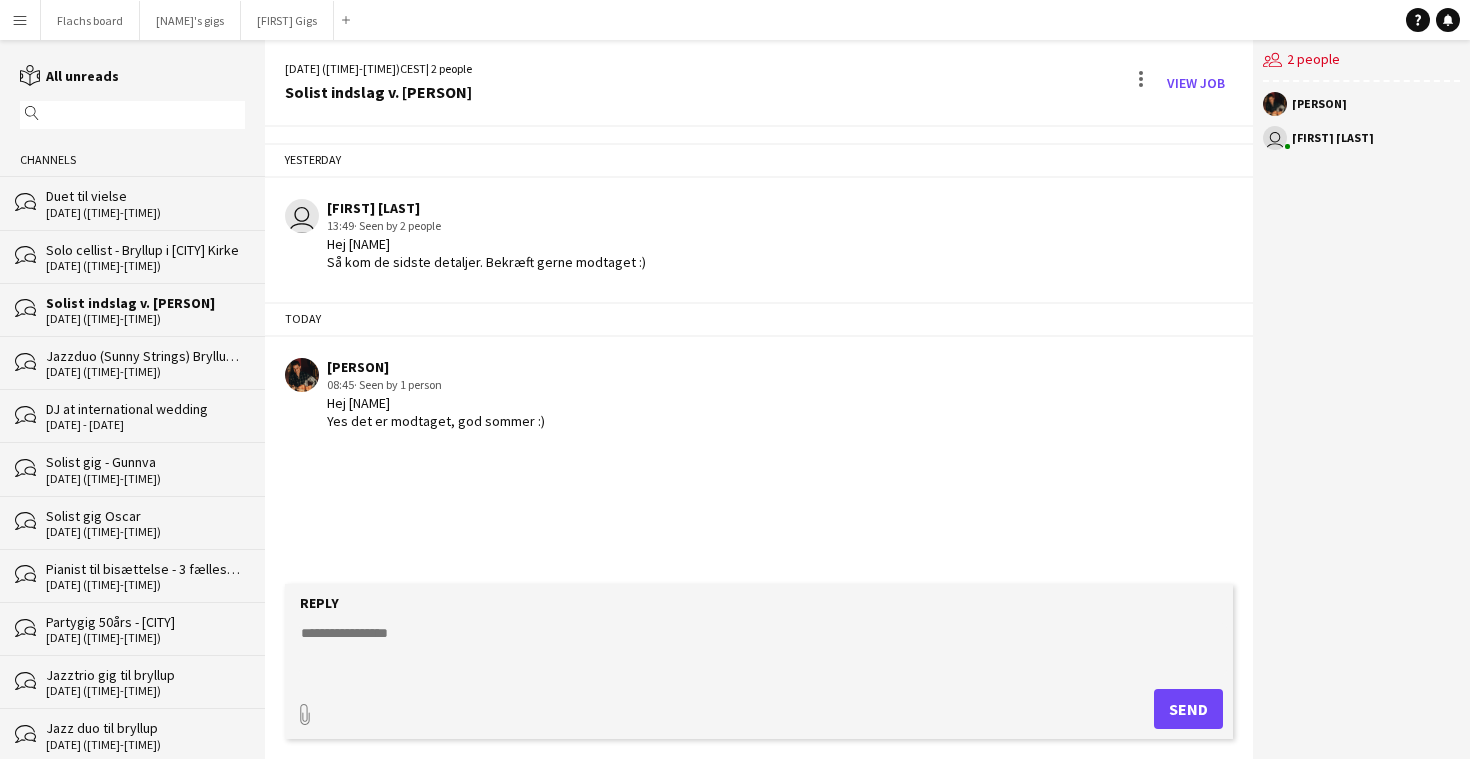 click 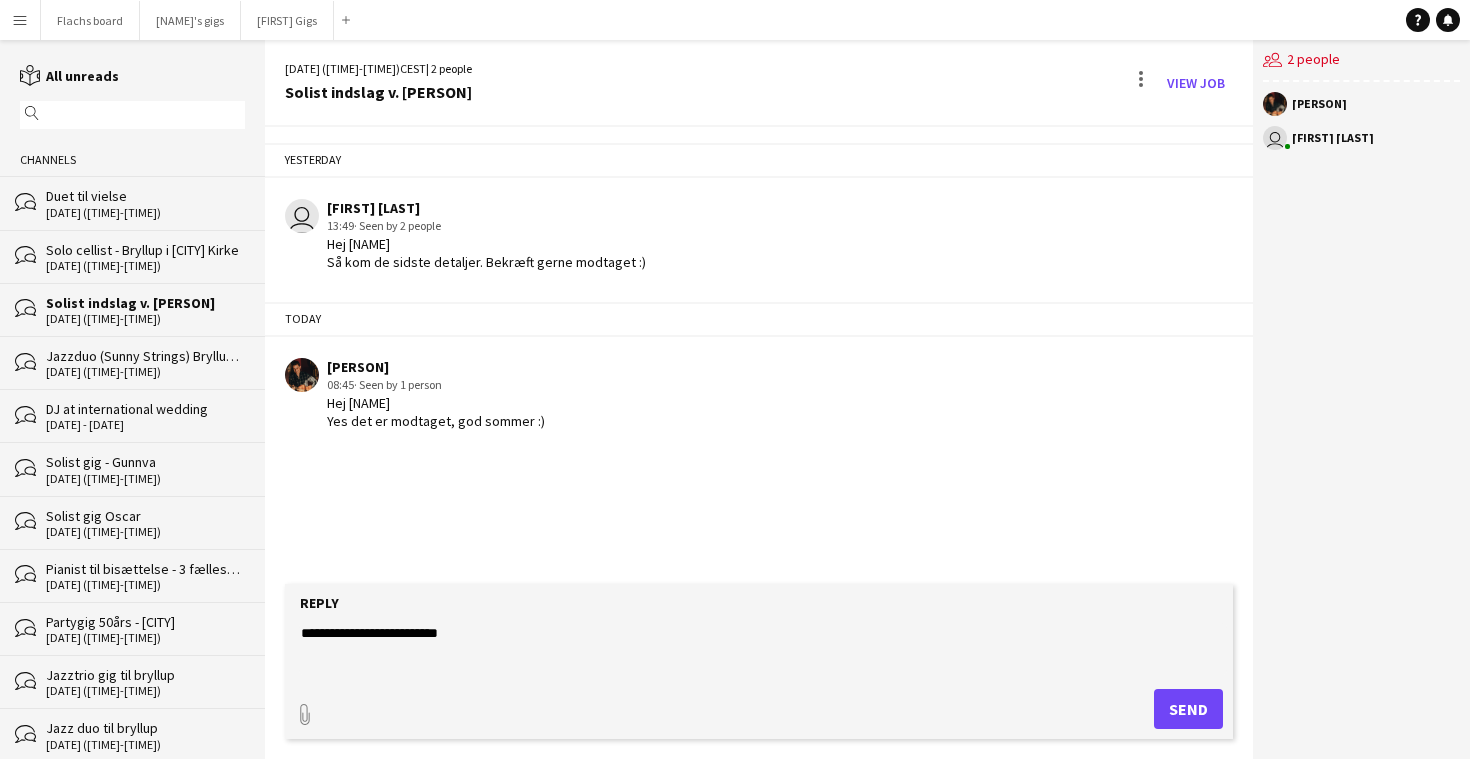 type on "**********" 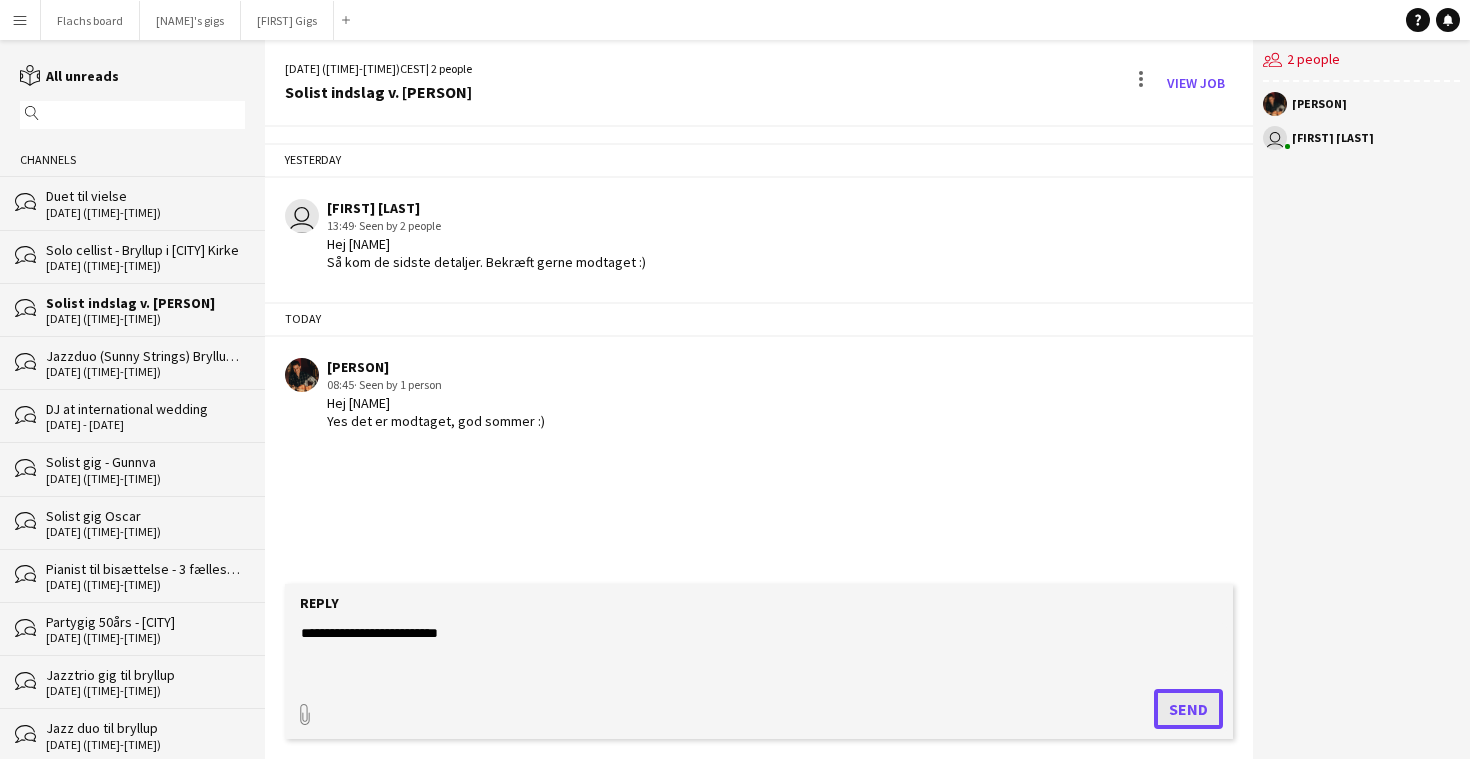 click on "Send" 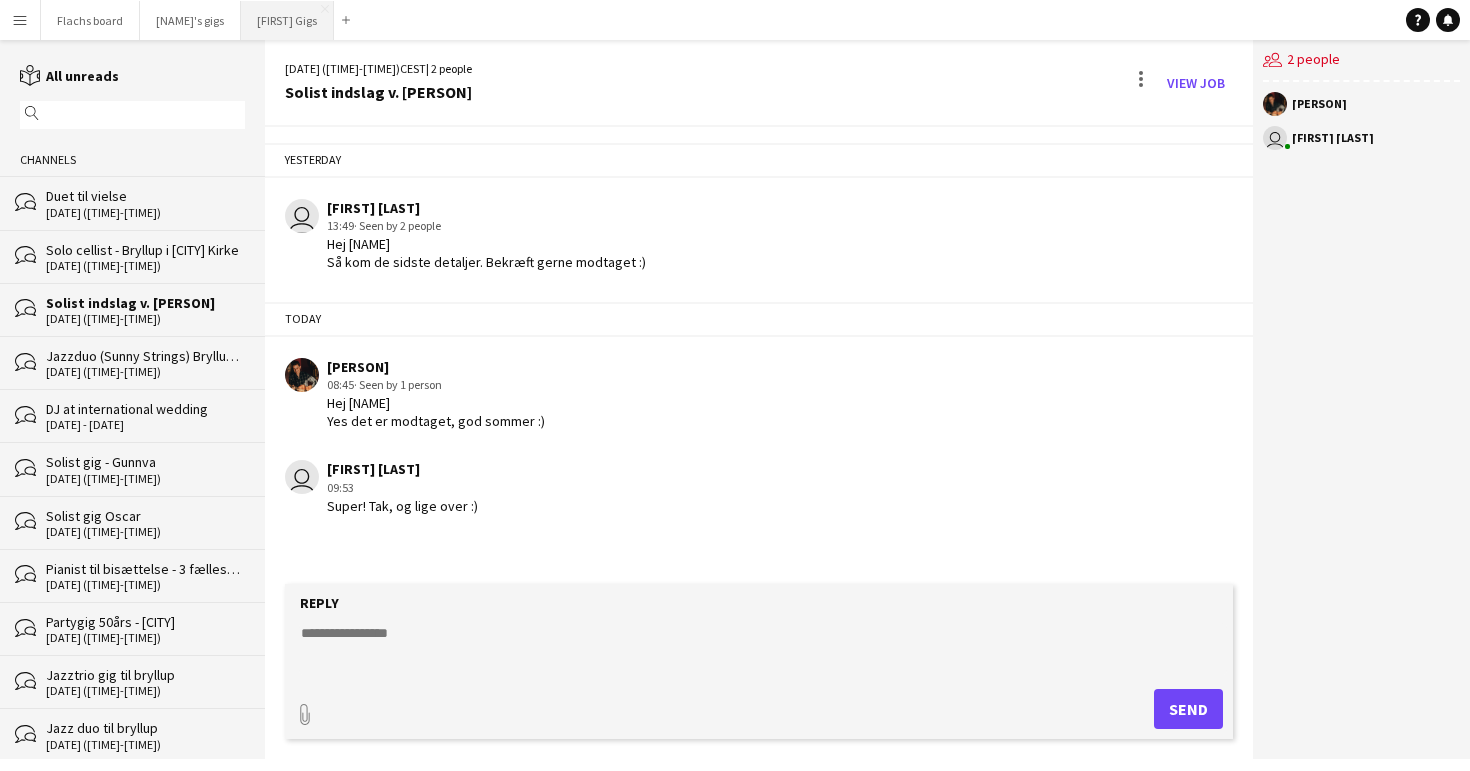 click on "Asger Gigs
Close" at bounding box center [287, 20] 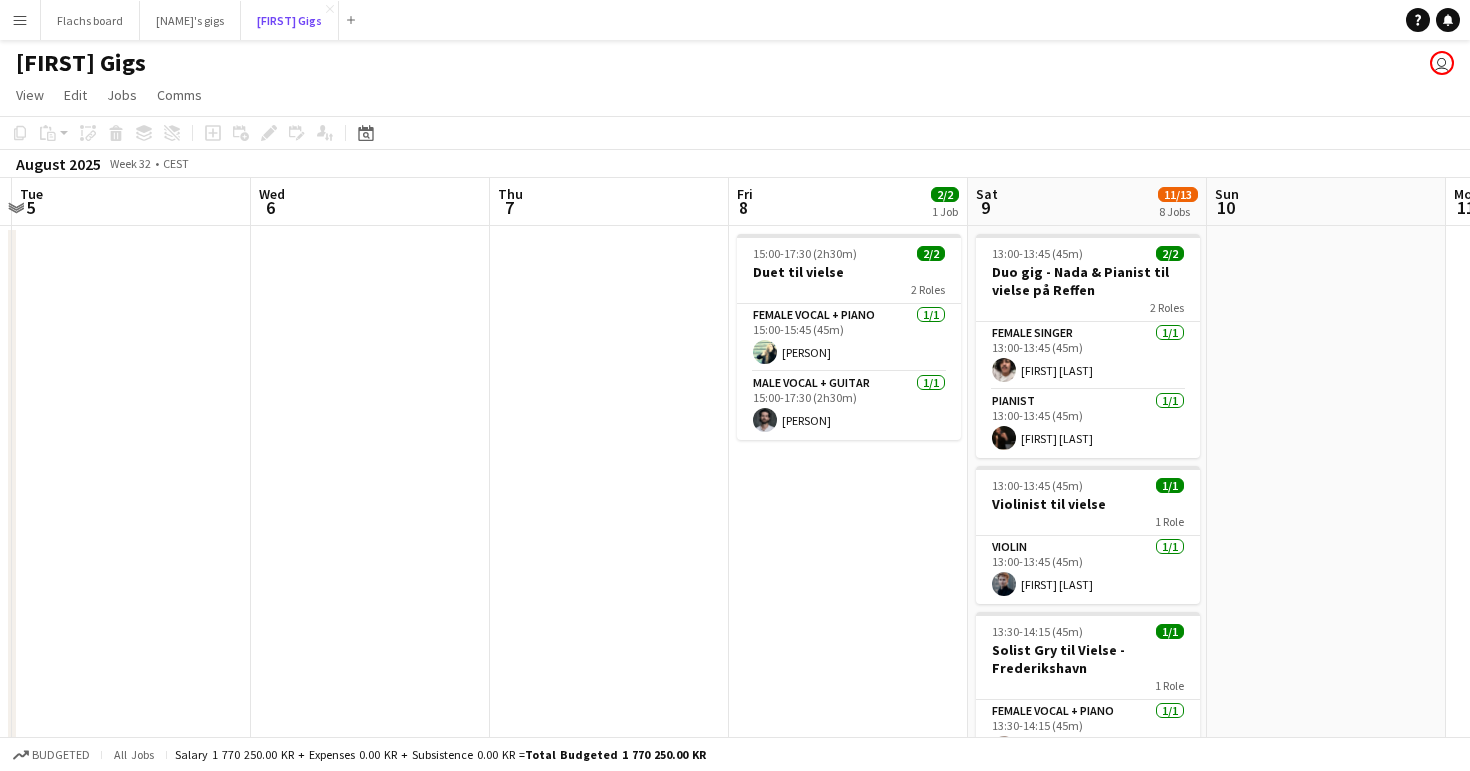 scroll, scrollTop: 0, scrollLeft: 995, axis: horizontal 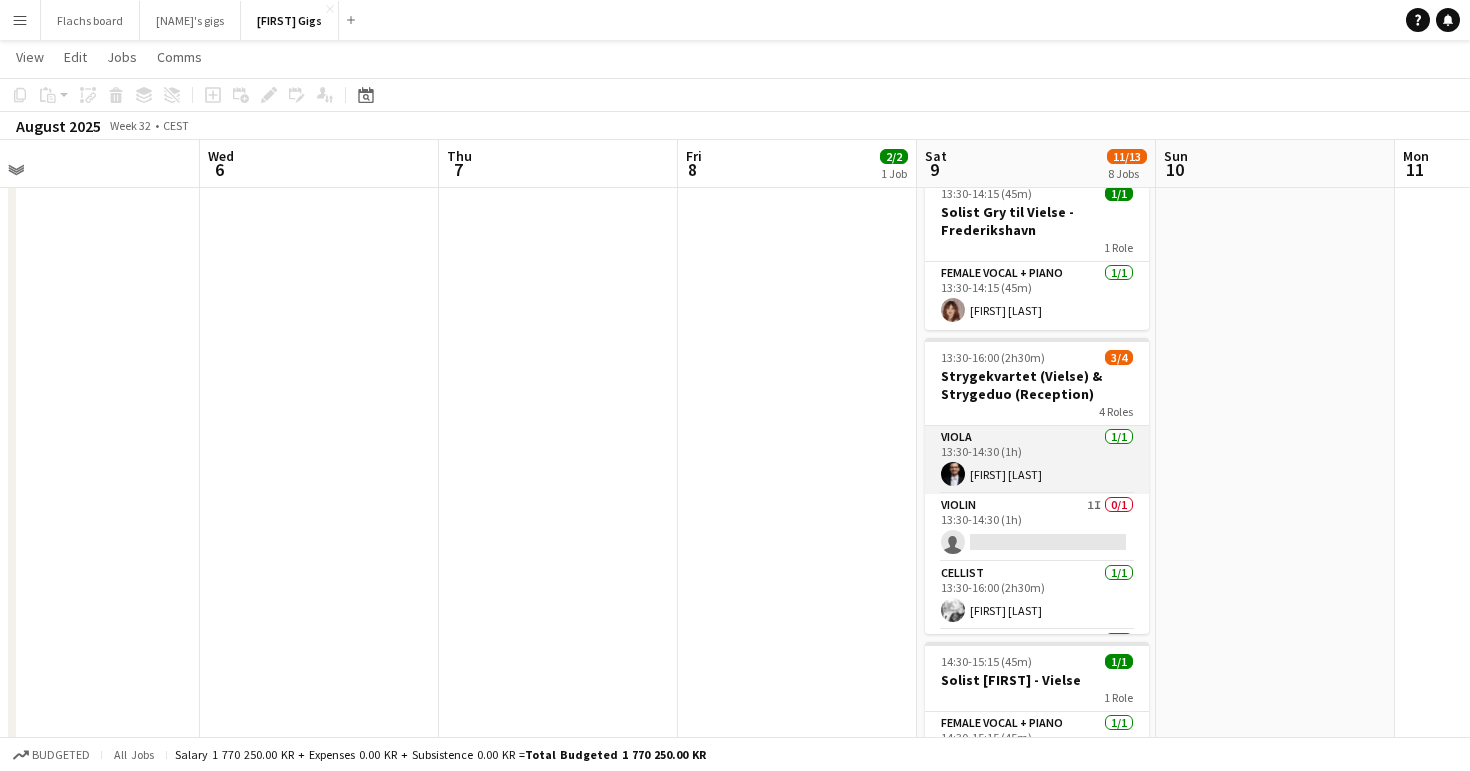 click on "Viola 1/1 13:30-14:30 (1h) [PERSON]" at bounding box center (1037, 460) 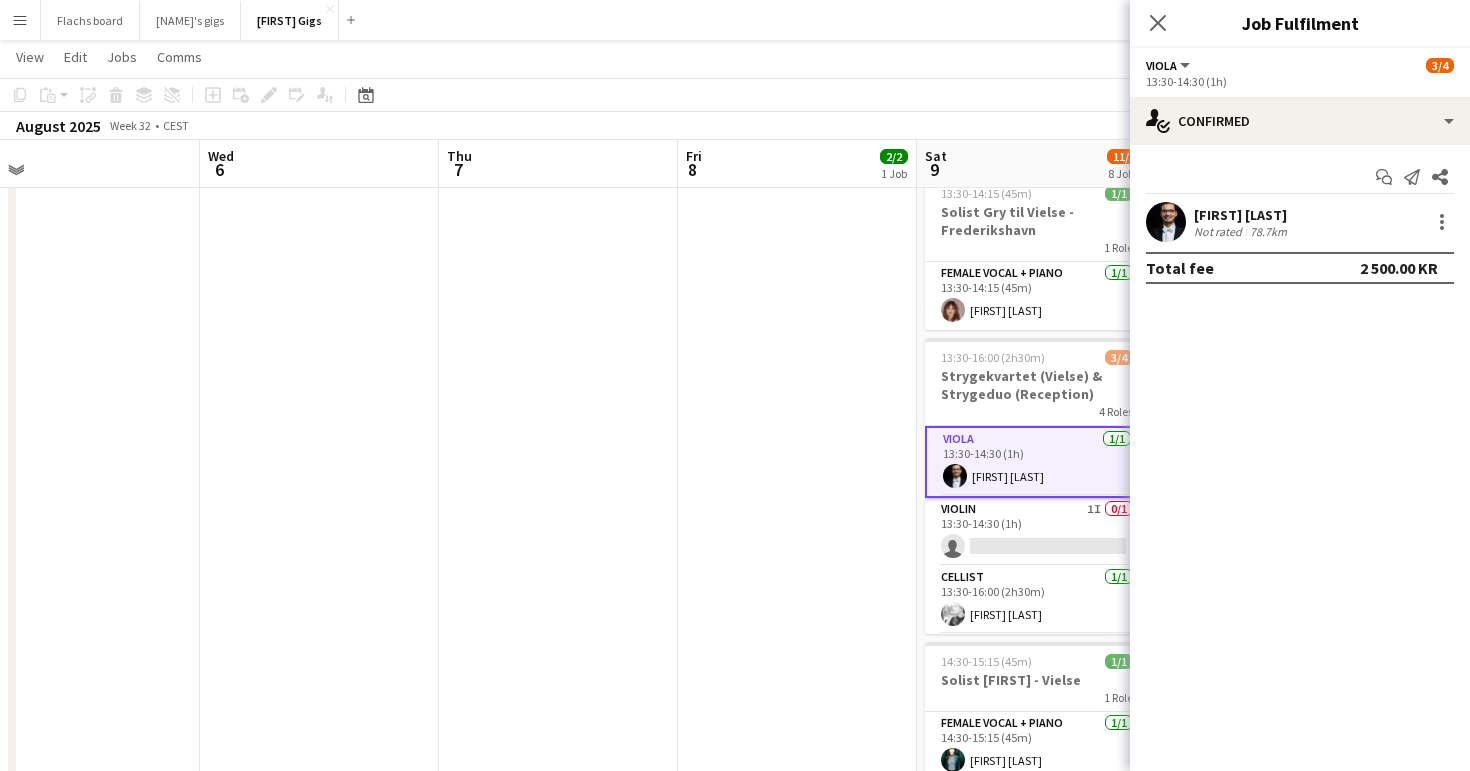 click on "[TIME]-[TIME] (2h30m) 2/2 Duet til vielse 2 Roles Female Vocal + Piano 1/1 15:00-15:45 (45m) [PERSON] Male Vocal + Guitar 1/1 15:00-17:30 (2h30m) [PERSON]" at bounding box center (797, 598) 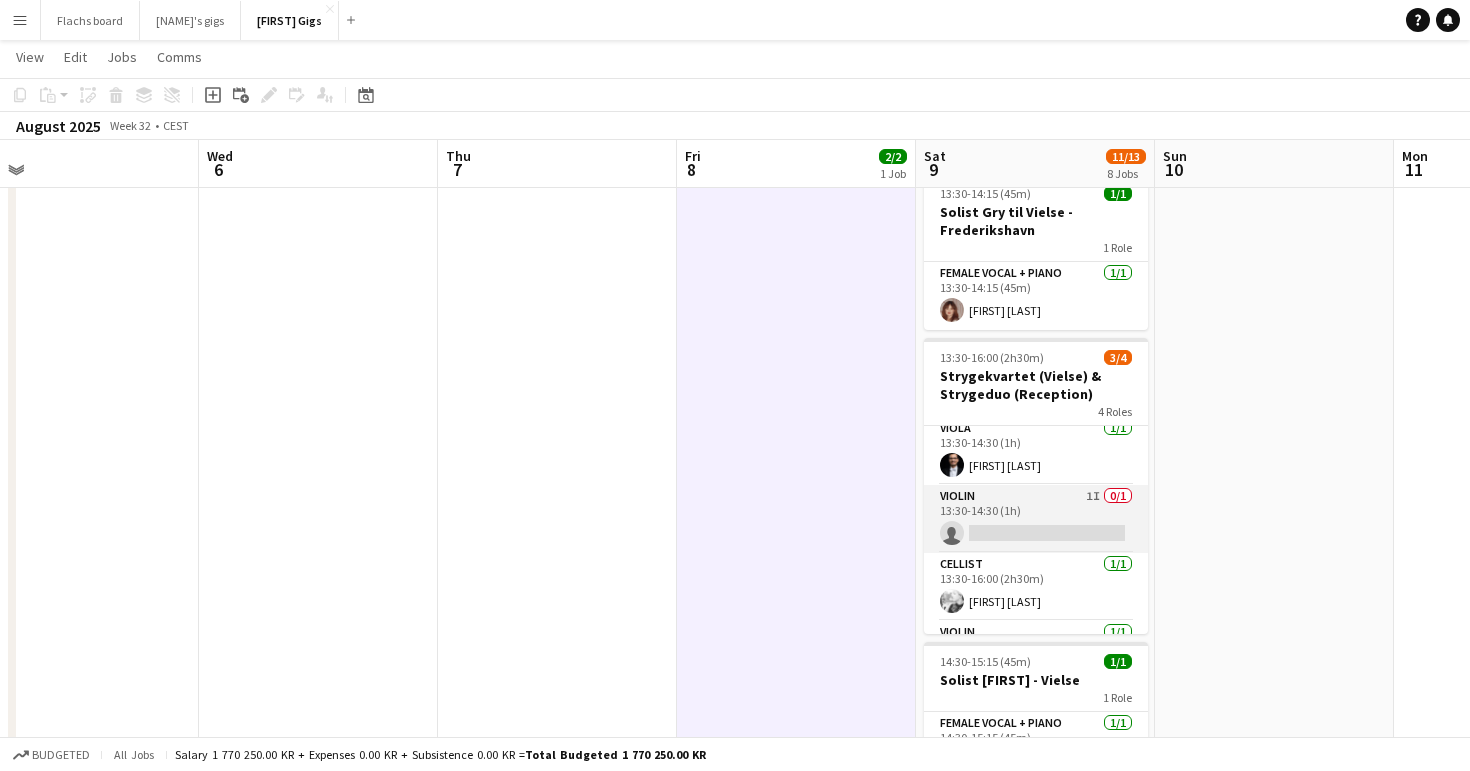 scroll, scrollTop: 0, scrollLeft: 0, axis: both 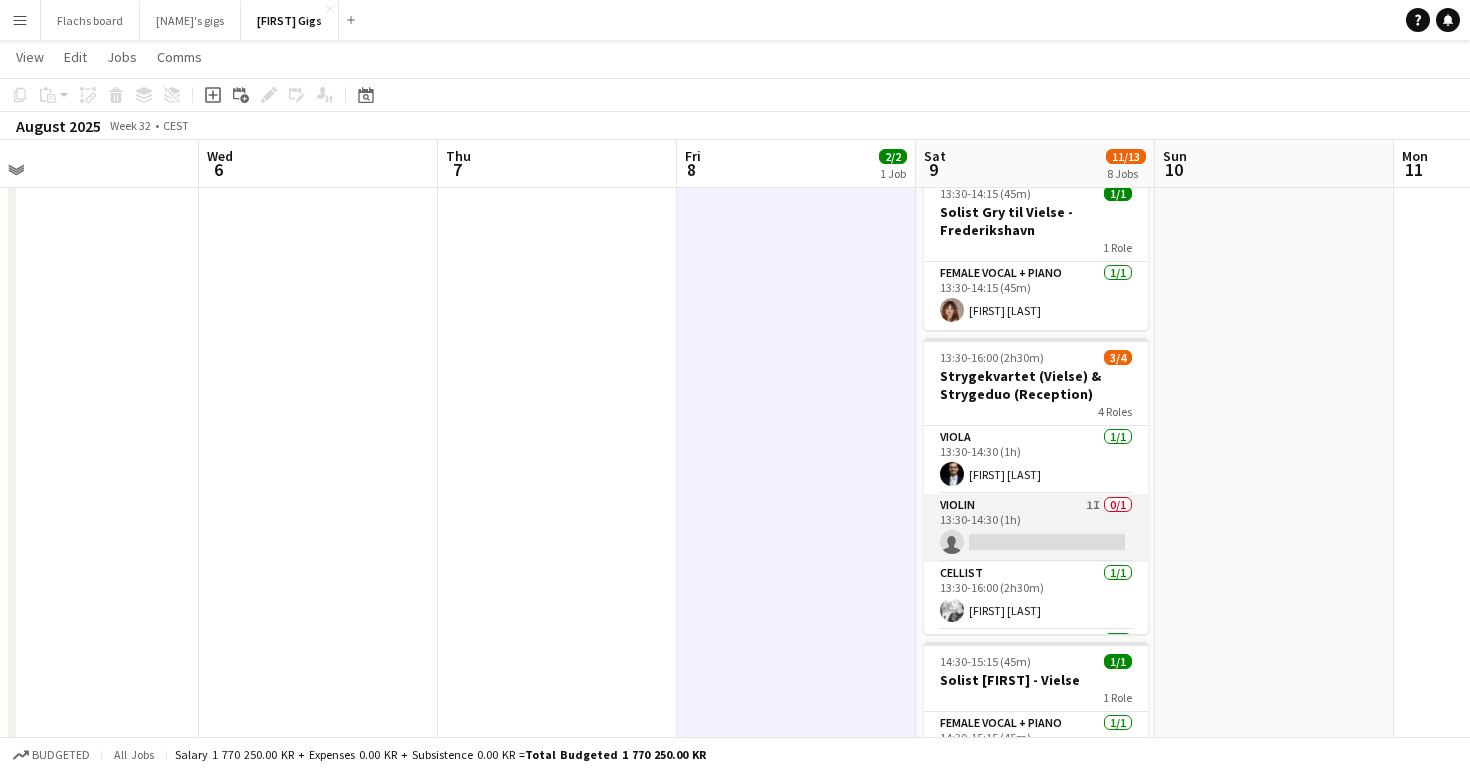 click on "Violin   1I   0/[NUMBER]   [TIME]-[TIME] ([DURATION])
single-neutral-actions" at bounding box center [1036, 528] 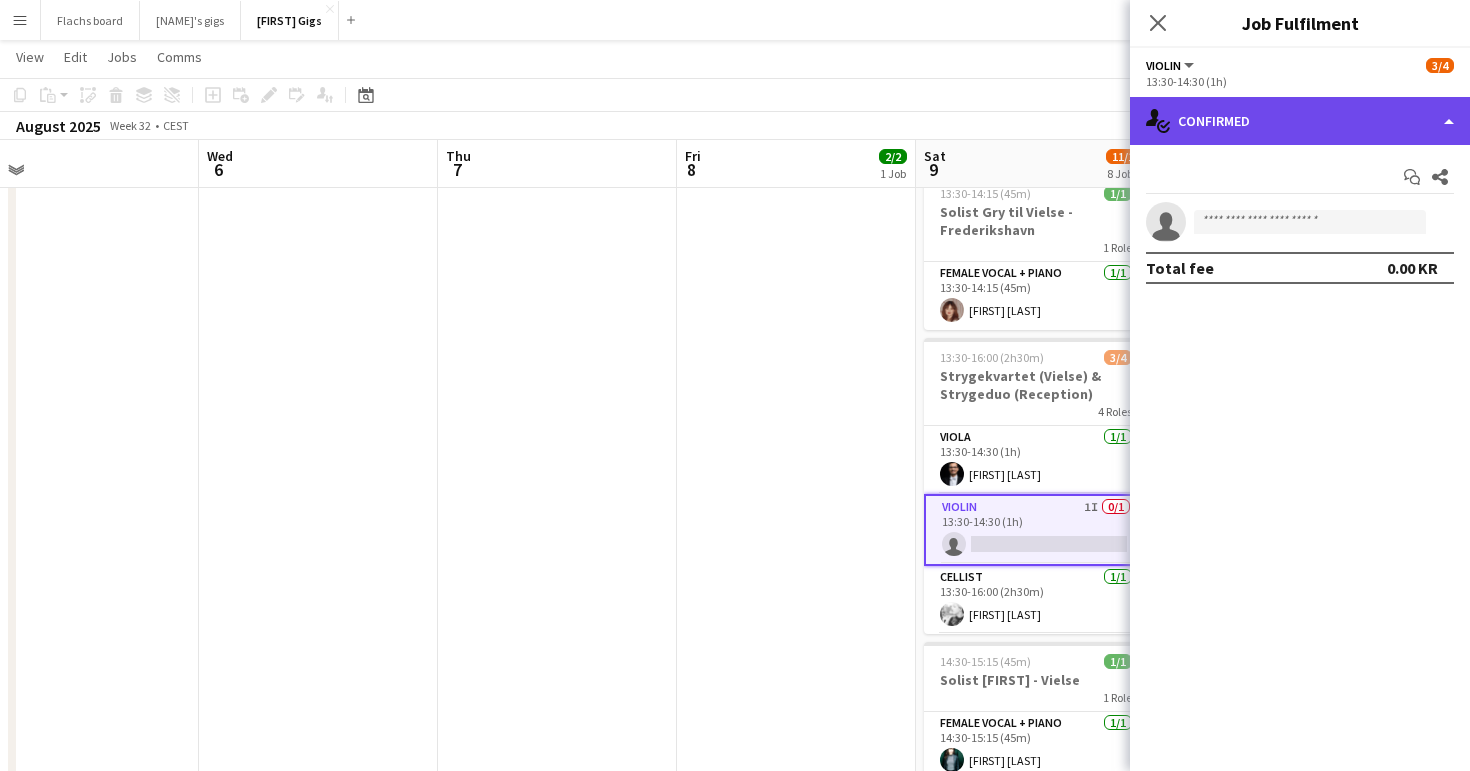 click on "single-neutral-actions-check-2
Confirmed" 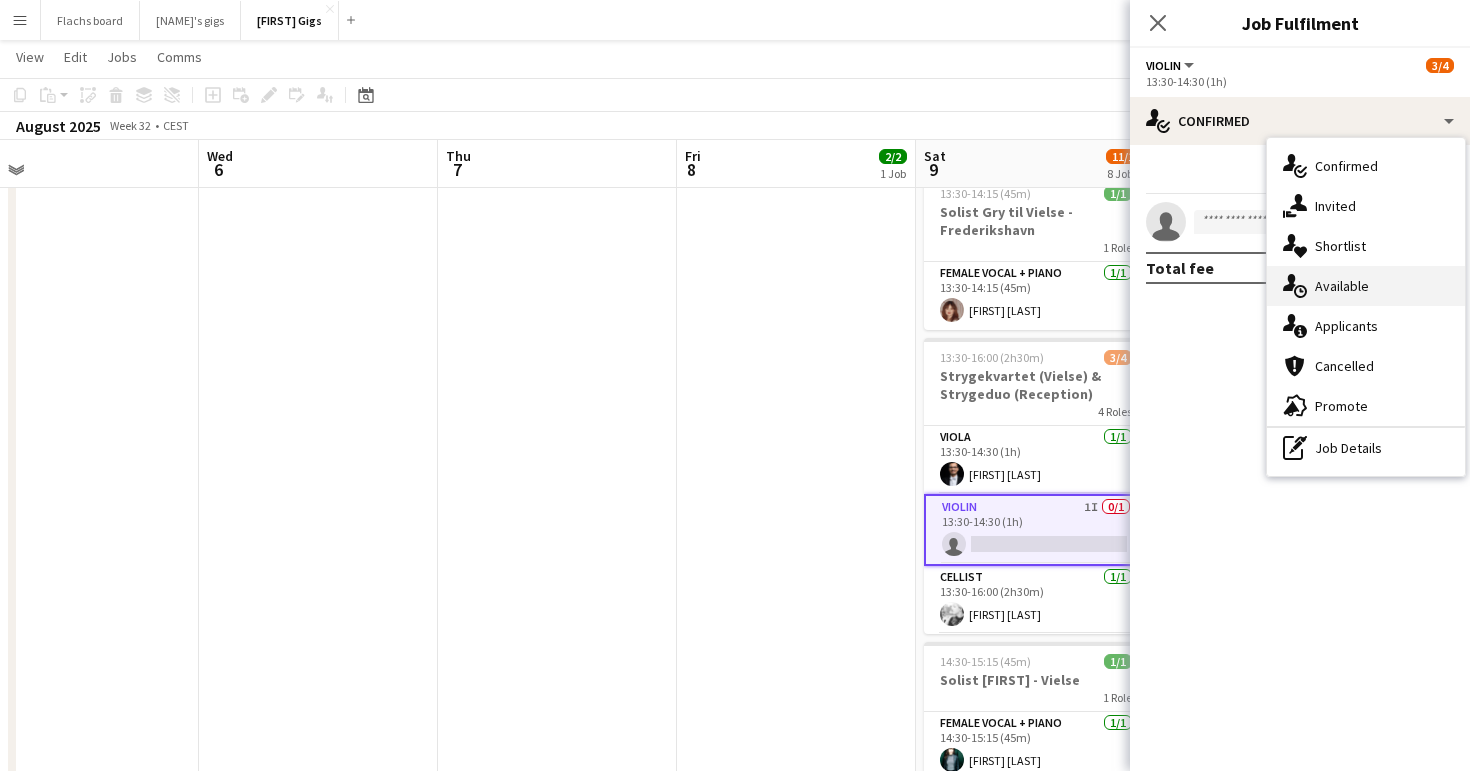 click on "single-neutral-actions-upload
Available" at bounding box center (1366, 286) 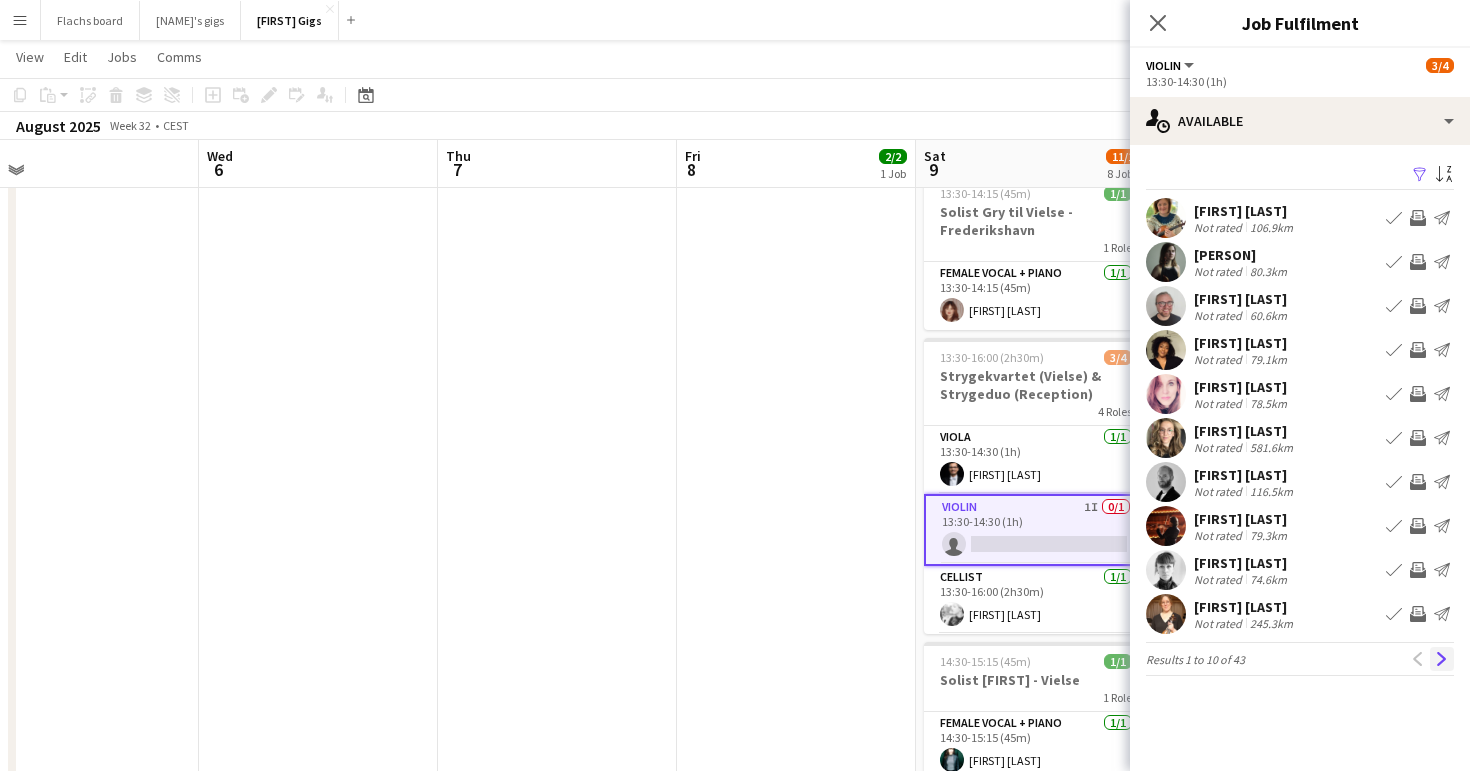 click on "Next" 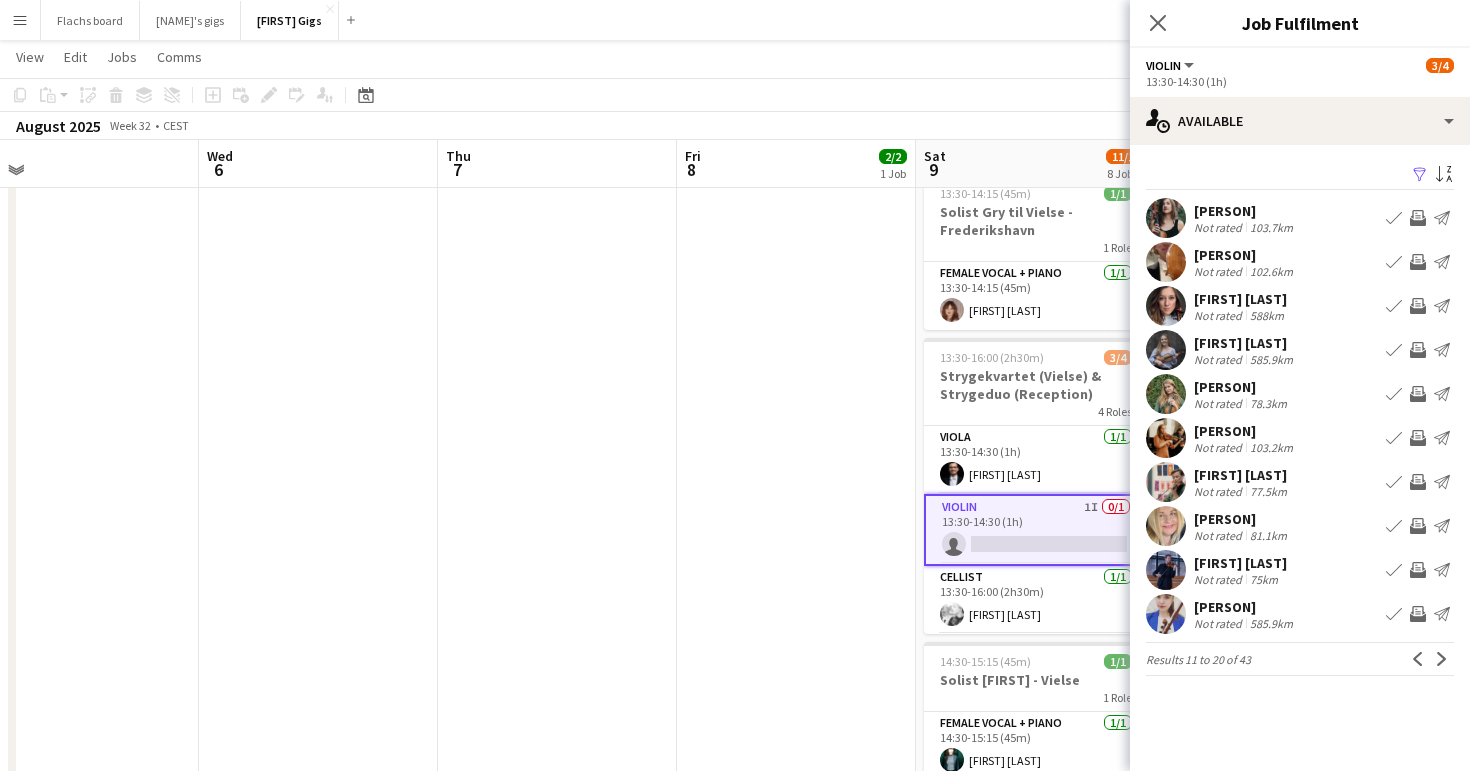 click on "[TIME]-[TIME] (2h30m) 2/2 Duet til vielse 2 Roles Female Vocal + Piano 1/1 15:00-15:45 (45m) [PERSON] Male Vocal + Guitar 1/1 15:00-17:30 (2h30m) [PERSON]" at bounding box center (796, 598) 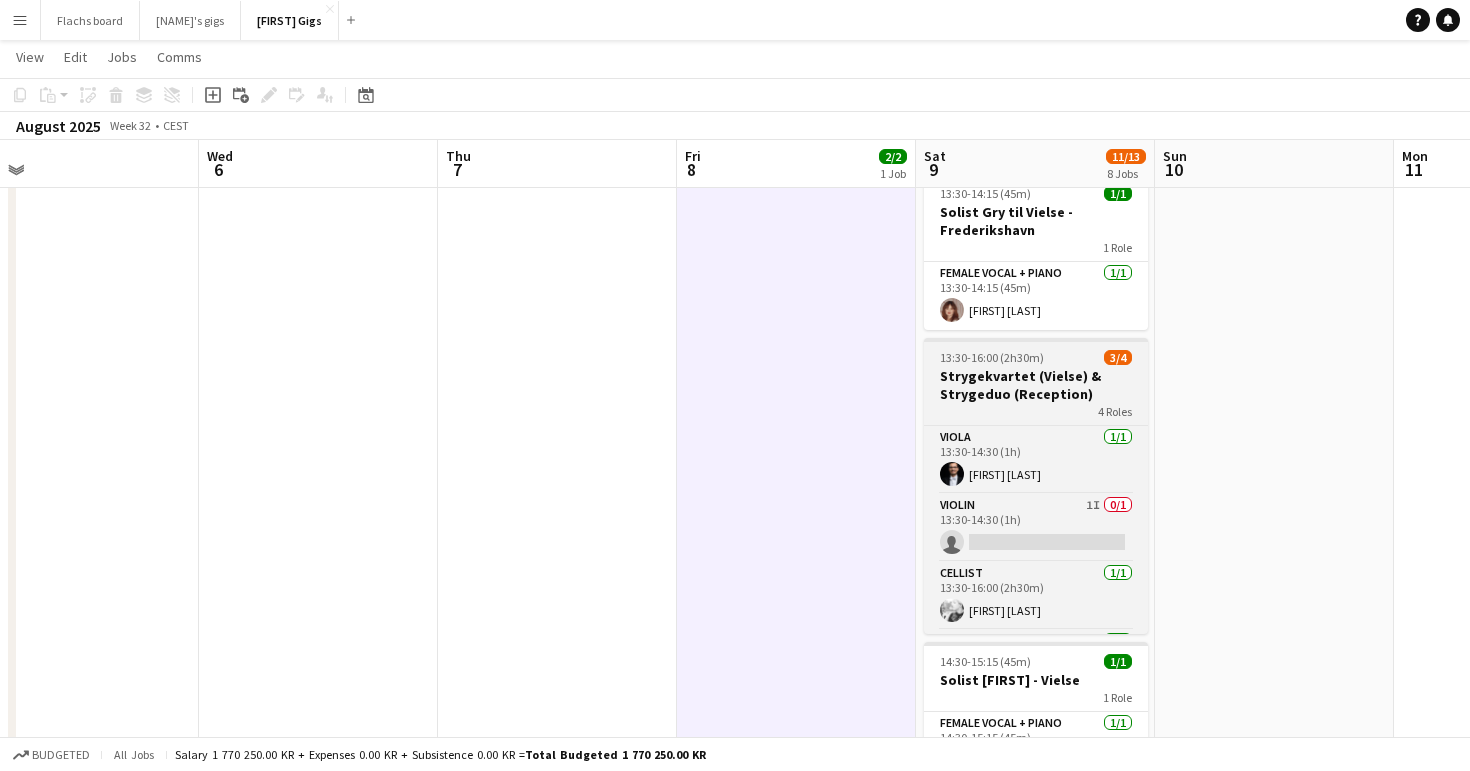click on "Strygekvartet (Vielse) & Strygeduo (Reception)" at bounding box center [1036, 385] 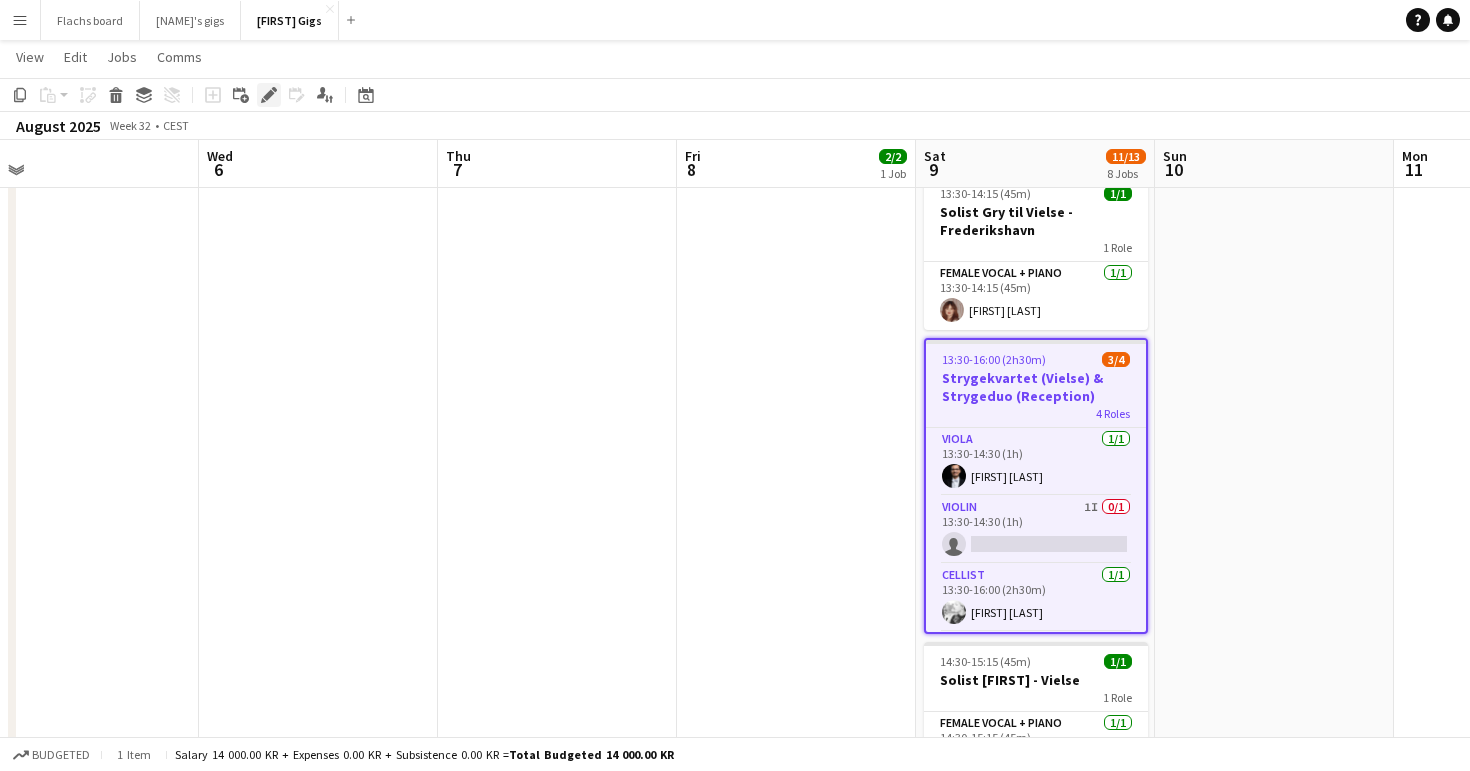 click on "Edit" at bounding box center [269, 95] 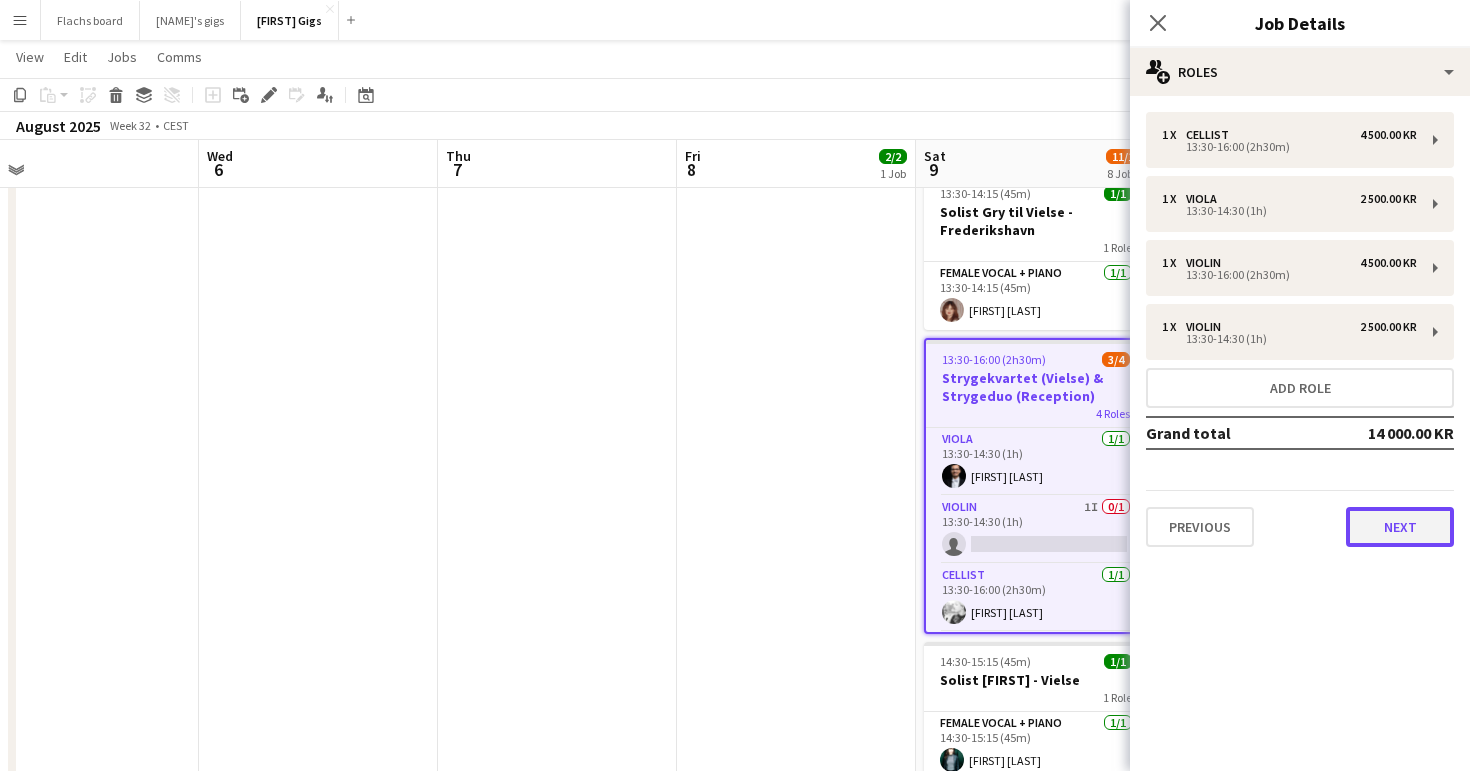 click on "Next" at bounding box center (1400, 527) 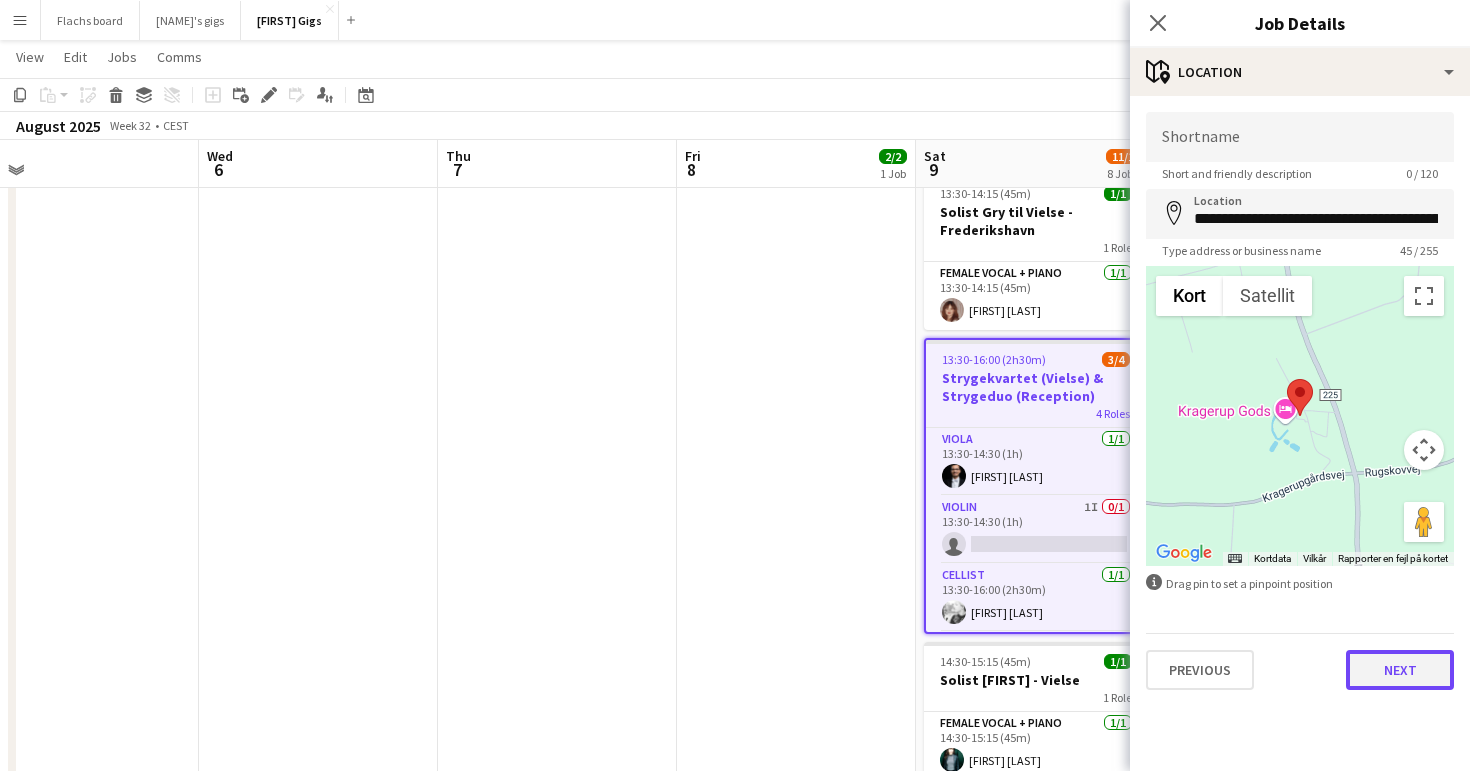 click on "Next" at bounding box center [1400, 670] 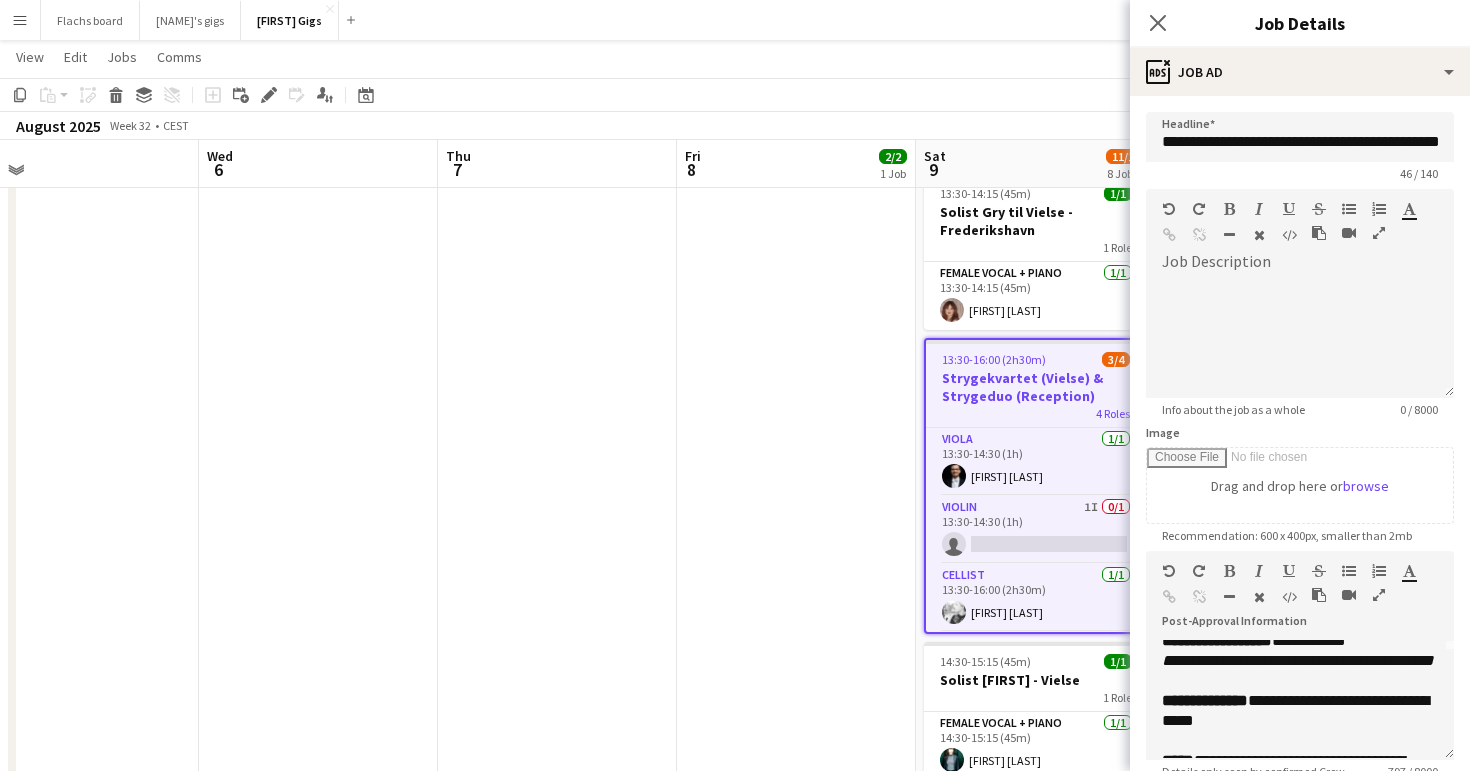 scroll, scrollTop: 112, scrollLeft: 0, axis: vertical 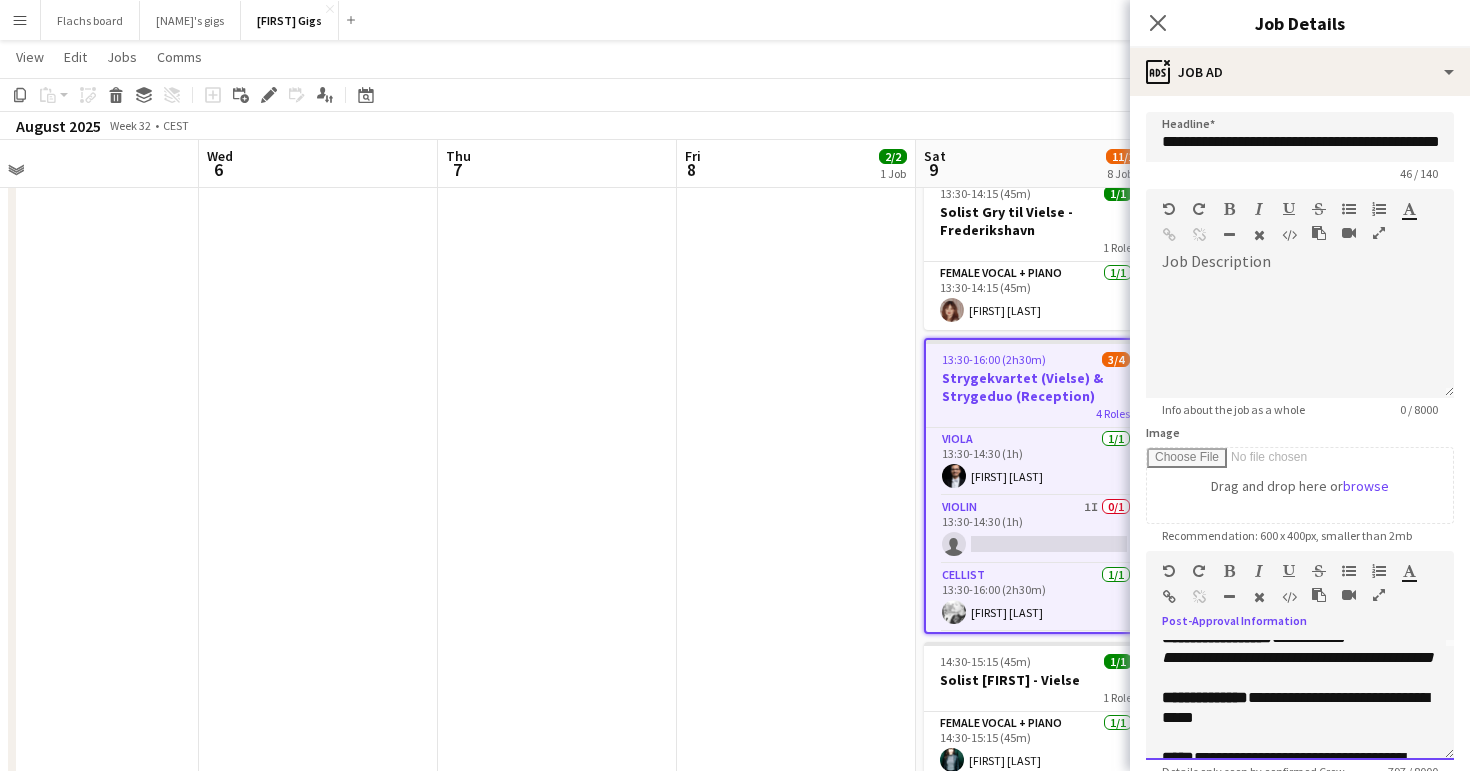drag, startPoint x: 1249, startPoint y: 705, endPoint x: 1138, endPoint y: 682, distance: 113.35784 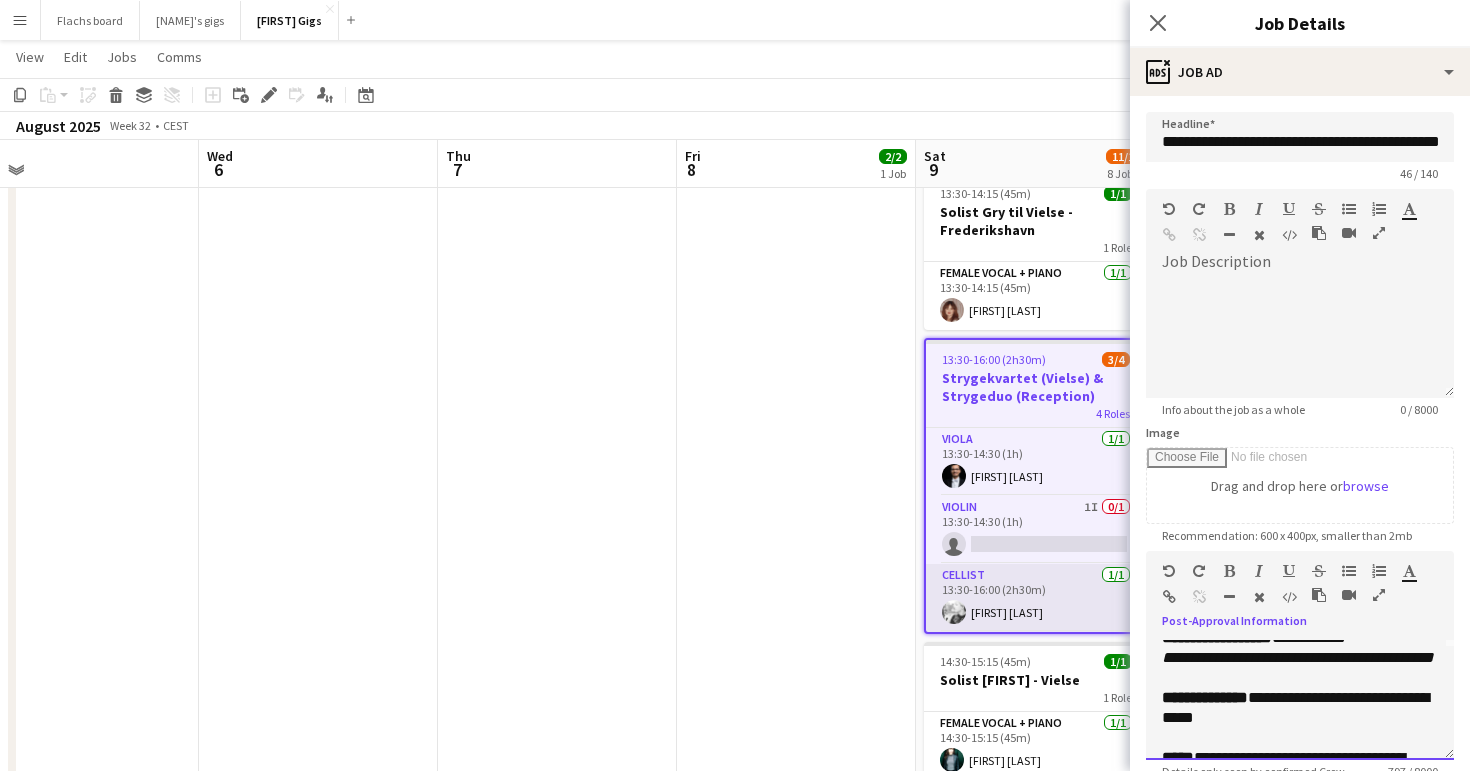 type 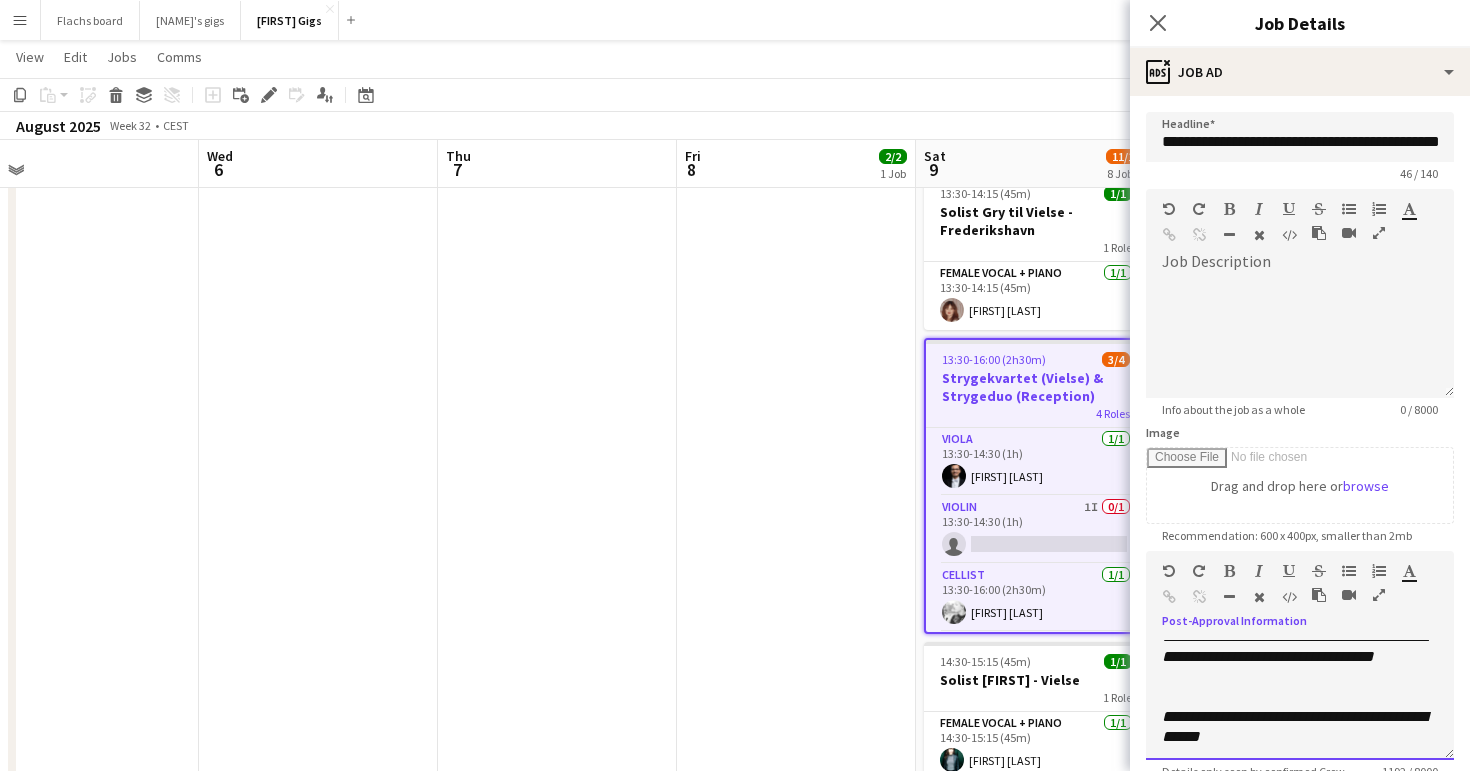 click at bounding box center (1300, 697) 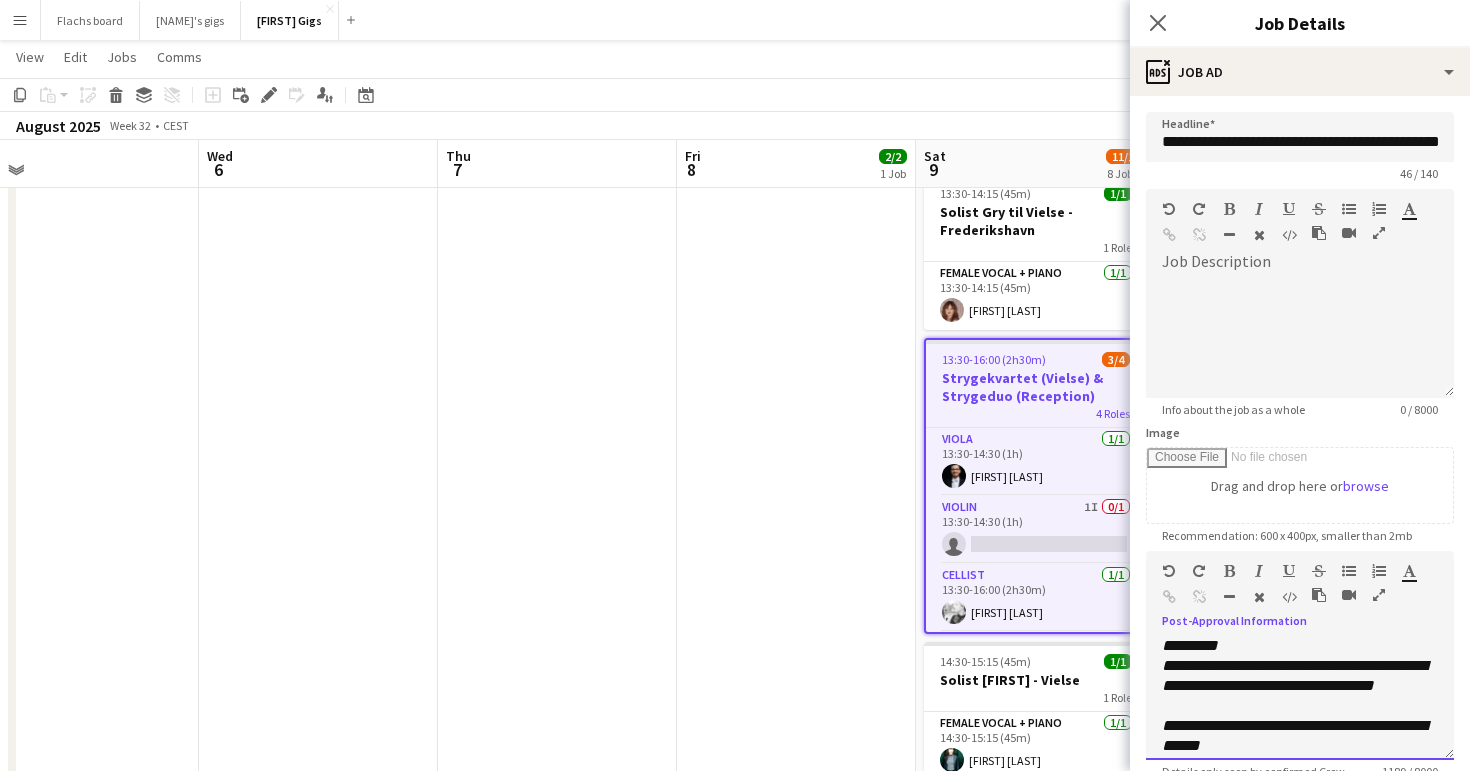 scroll, scrollTop: 202, scrollLeft: 0, axis: vertical 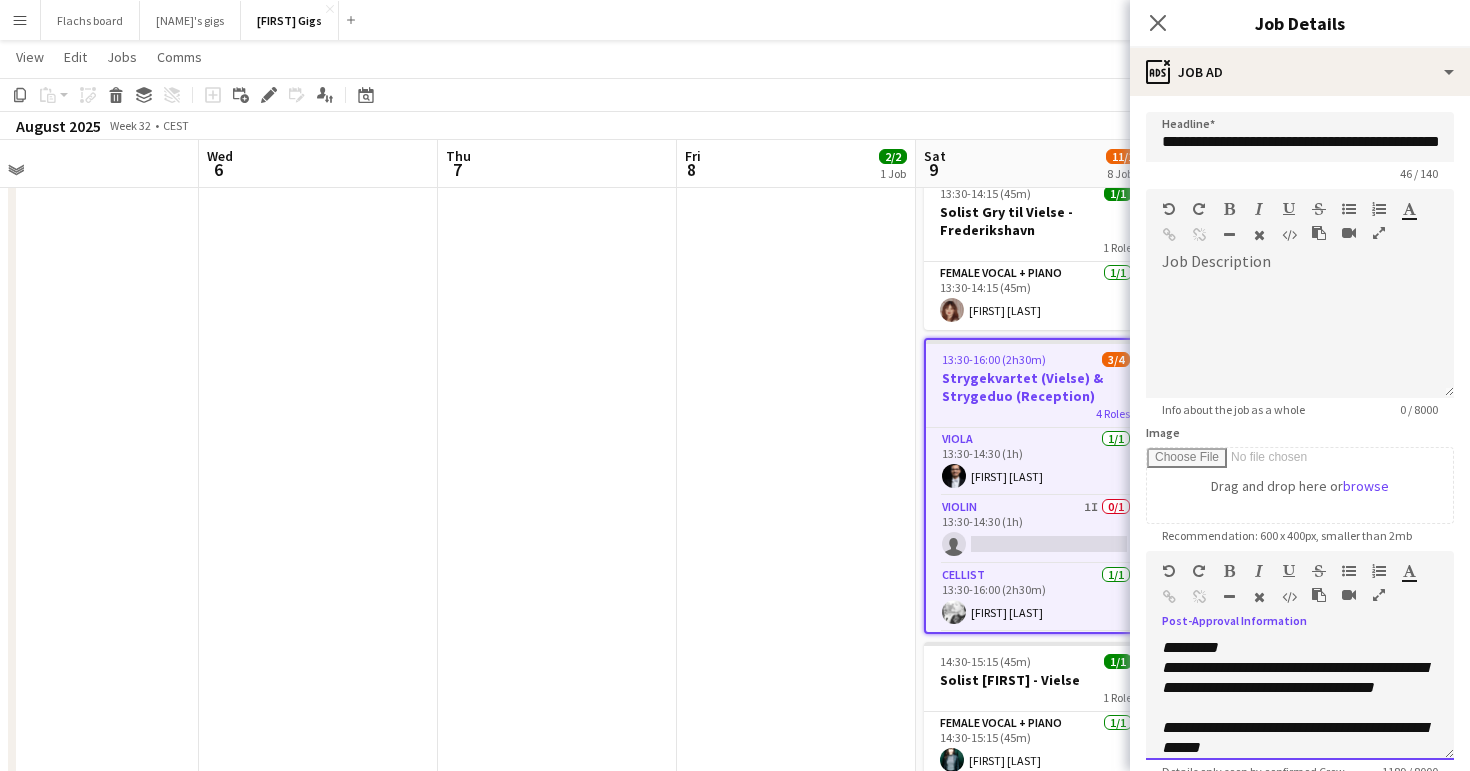 click on "**********" at bounding box center (1300, 678) 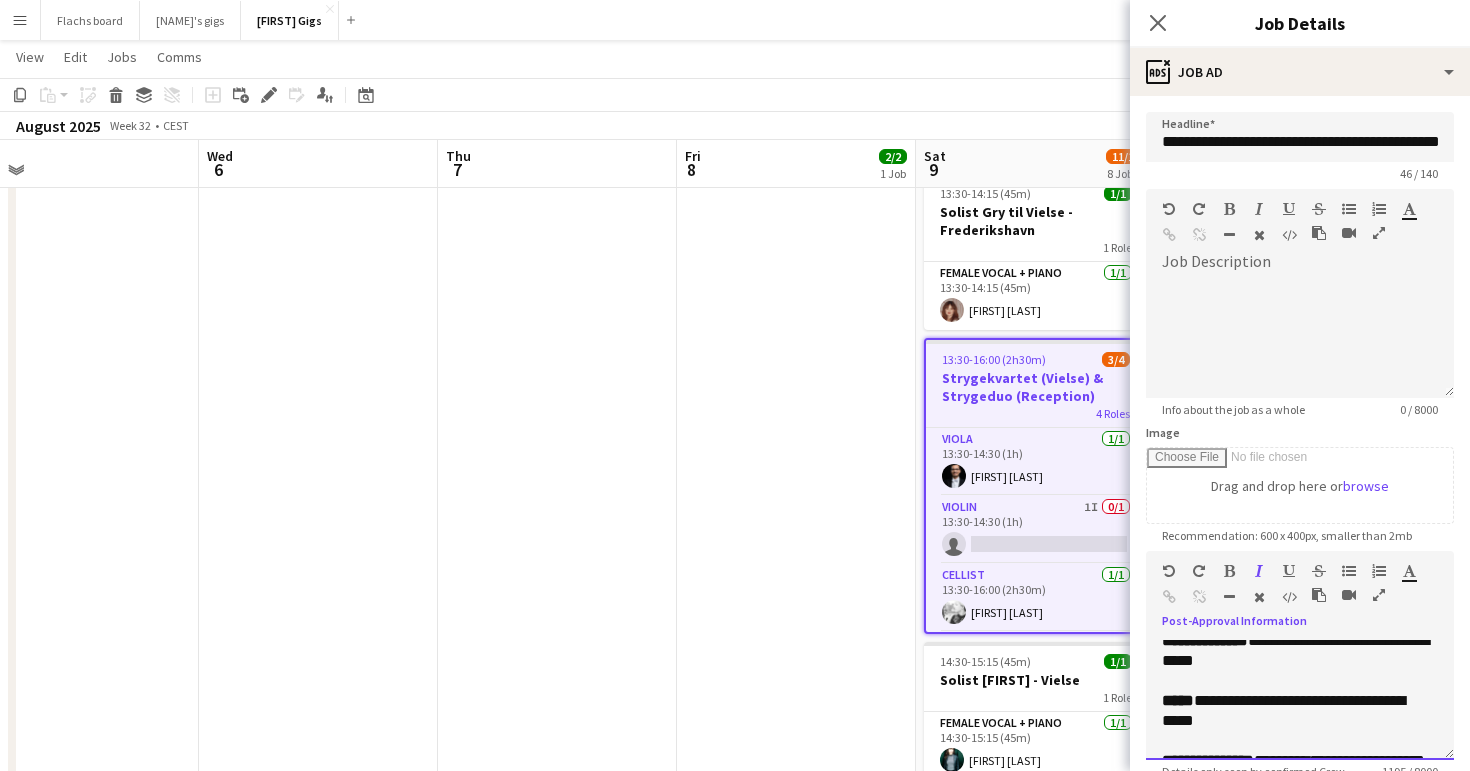 scroll, scrollTop: 451, scrollLeft: 0, axis: vertical 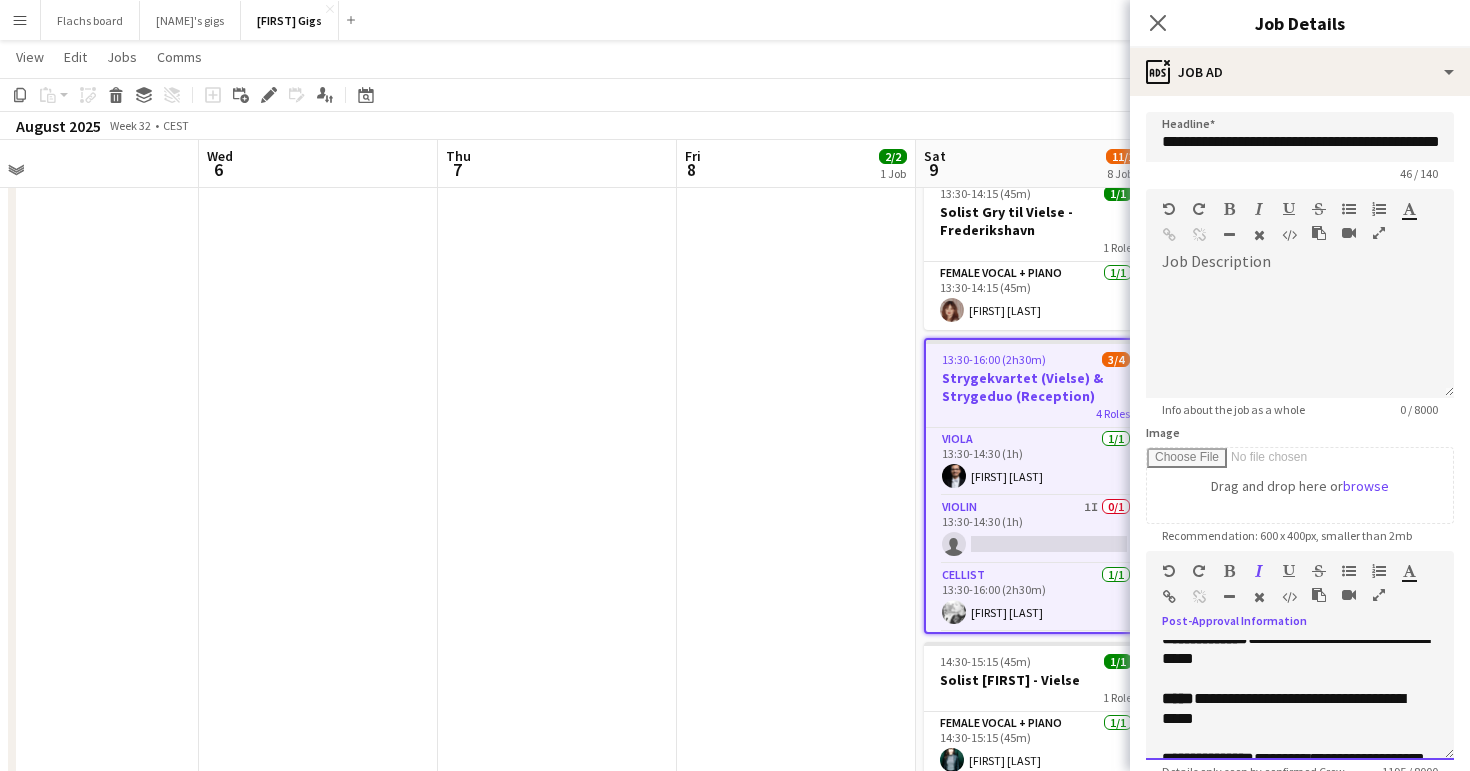 drag, startPoint x: 1282, startPoint y: 705, endPoint x: 1252, endPoint y: 707, distance: 30.066593 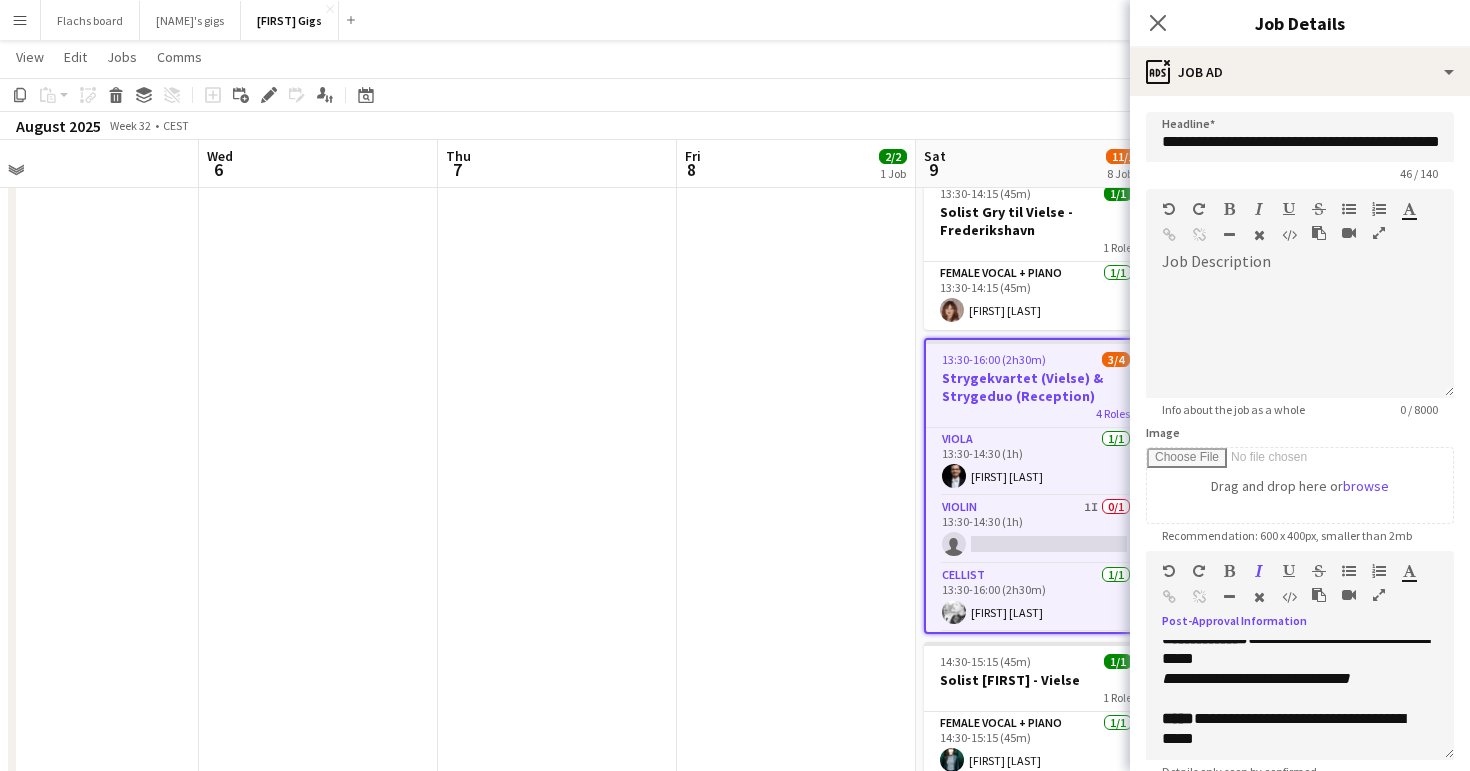 click on "[TIME]-[TIME] (2h30m) 2/2 Duet til vielse 2 Roles Female Vocal + Piano 1/1 15:00-15:45 (45m) [PERSON] Male Vocal + Guitar 1/1 15:00-17:30 (2h30m) [PERSON]" at bounding box center (796, 598) 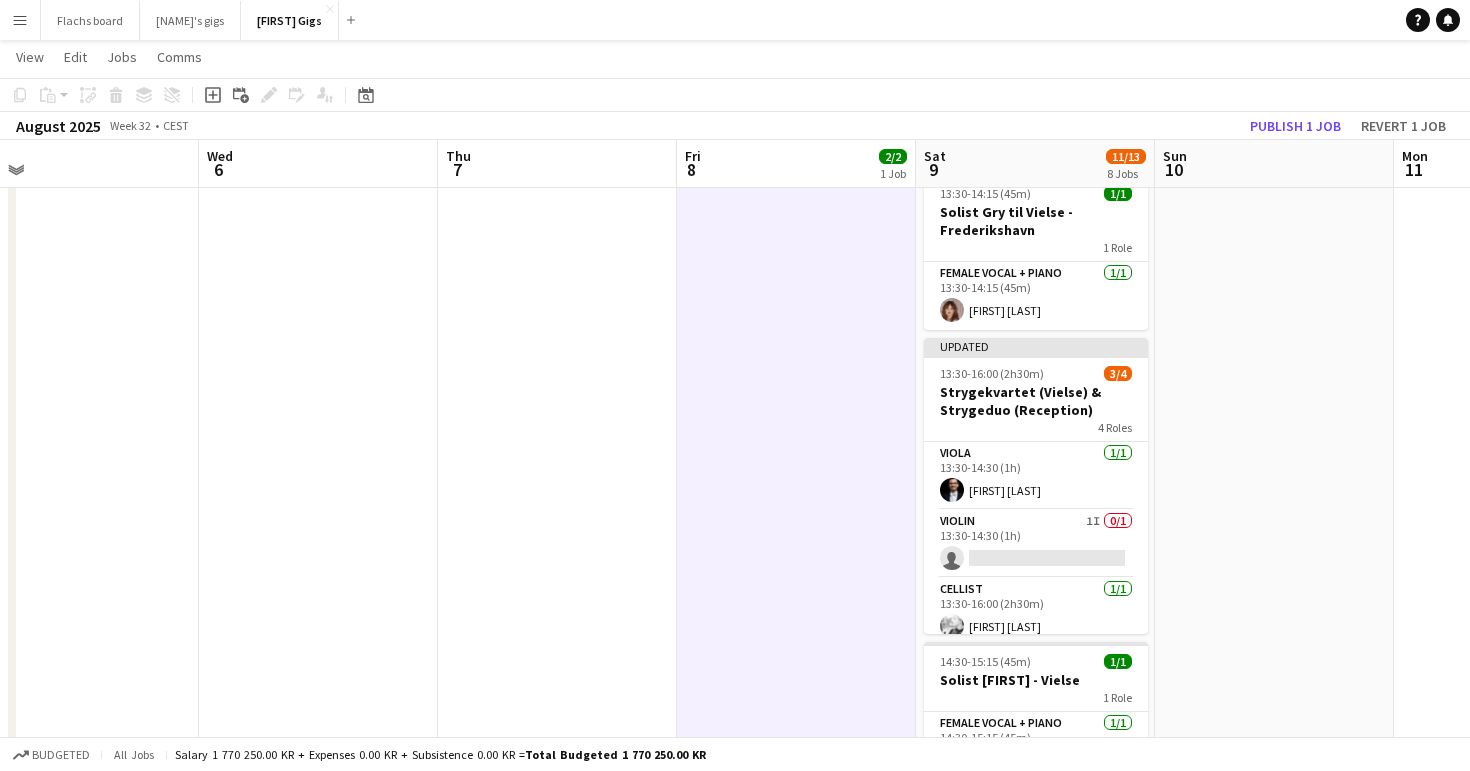 click on "Copy
Paste
Paste
Command
V Paste with crew
Command
Shift
V
Paste linked Job
Delete
Group
Ungroup
Add job
Add linked Job
Edit
Edit linked Job
Applicants
Date picker
JUL 2025 JUL 2025 Monday M Tuesday T Wednesday W Thursday T Friday F Saturday S Sunday S  JUL      1   2   3   4   5   6   7   8   9   10   11   12   13   14   15   16   17   18   19   20   21   22   23   24" 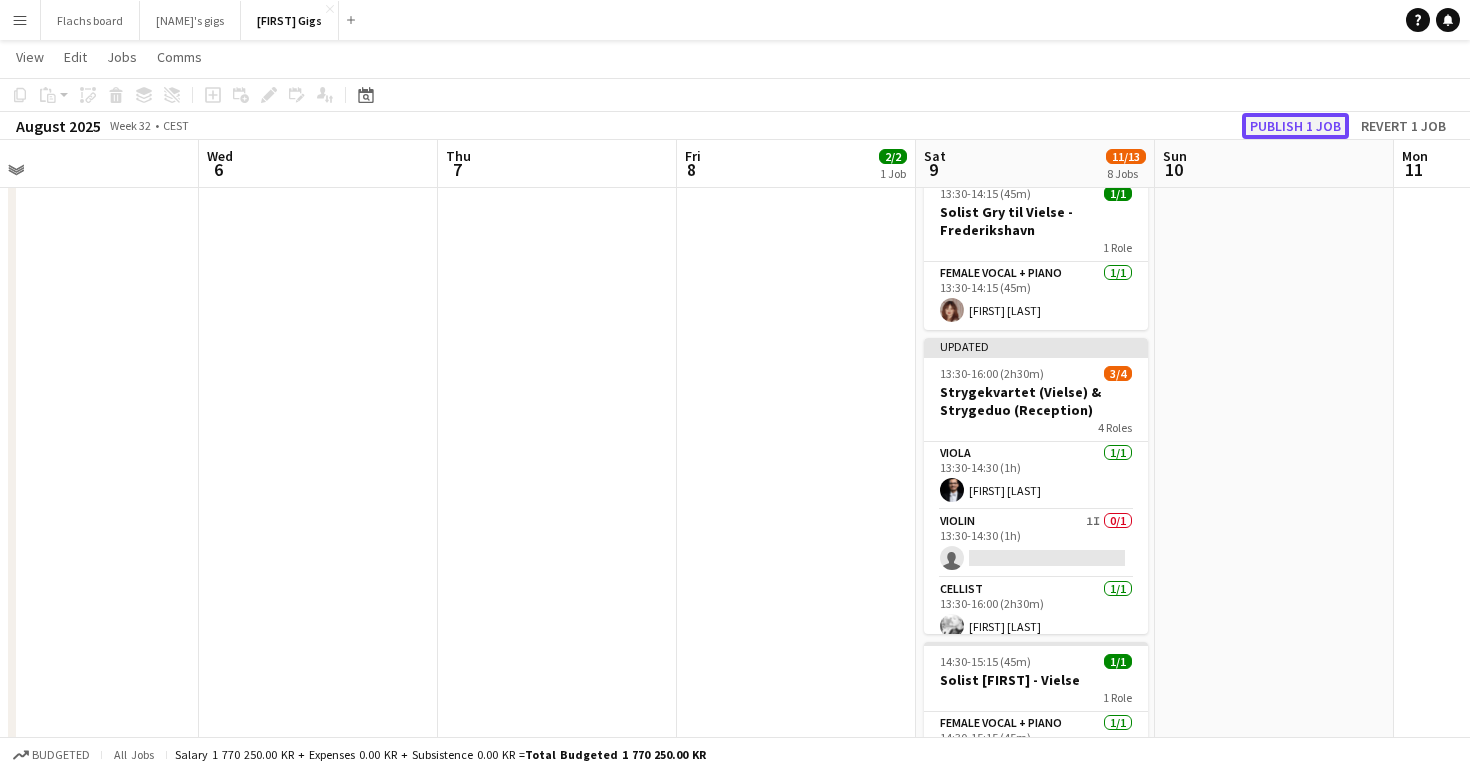 click on "Publish 1 job" 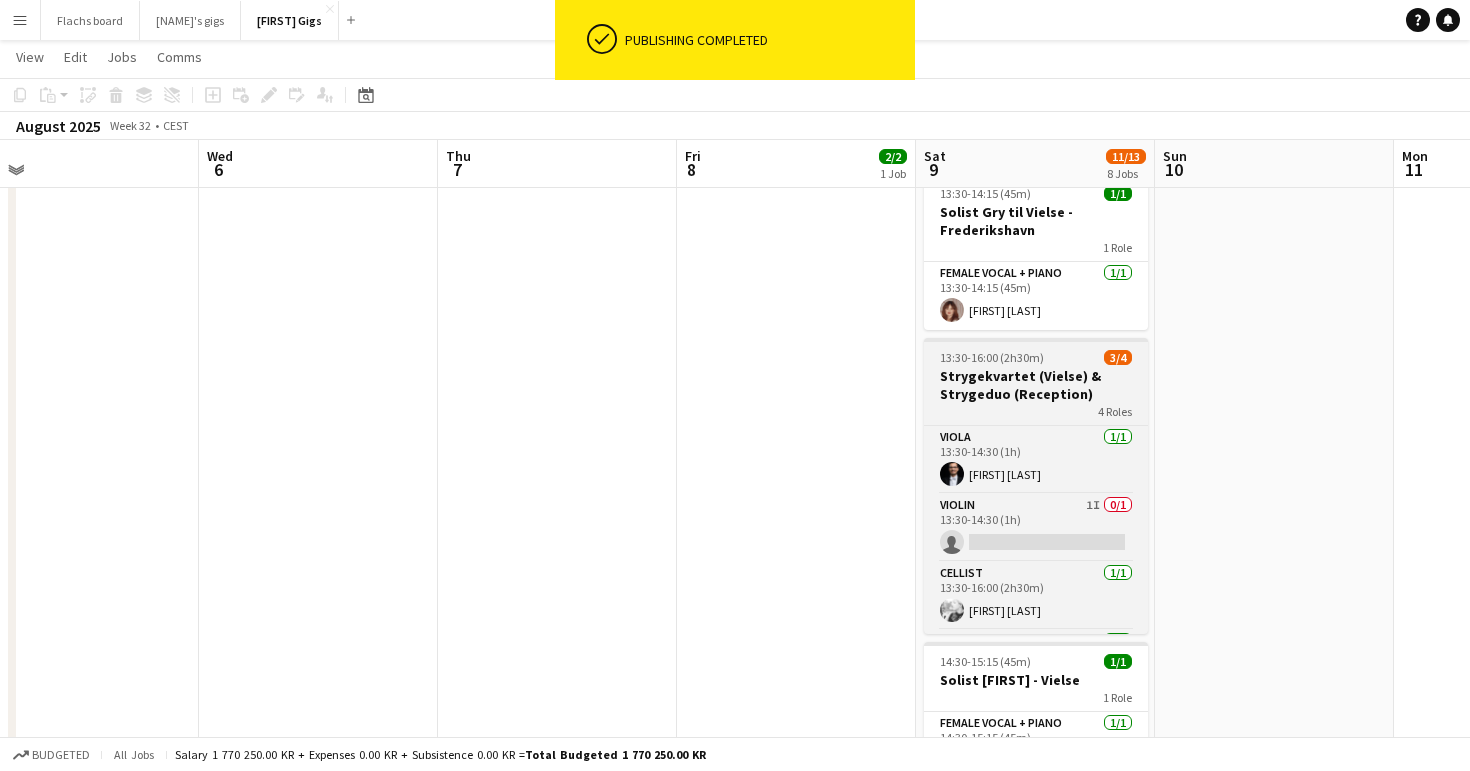 click on "Strygekvartet (Vielse) & Strygeduo (Reception)" at bounding box center [1036, 385] 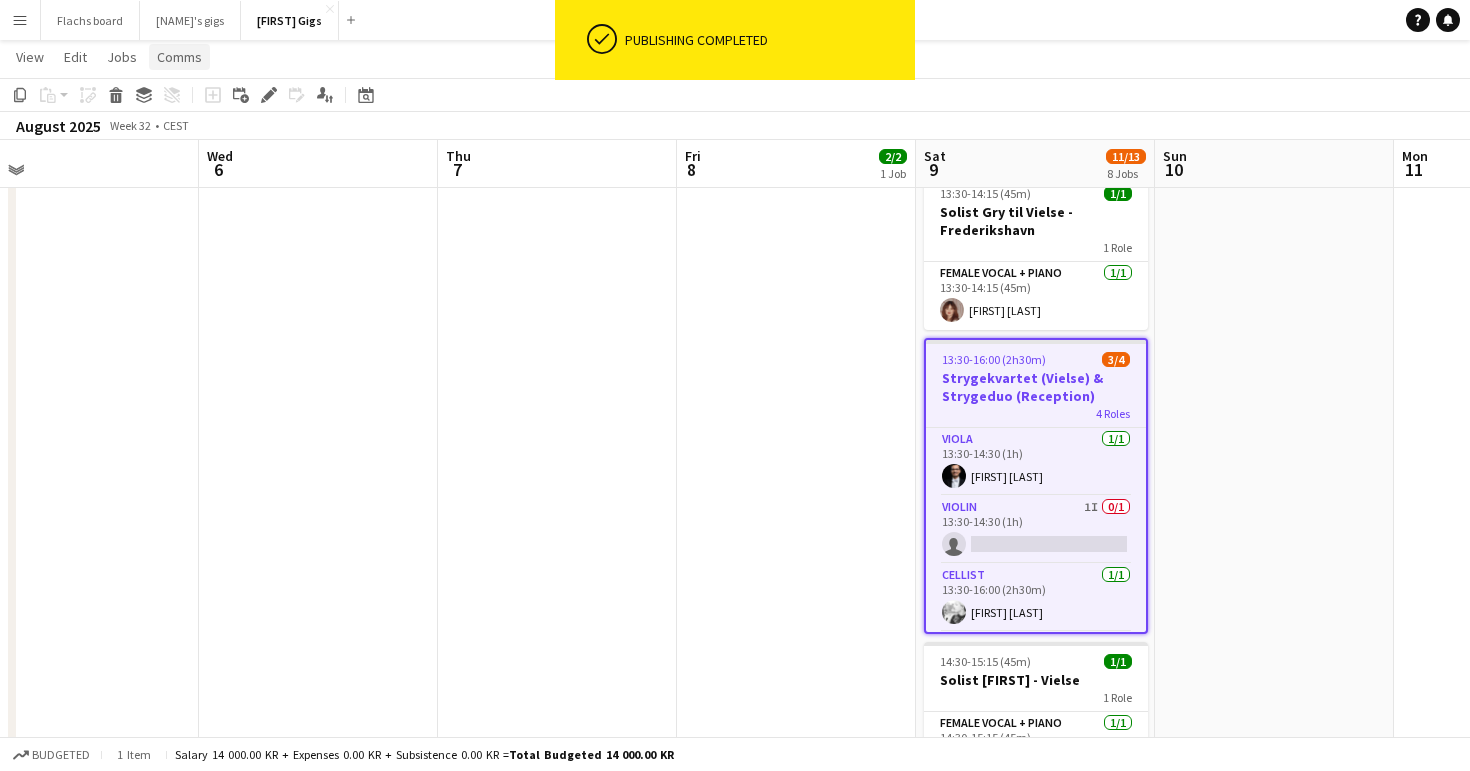 click on "Comms" 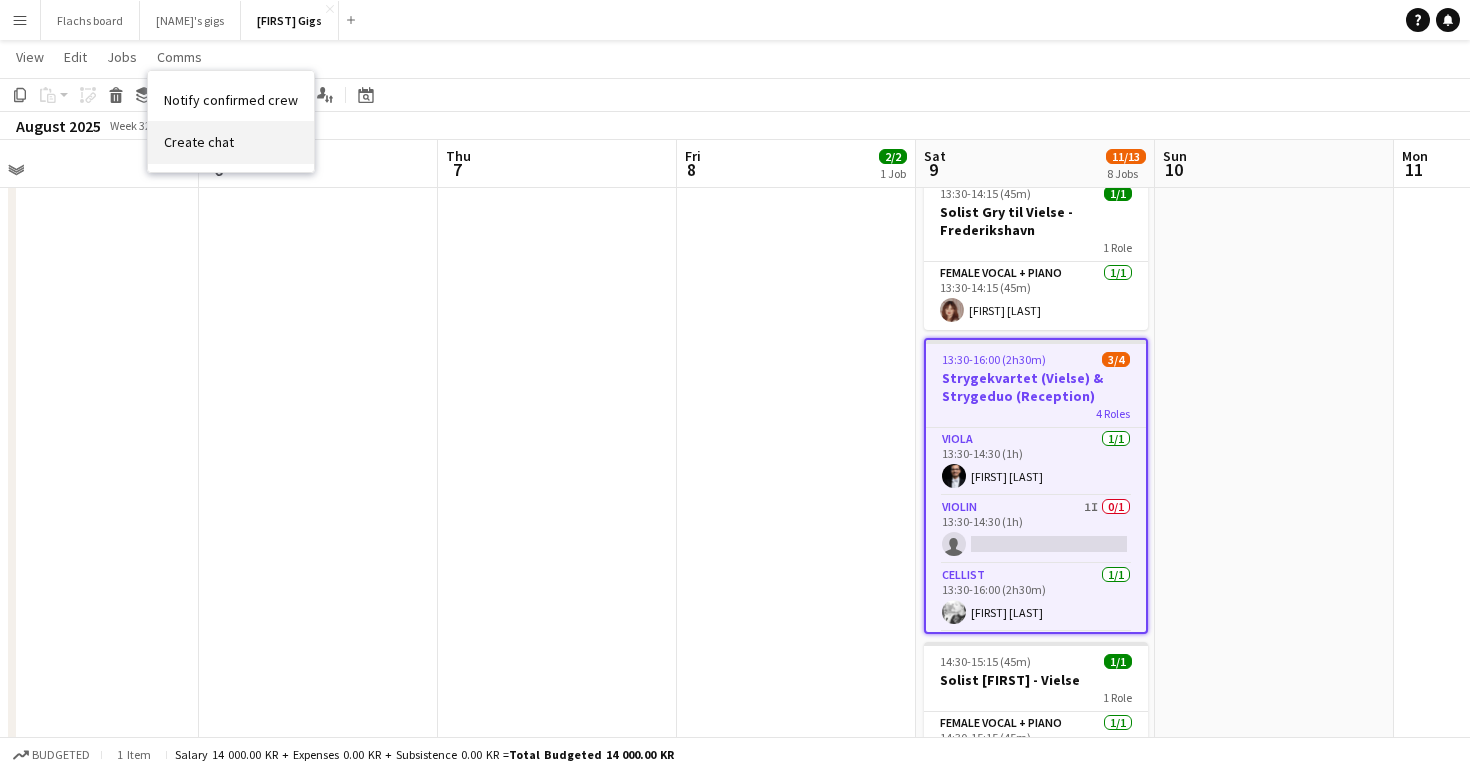 click on "Create chat" at bounding box center (199, 142) 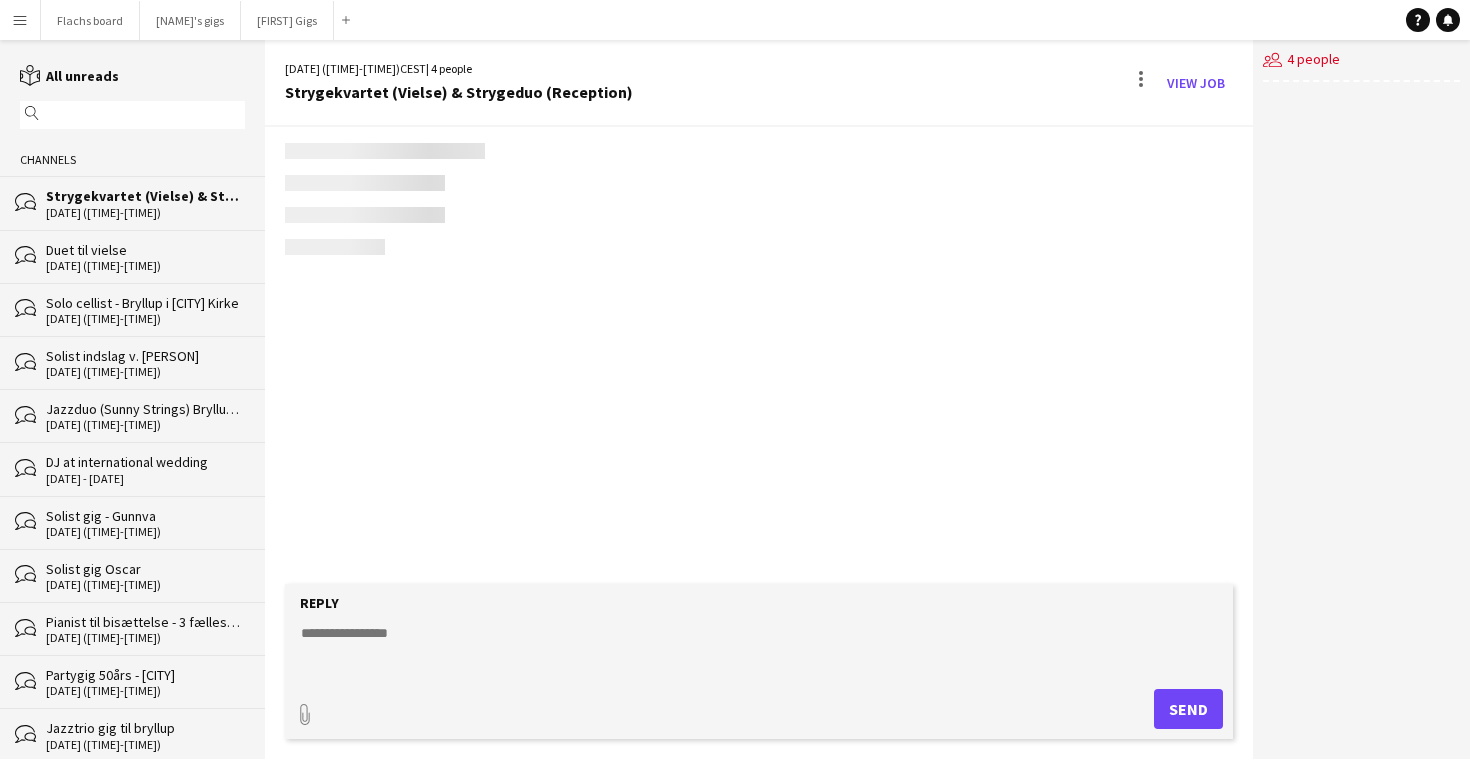 scroll, scrollTop: 0, scrollLeft: 0, axis: both 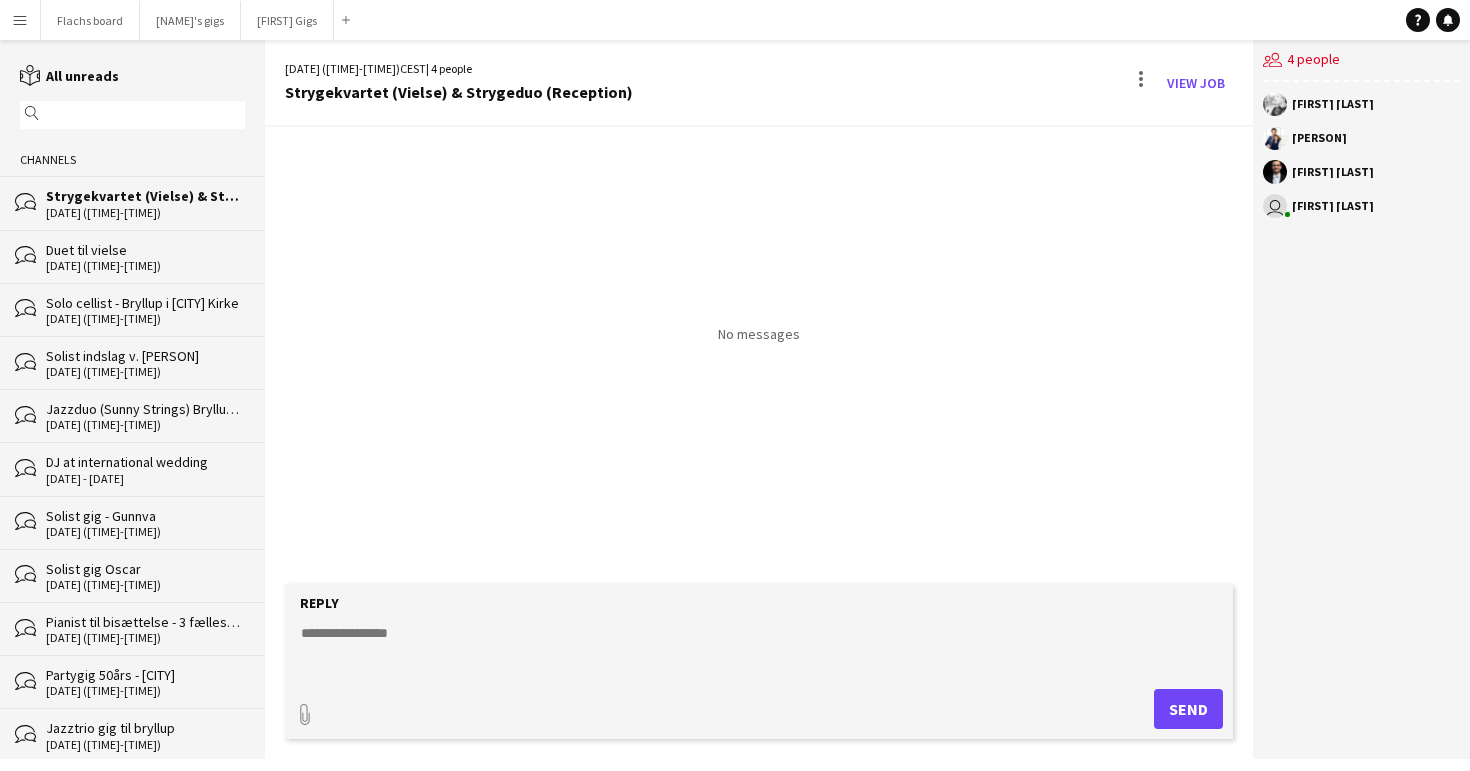 click 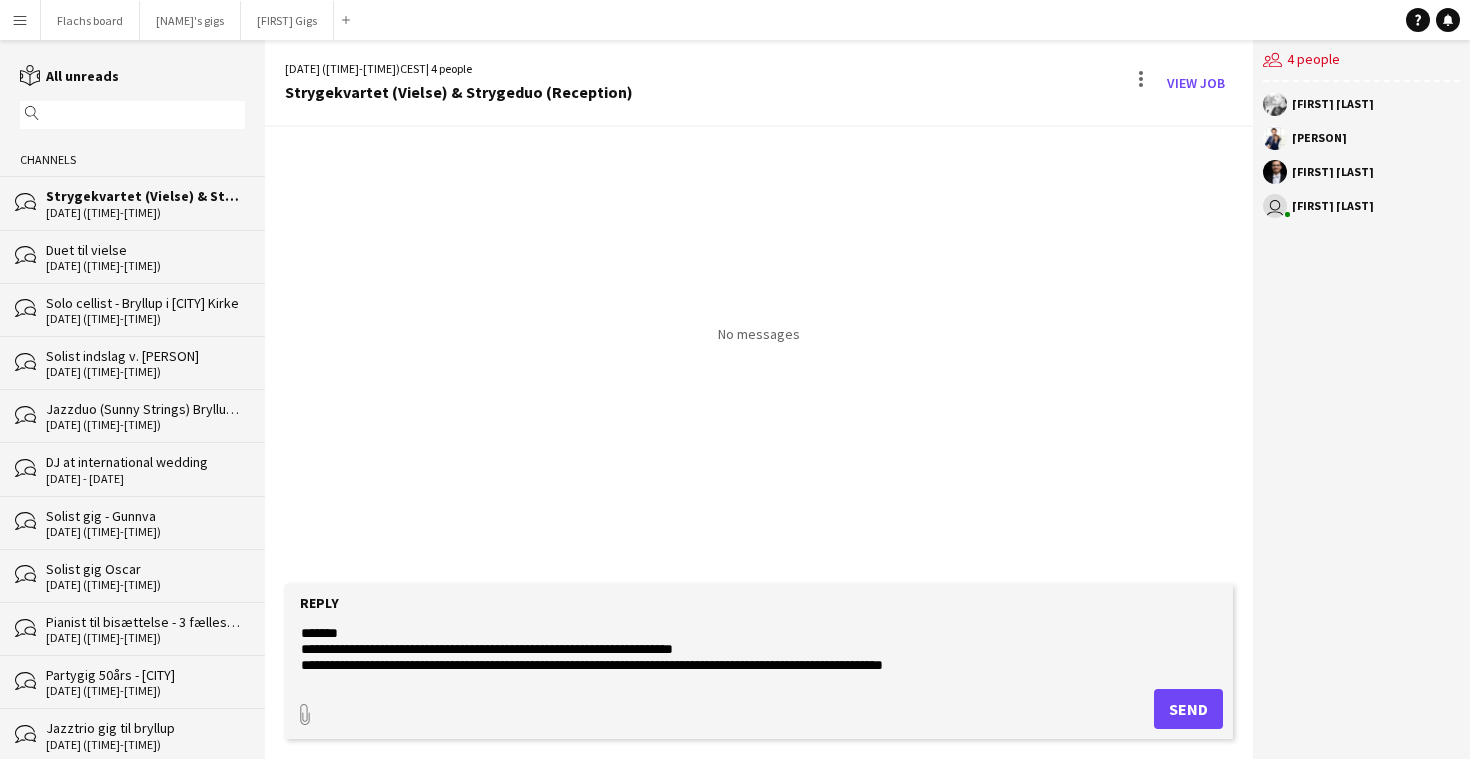 type on "**********" 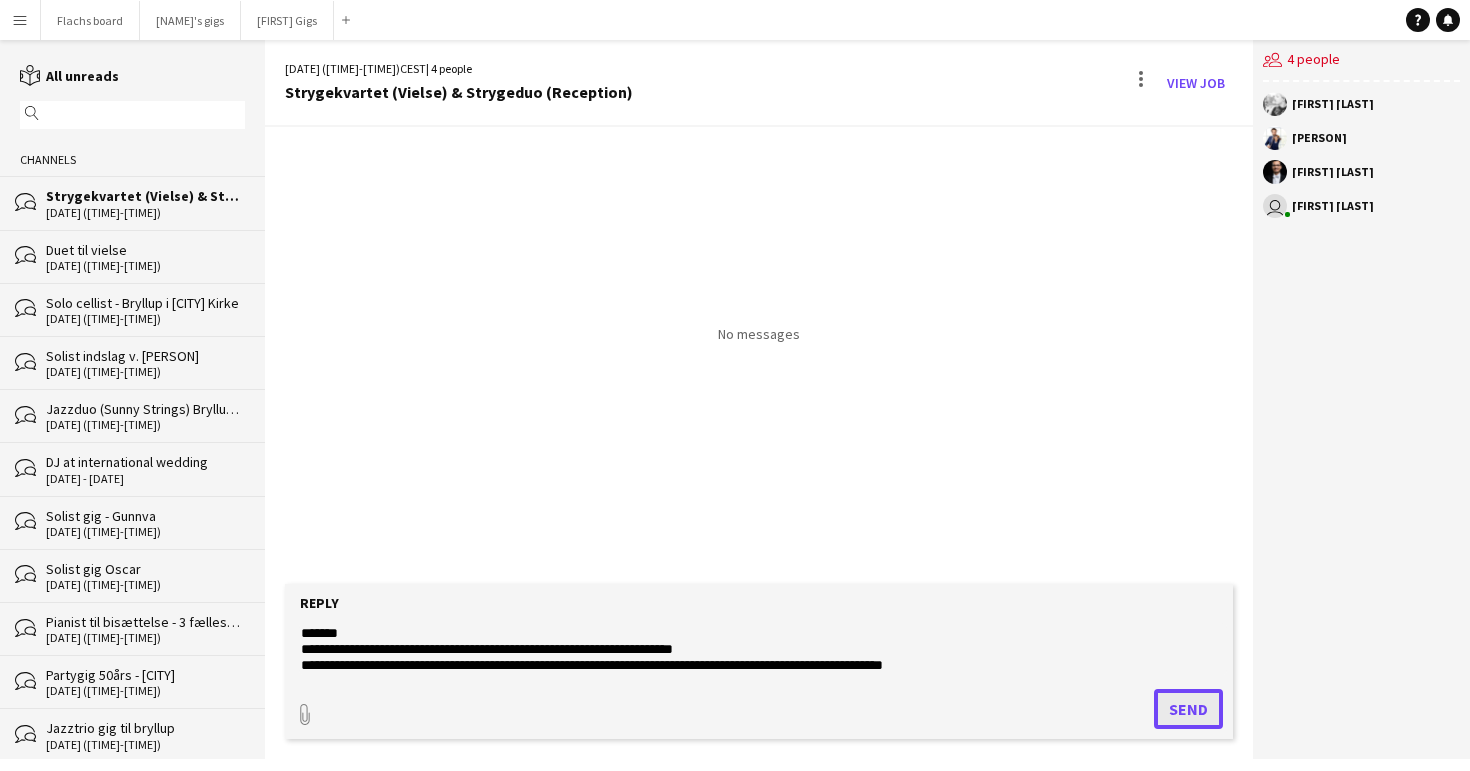 click on "Send" 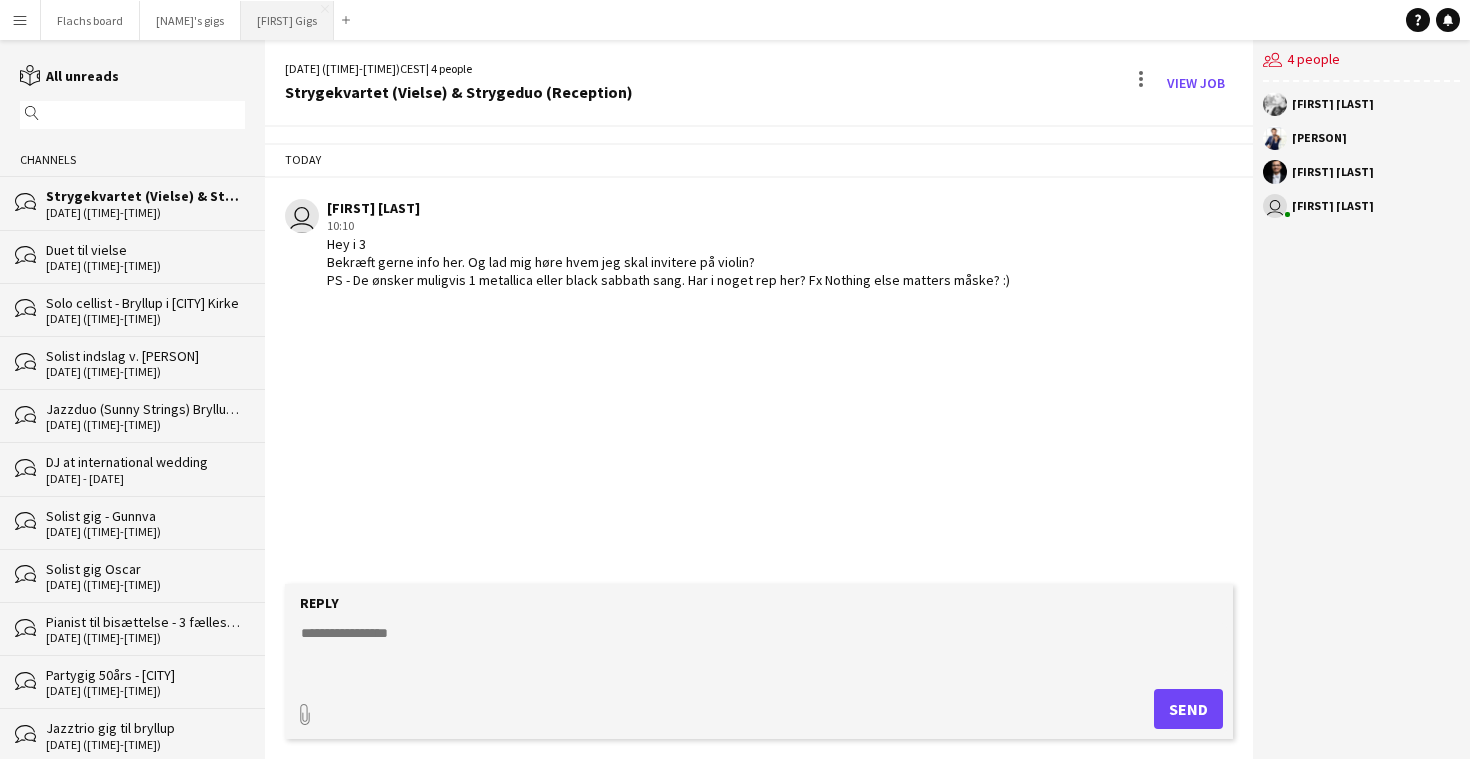 click on "Asger Gigs
Close" at bounding box center [287, 20] 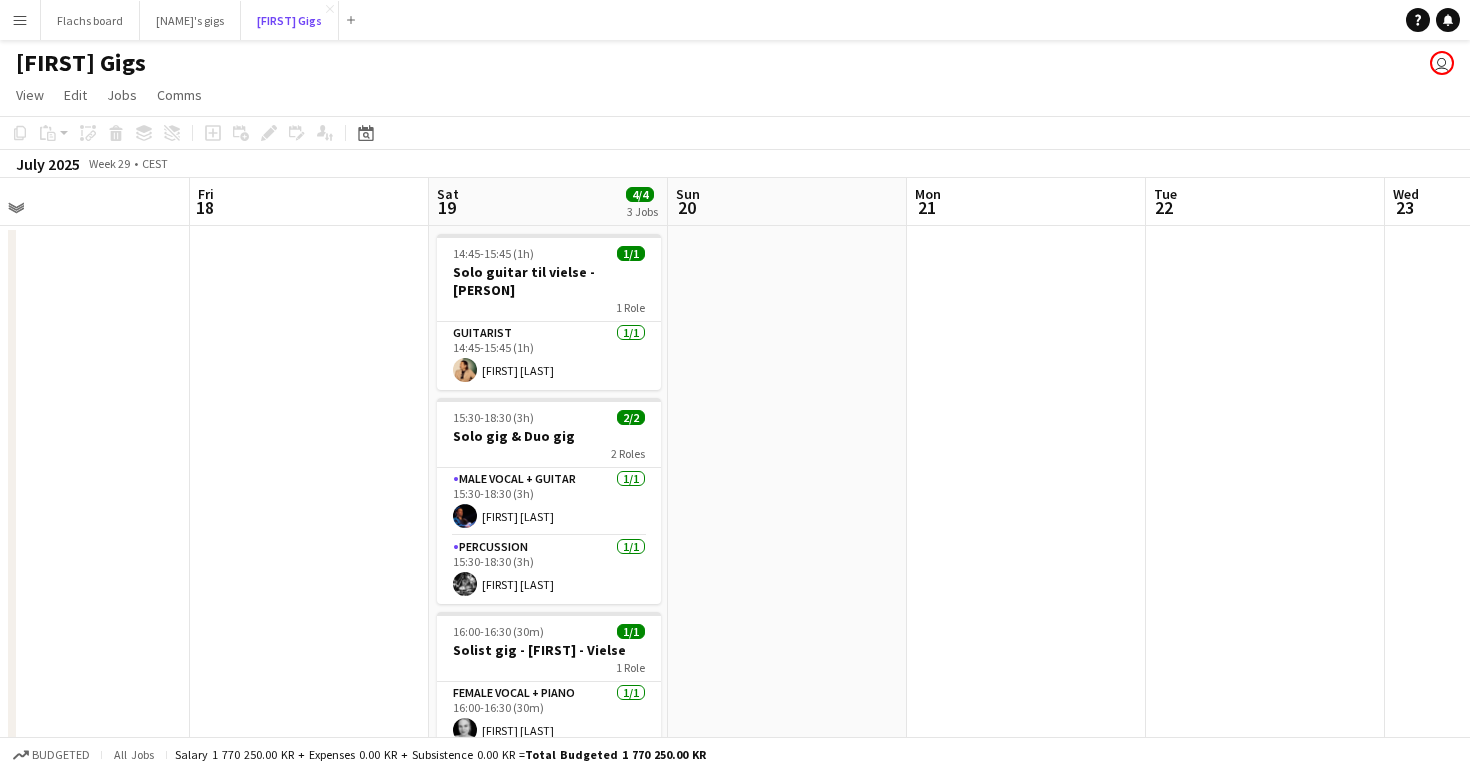 scroll, scrollTop: 0, scrollLeft: 776, axis: horizontal 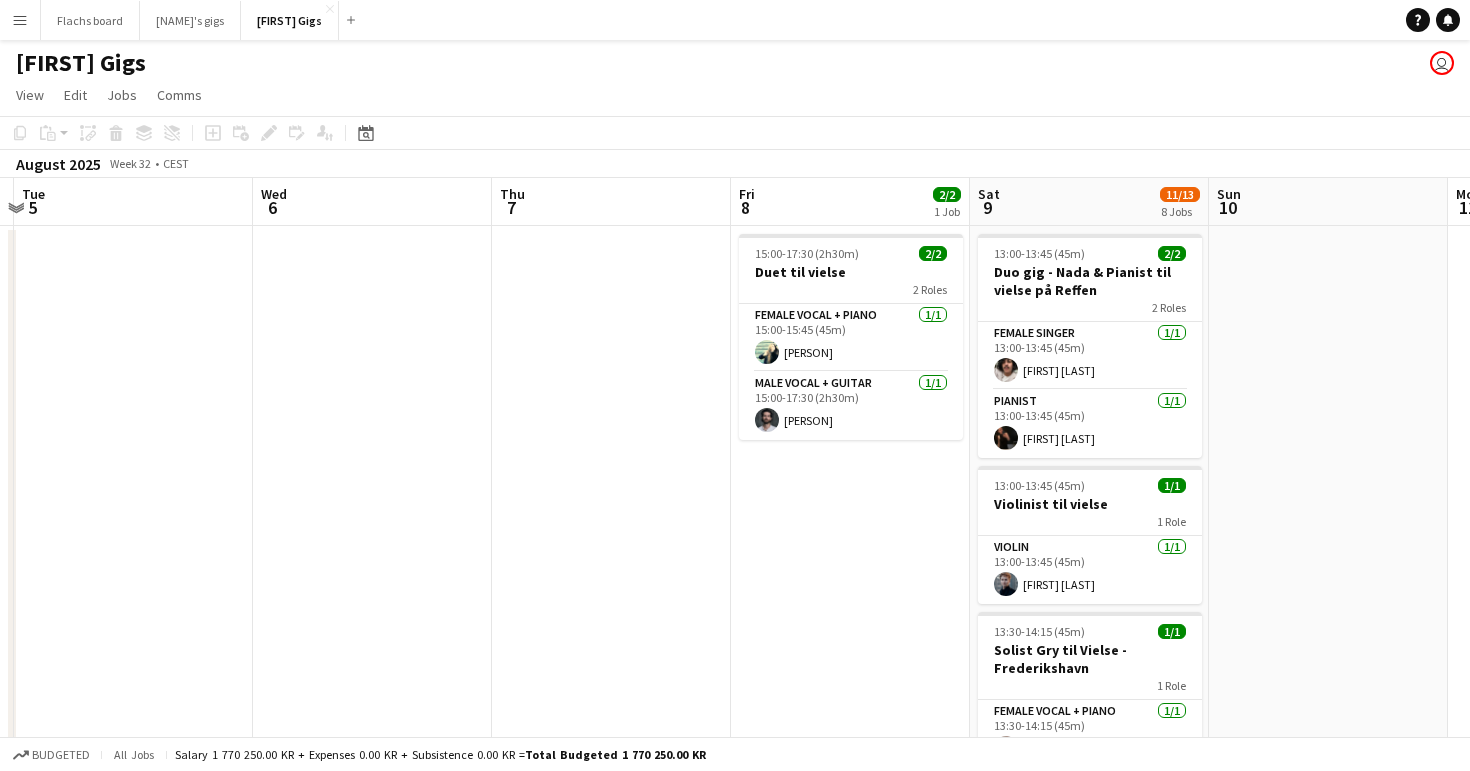 click on "[TIME]-[TIME] (2h30m) 2/2 Duet til vielse 2 Roles Female Vocal + Piano 1/1 15:00-15:45 (45m) [PERSON] Male Vocal + Guitar 1/1 15:00-17:30 (2h30m) [PERSON]" at bounding box center (850, 1036) 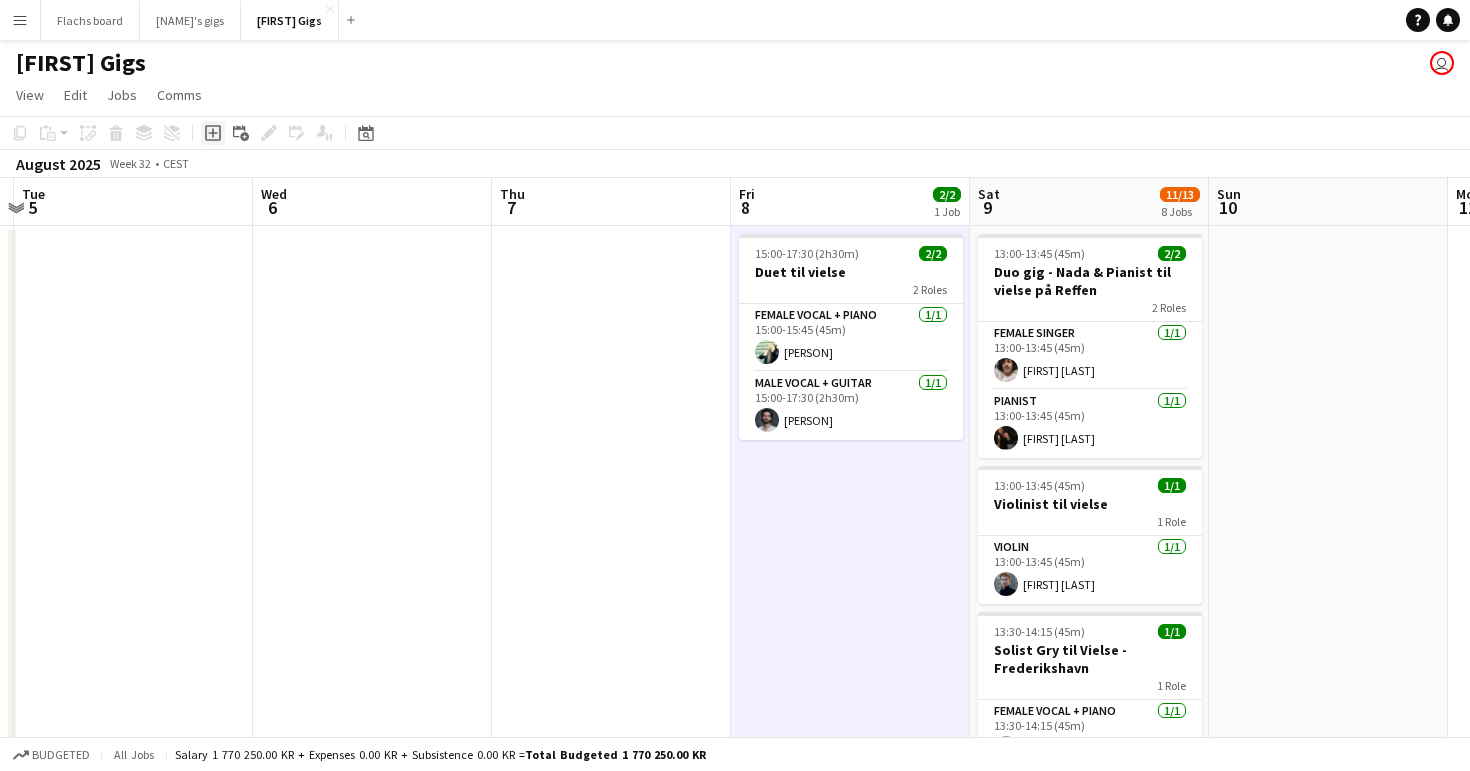 click on "Add job" 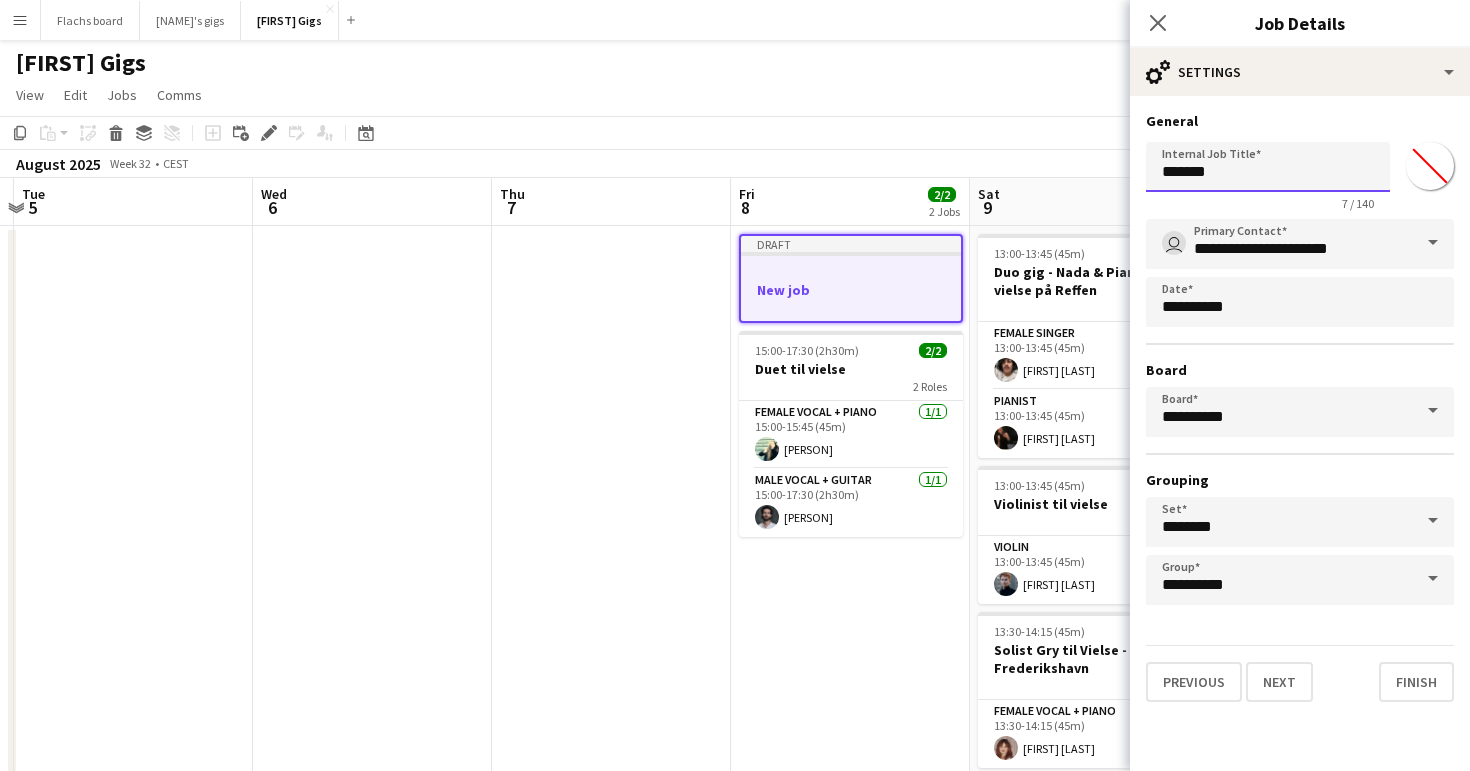 click on "*******" at bounding box center (1268, 167) 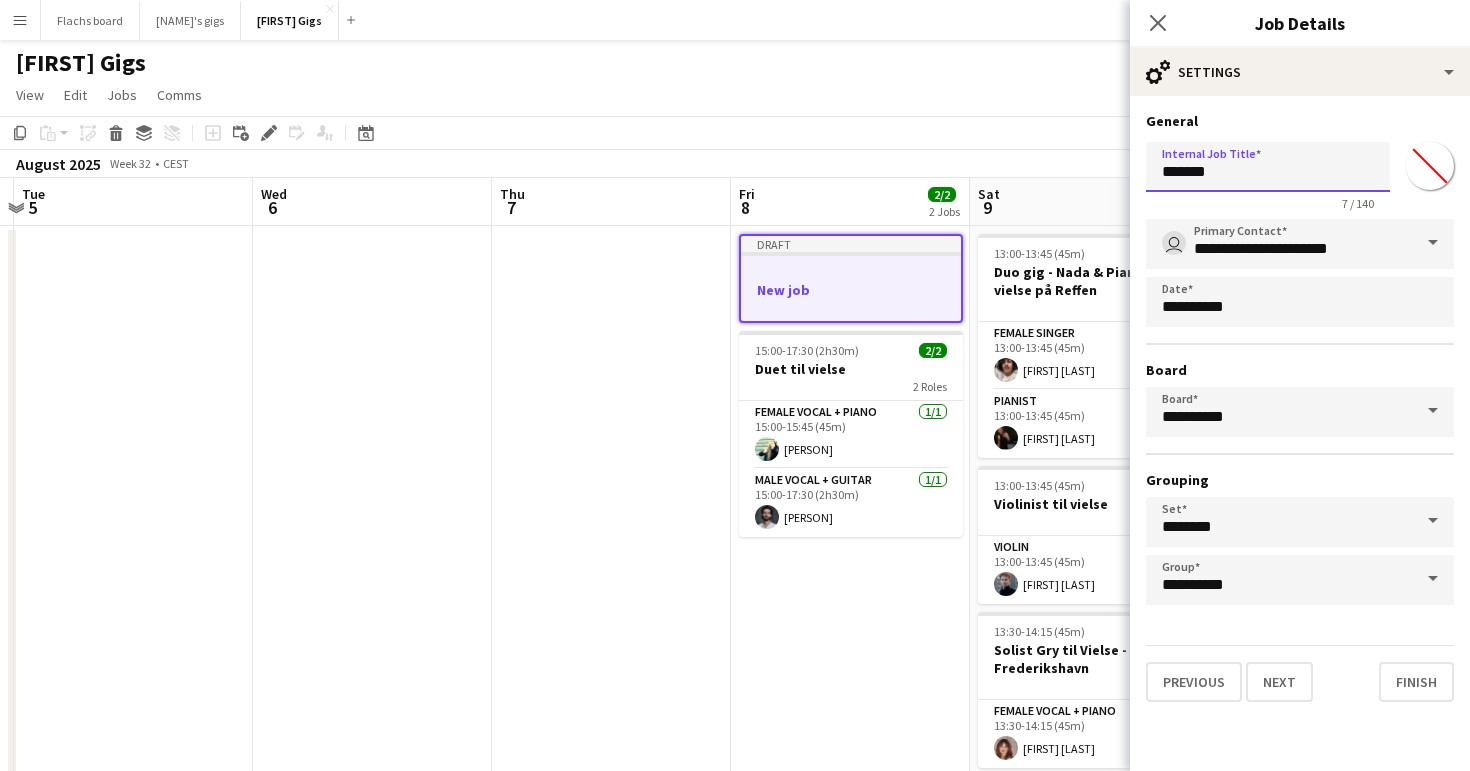 click on "*******" at bounding box center (1268, 167) 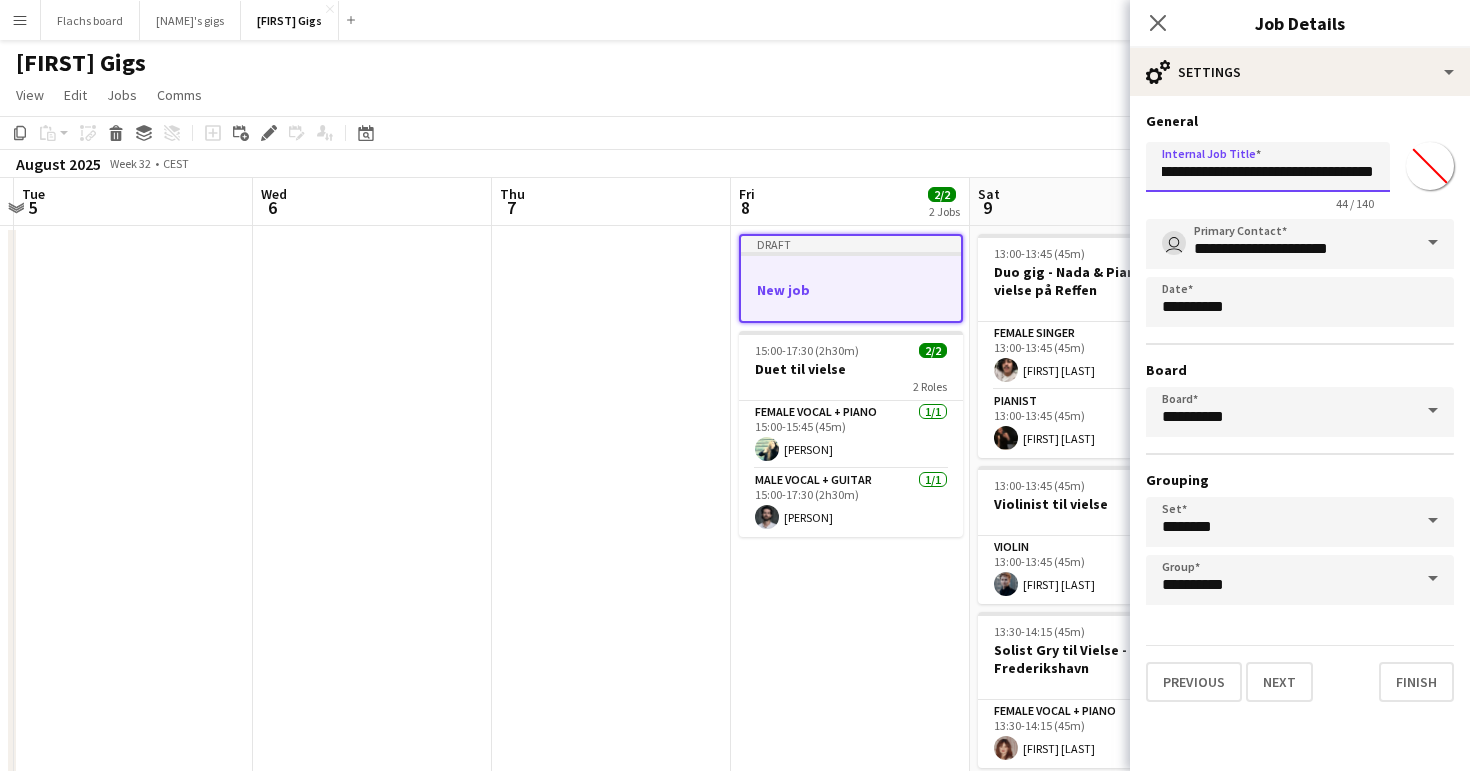 scroll, scrollTop: 0, scrollLeft: 87, axis: horizontal 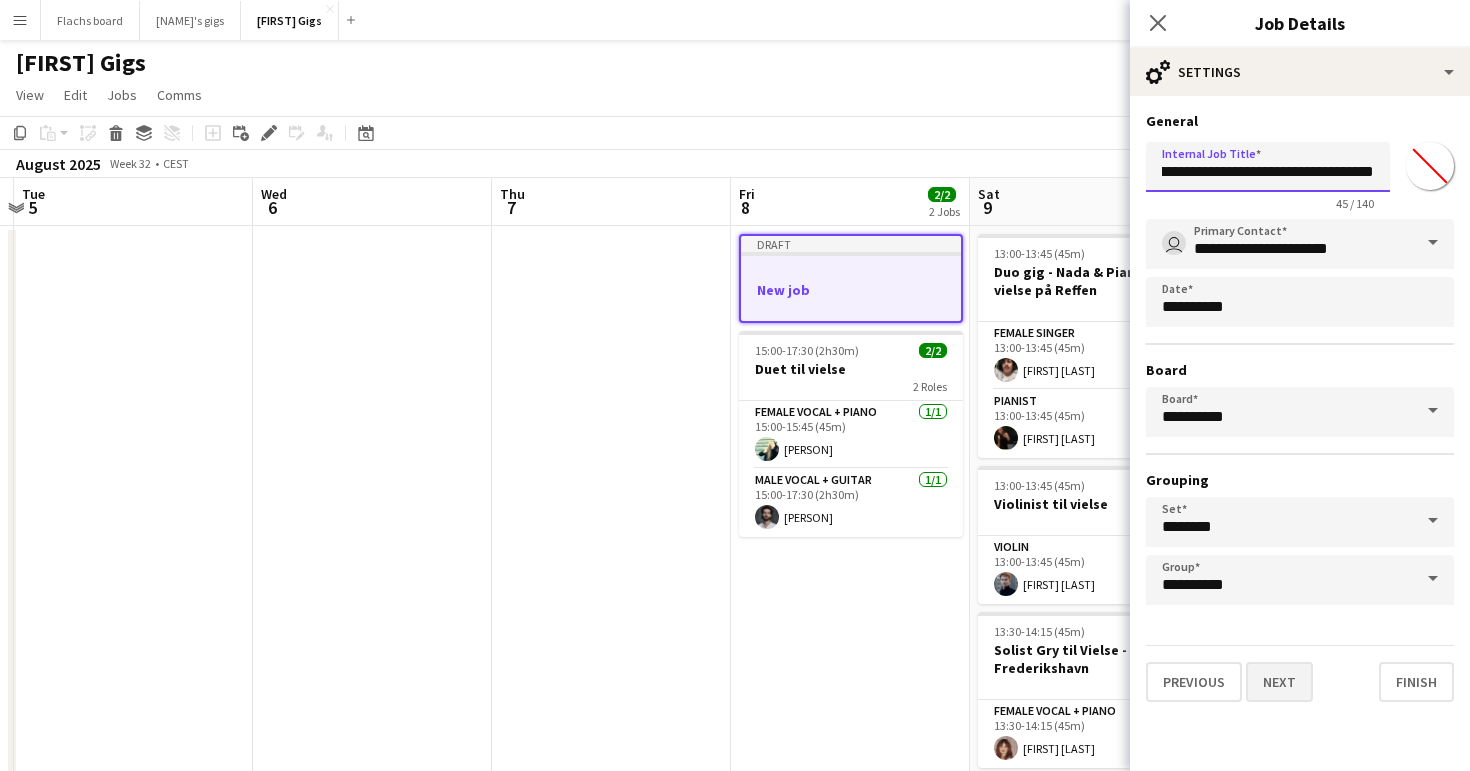 type on "**********" 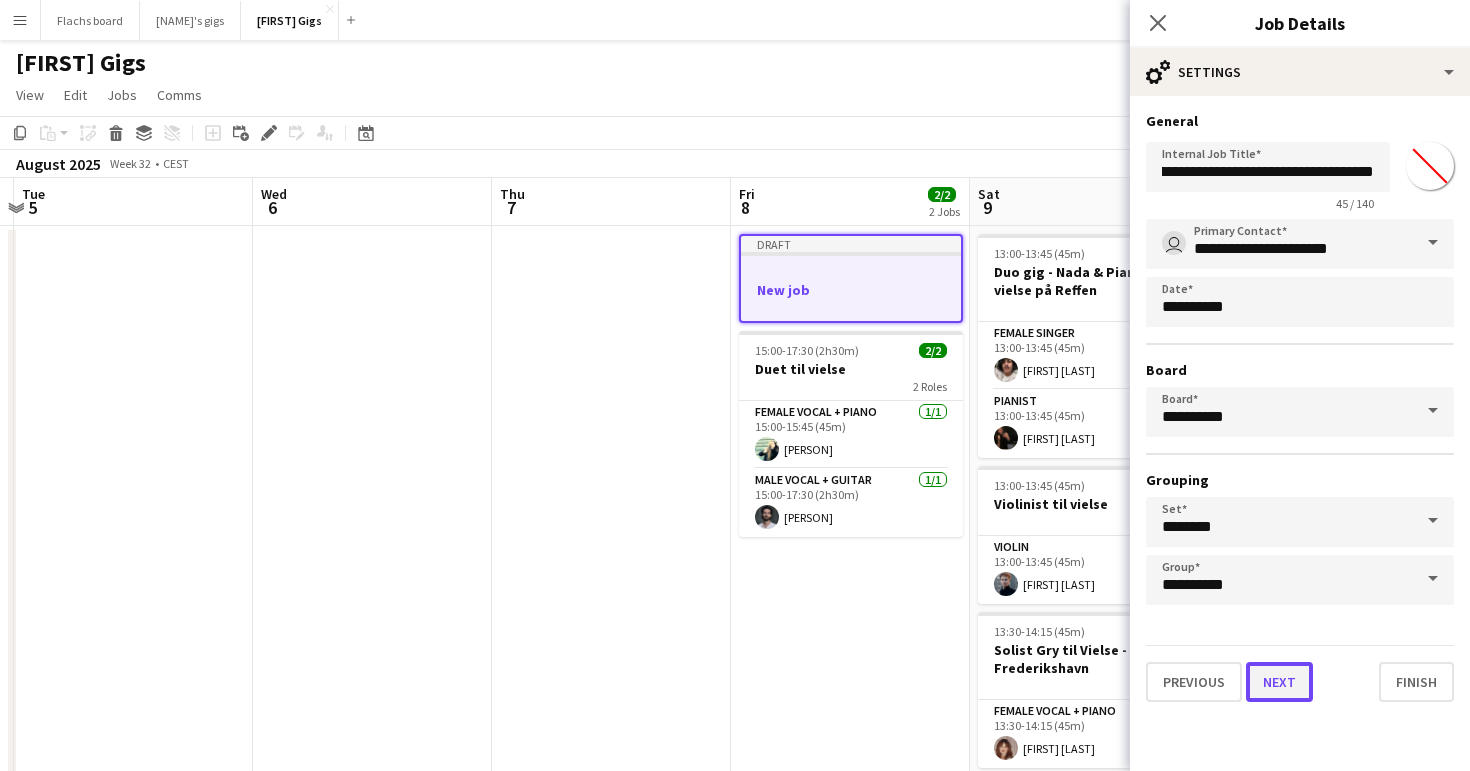 click on "Next" at bounding box center (1279, 682) 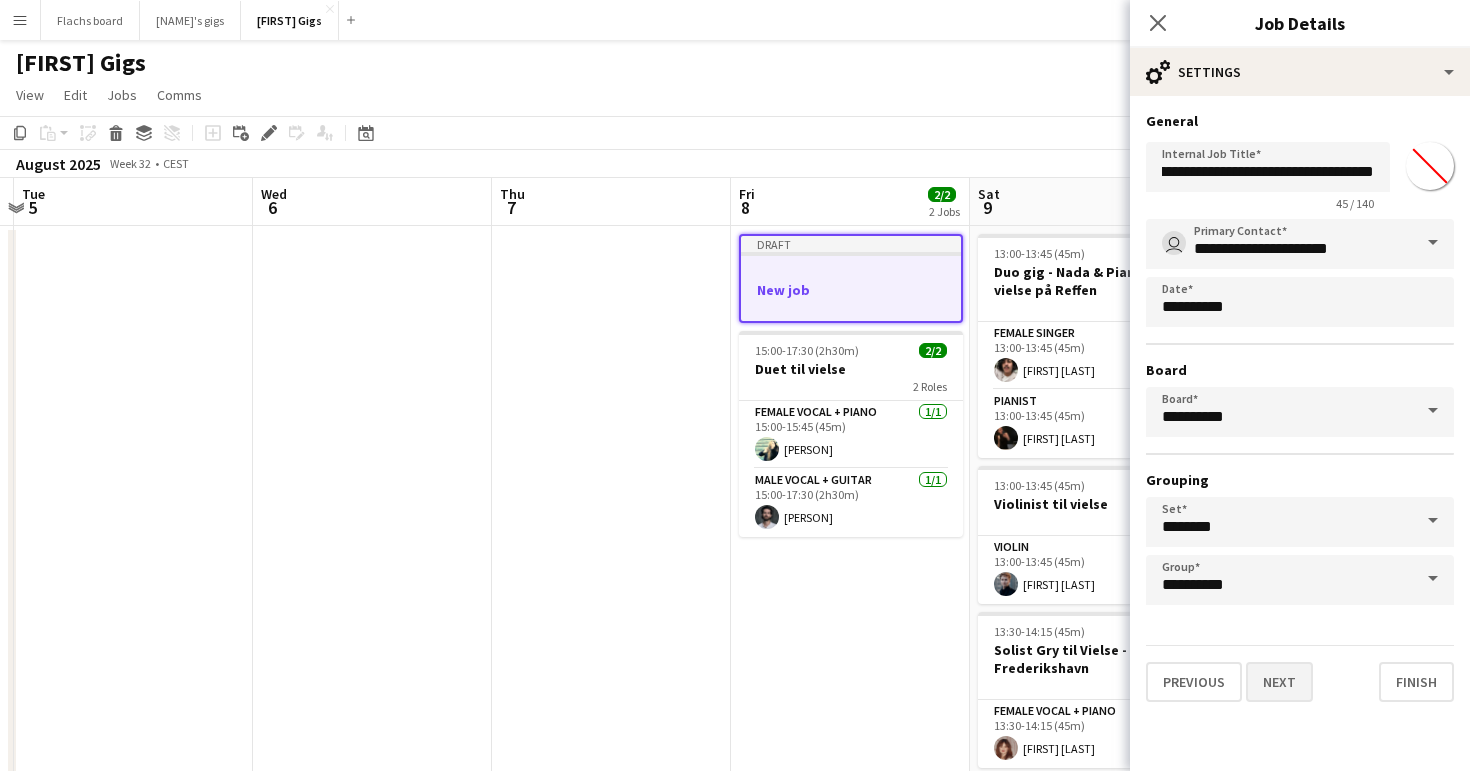 scroll, scrollTop: 0, scrollLeft: 0, axis: both 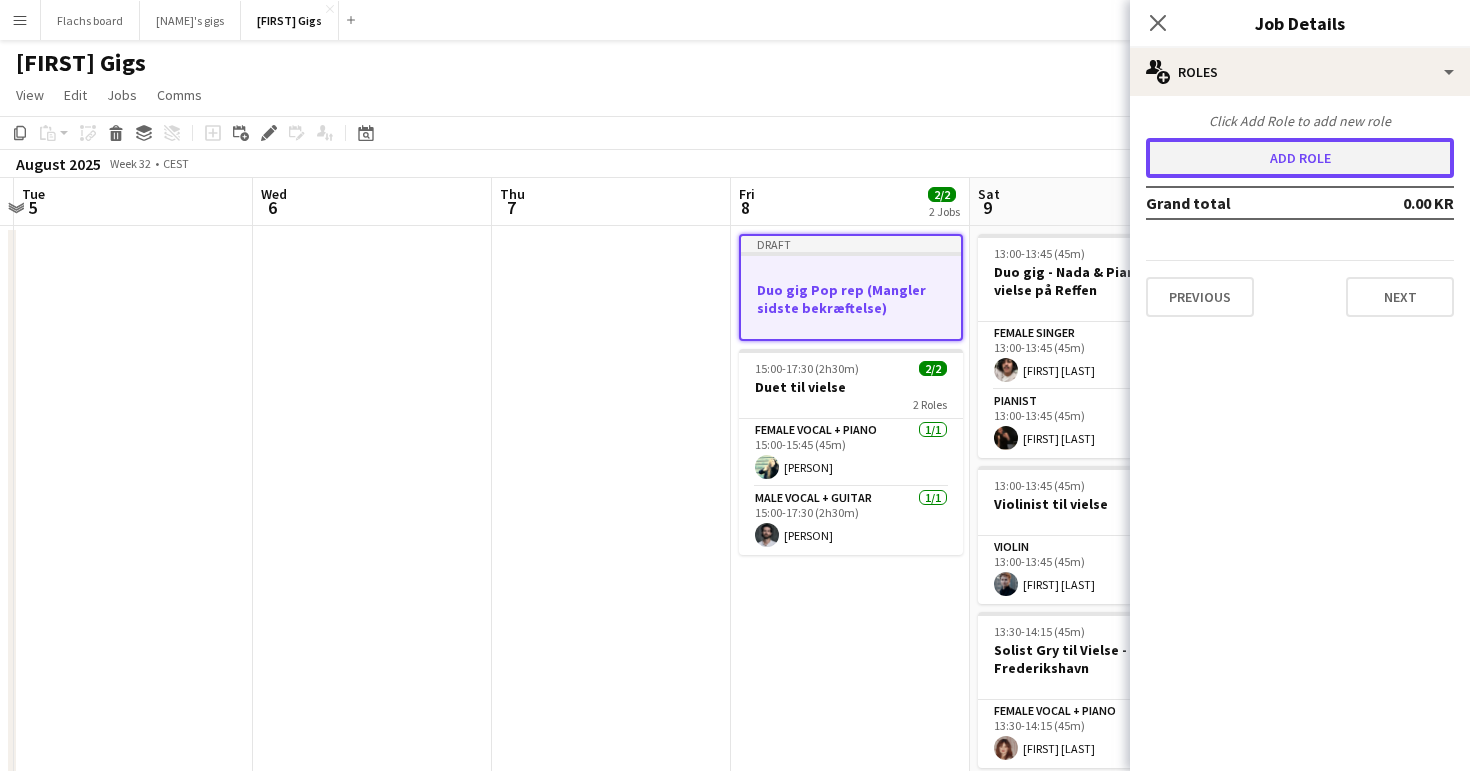 click on "Add role" at bounding box center [1300, 158] 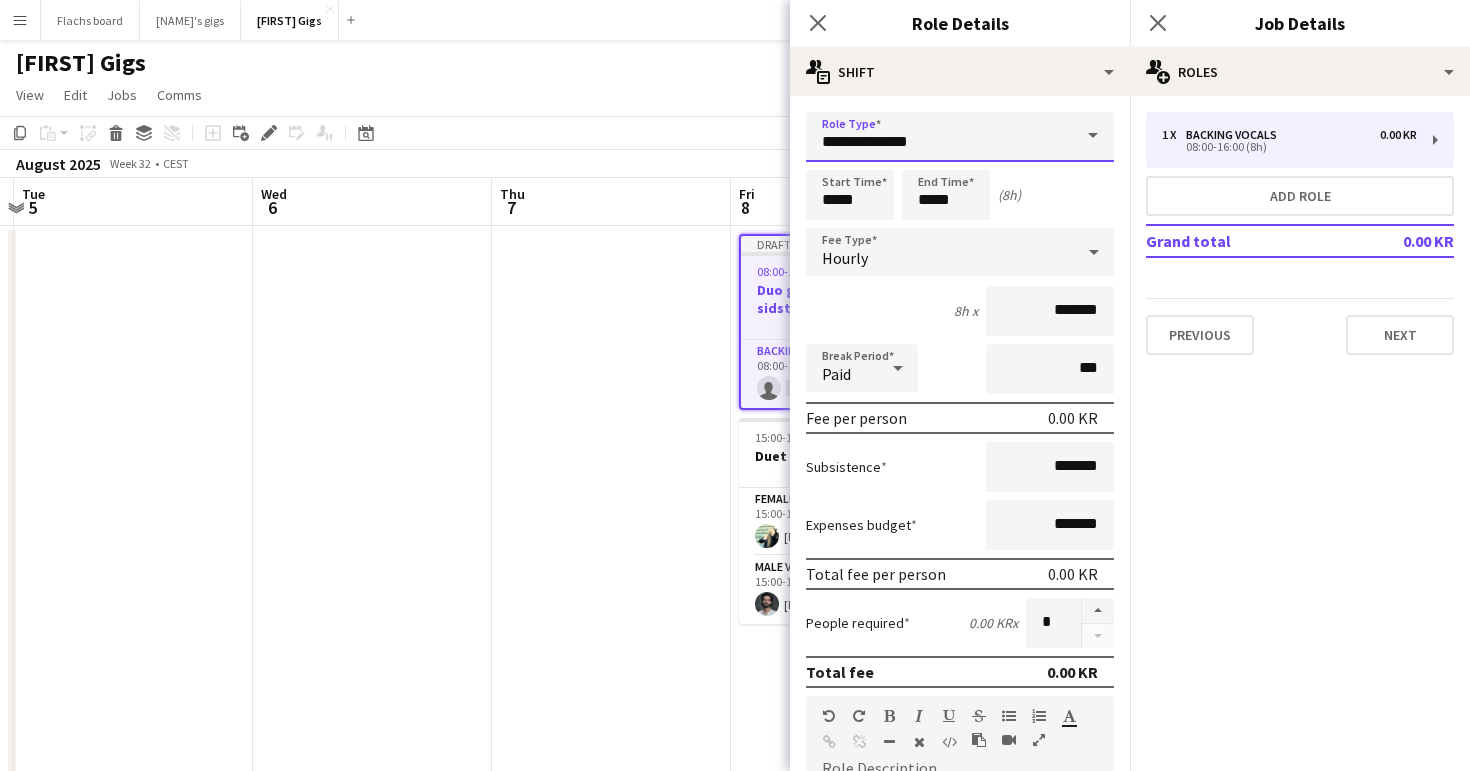 click on "**********" at bounding box center [960, 137] 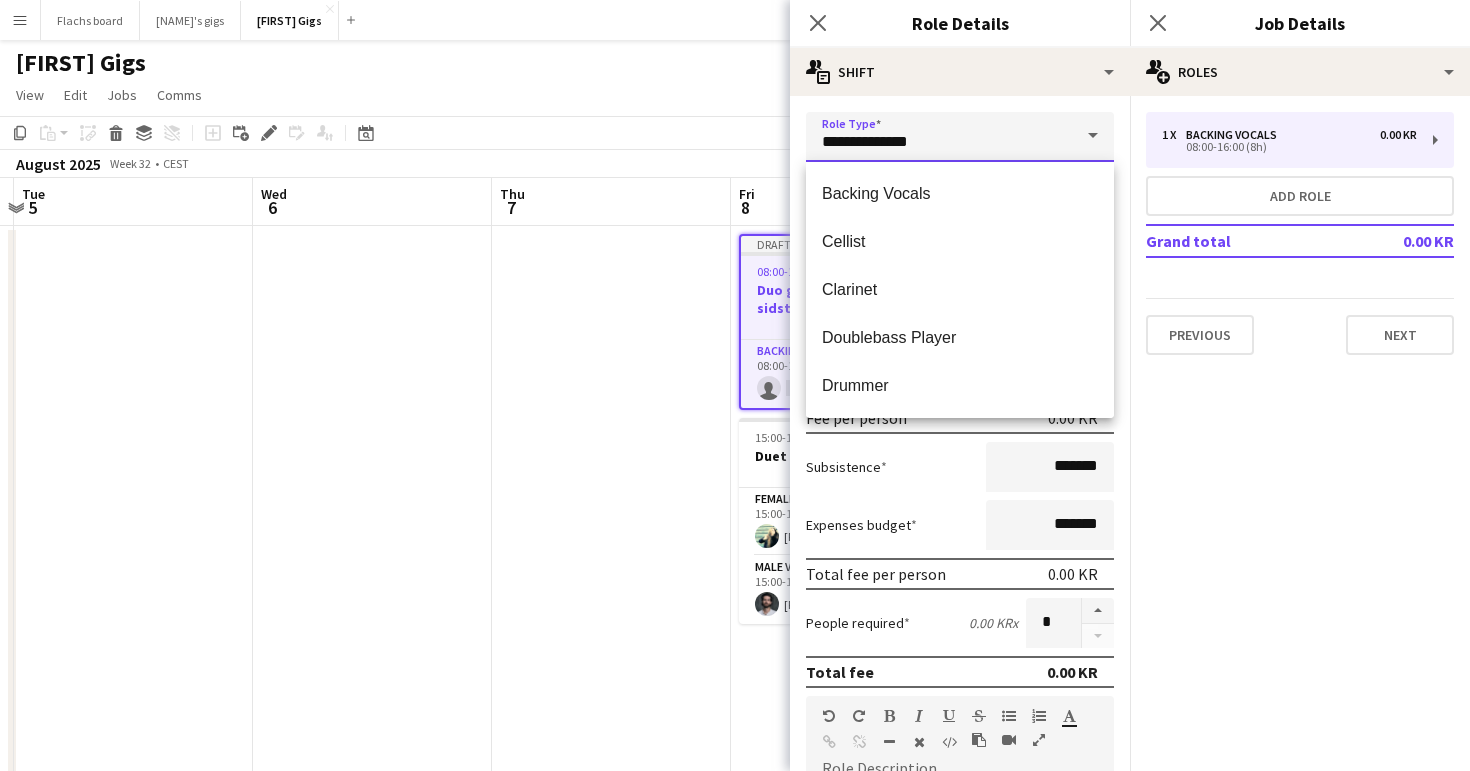 click on "**********" at bounding box center (960, 137) 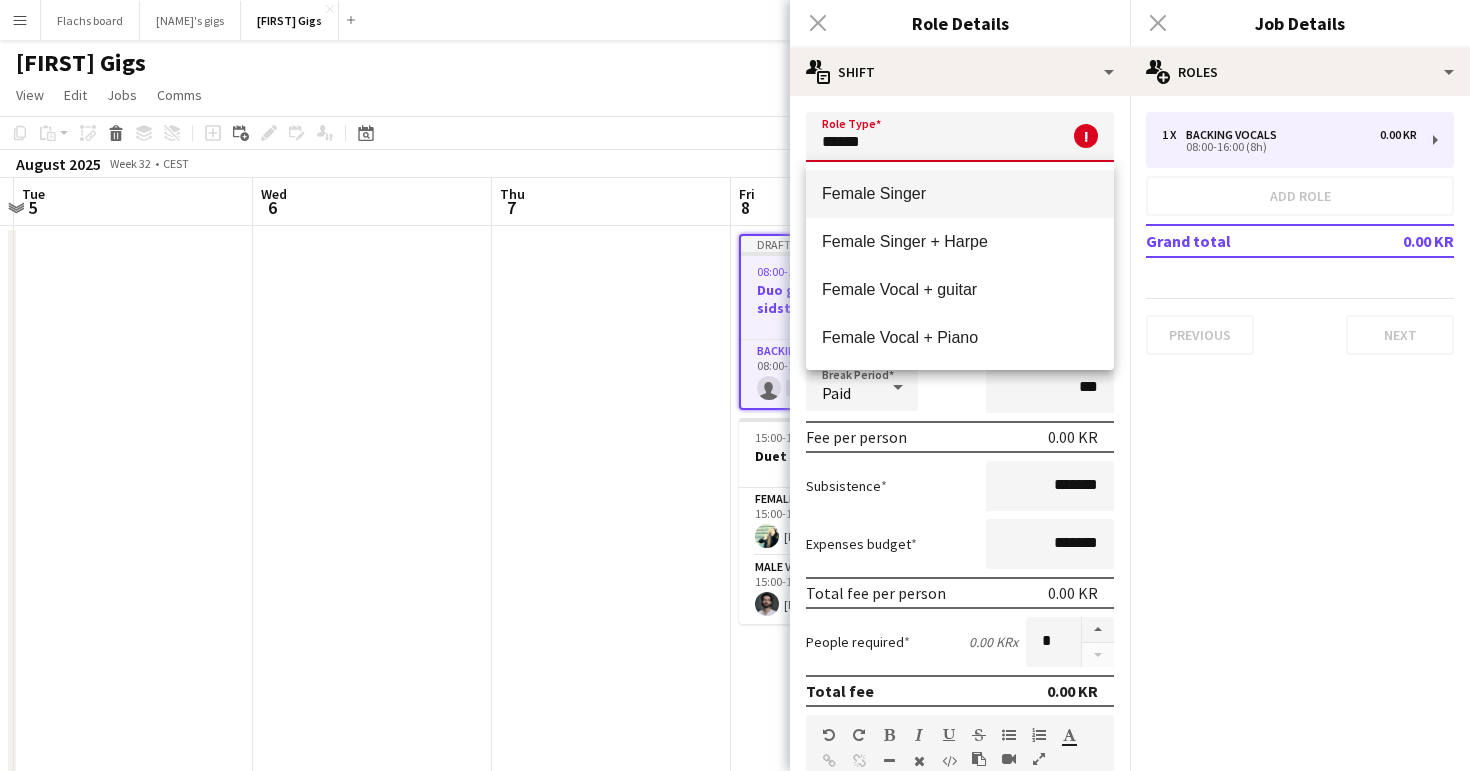 click on "Female Singer" at bounding box center (960, 193) 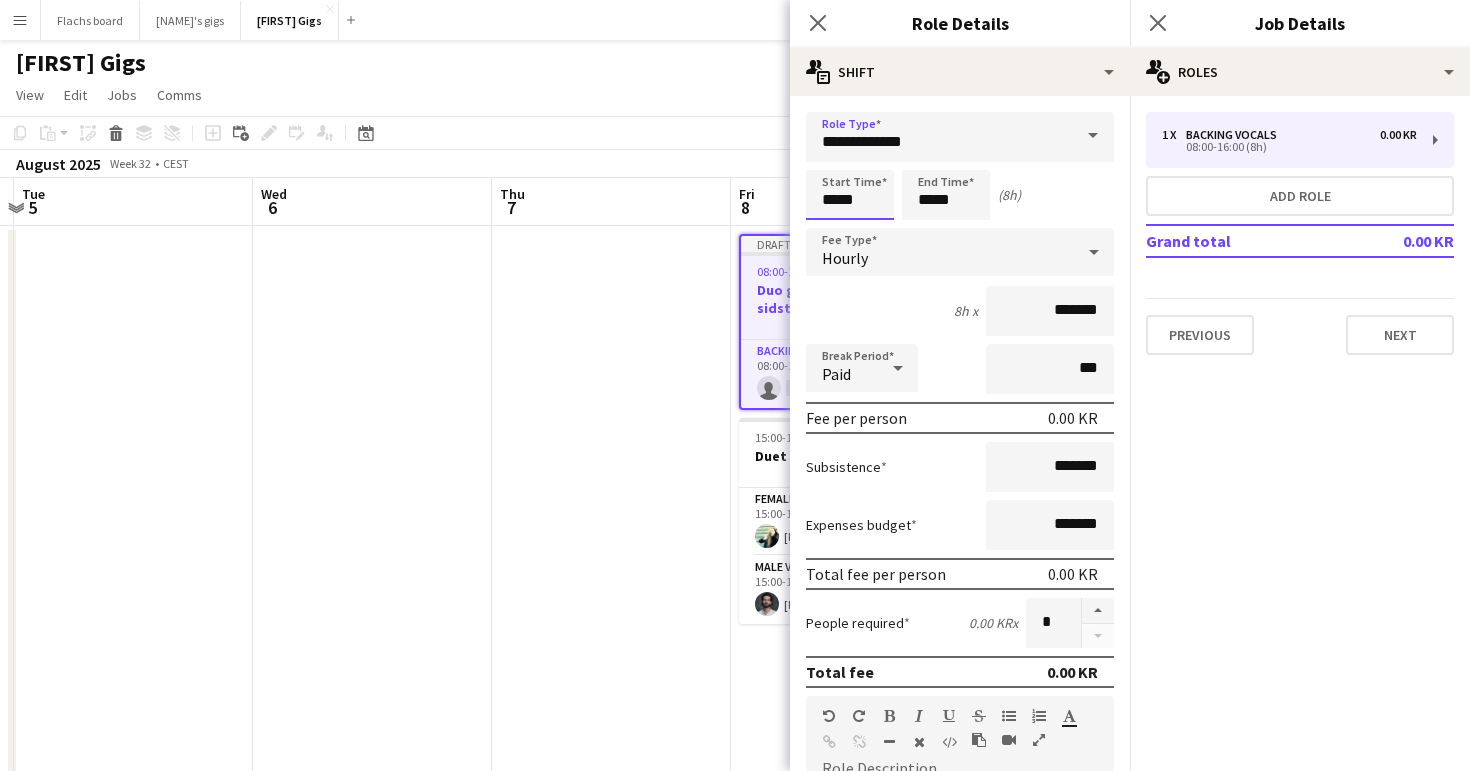 click on "*****" at bounding box center [850, 195] 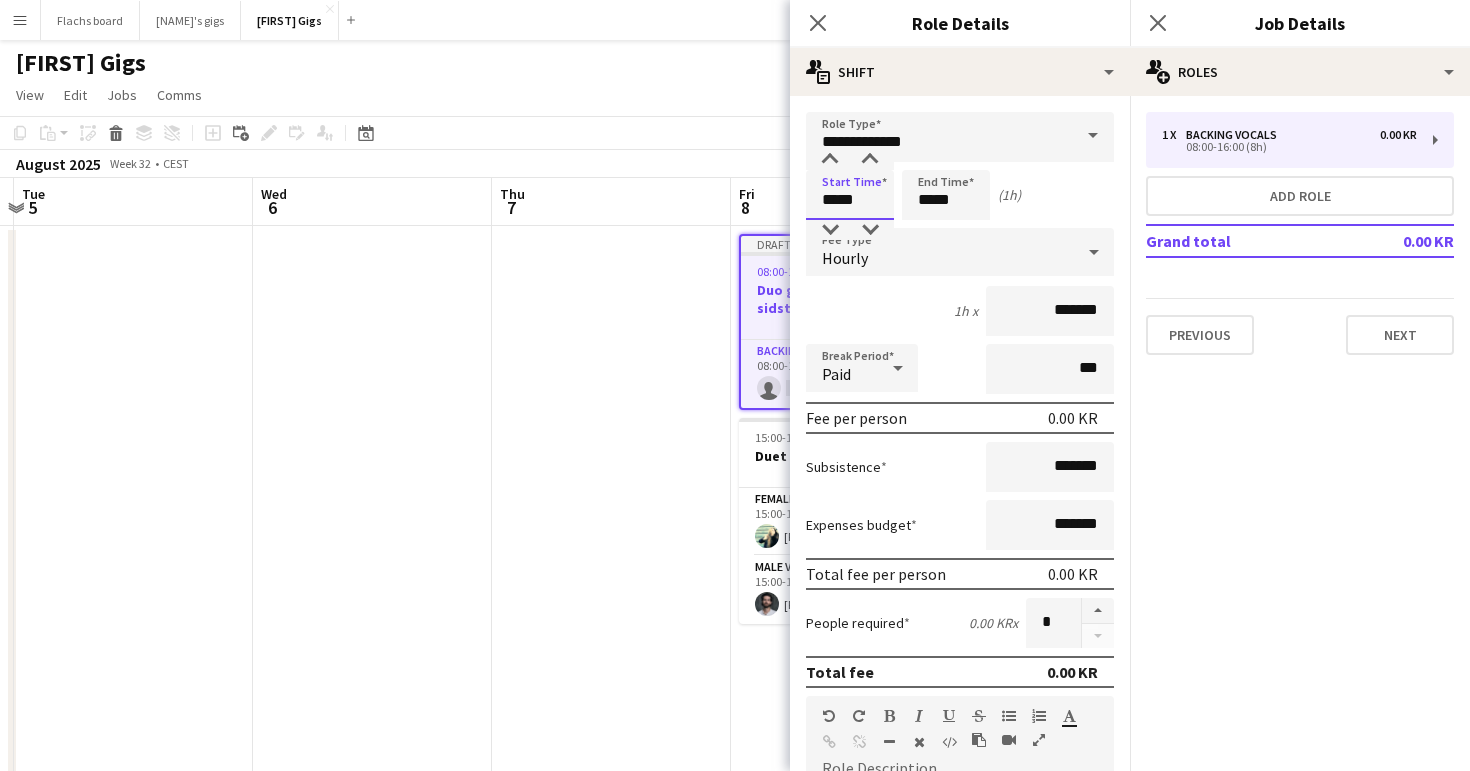 type on "*****" 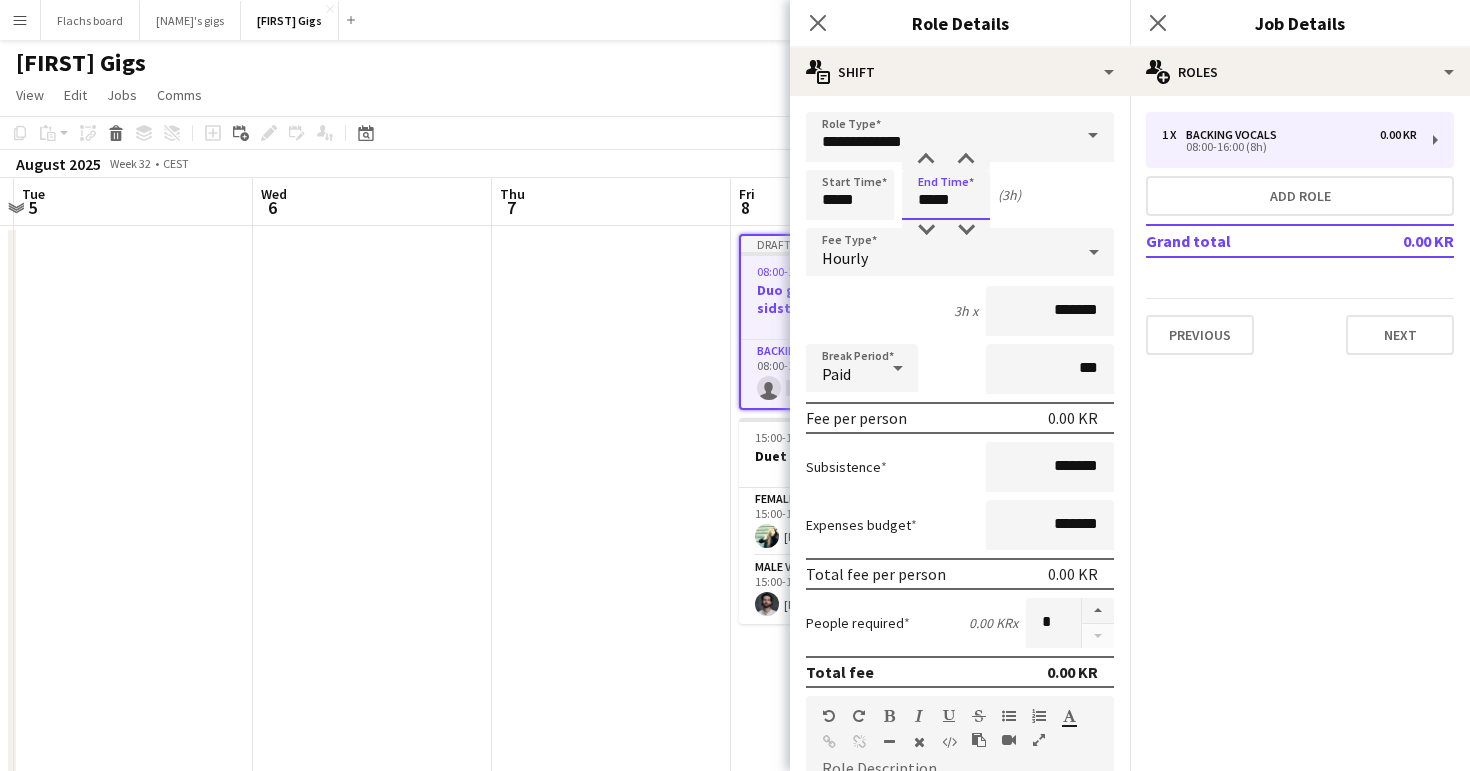 type on "*****" 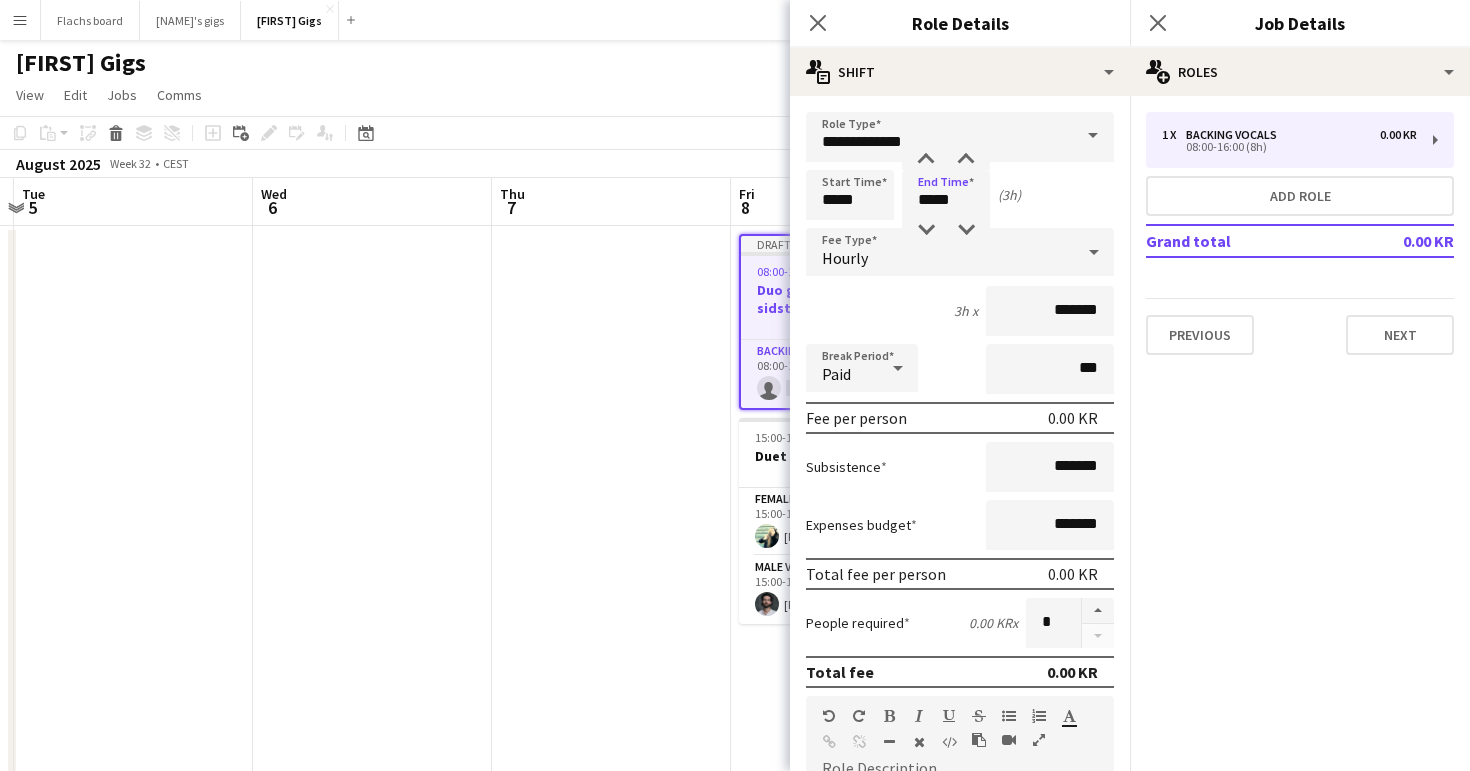 click on "Hourly" at bounding box center [940, 252] 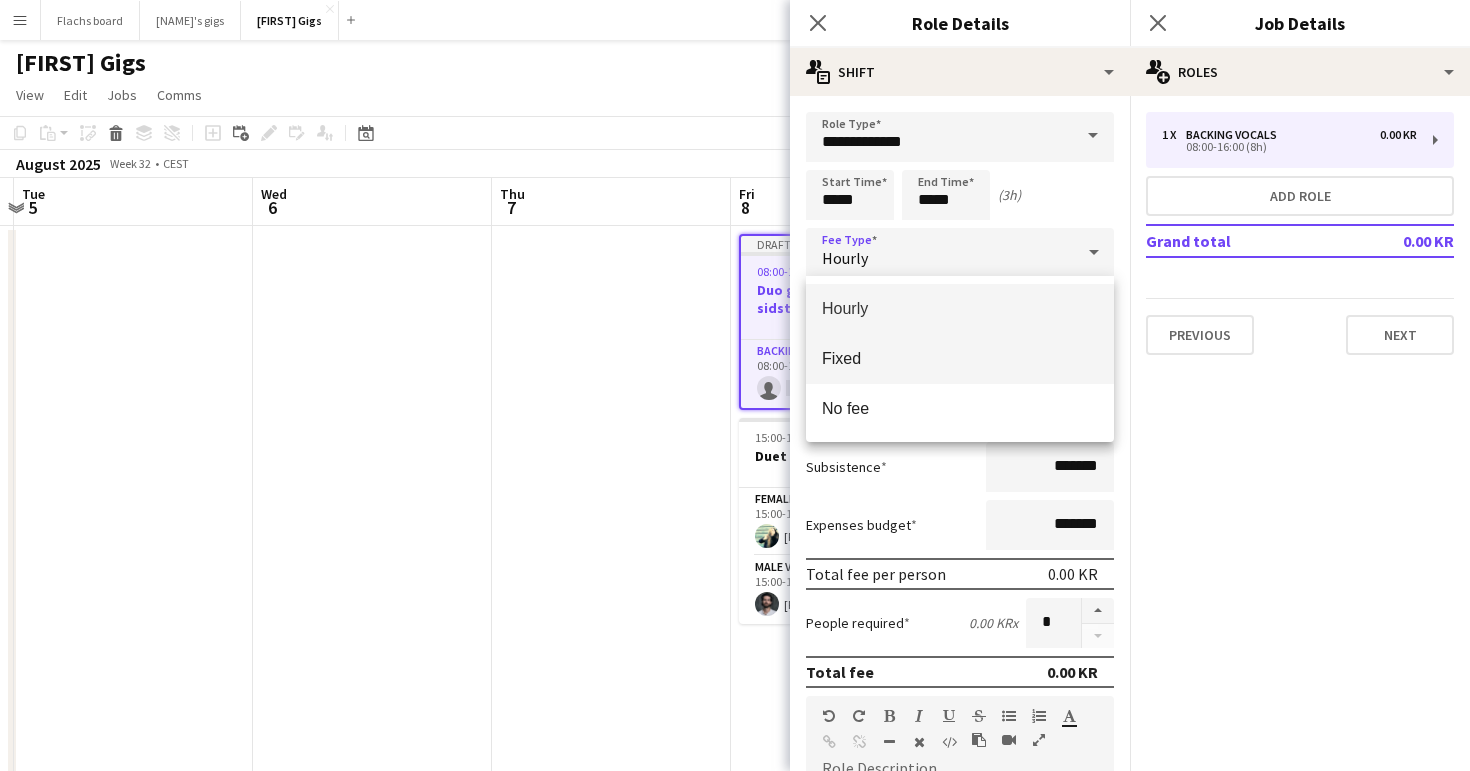 click on "Fixed" at bounding box center (960, 359) 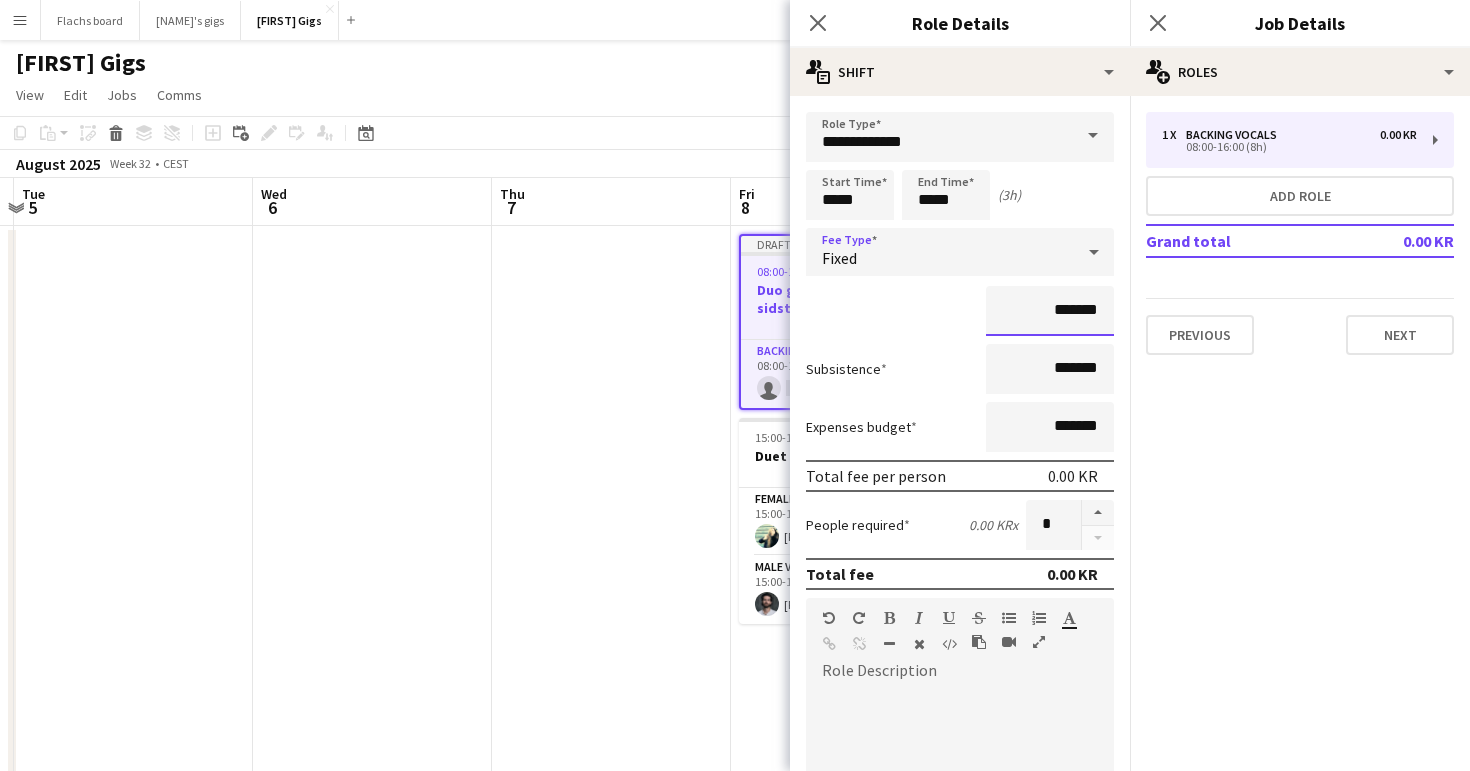 click on "*******" at bounding box center [1050, 311] 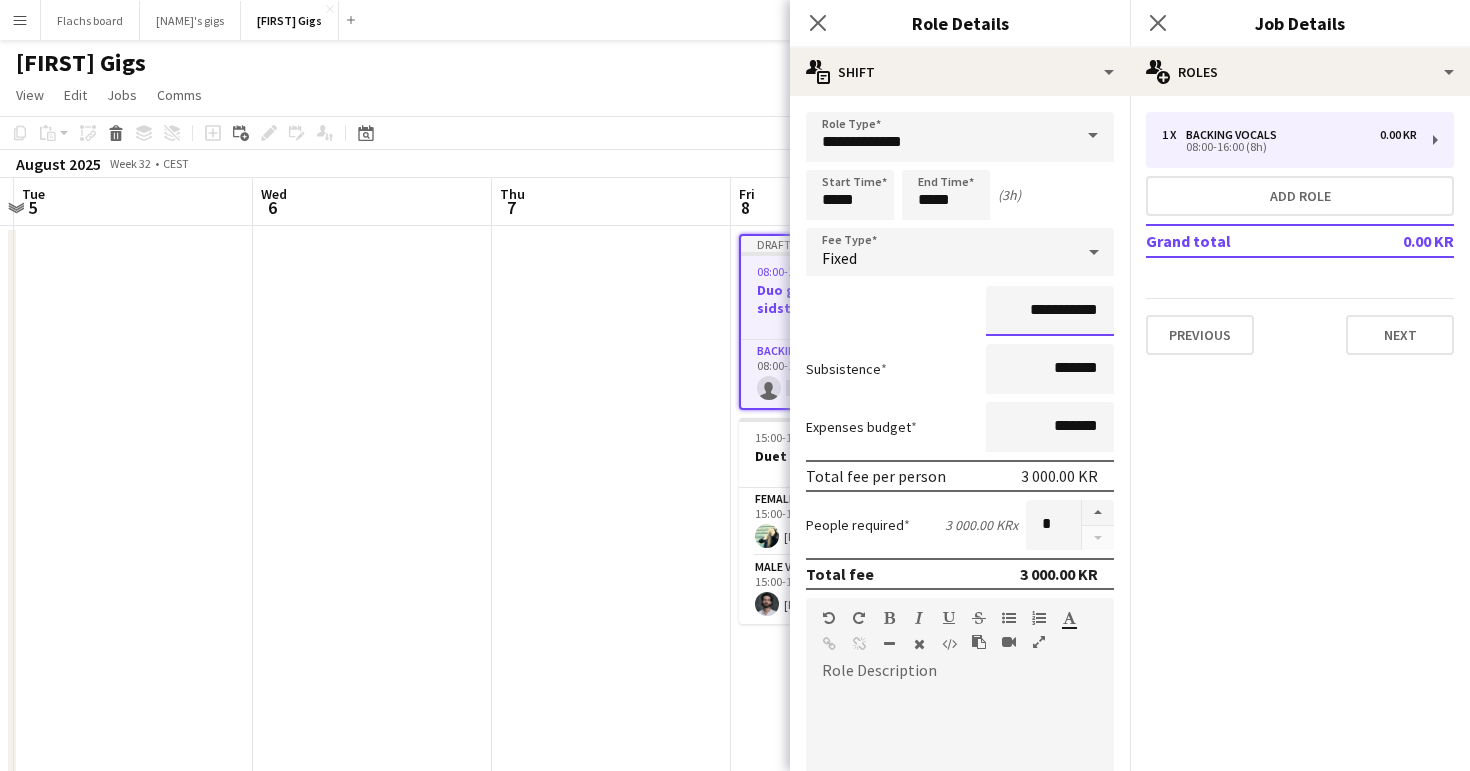 click on "**********" at bounding box center (1050, 311) 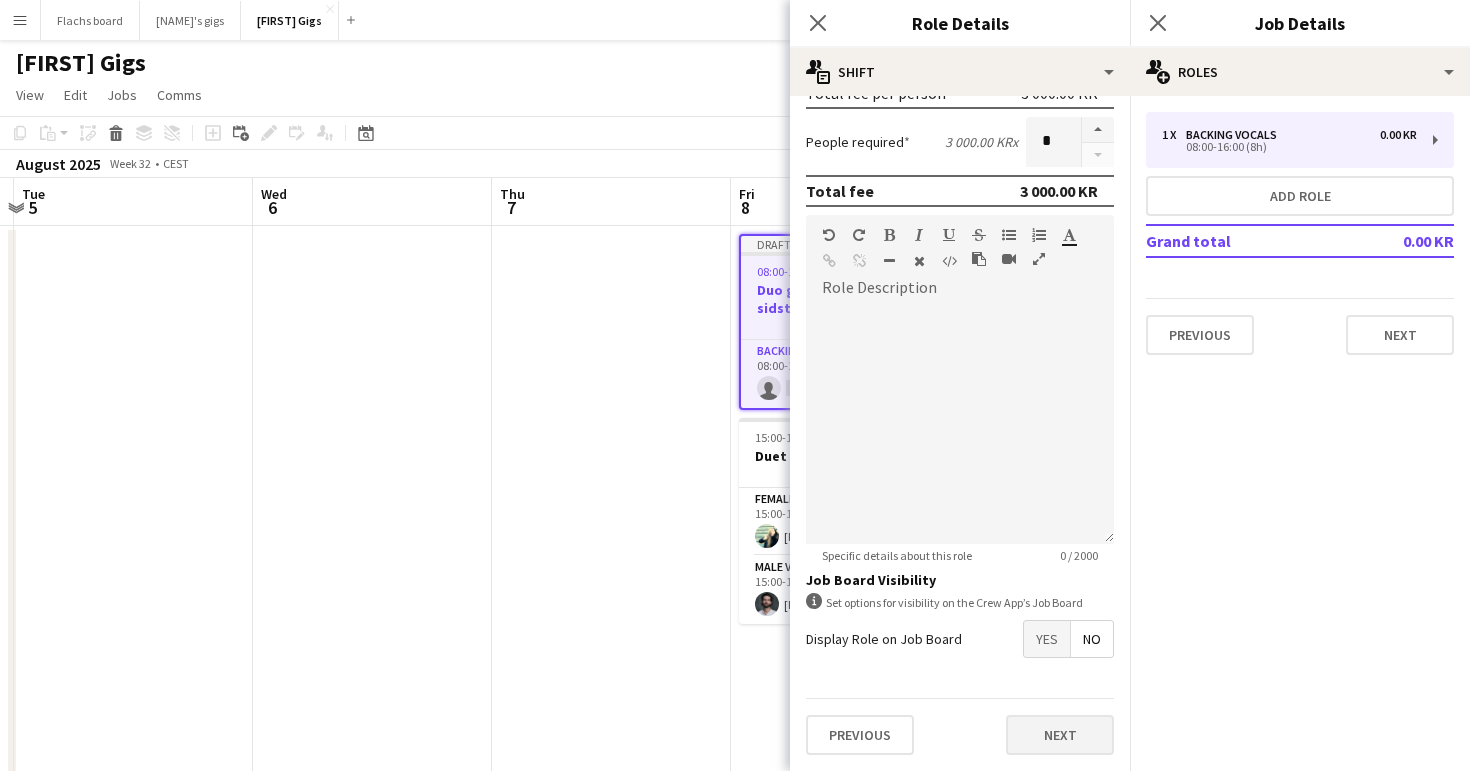 type on "**********" 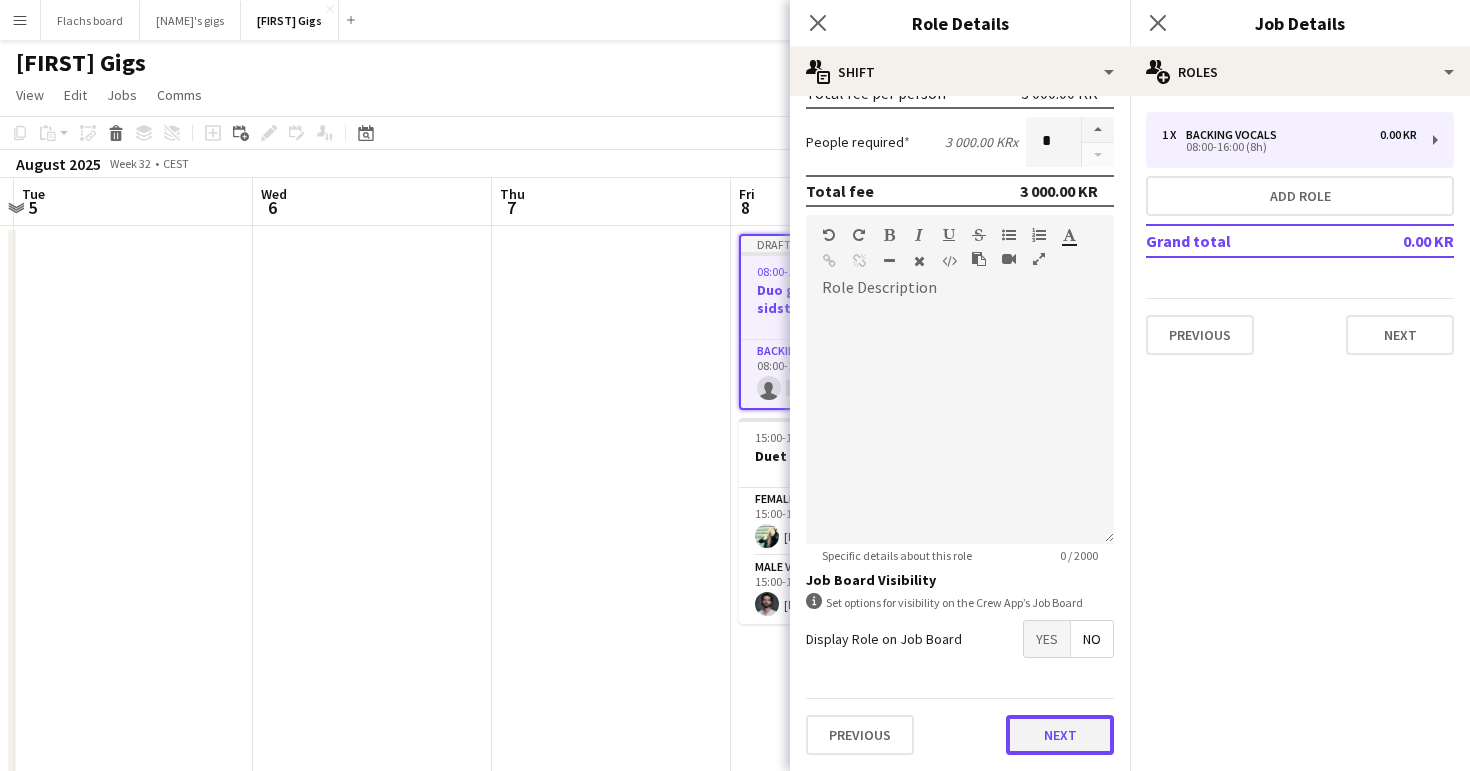 click on "Next" at bounding box center [1060, 735] 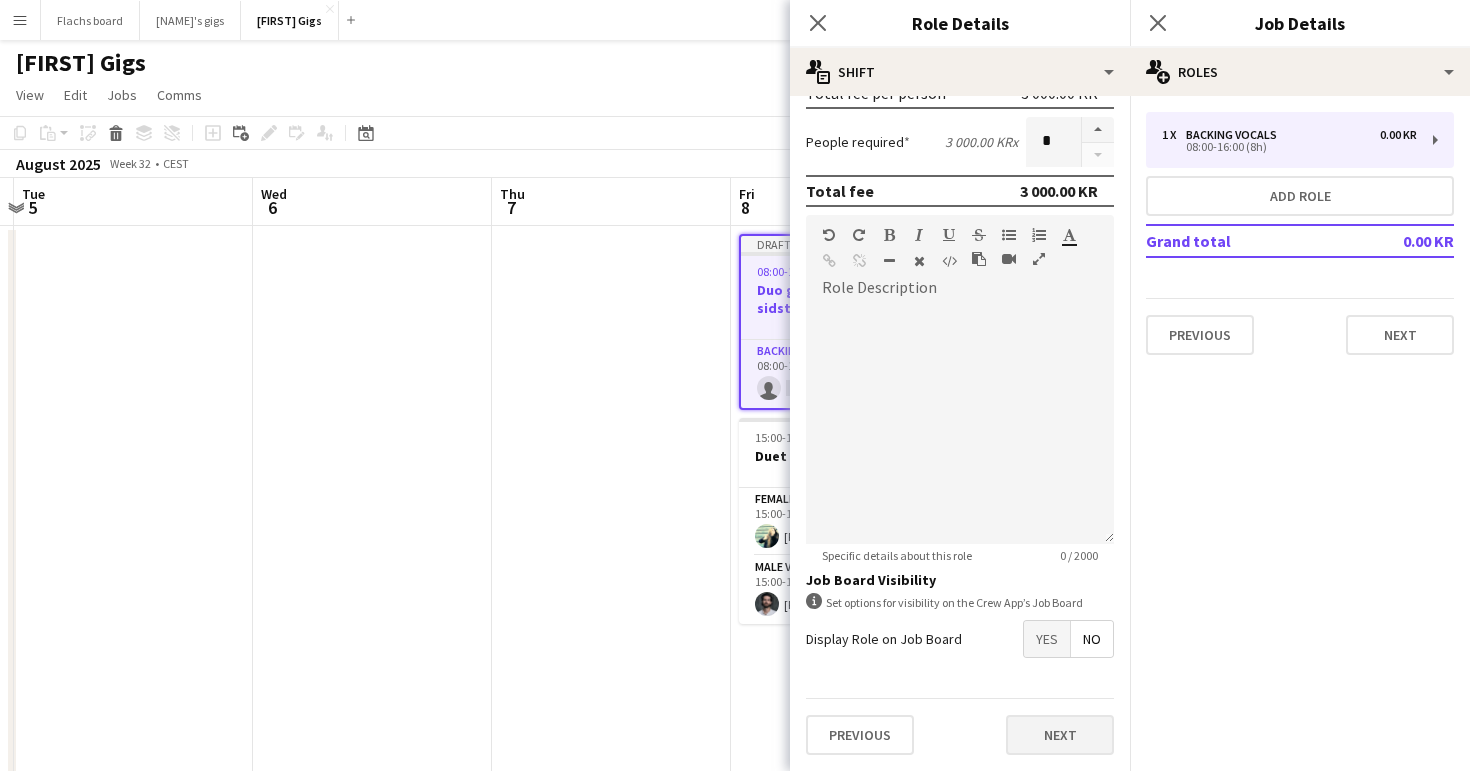 scroll, scrollTop: 0, scrollLeft: 0, axis: both 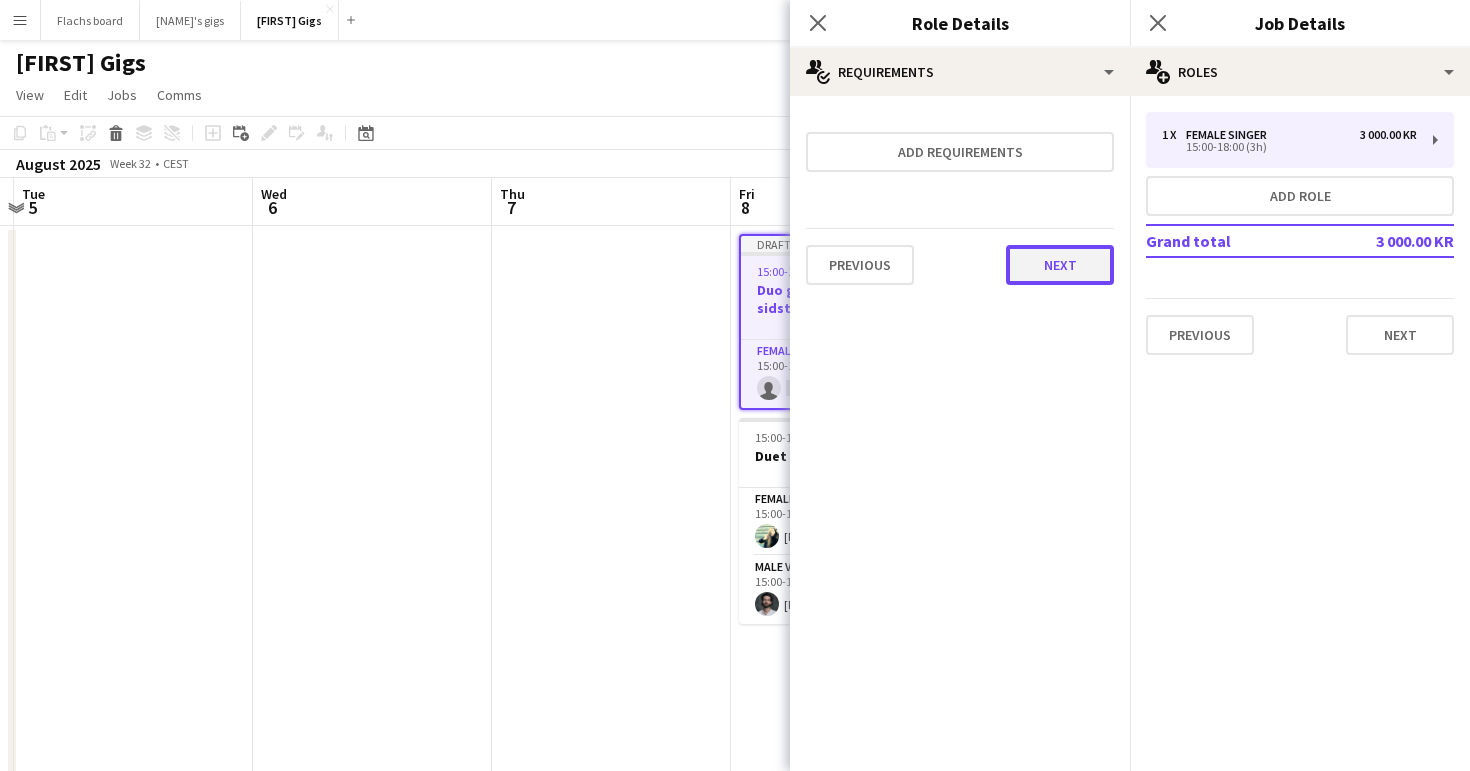 click on "Next" at bounding box center [1060, 265] 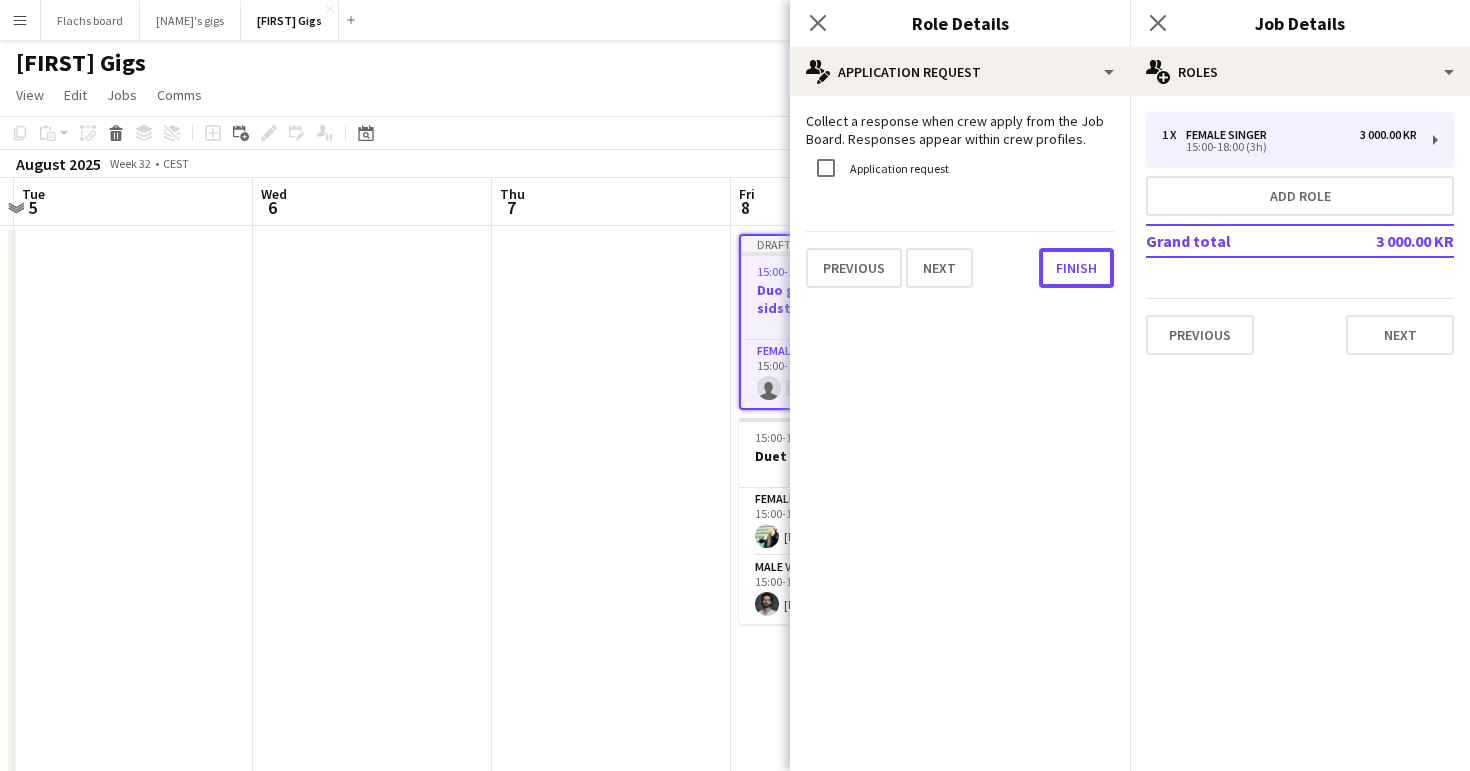 click on "Finish" at bounding box center [1076, 268] 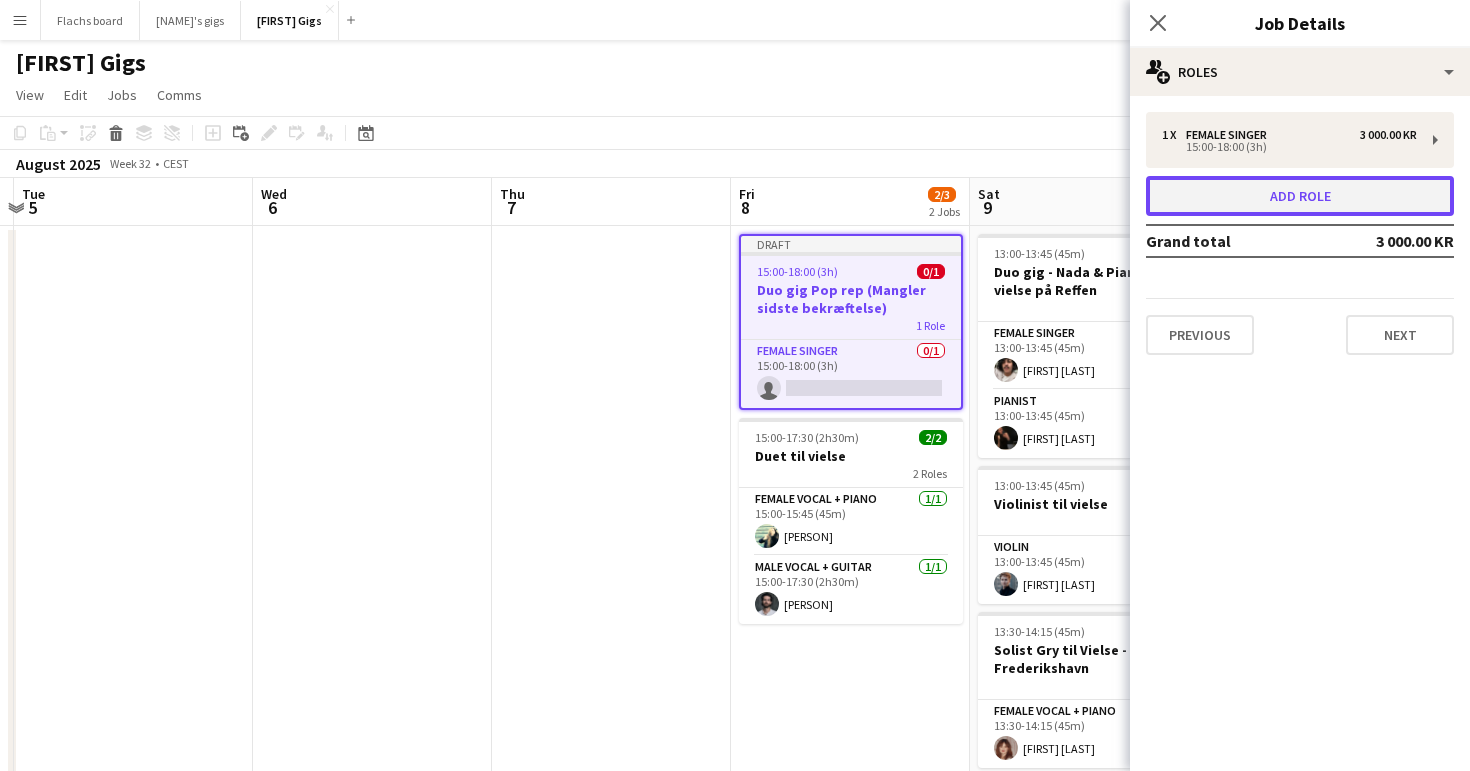 click on "Add role" at bounding box center (1300, 196) 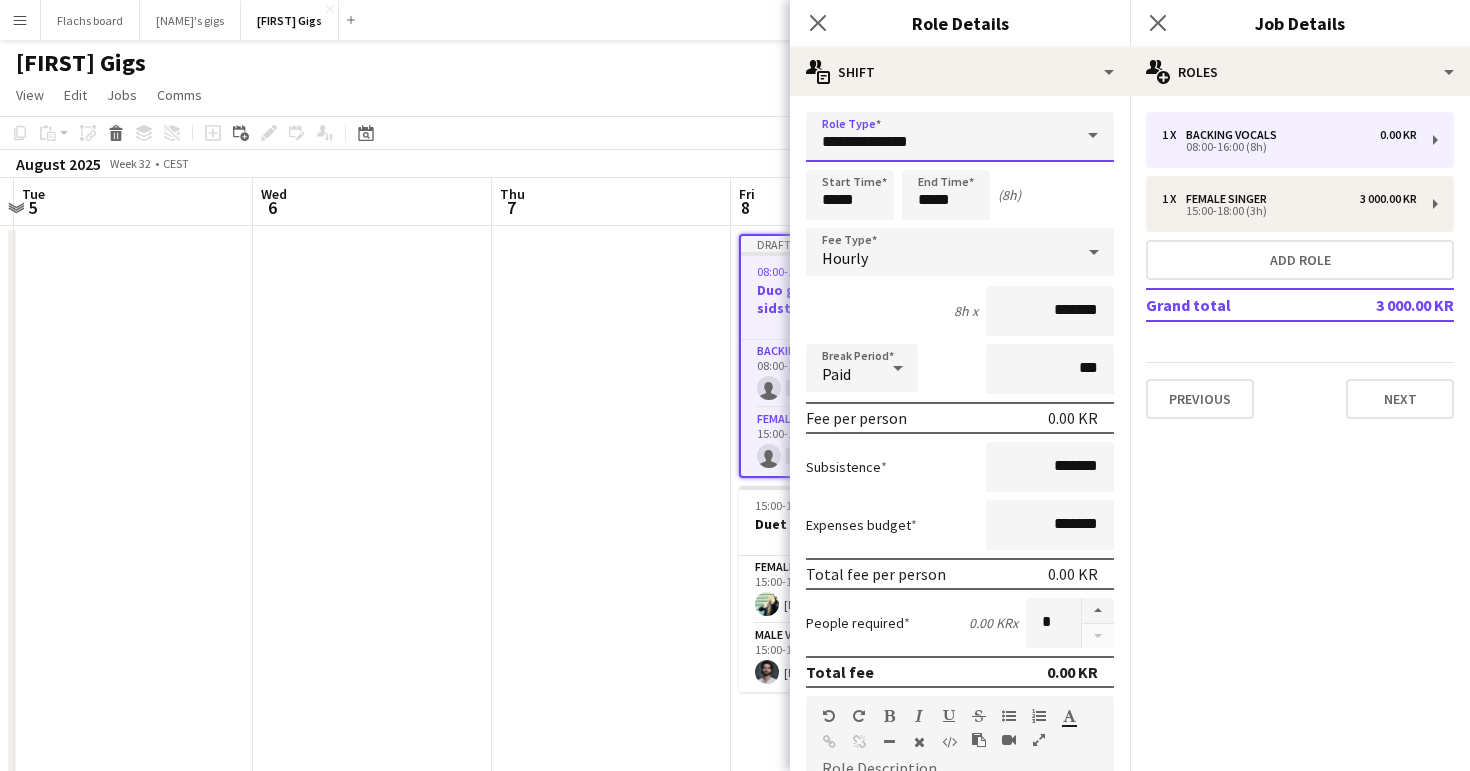 click on "**********" at bounding box center (960, 137) 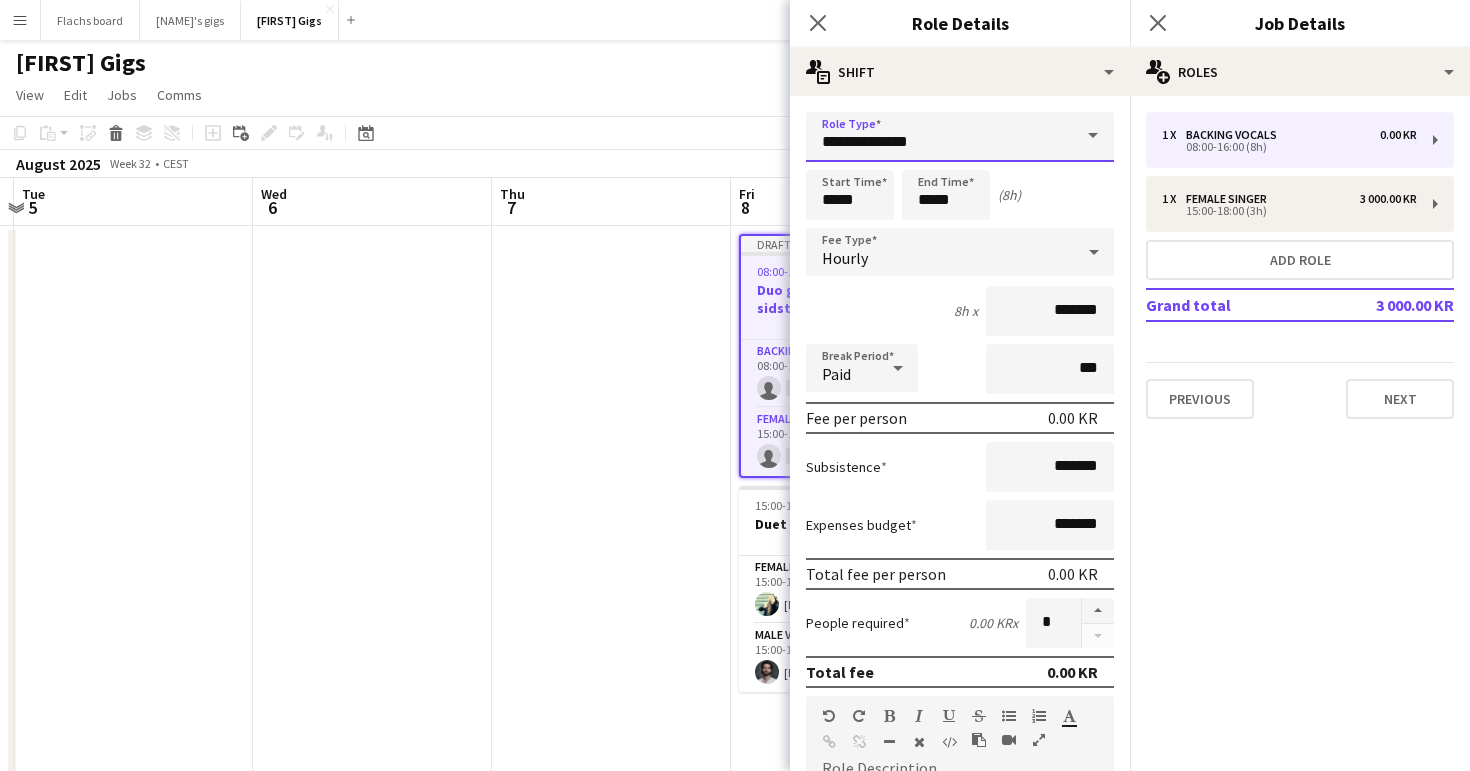 click on "**********" at bounding box center [960, 137] 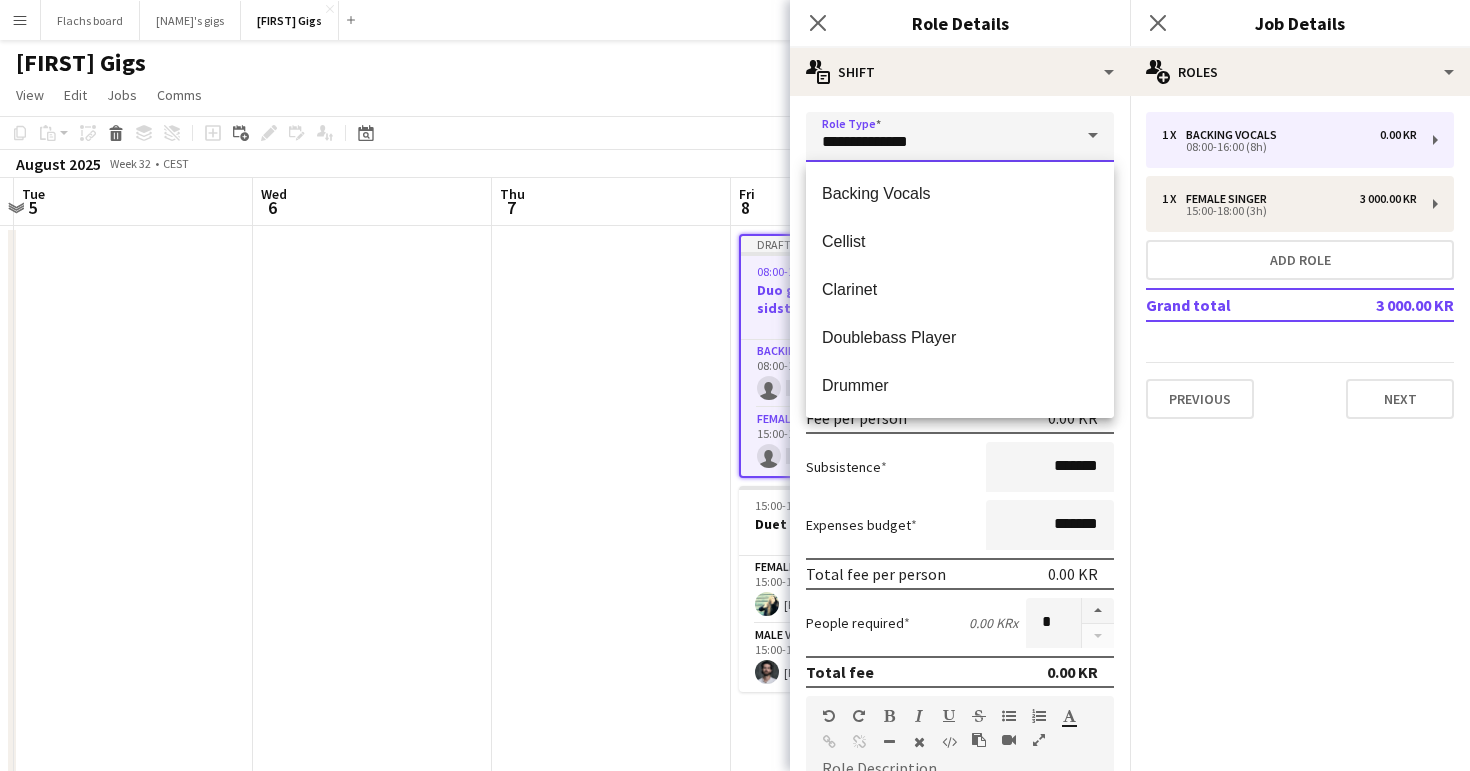 click on "**********" at bounding box center [960, 137] 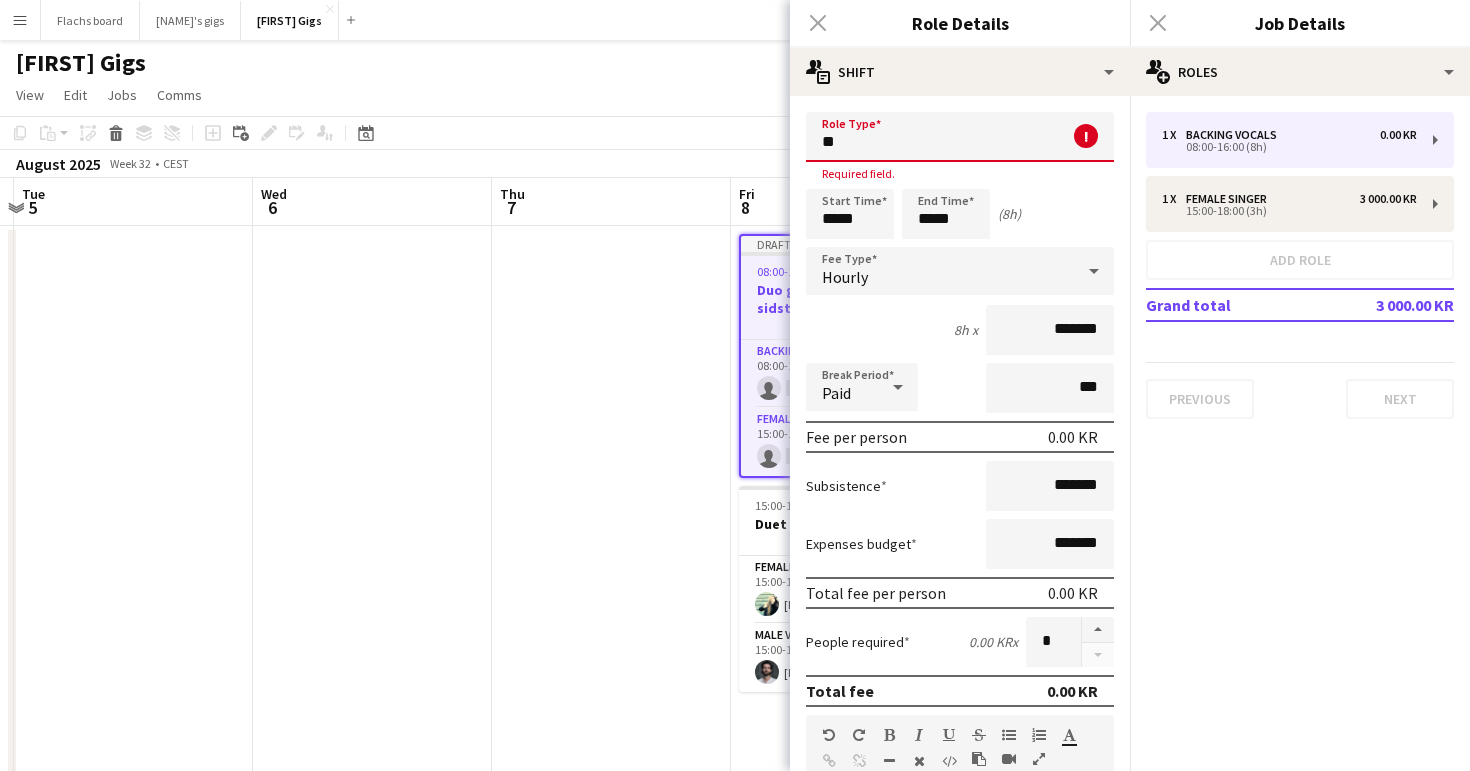 type on "*" 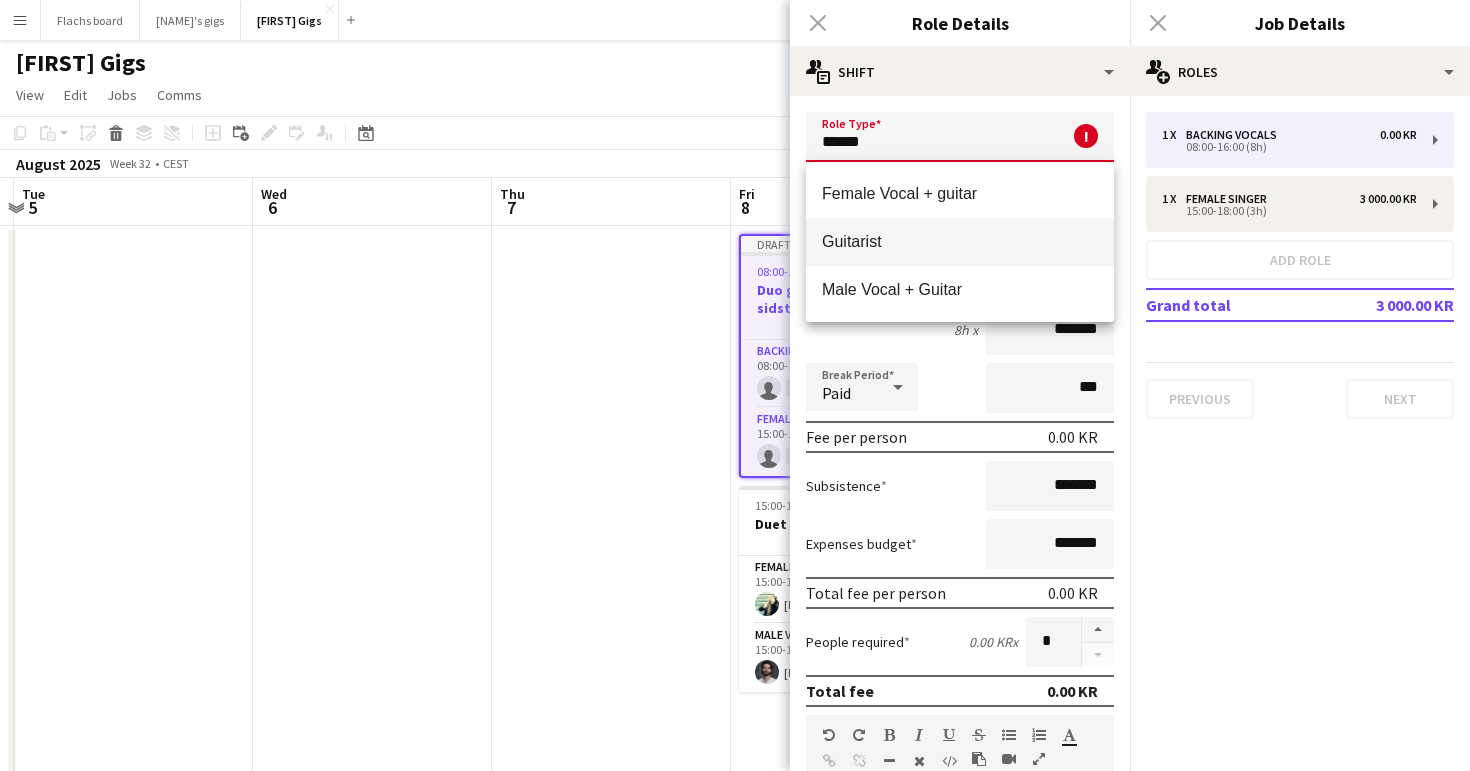 click on "Guitarist" at bounding box center [960, 241] 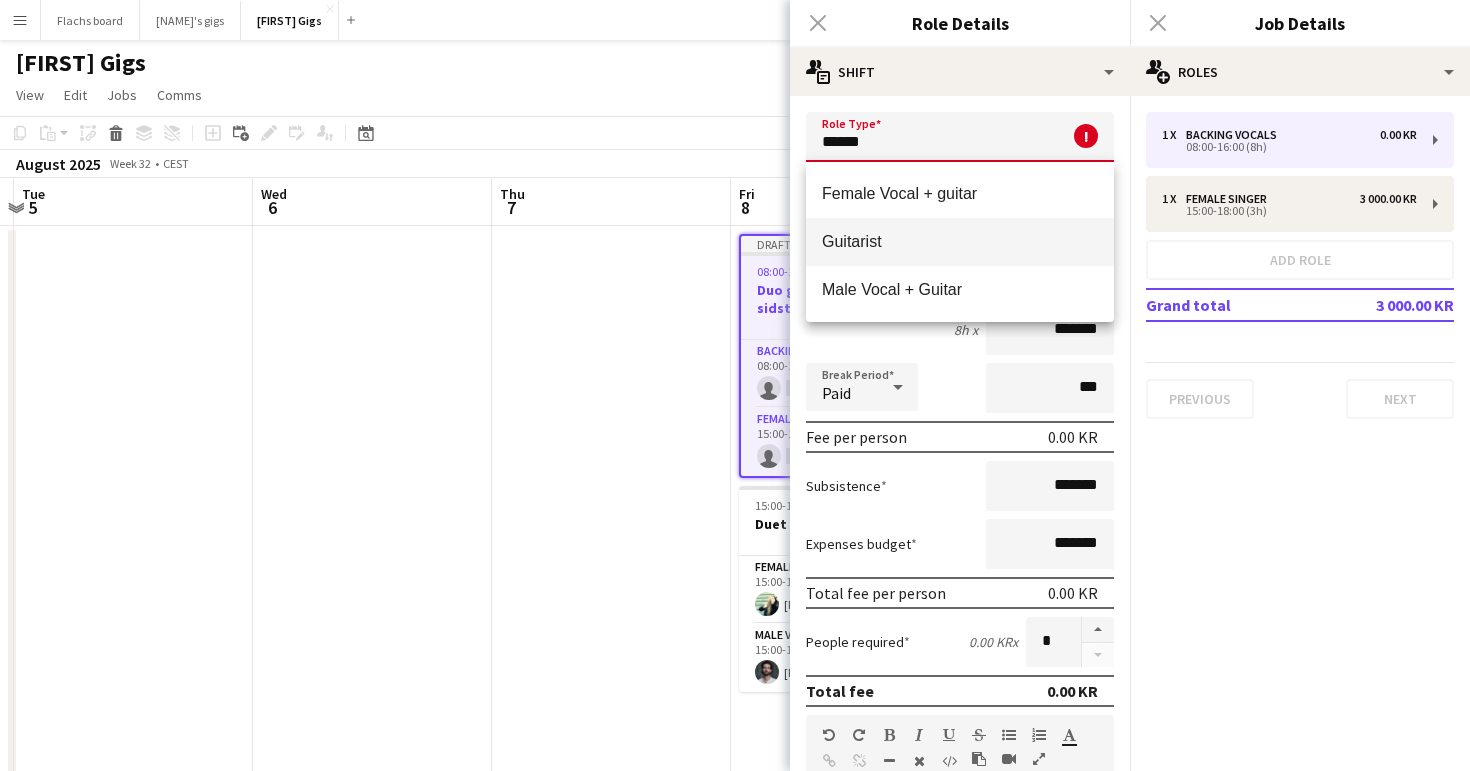 type on "*********" 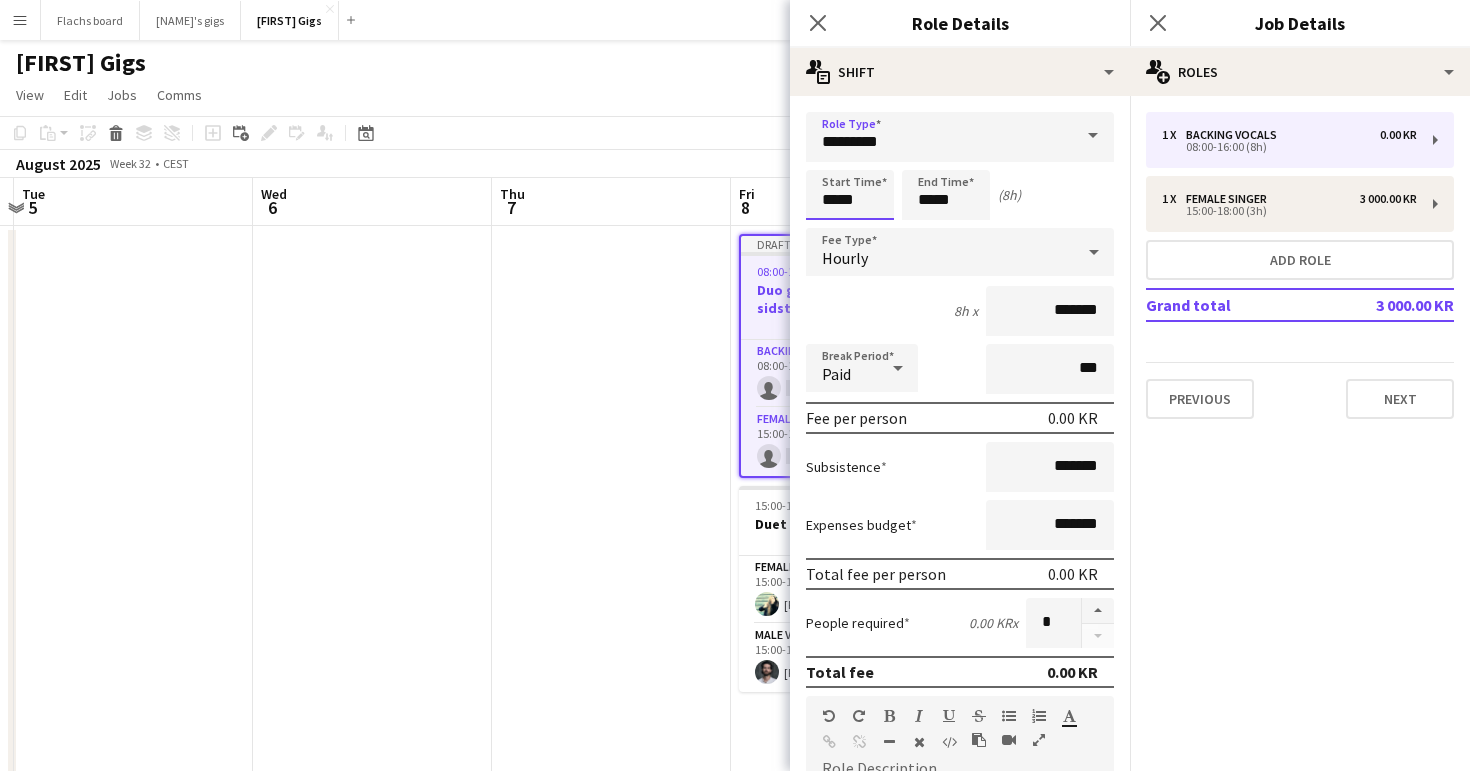 click on "*****" at bounding box center [850, 195] 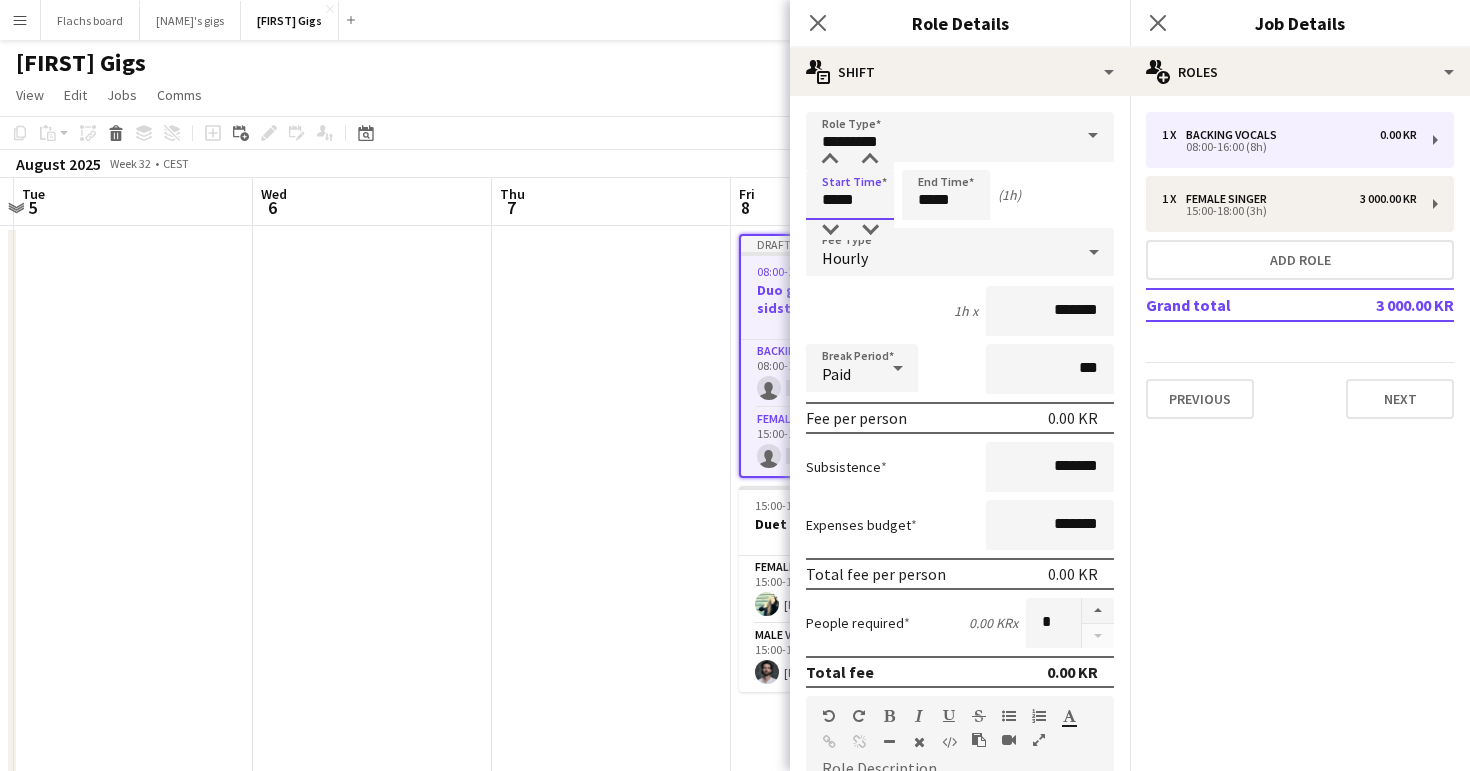 type on "*****" 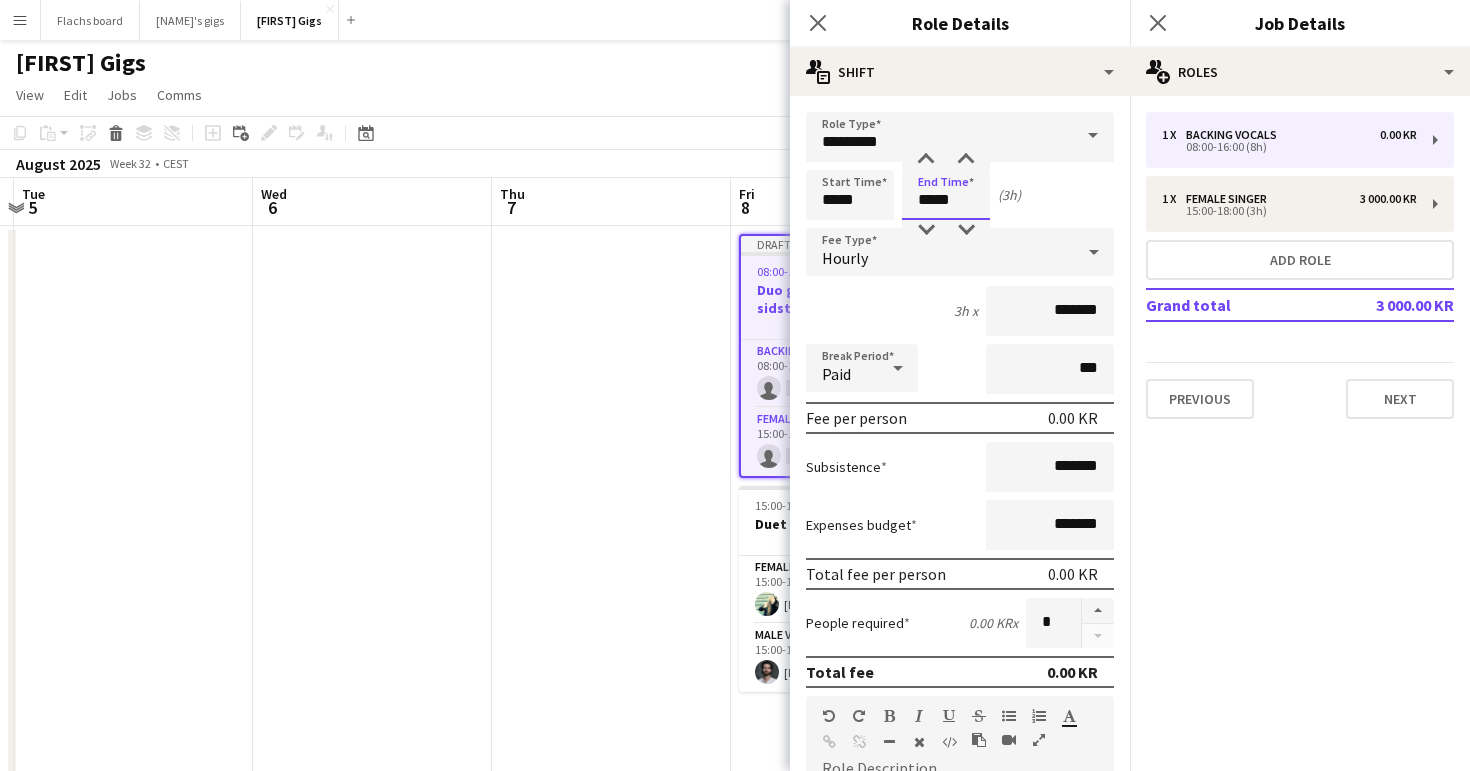 type on "*****" 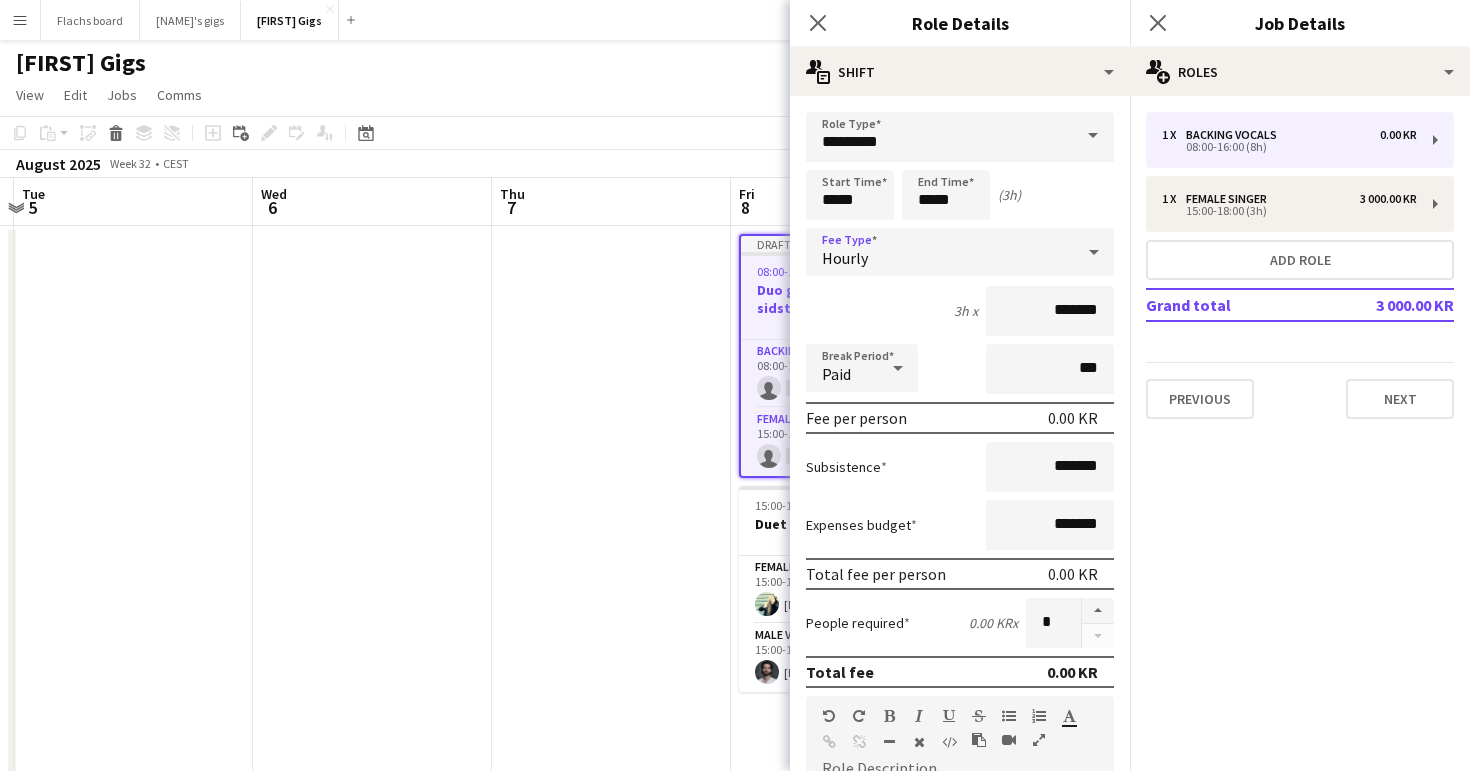 click on "Hourly" at bounding box center (845, 258) 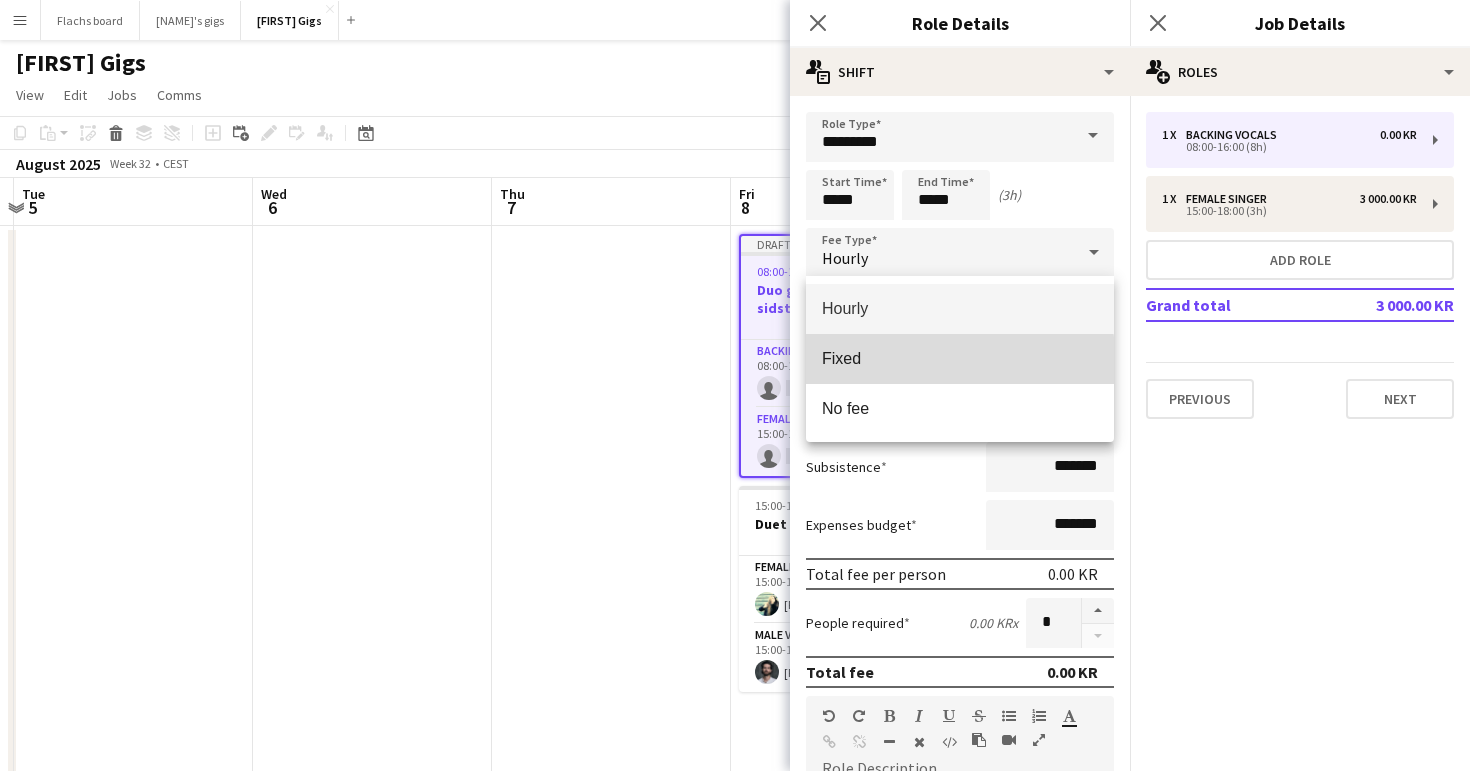 click on "Fixed" at bounding box center (960, 358) 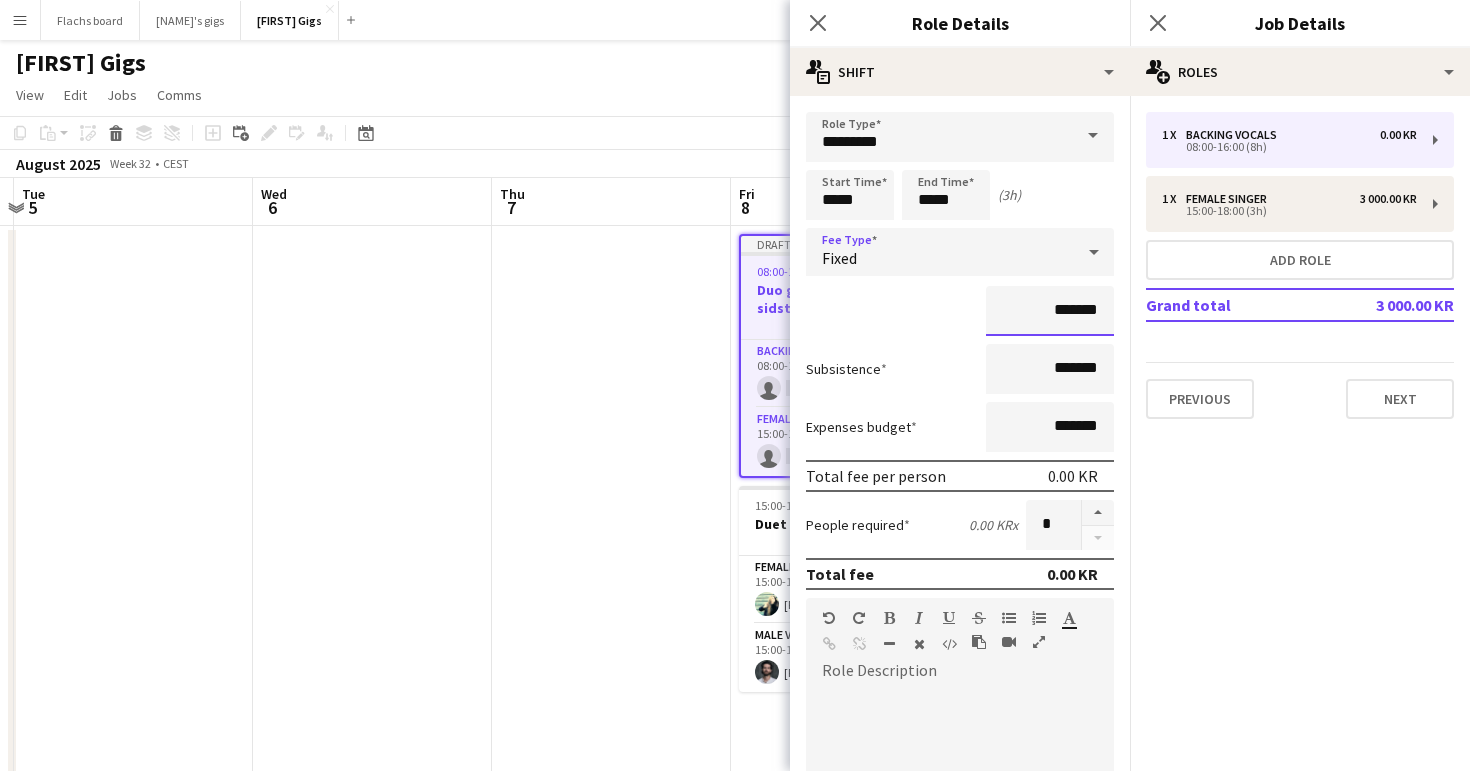 click on "*******" at bounding box center [1050, 311] 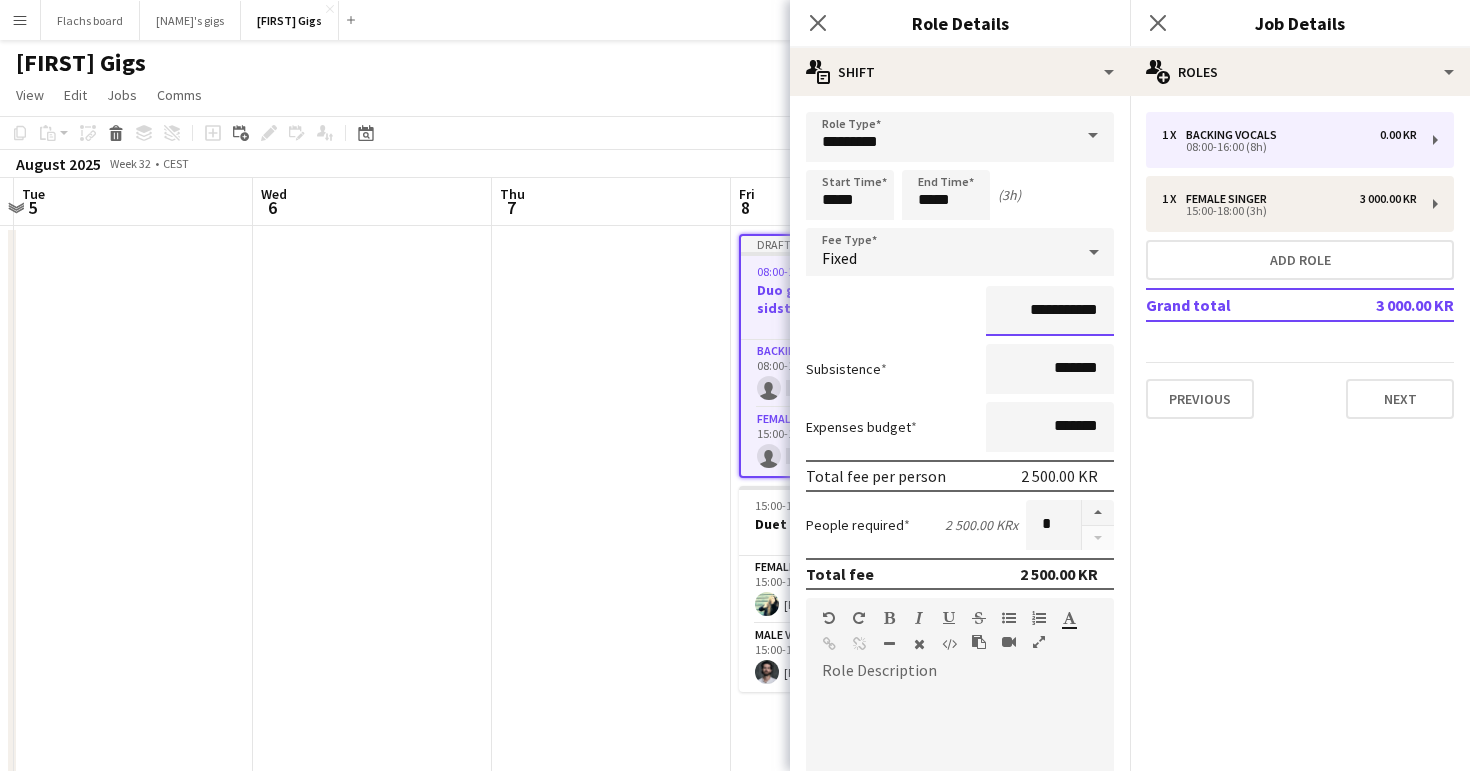 drag, startPoint x: 1019, startPoint y: 311, endPoint x: 1060, endPoint y: 311, distance: 41 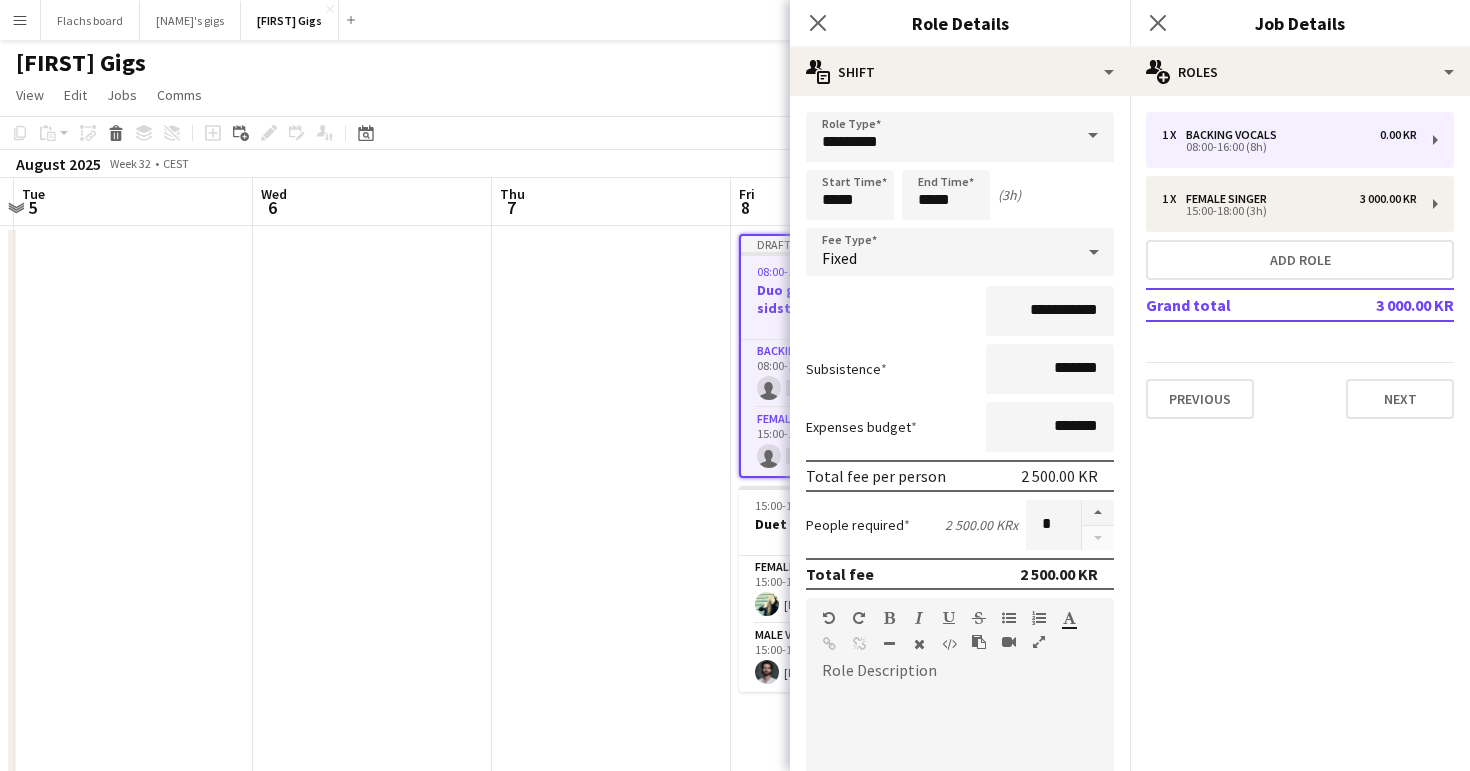 click on "**********" at bounding box center (960, 633) 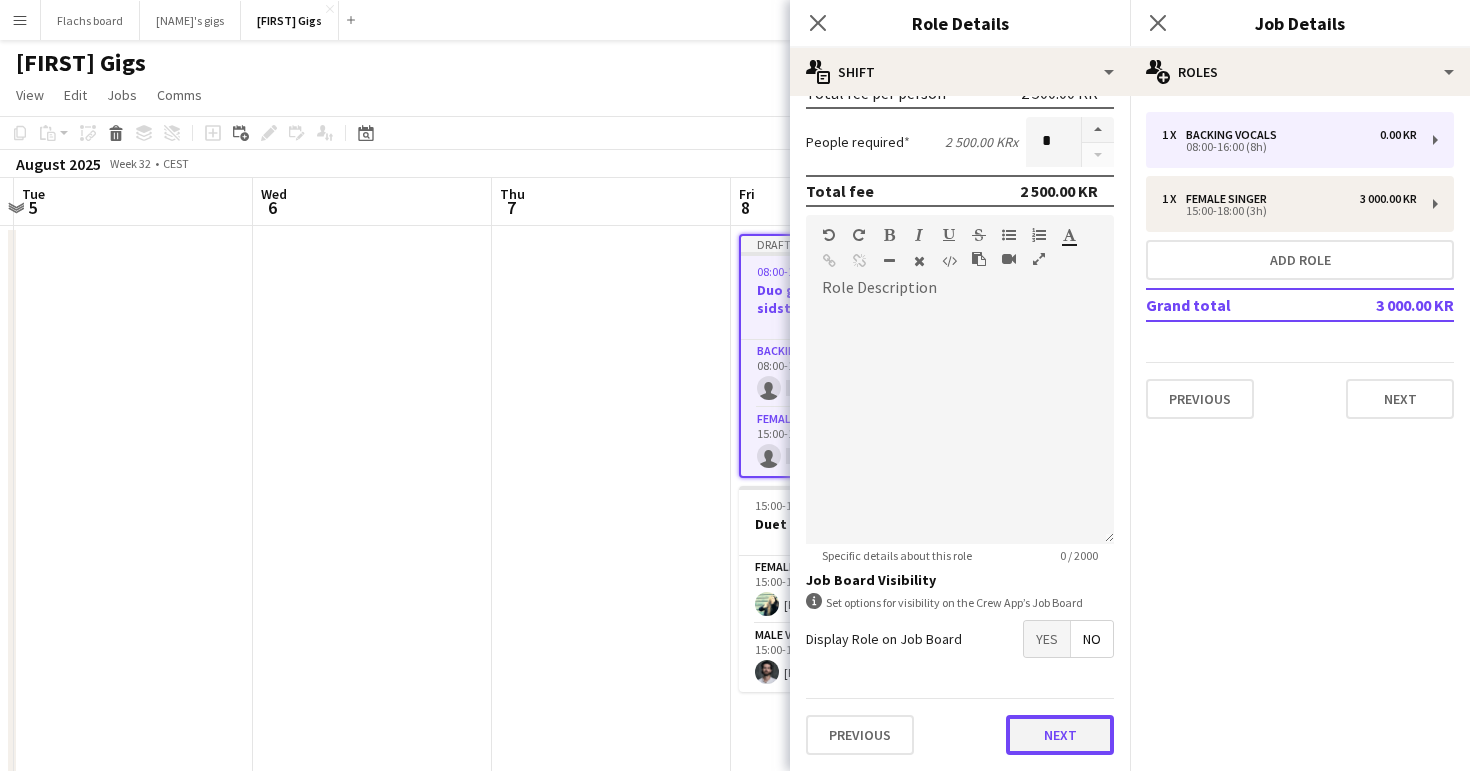 click on "Next" at bounding box center (1060, 735) 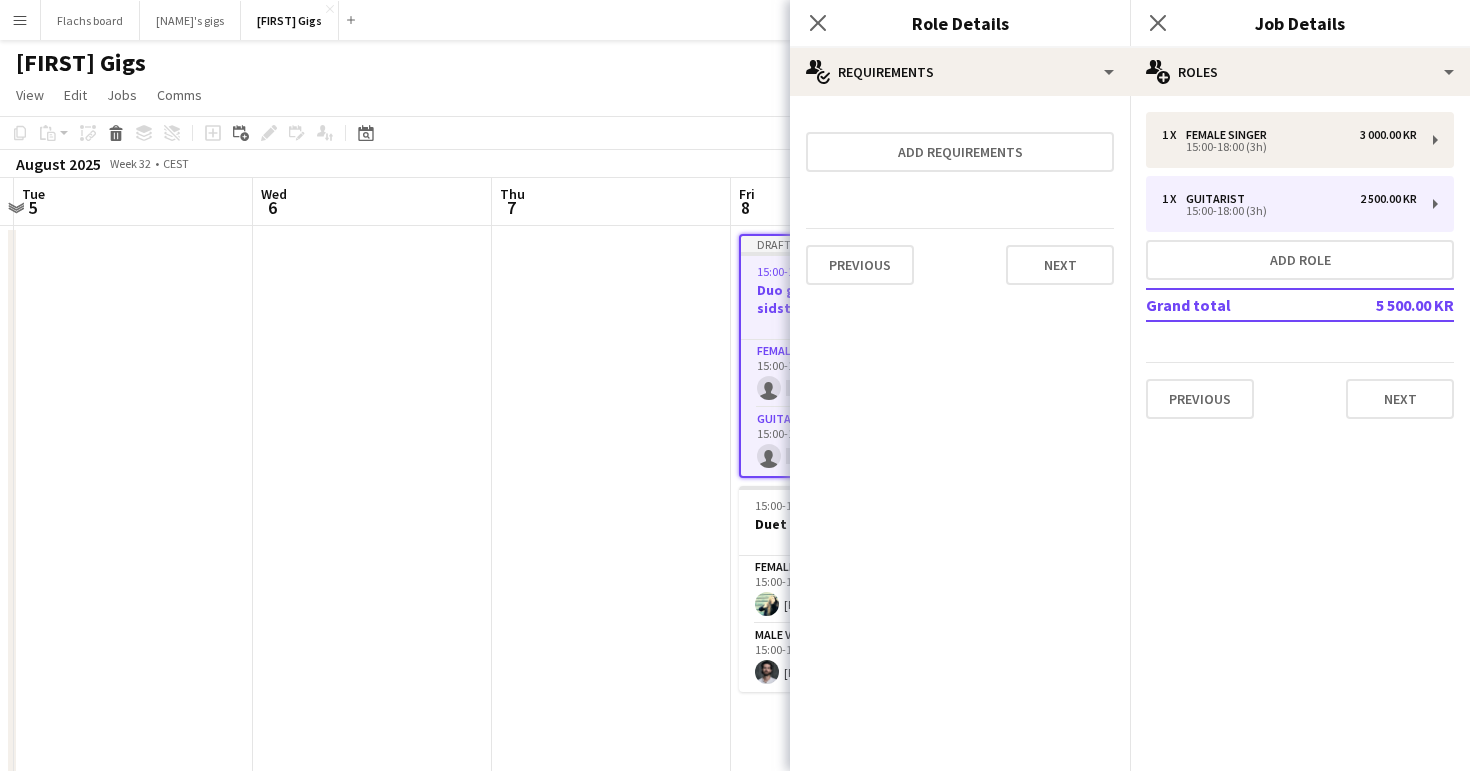 scroll, scrollTop: 0, scrollLeft: 0, axis: both 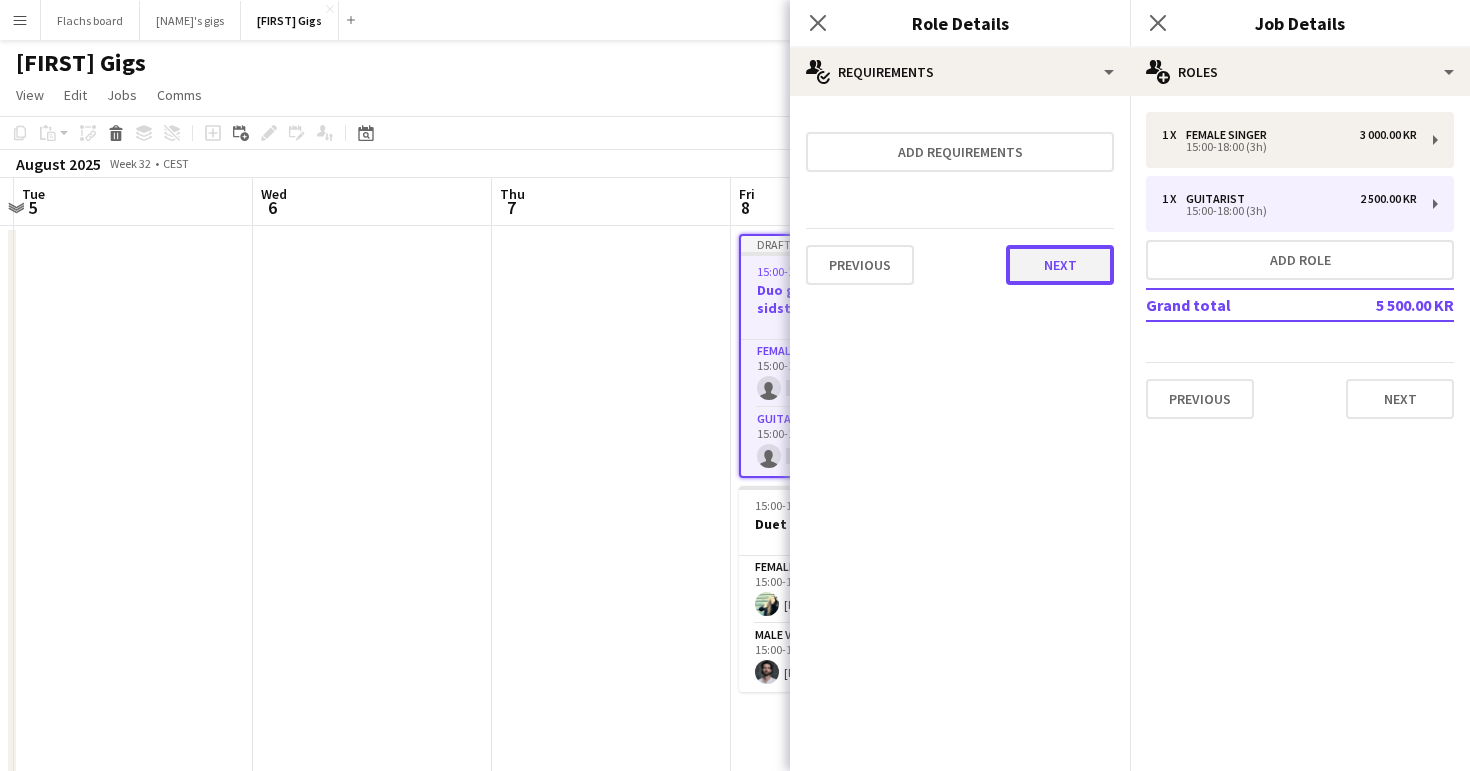 click on "Next" at bounding box center (1060, 265) 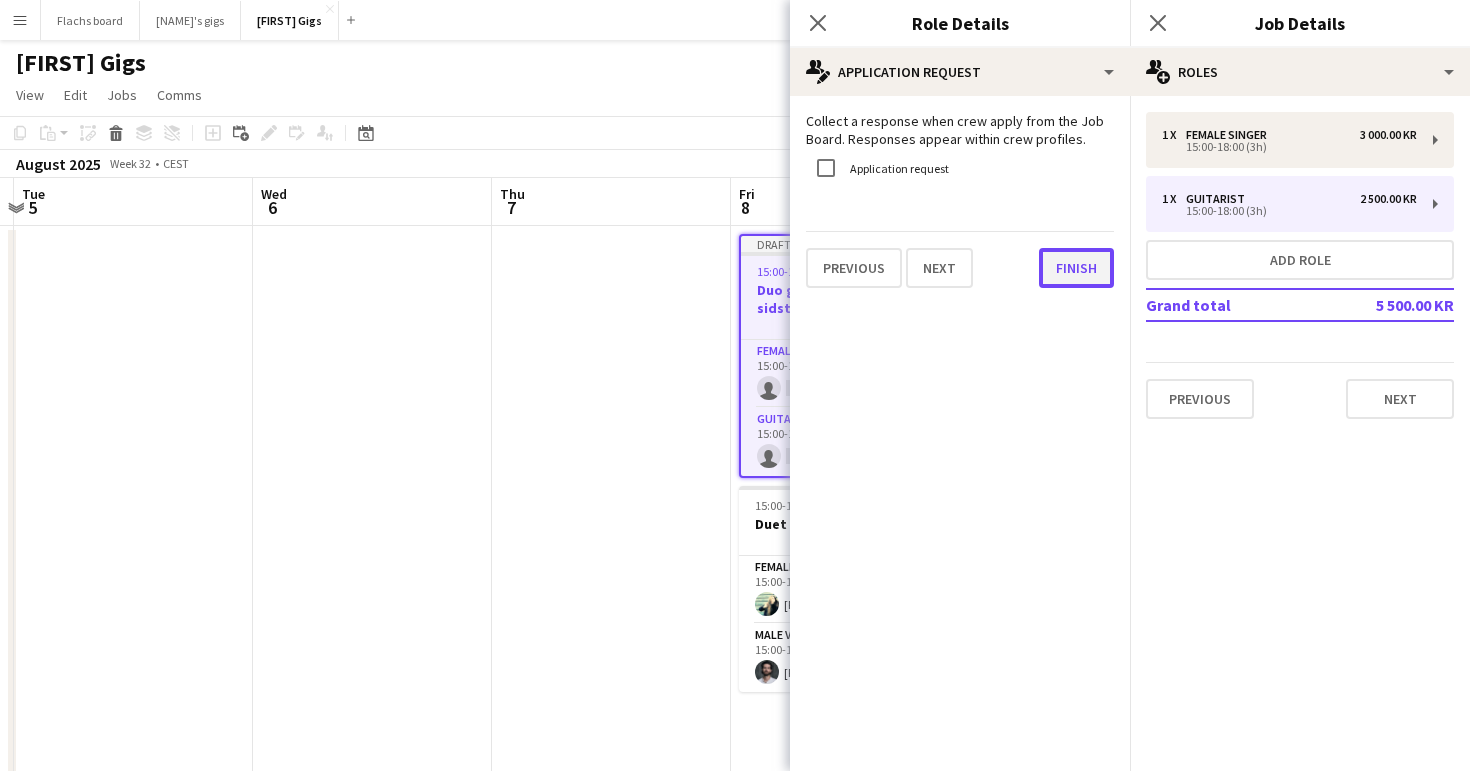 click on "Finish" at bounding box center (1076, 268) 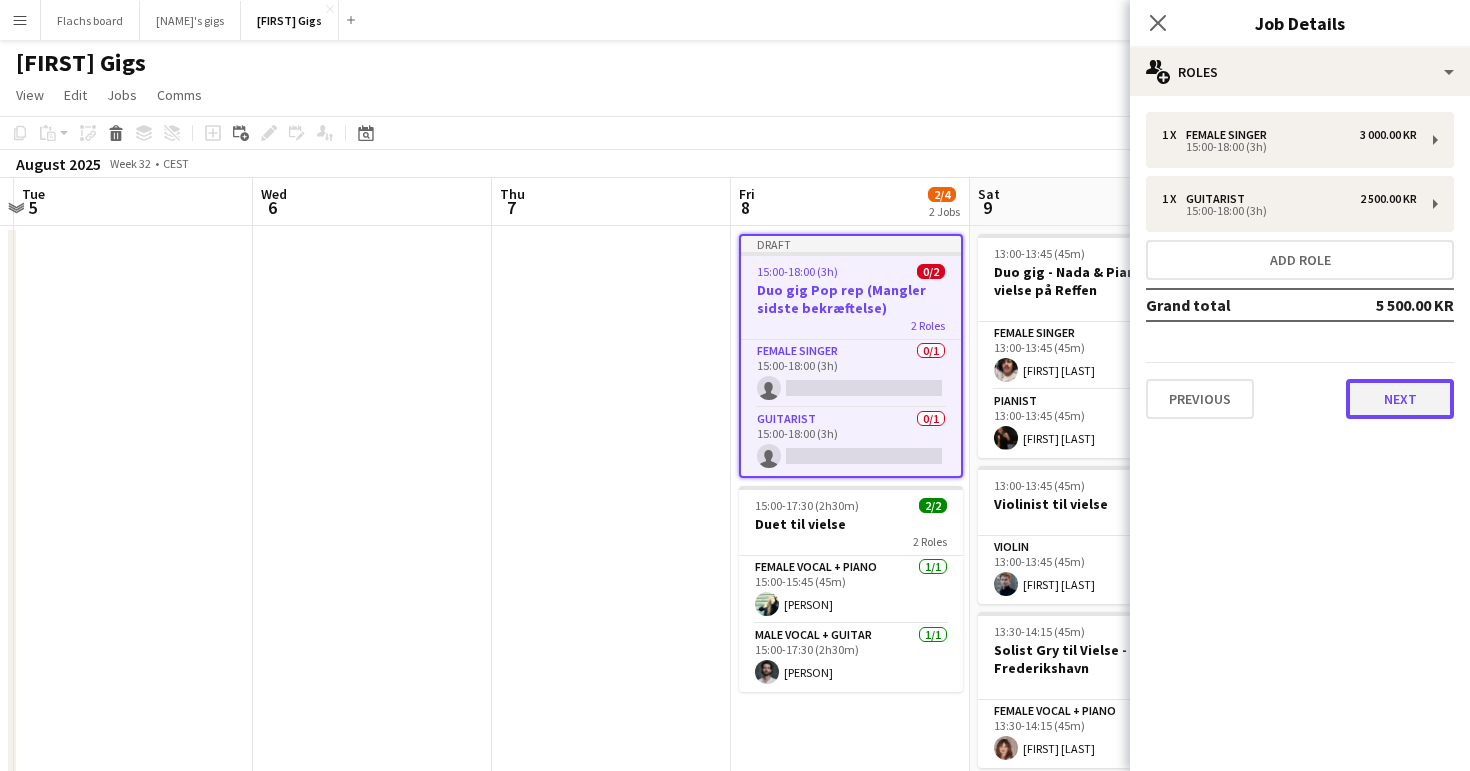 click on "Next" at bounding box center (1400, 399) 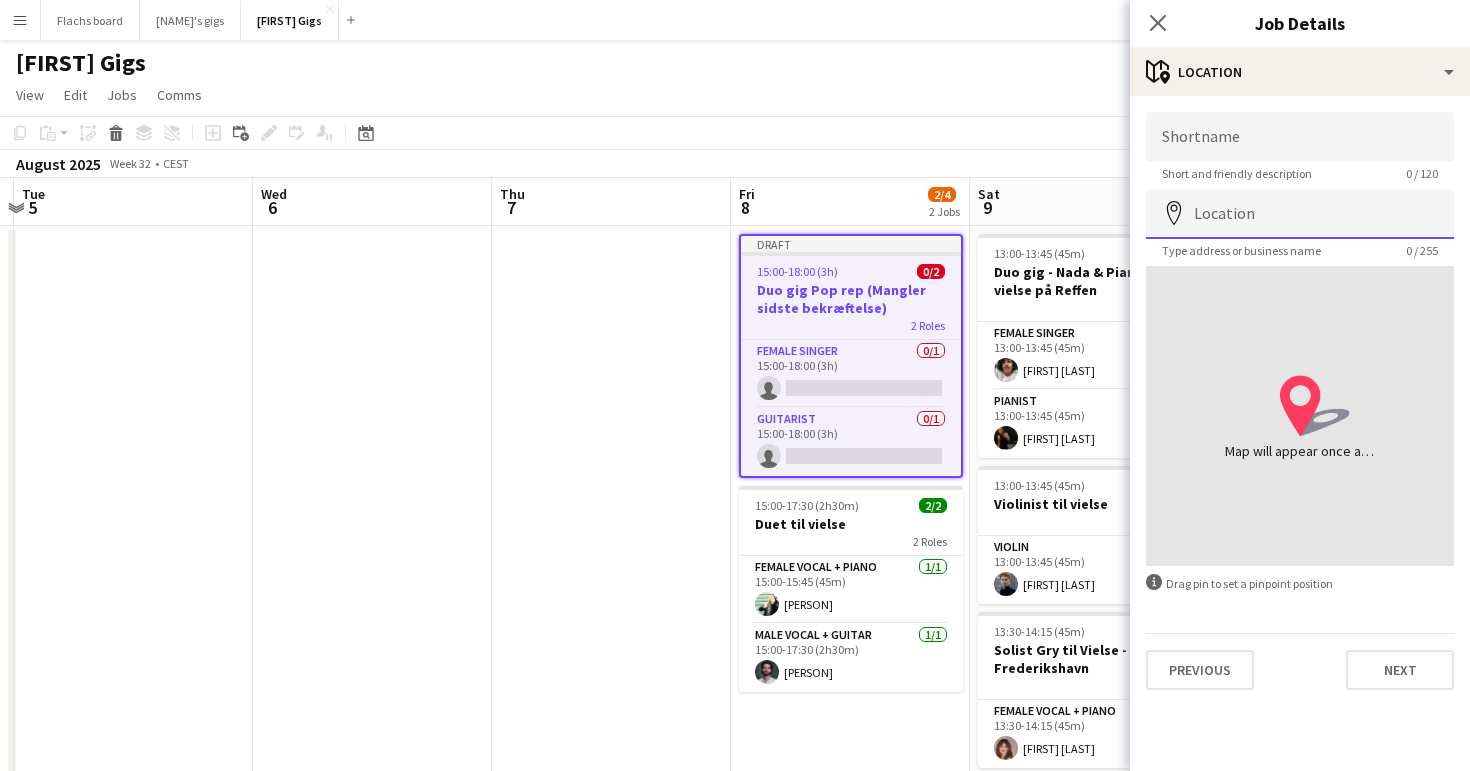 click on "Location" at bounding box center (1300, 214) 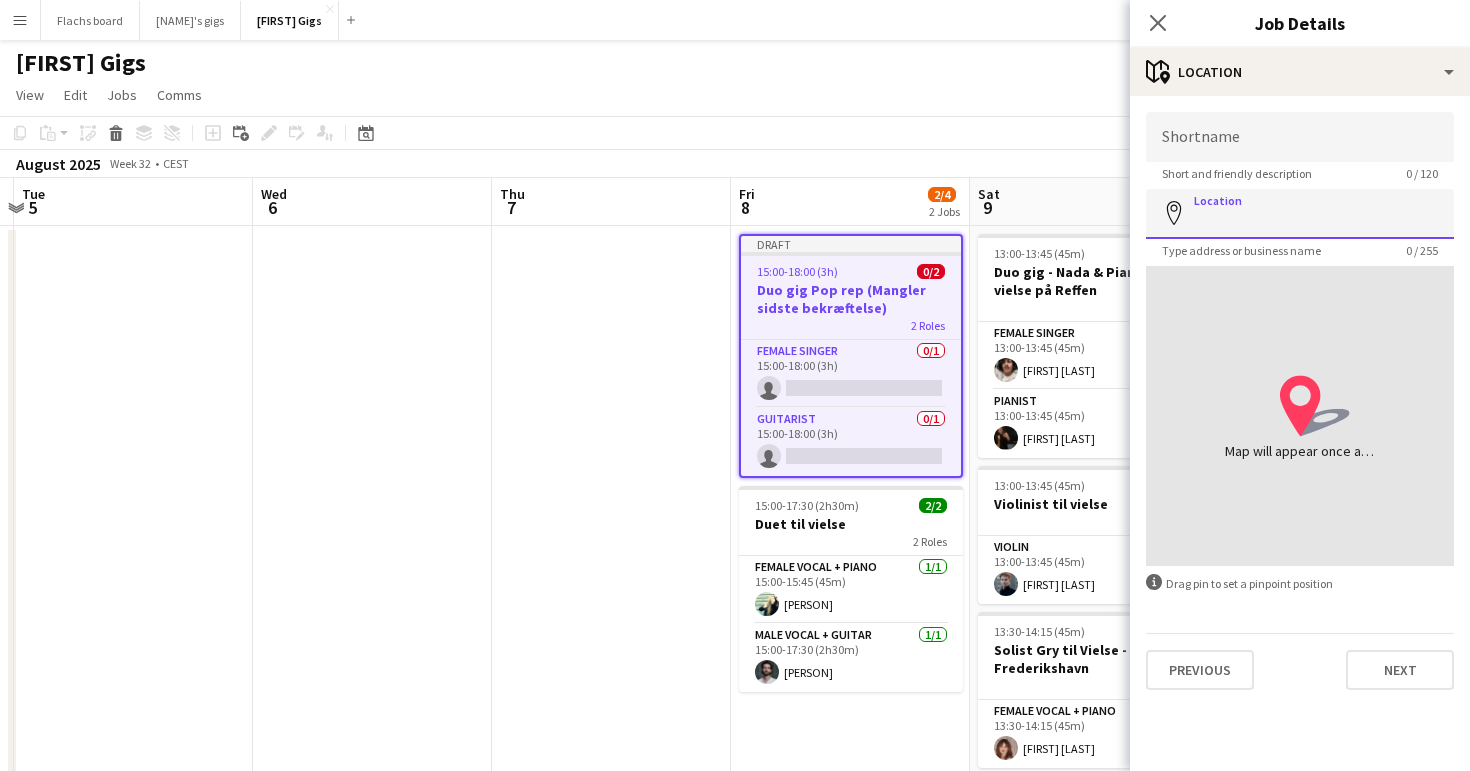 paste on "**********" 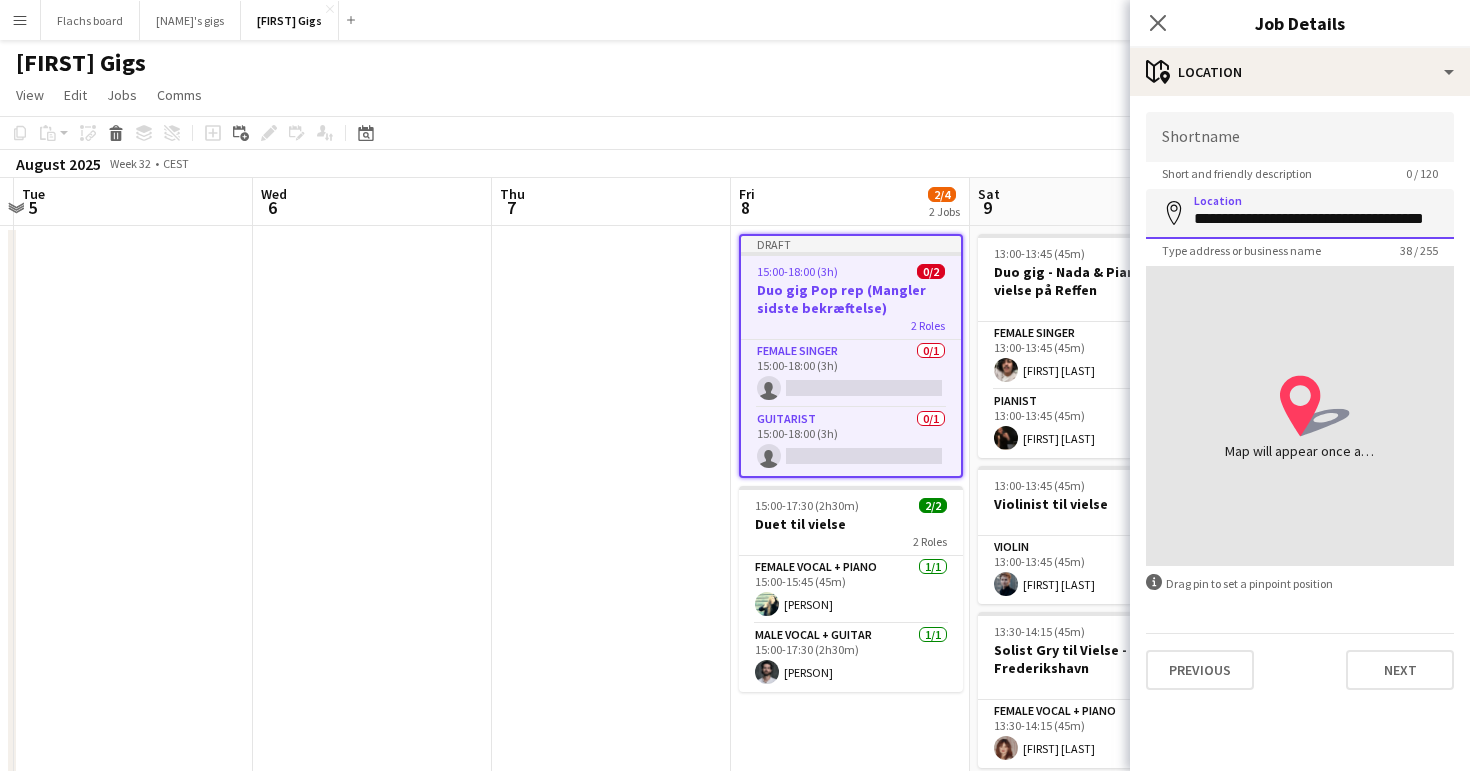 scroll, scrollTop: 0, scrollLeft: 17, axis: horizontal 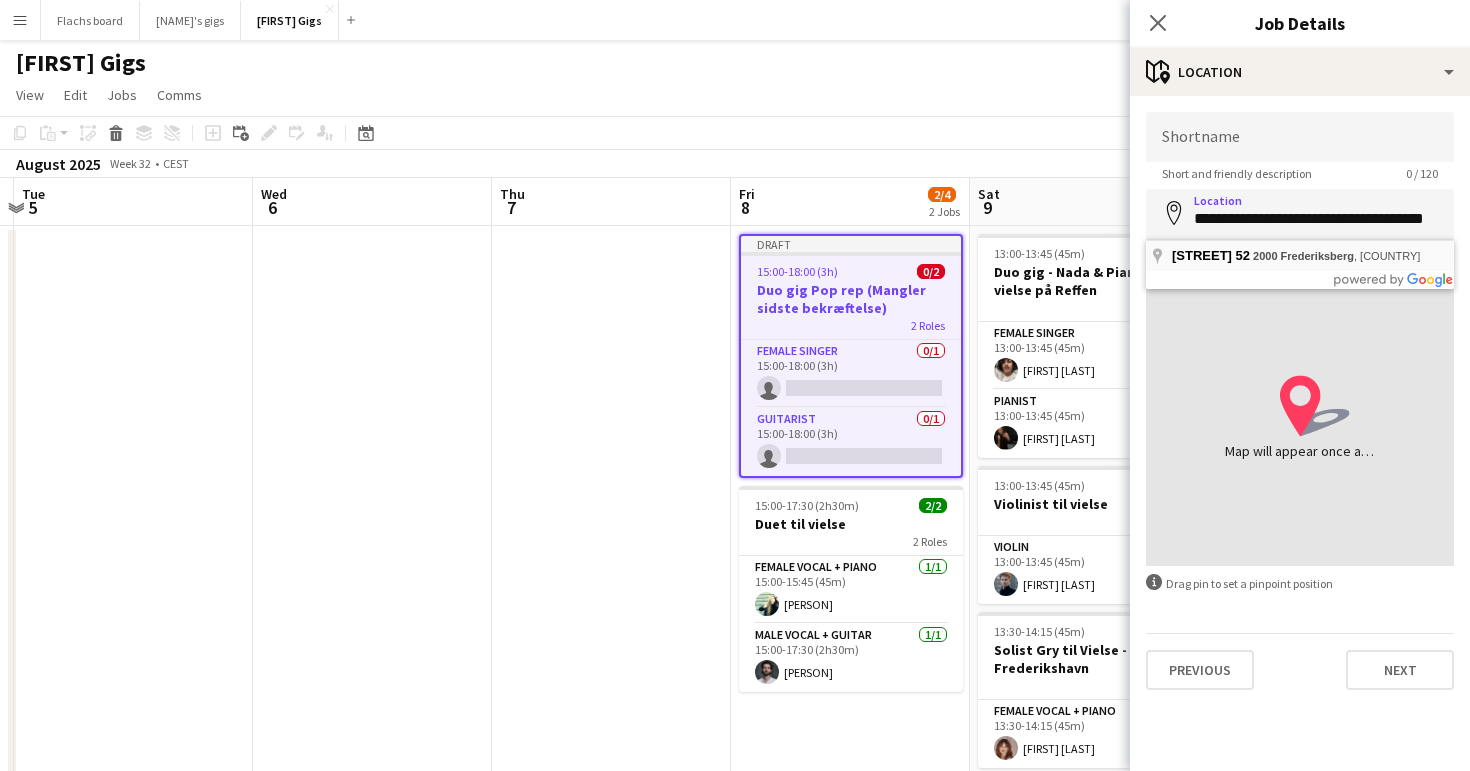 type on "**********" 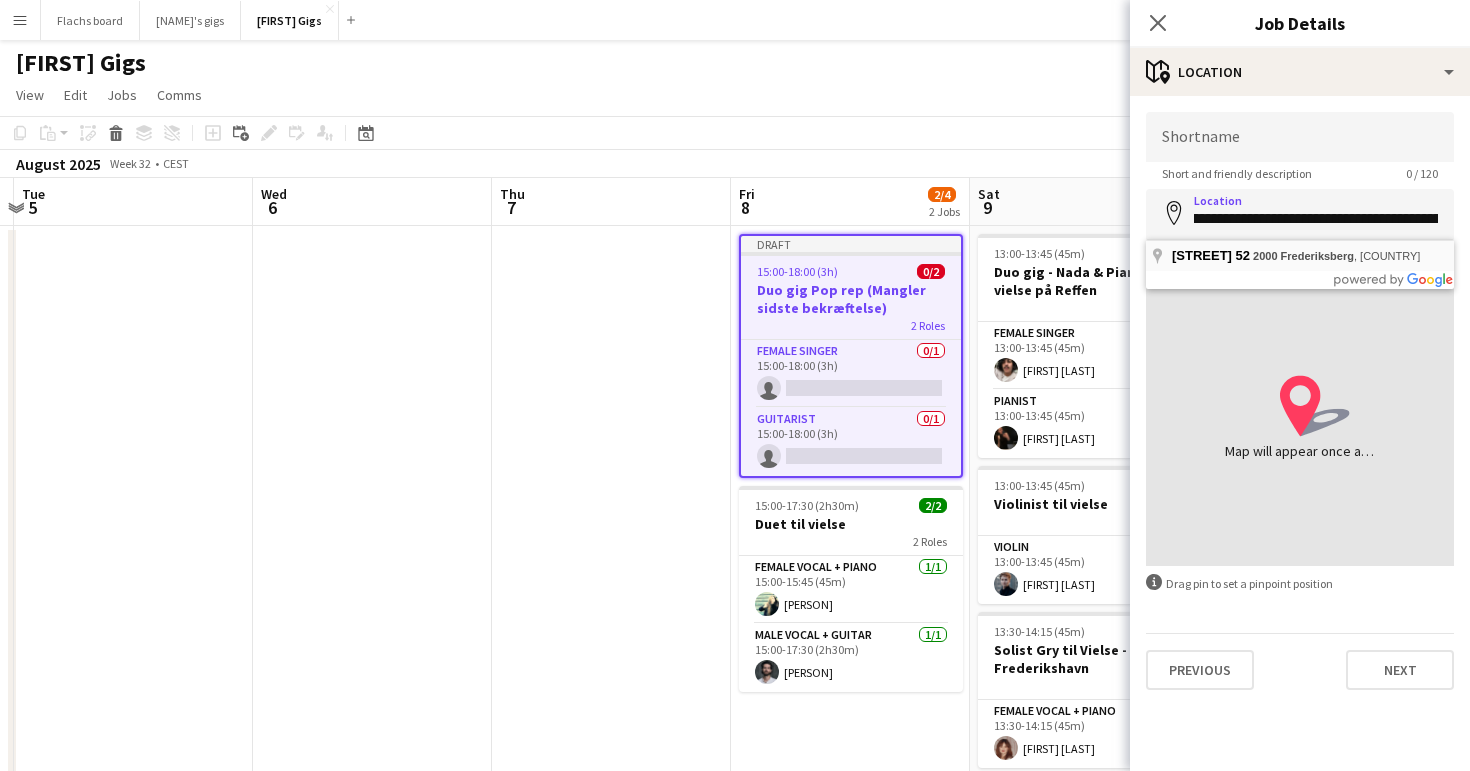 scroll, scrollTop: 0, scrollLeft: 0, axis: both 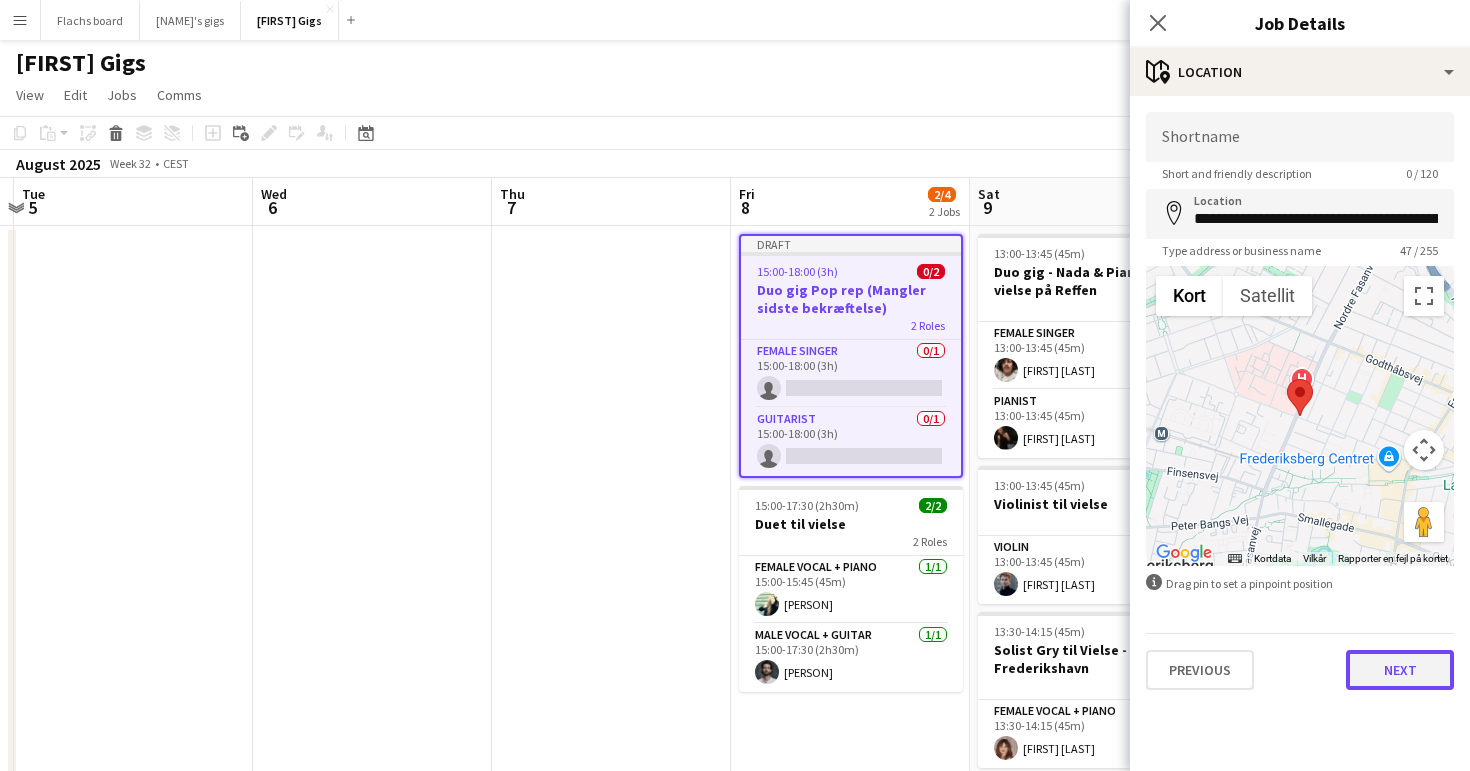 click on "Next" at bounding box center [1400, 670] 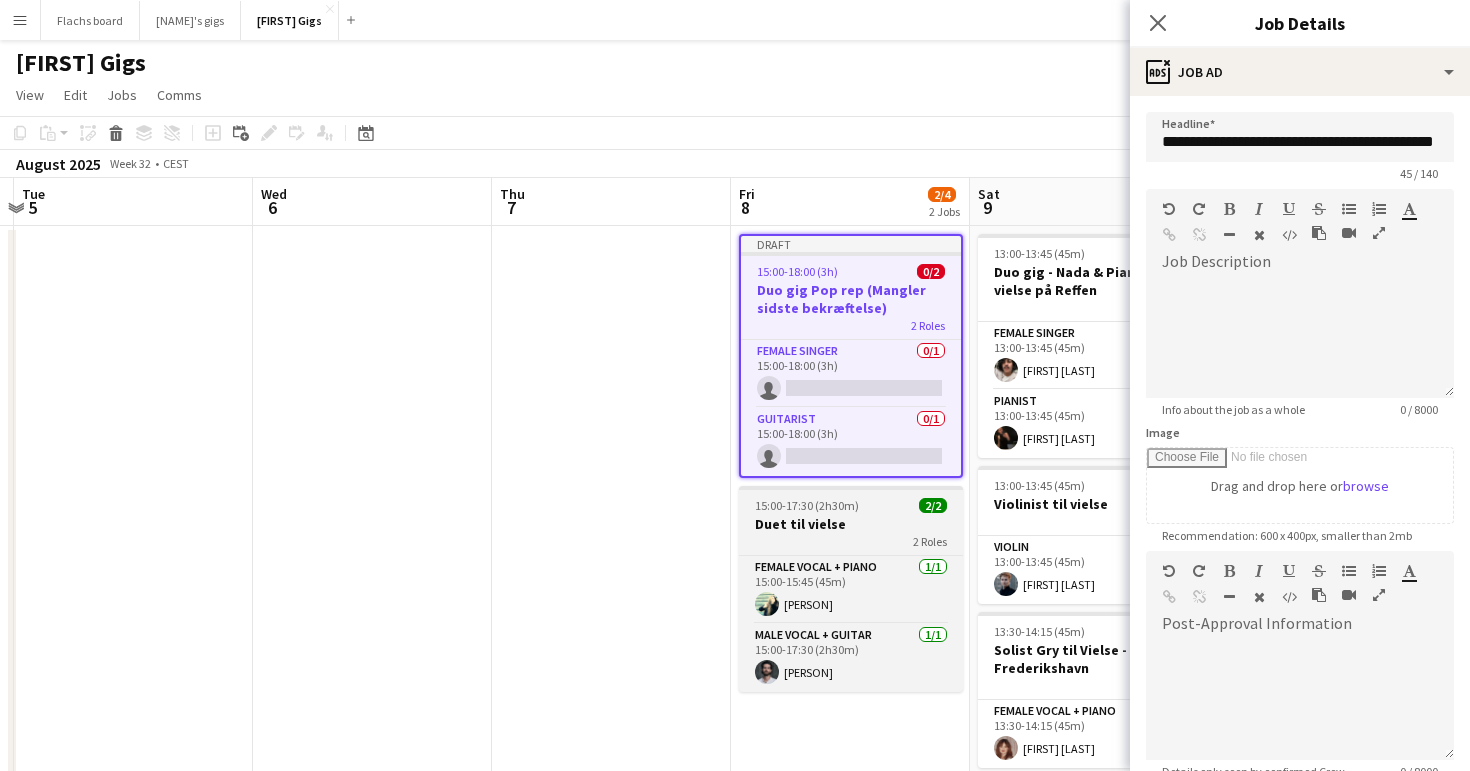 click on "15:00-17:30 (2h30m)" at bounding box center [807, 505] 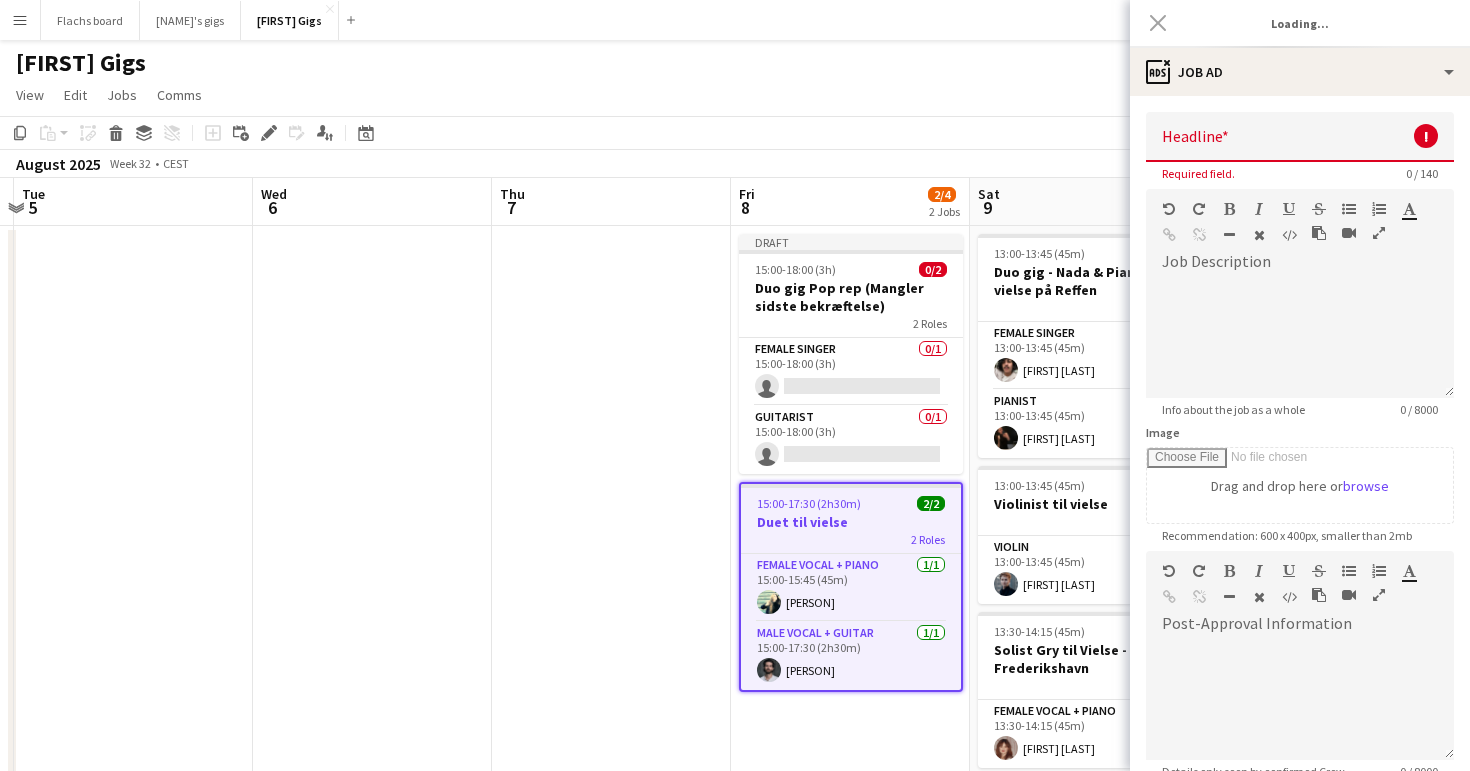 type on "**********" 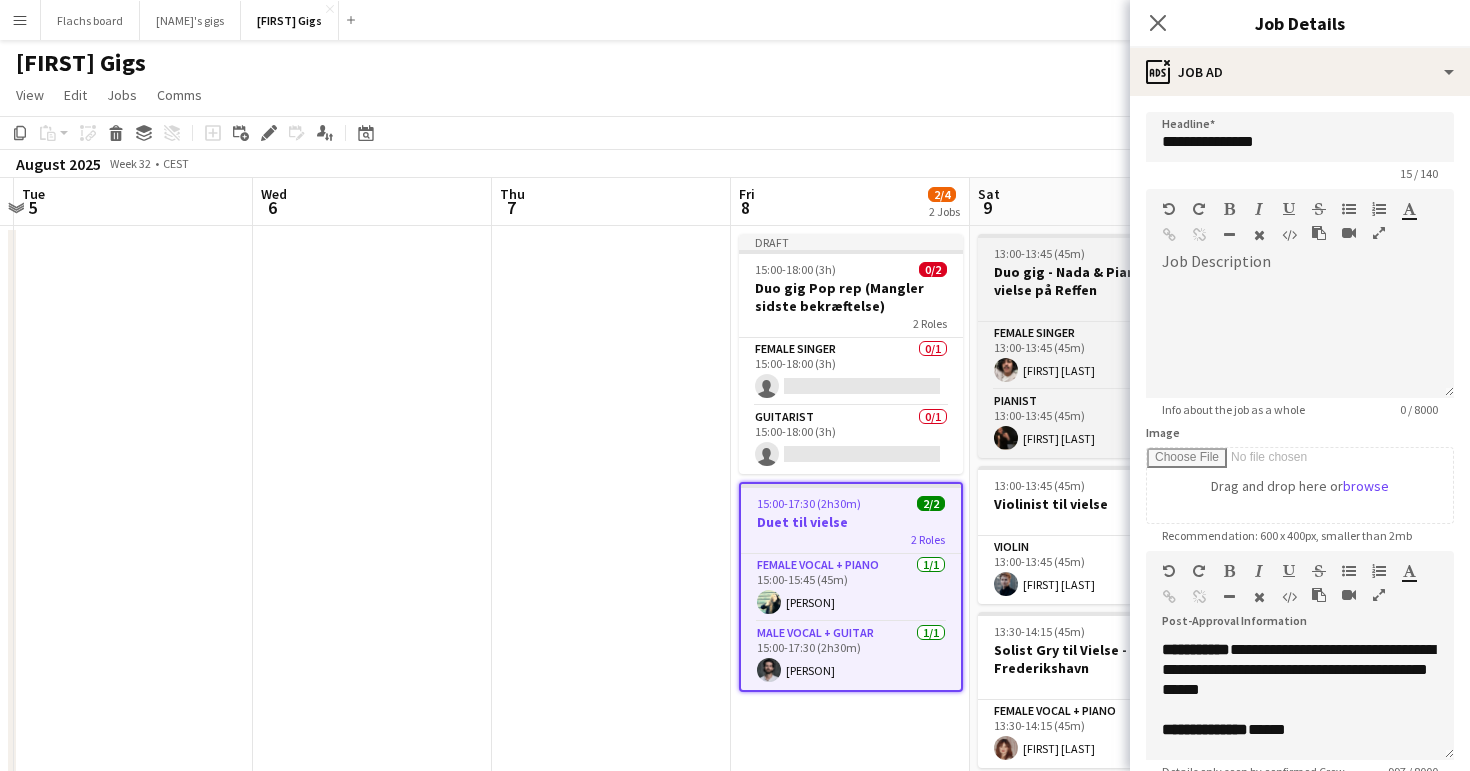 click on "Duo gig - Nada & Pianist til vielse på Reffen" at bounding box center [1090, 281] 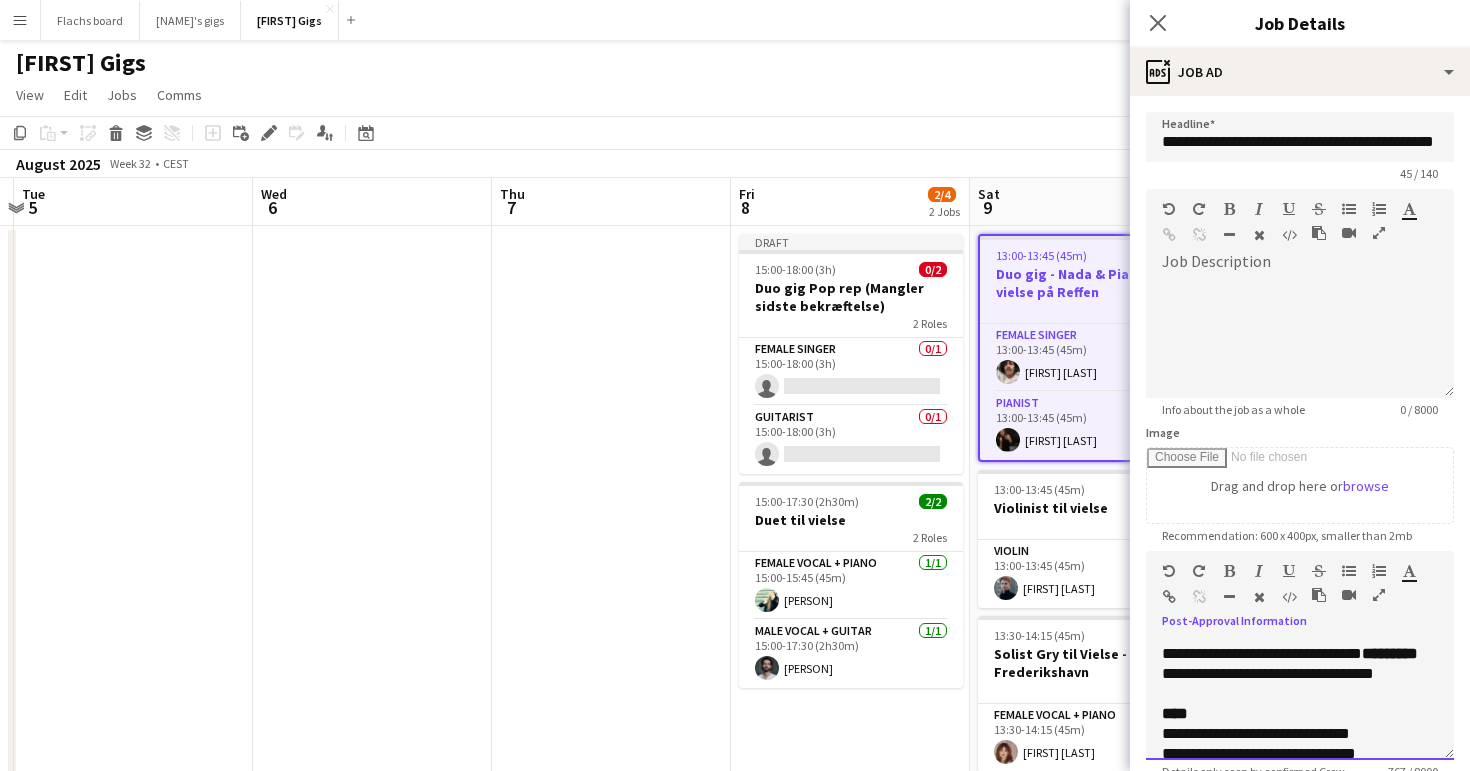 scroll, scrollTop: 656, scrollLeft: 0, axis: vertical 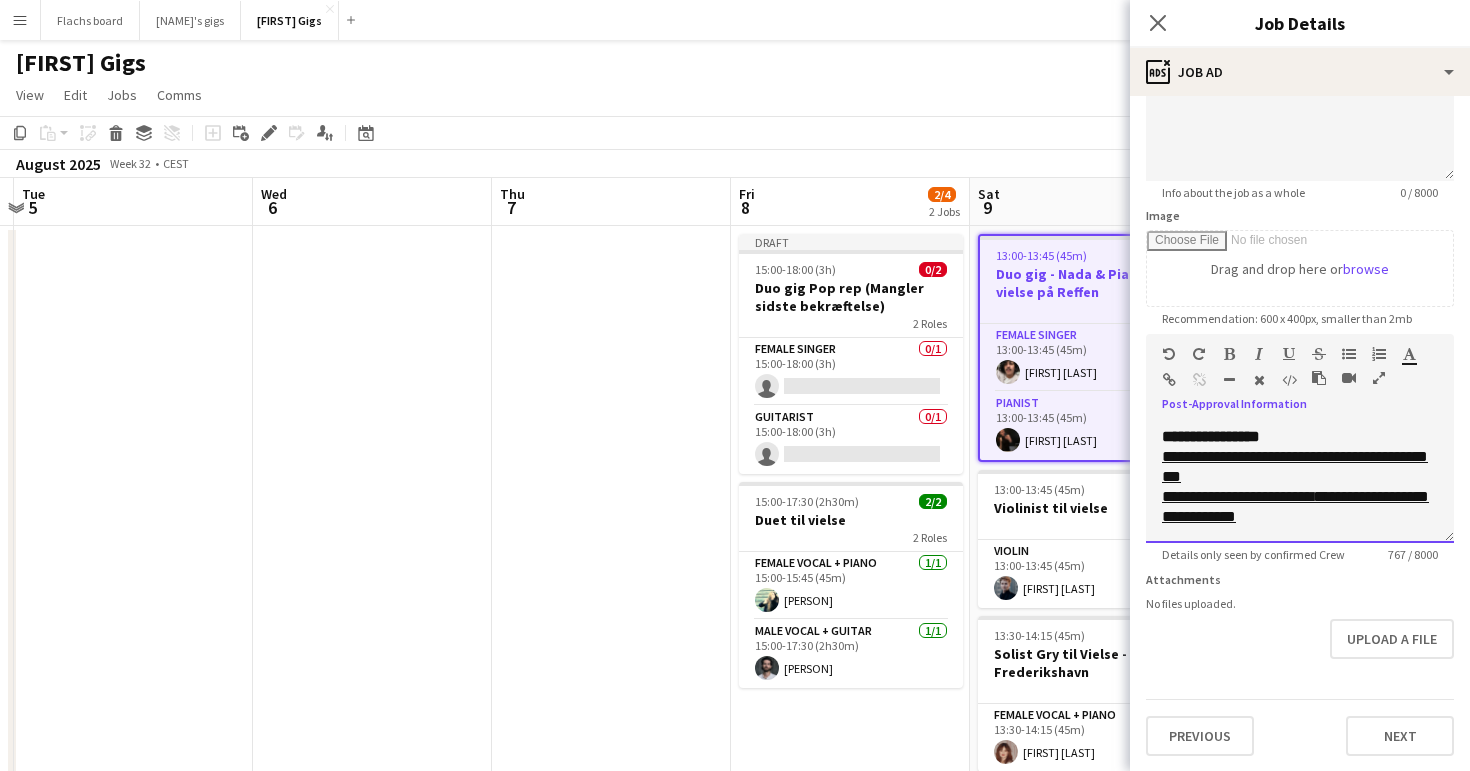 drag, startPoint x: 1162, startPoint y: 645, endPoint x: 1359, endPoint y: 830, distance: 270.24805 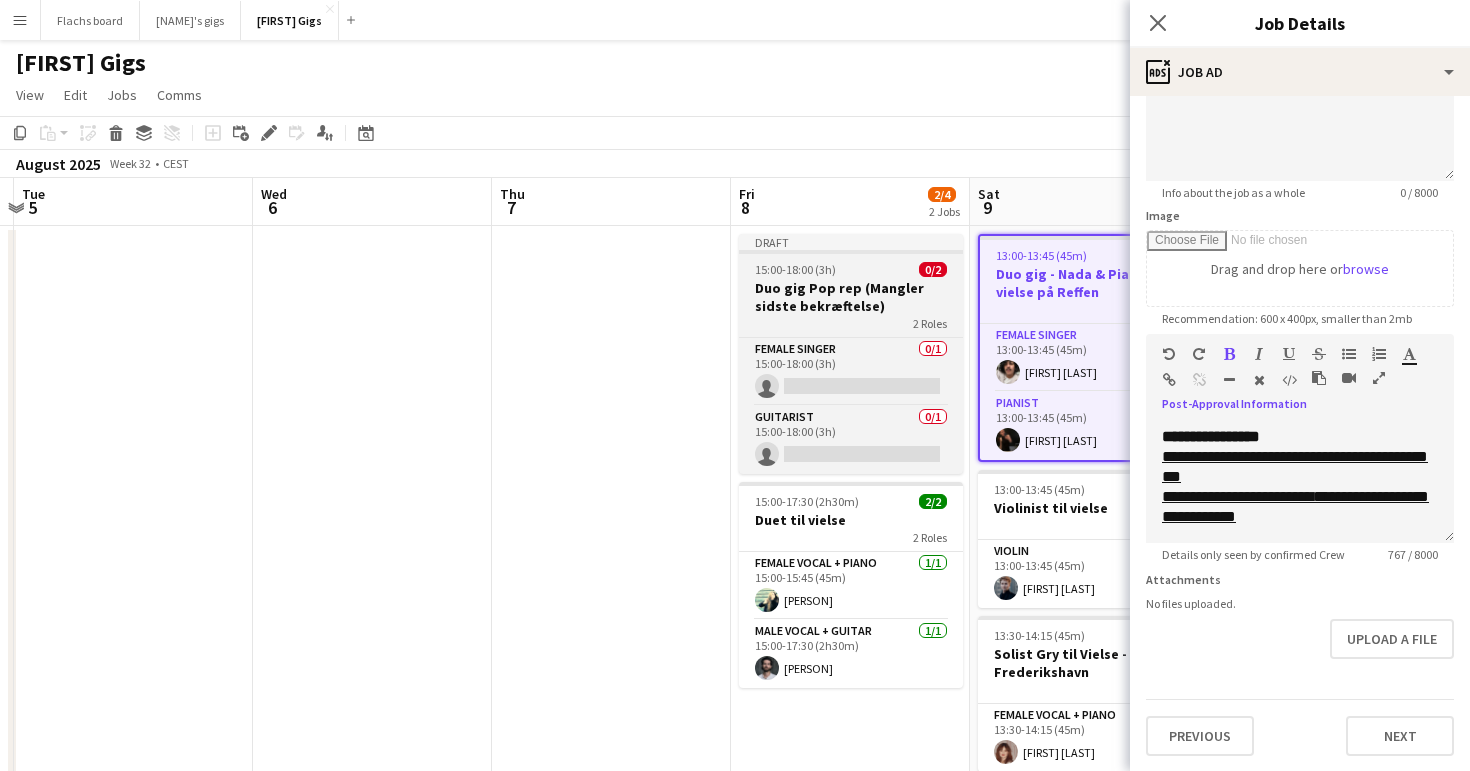 click on "Duo gig Pop rep (Mangler sidste bekræftelse)" at bounding box center (851, 297) 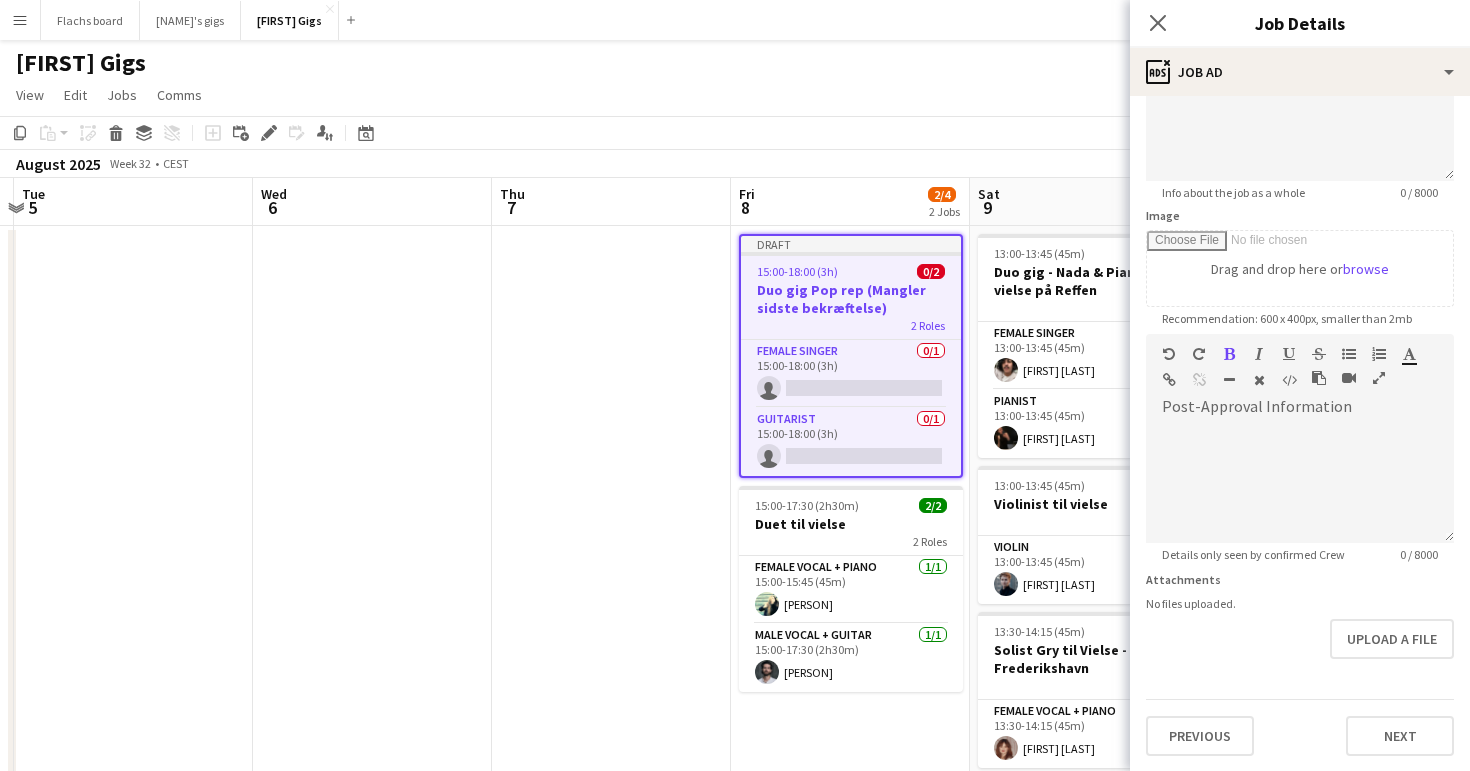 scroll, scrollTop: 0, scrollLeft: 0, axis: both 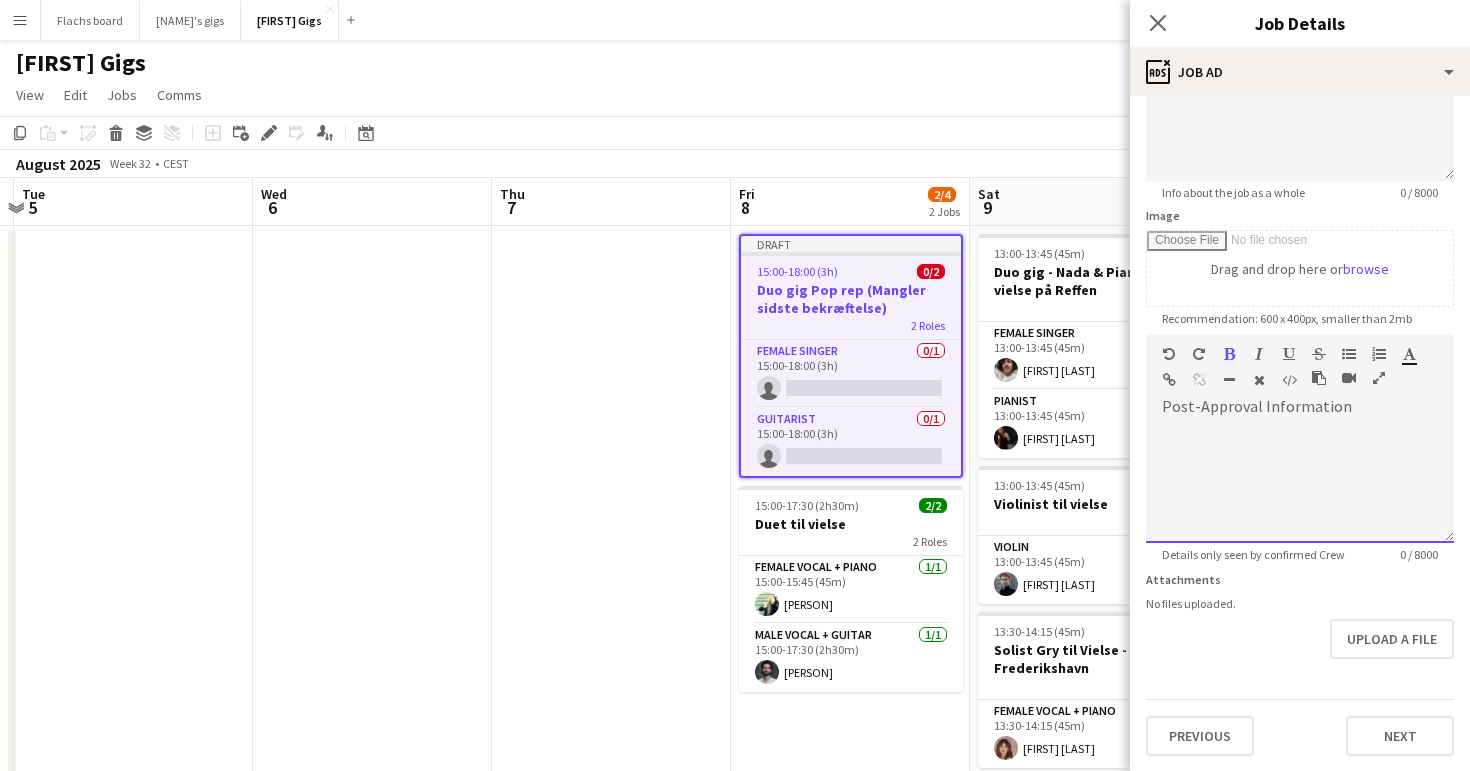 click at bounding box center [1300, 476] 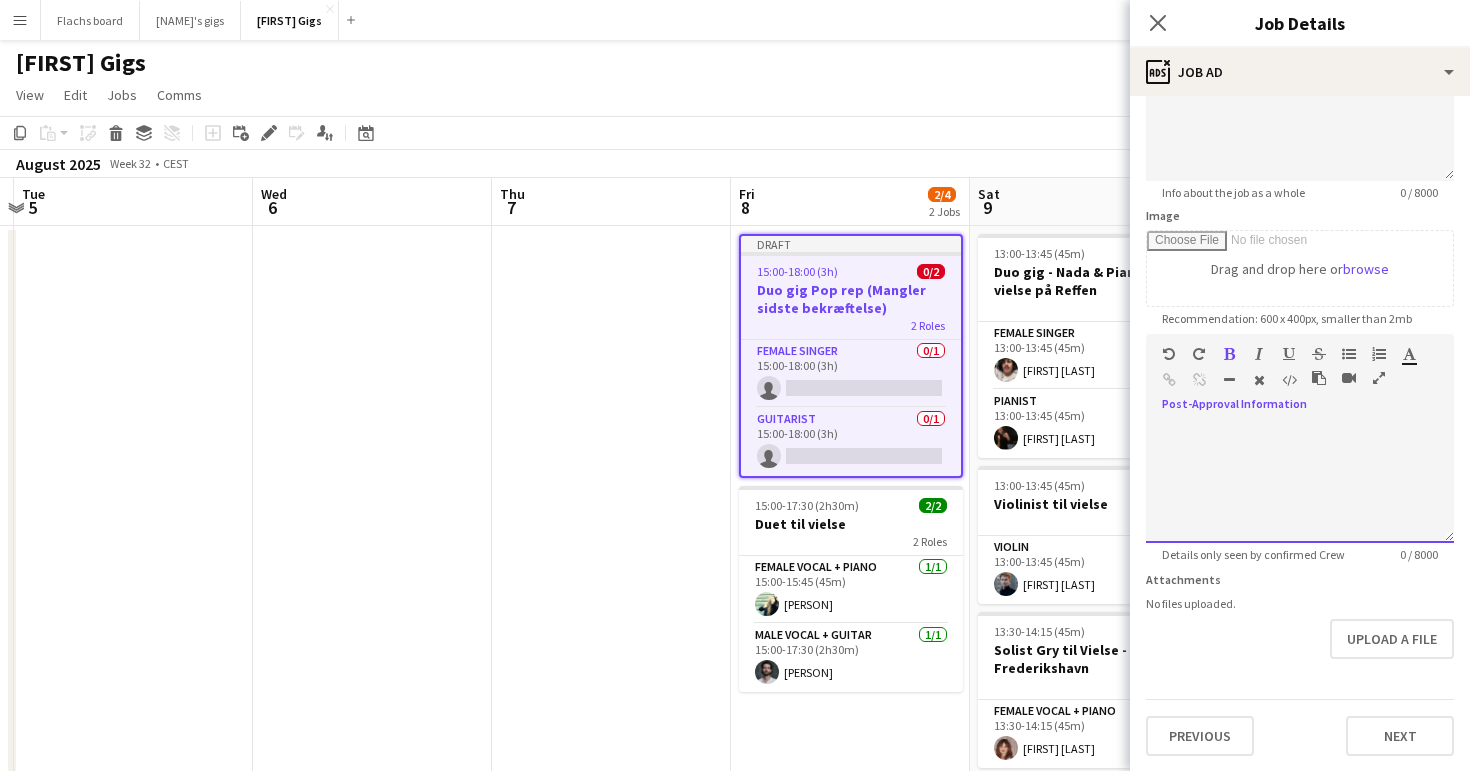 paste 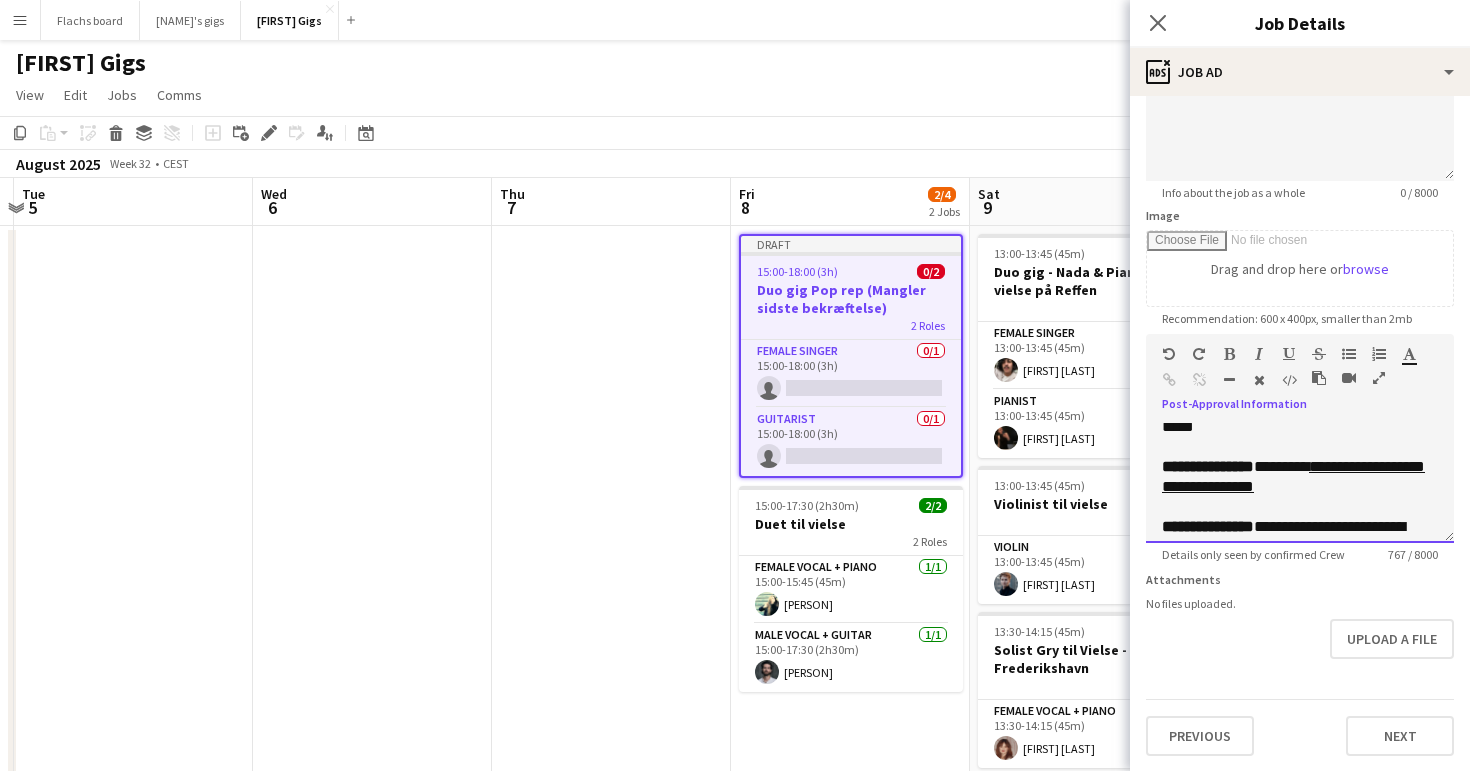 scroll, scrollTop: 0, scrollLeft: 0, axis: both 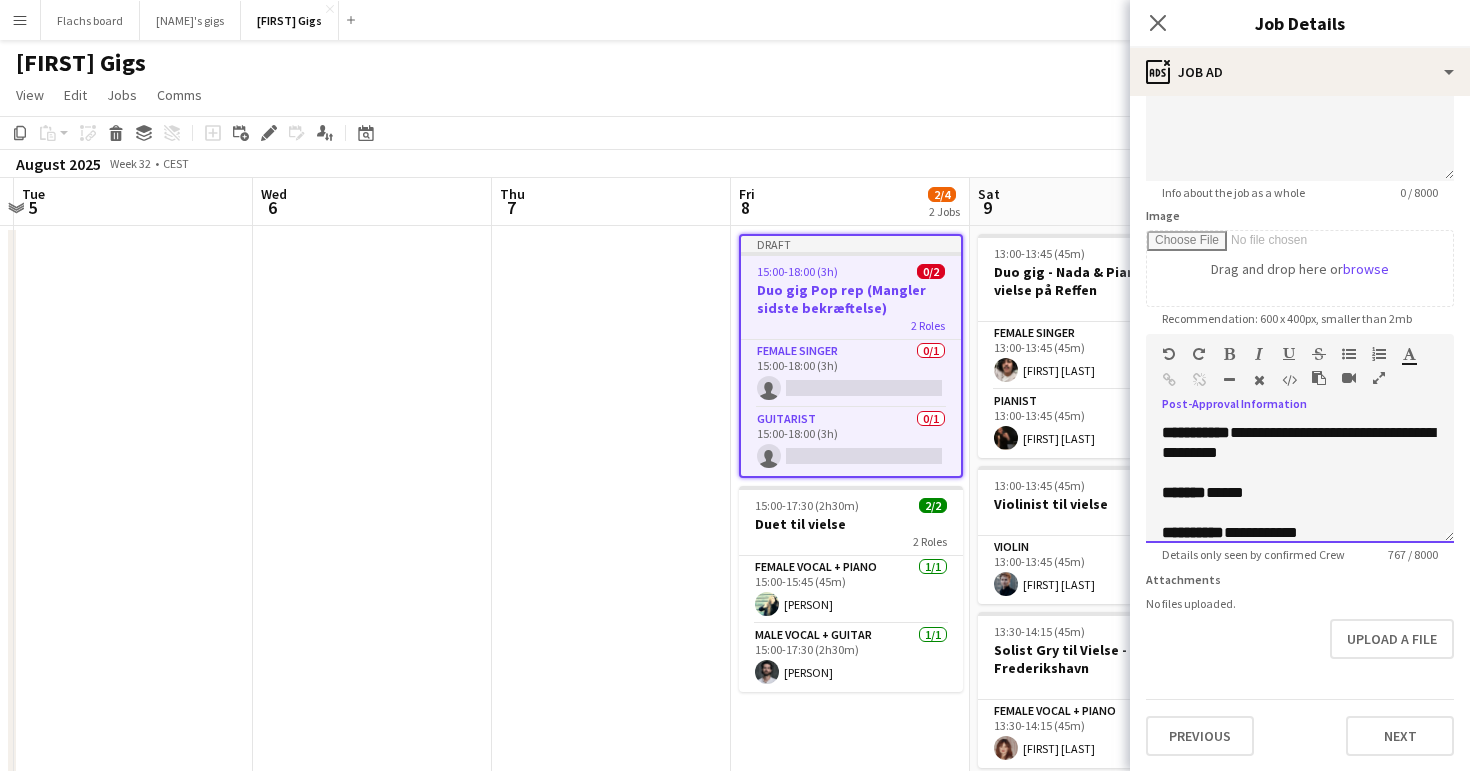 drag, startPoint x: 1263, startPoint y: 437, endPoint x: 1295, endPoint y: 450, distance: 34.539833 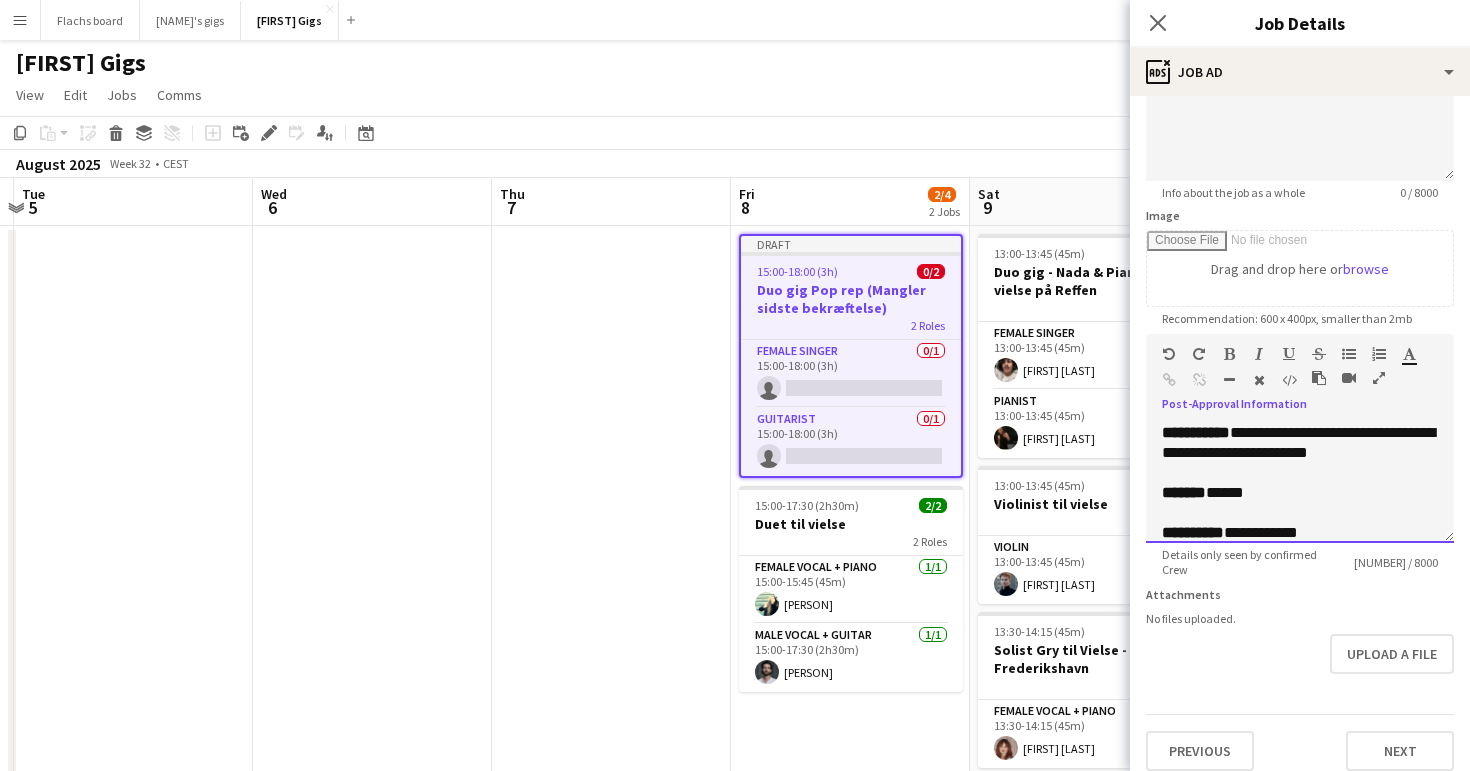 click on "**********" at bounding box center [1298, 442] 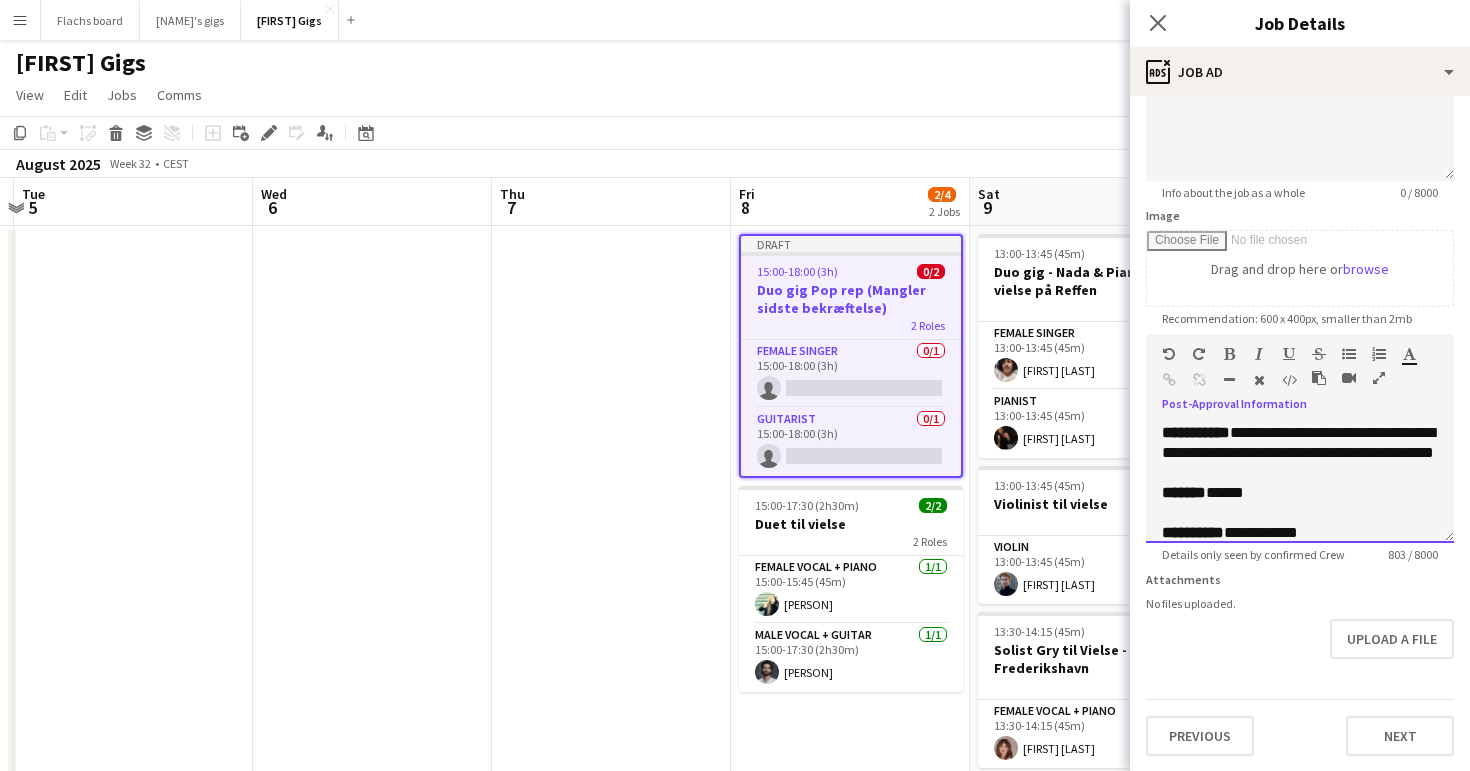 scroll, scrollTop: 45, scrollLeft: 0, axis: vertical 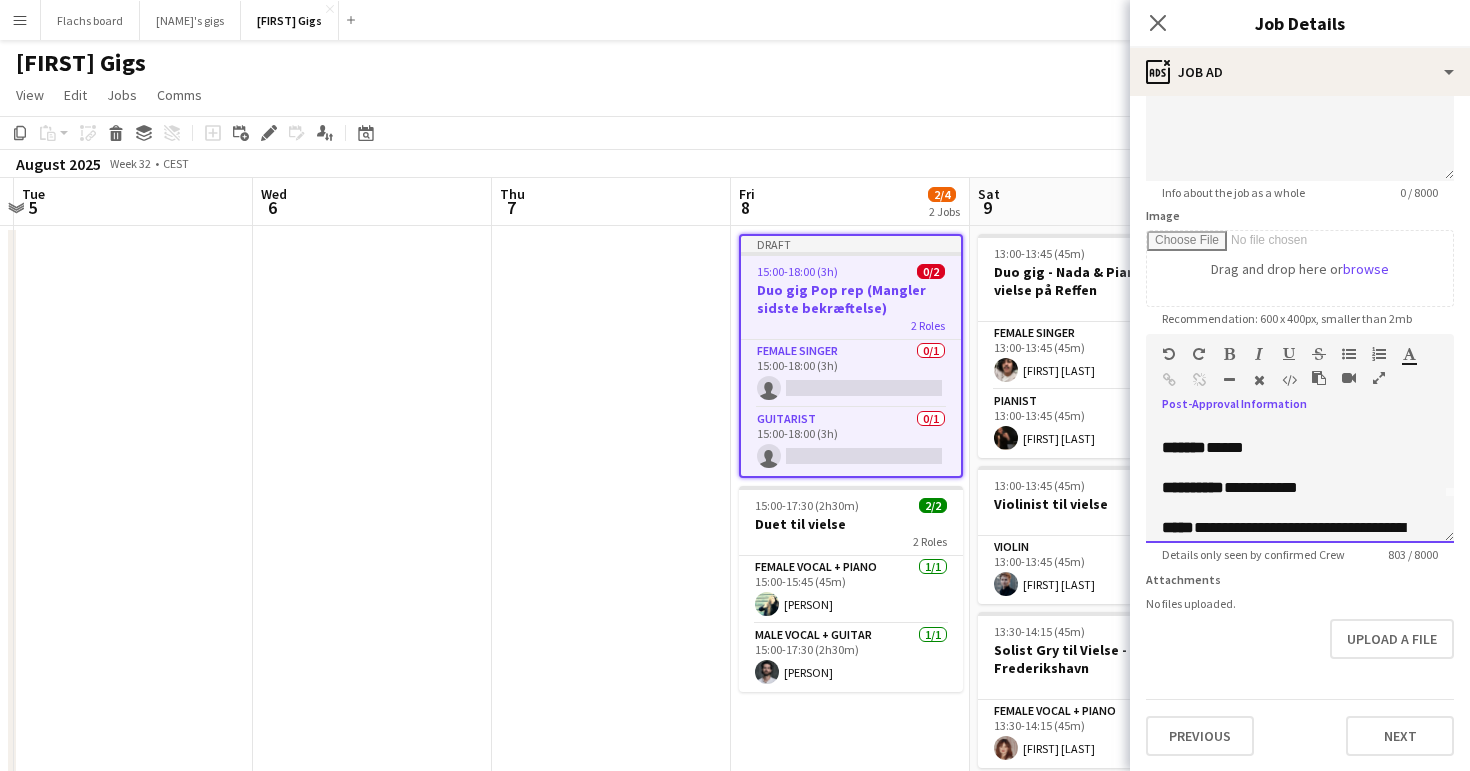 click on "*****" at bounding box center [1225, 447] 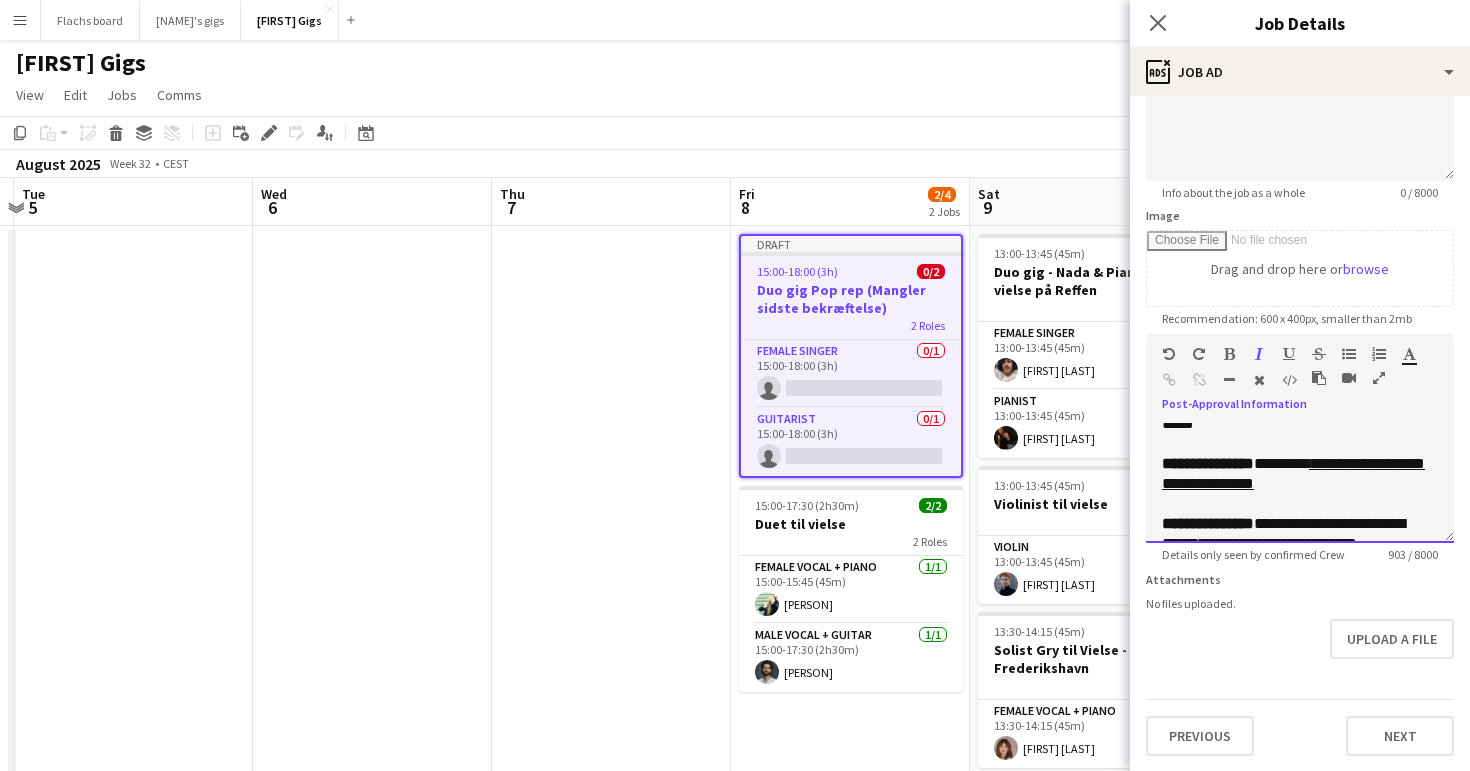 scroll, scrollTop: 174, scrollLeft: 0, axis: vertical 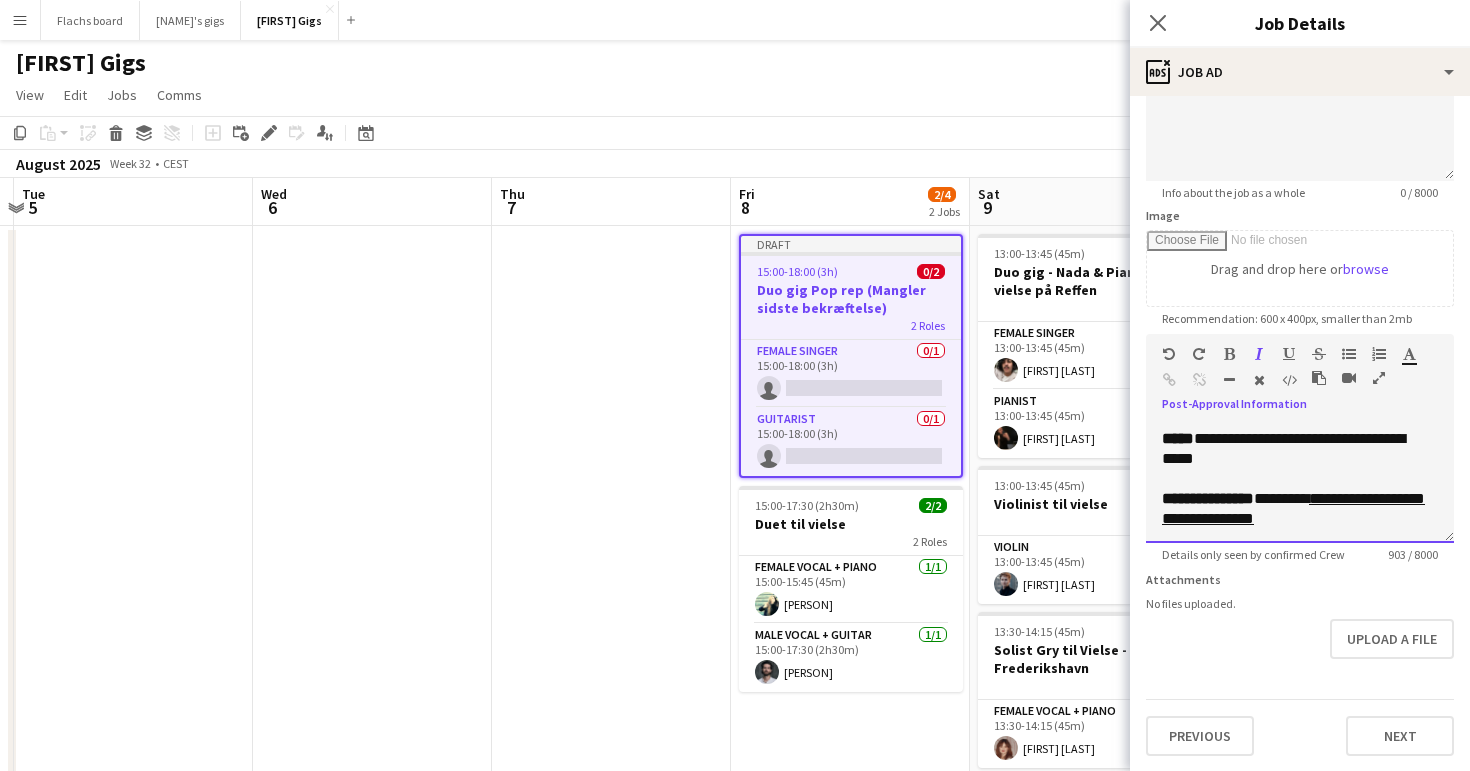 click on "**********" at bounding box center [1300, 449] 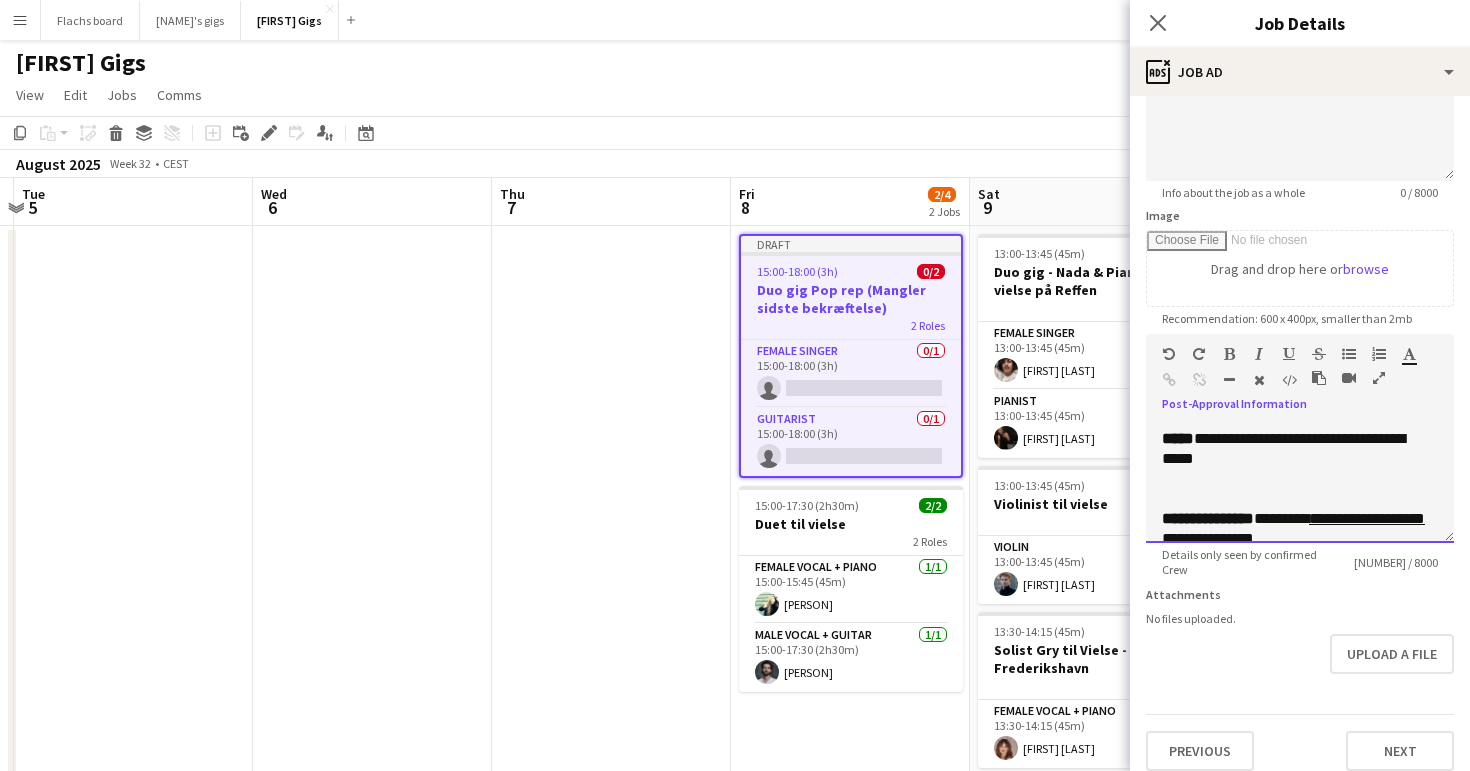 scroll, scrollTop: 182, scrollLeft: 0, axis: vertical 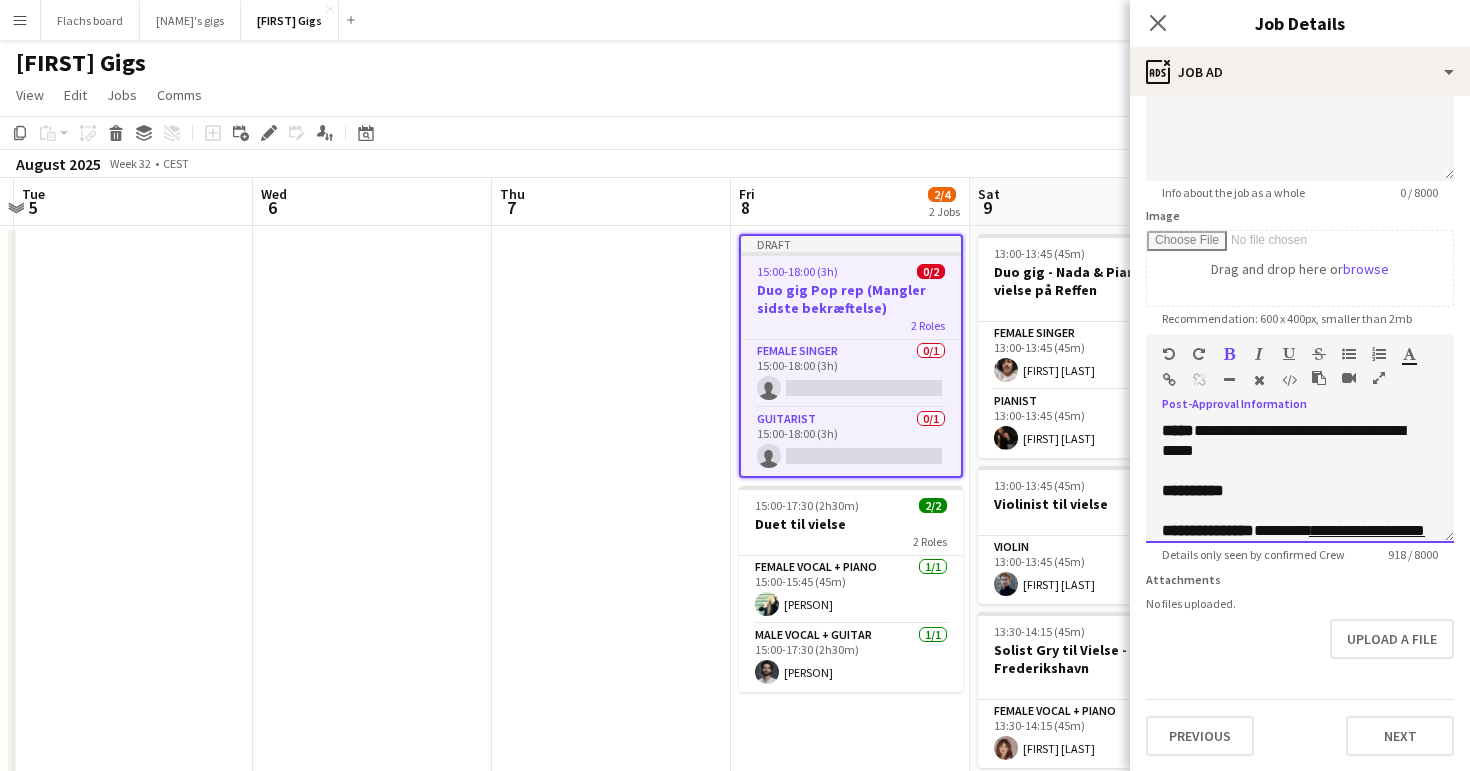 click at bounding box center [1300, 471] 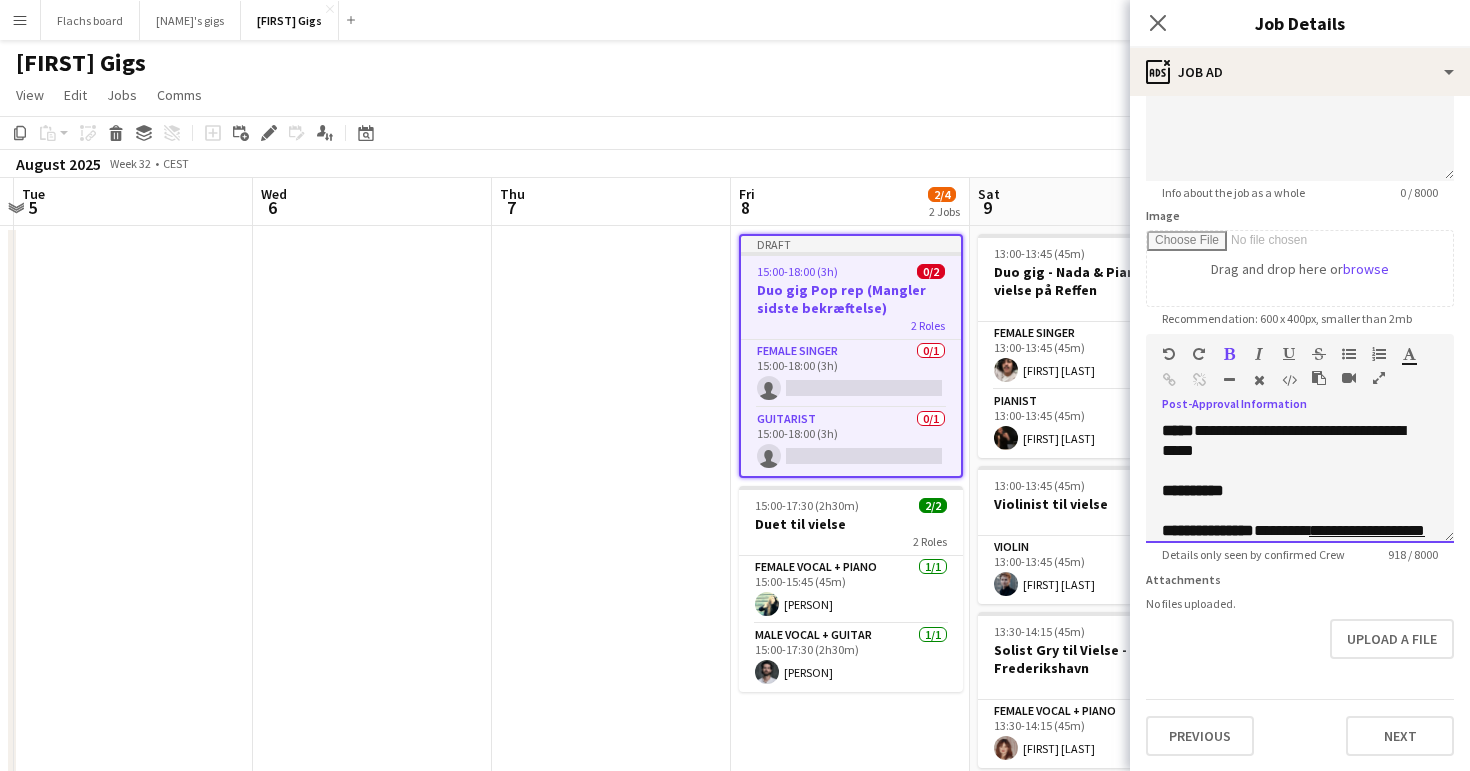drag, startPoint x: 1199, startPoint y: 529, endPoint x: 1251, endPoint y: 529, distance: 52 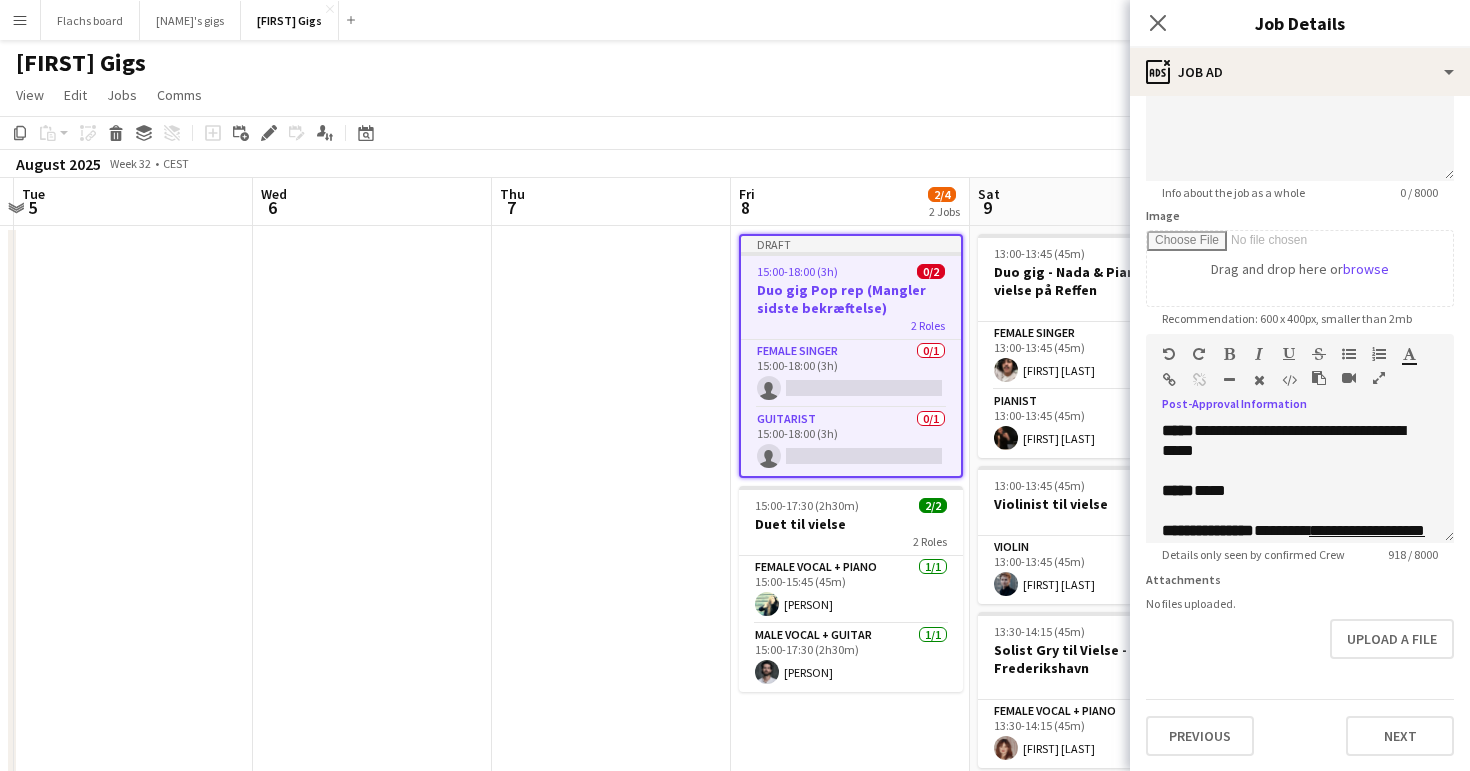 click on "**********" at bounding box center (1300, 325) 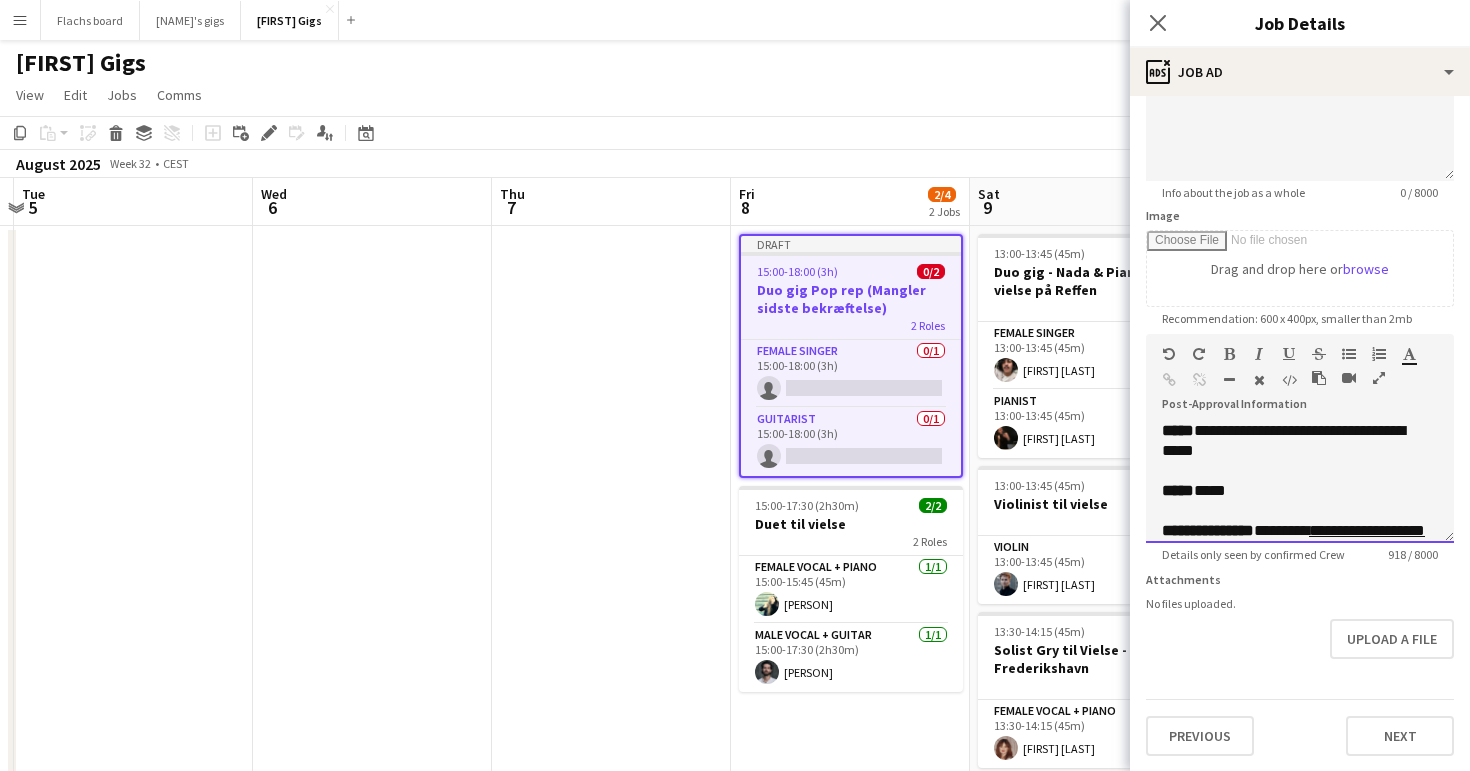 click at bounding box center (1300, 471) 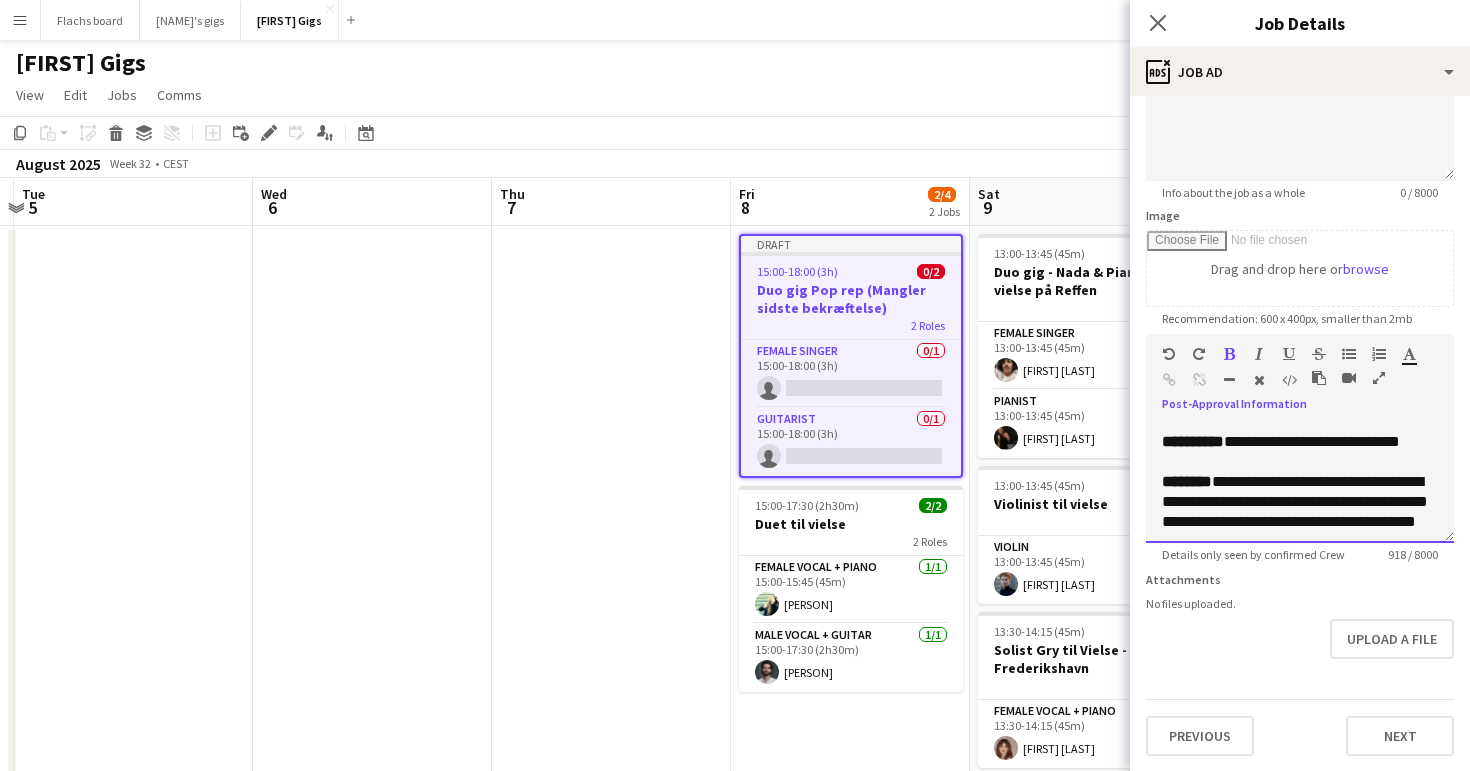scroll, scrollTop: 534, scrollLeft: 0, axis: vertical 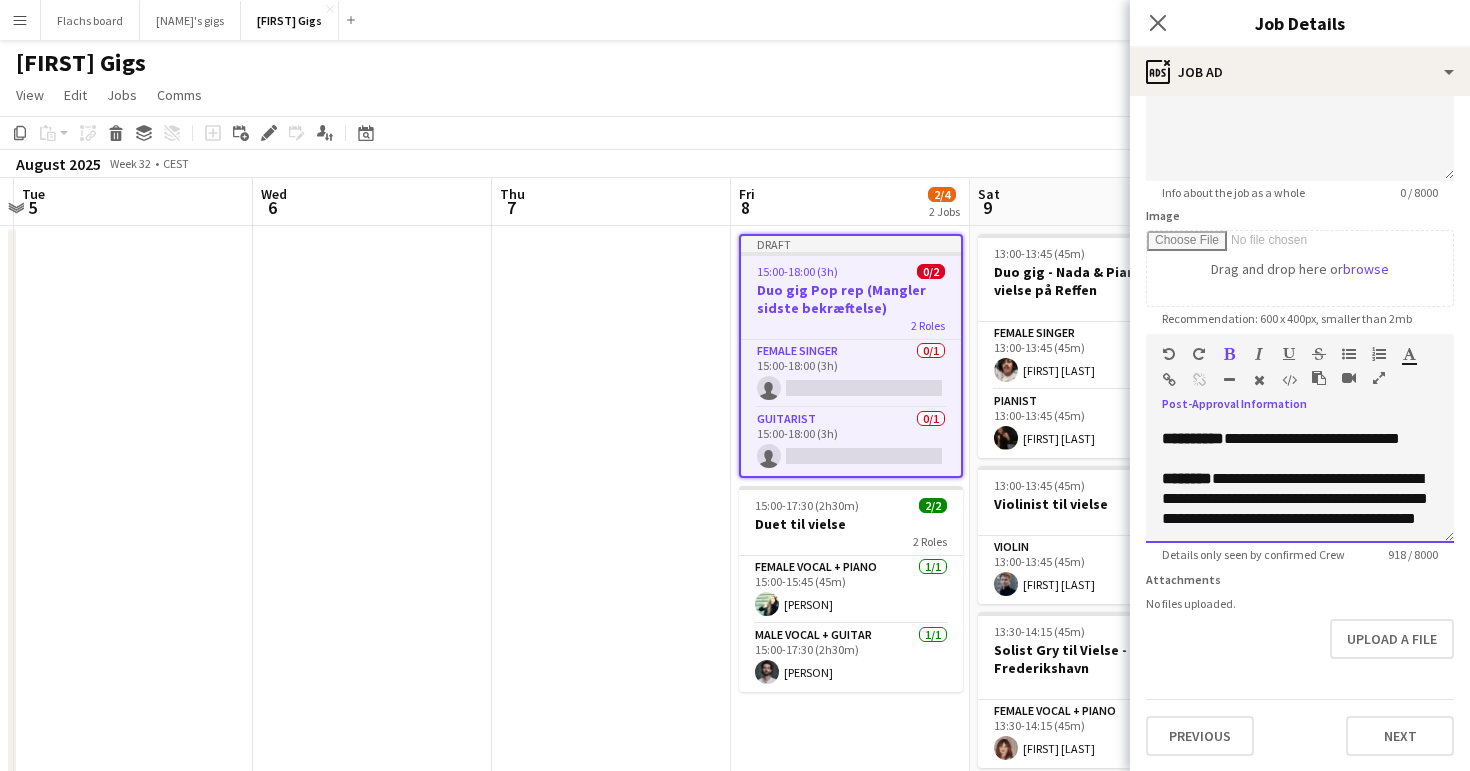 drag, startPoint x: 1398, startPoint y: 473, endPoint x: 1158, endPoint y: 465, distance: 240.1333 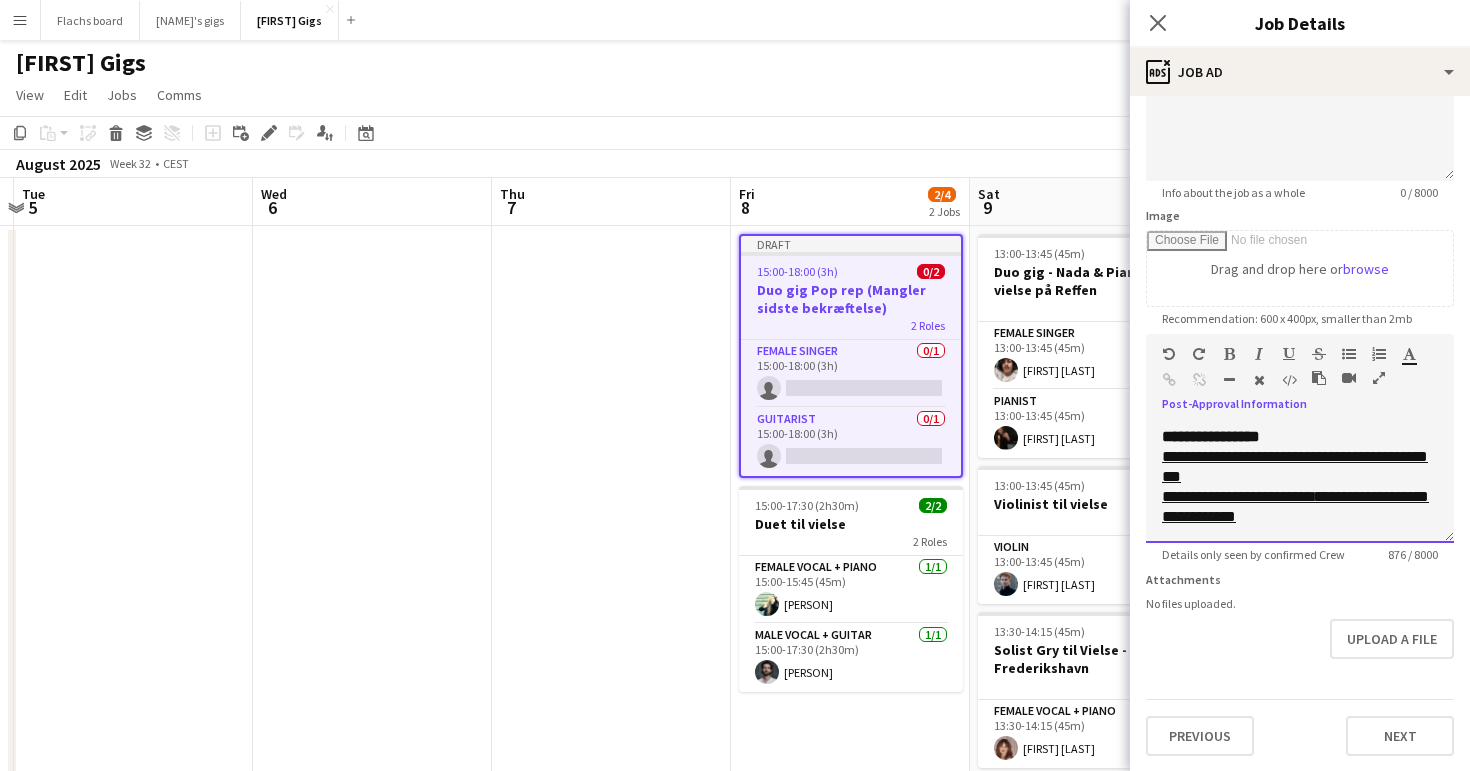 scroll, scrollTop: 756, scrollLeft: 0, axis: vertical 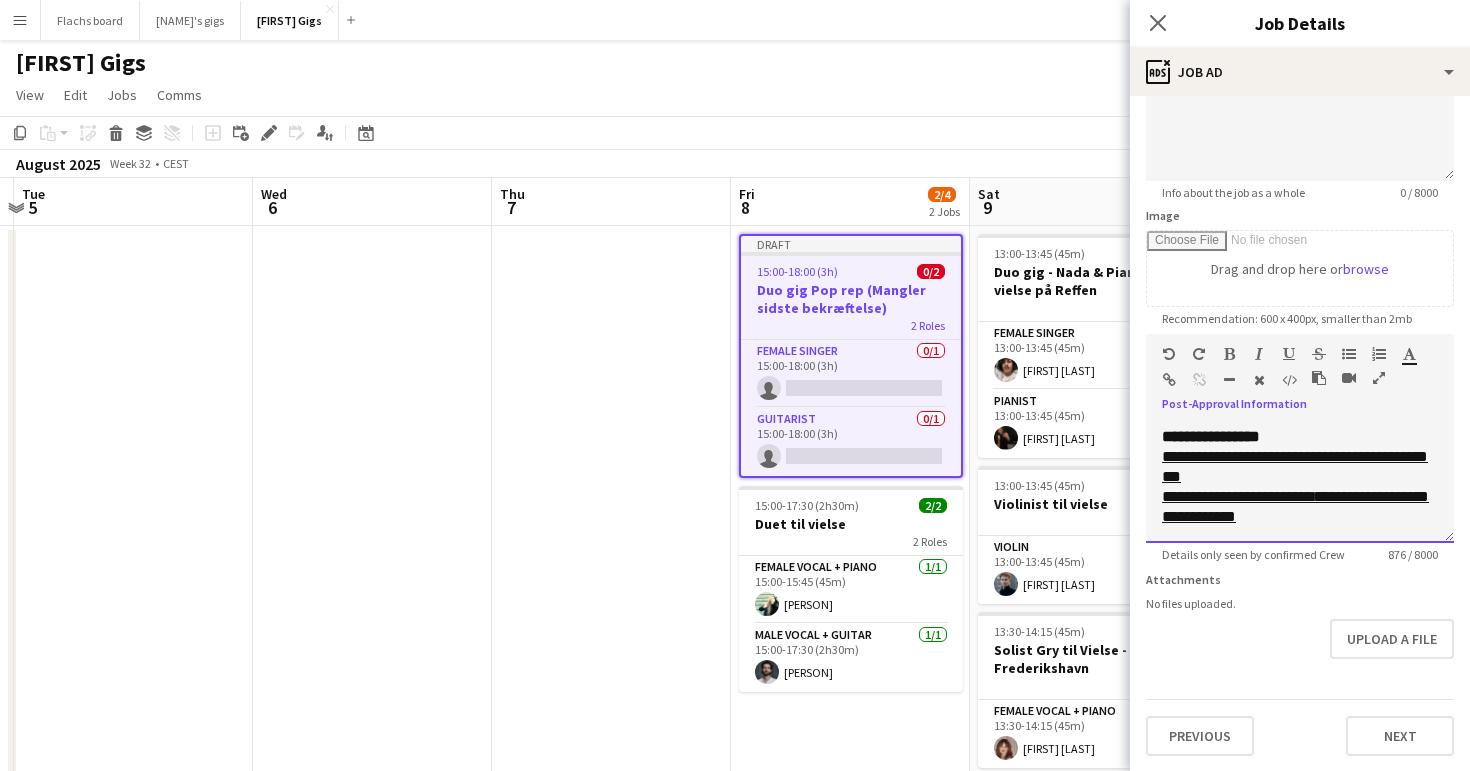 drag, startPoint x: 1304, startPoint y: 518, endPoint x: 1115, endPoint y: 459, distance: 197.99495 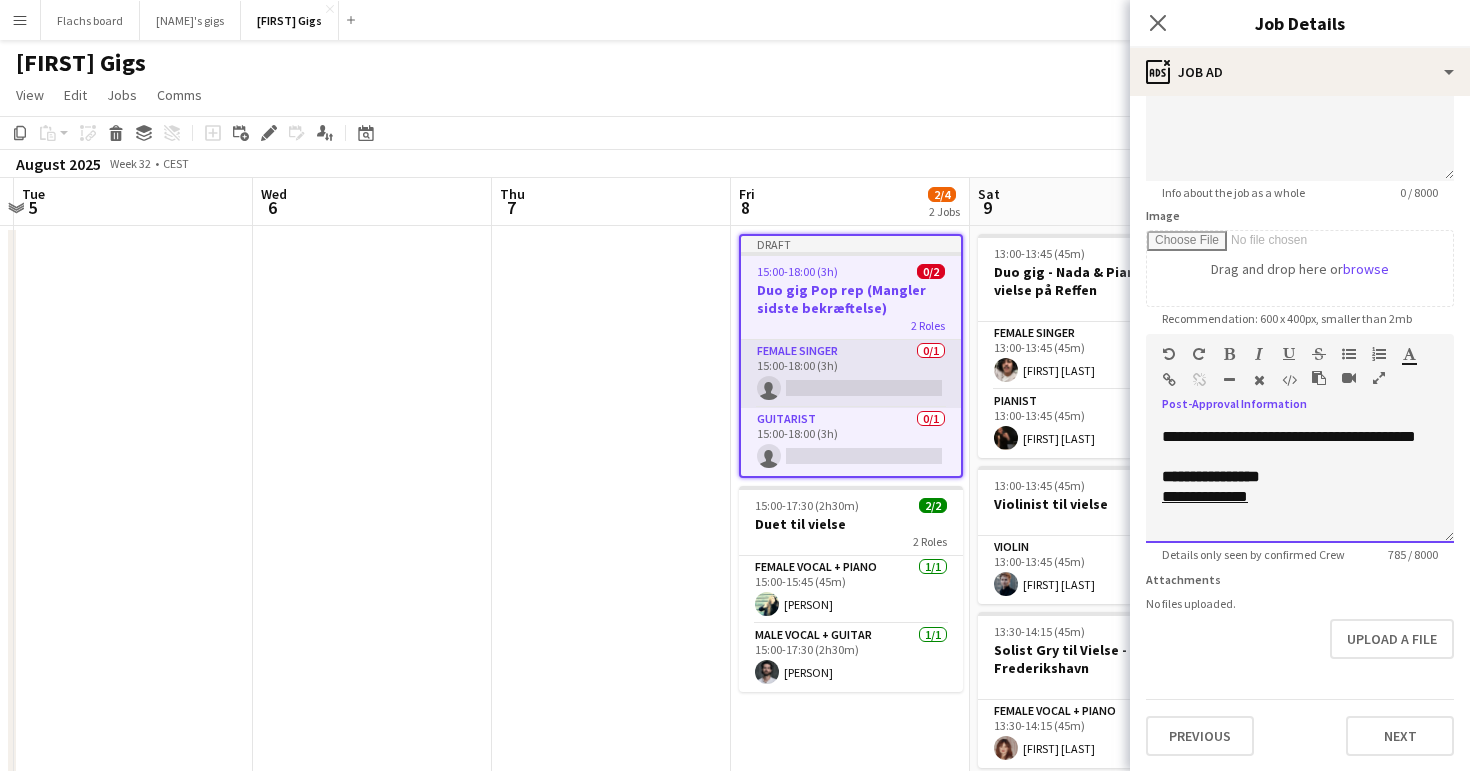 scroll, scrollTop: 716, scrollLeft: 0, axis: vertical 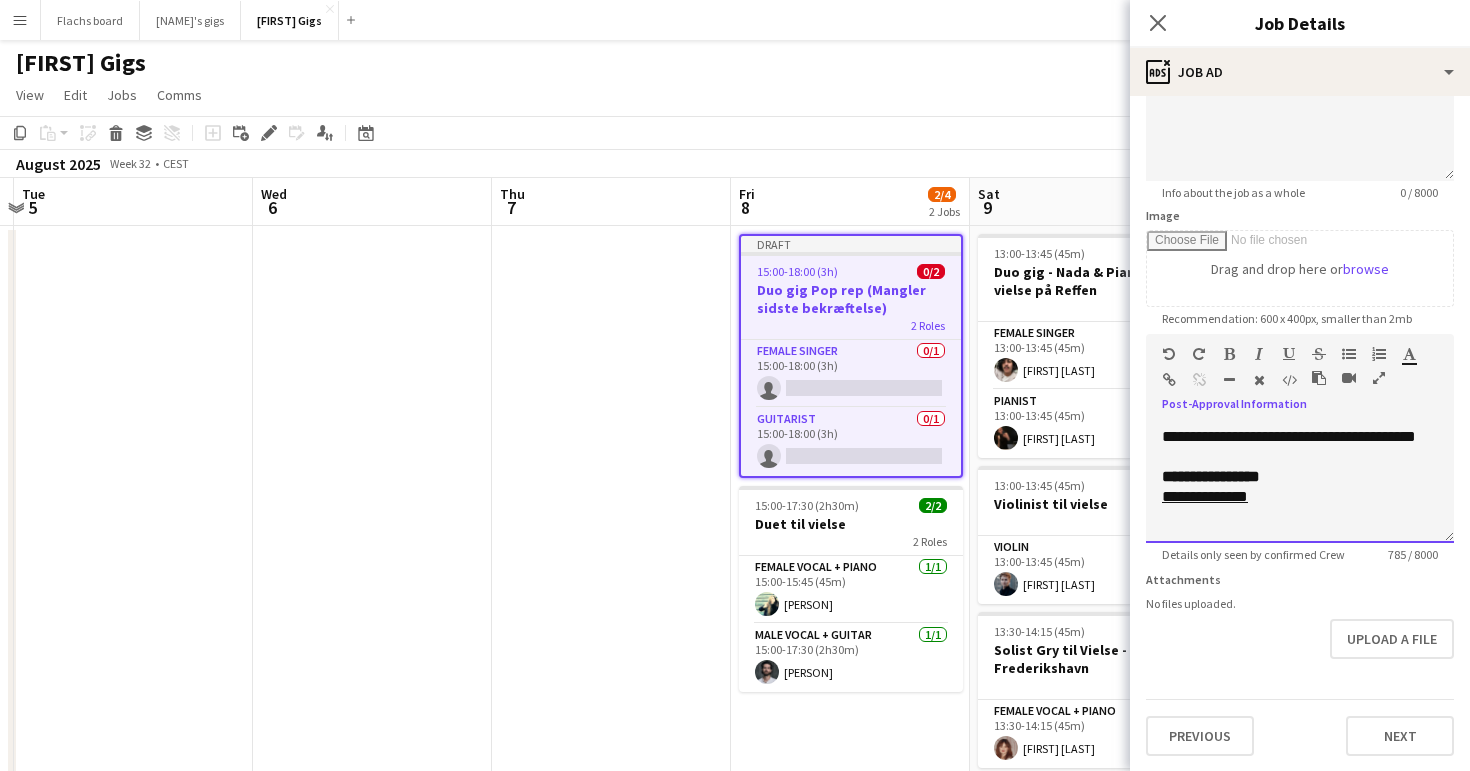 drag, startPoint x: 1150, startPoint y: 495, endPoint x: 1296, endPoint y: 505, distance: 146.34207 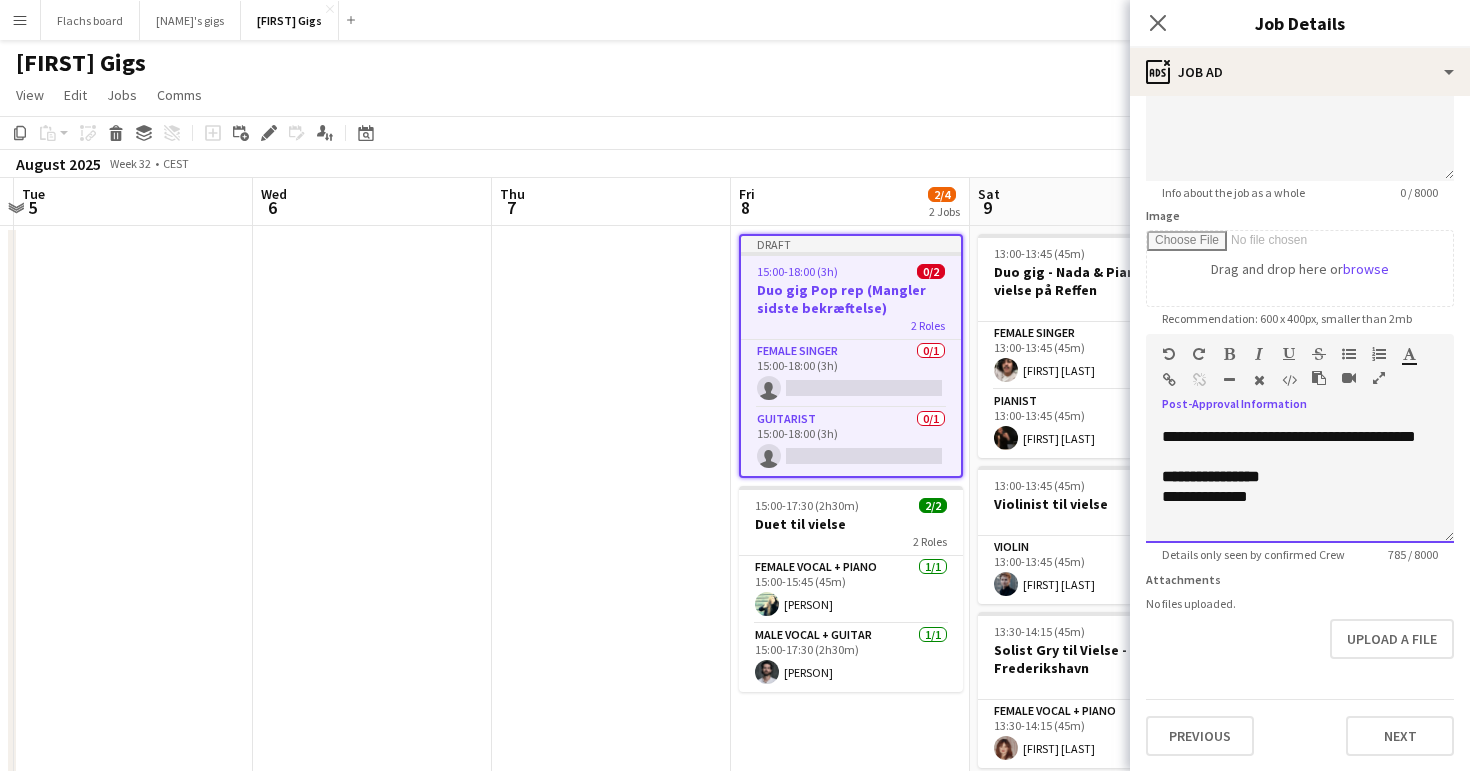 click on "**********" at bounding box center (1300, 497) 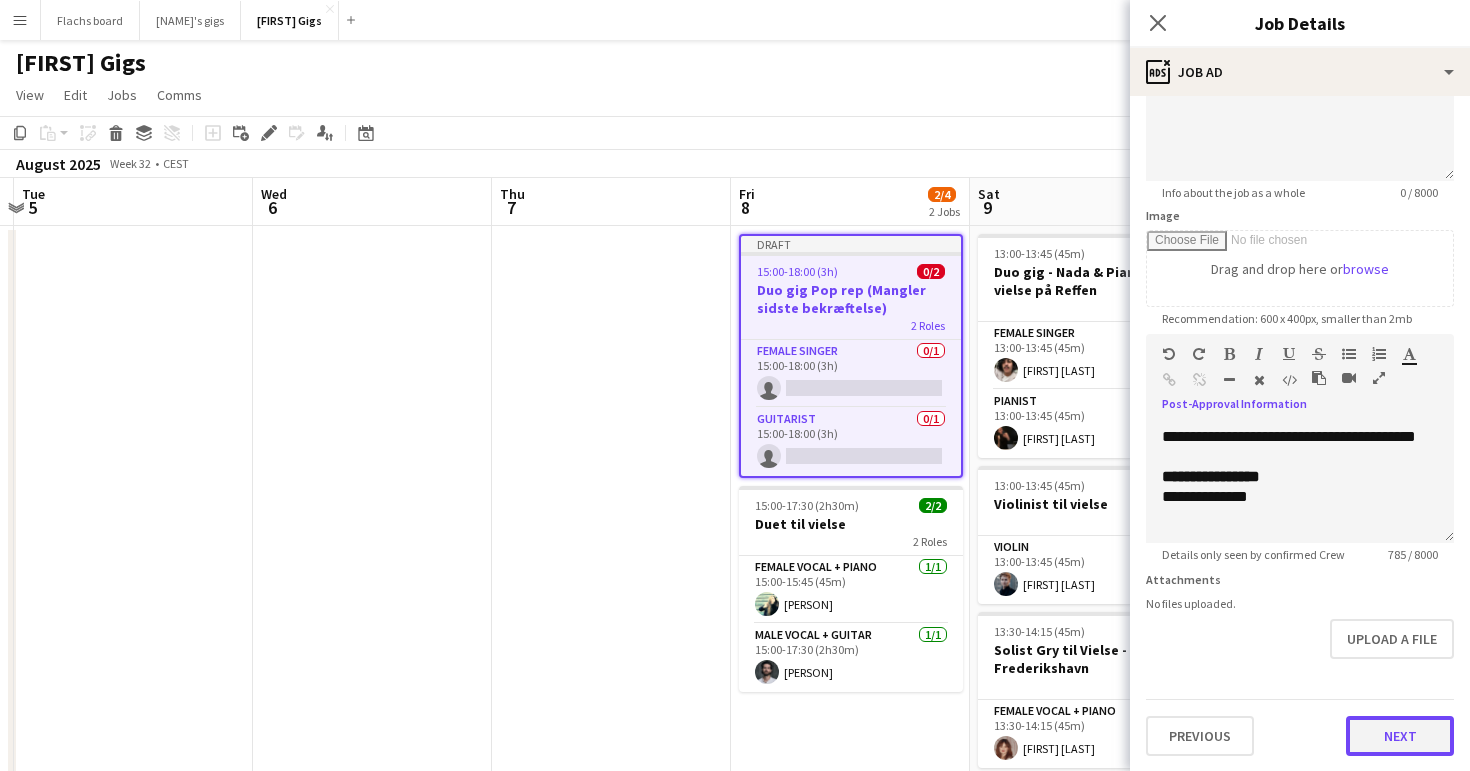 click on "Next" at bounding box center [1400, 736] 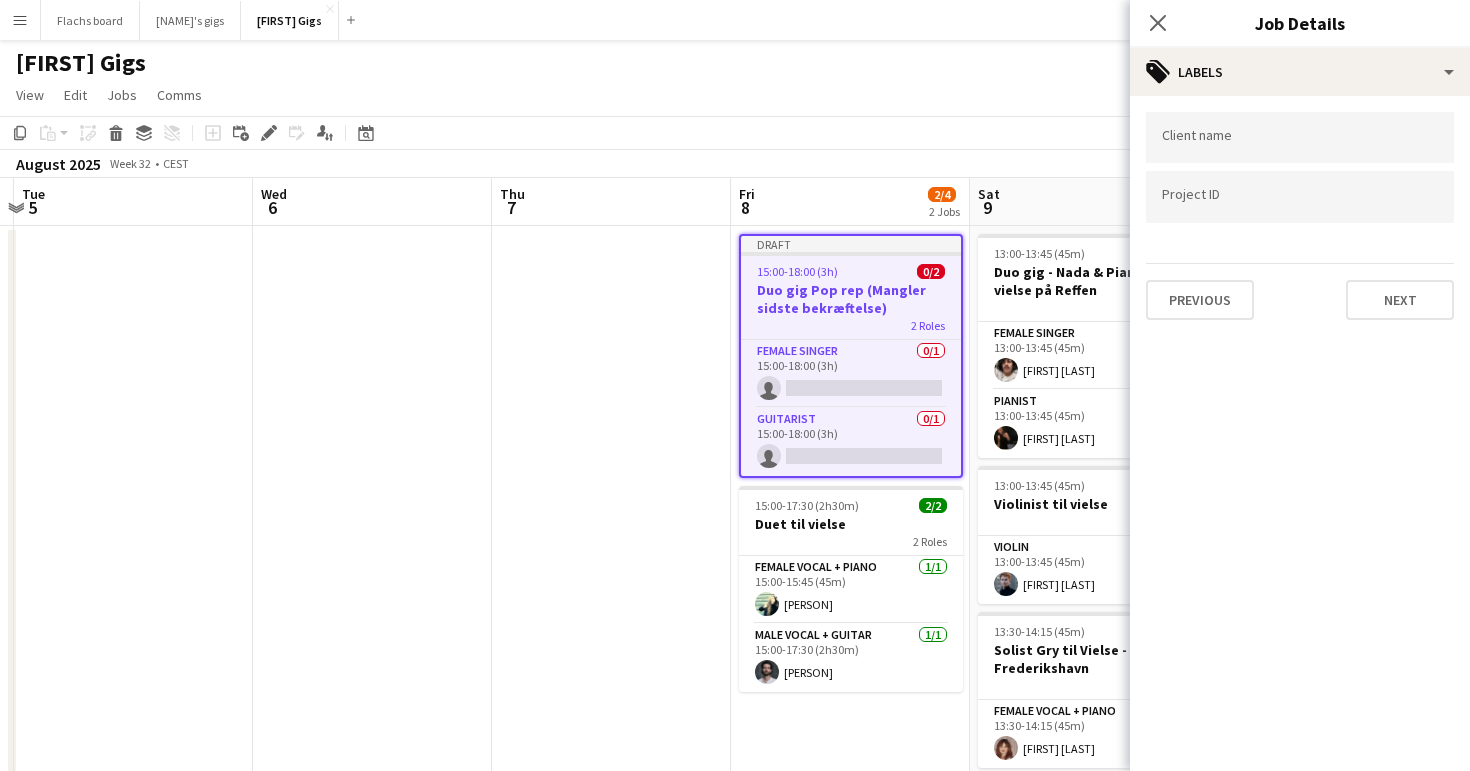scroll, scrollTop: 0, scrollLeft: 0, axis: both 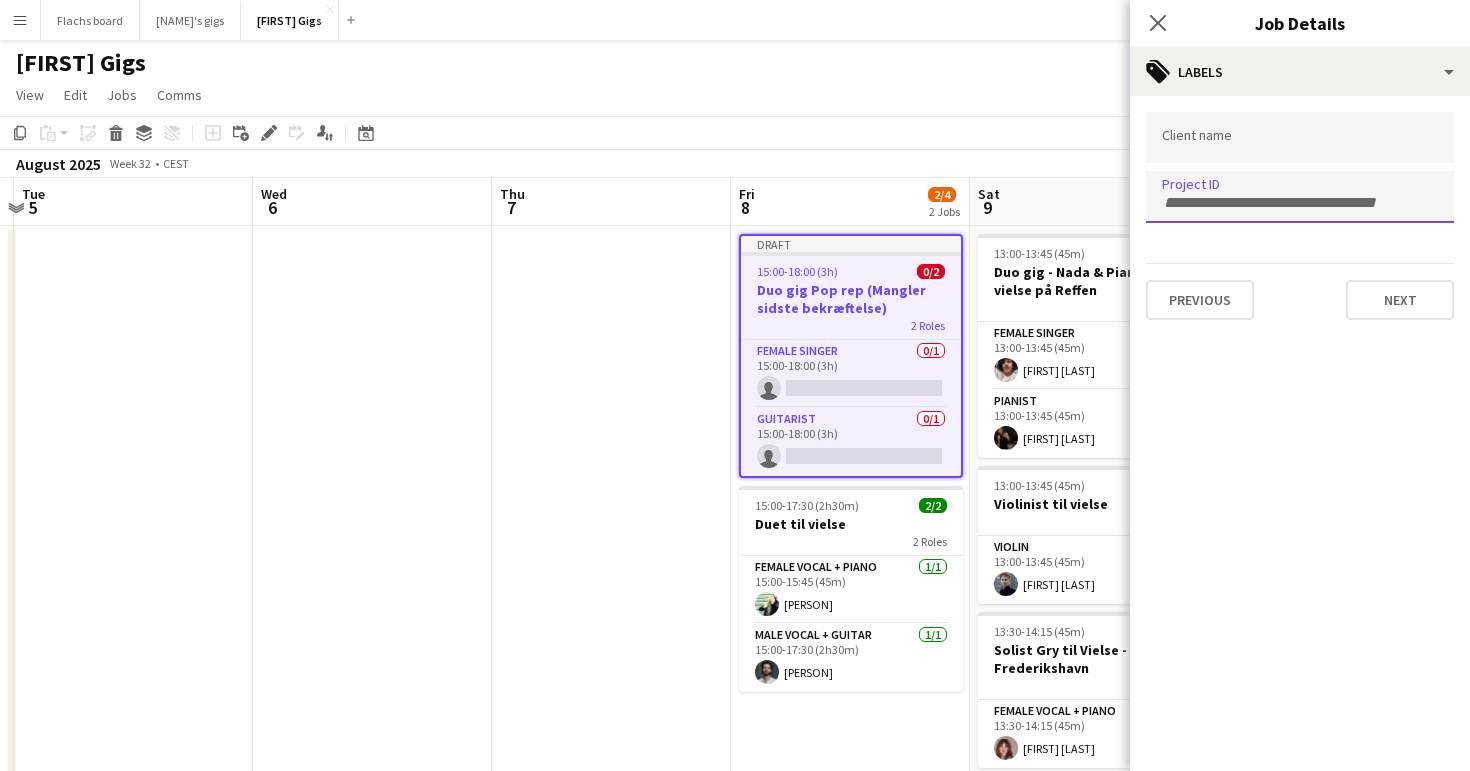 paste on "**********" 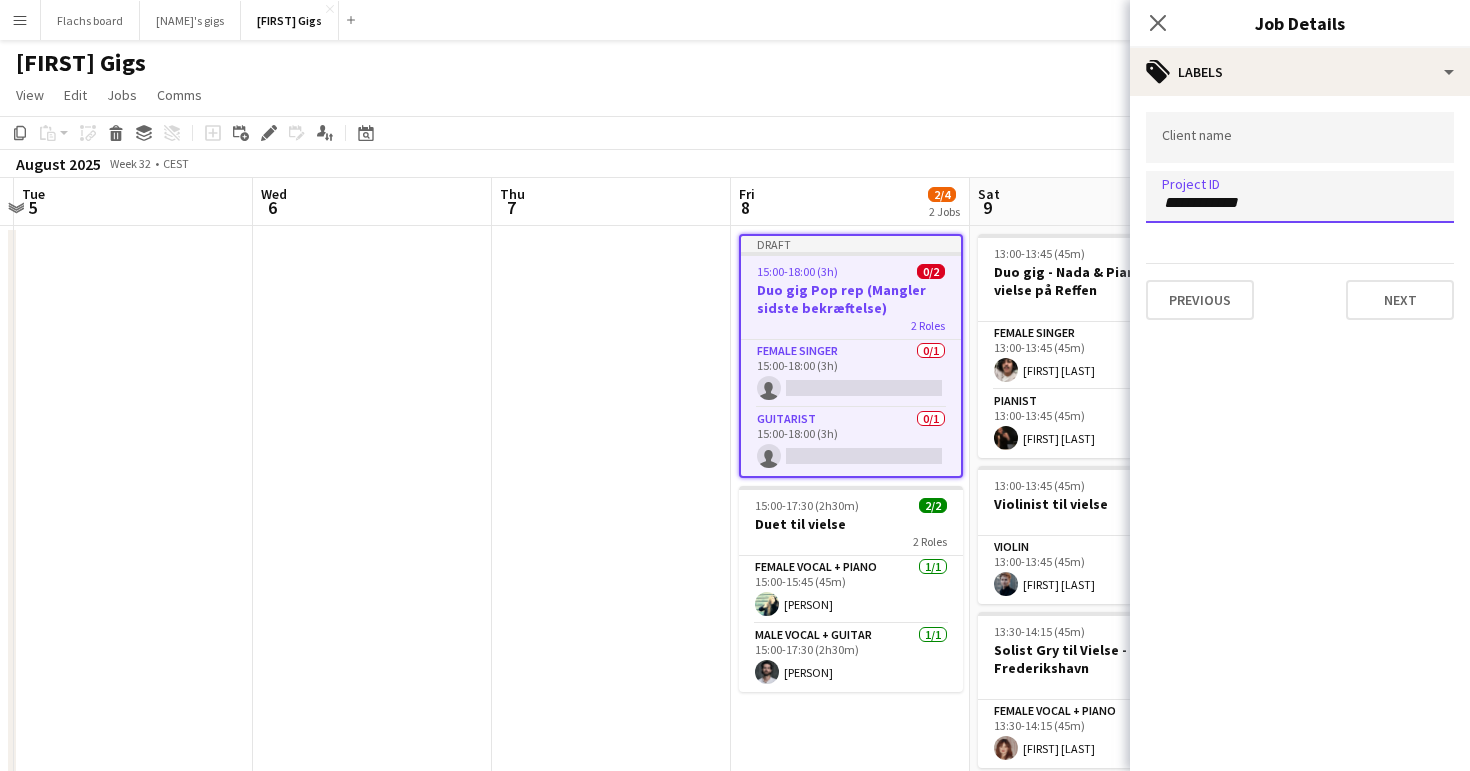 type on "**********" 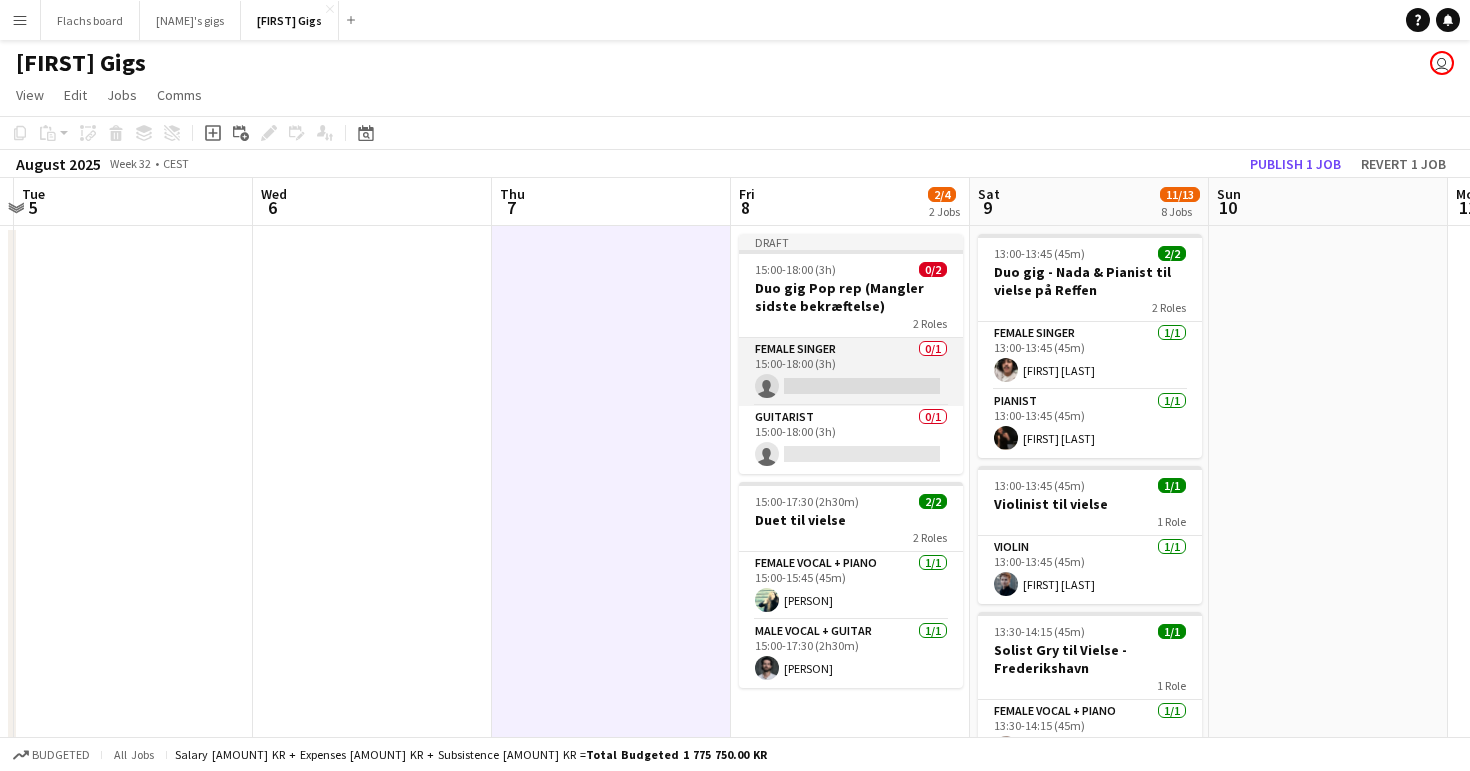 click on "Female Singer 0/1 15:00-18:00 (3h) single-neutral-actions" at bounding box center (851, 372) 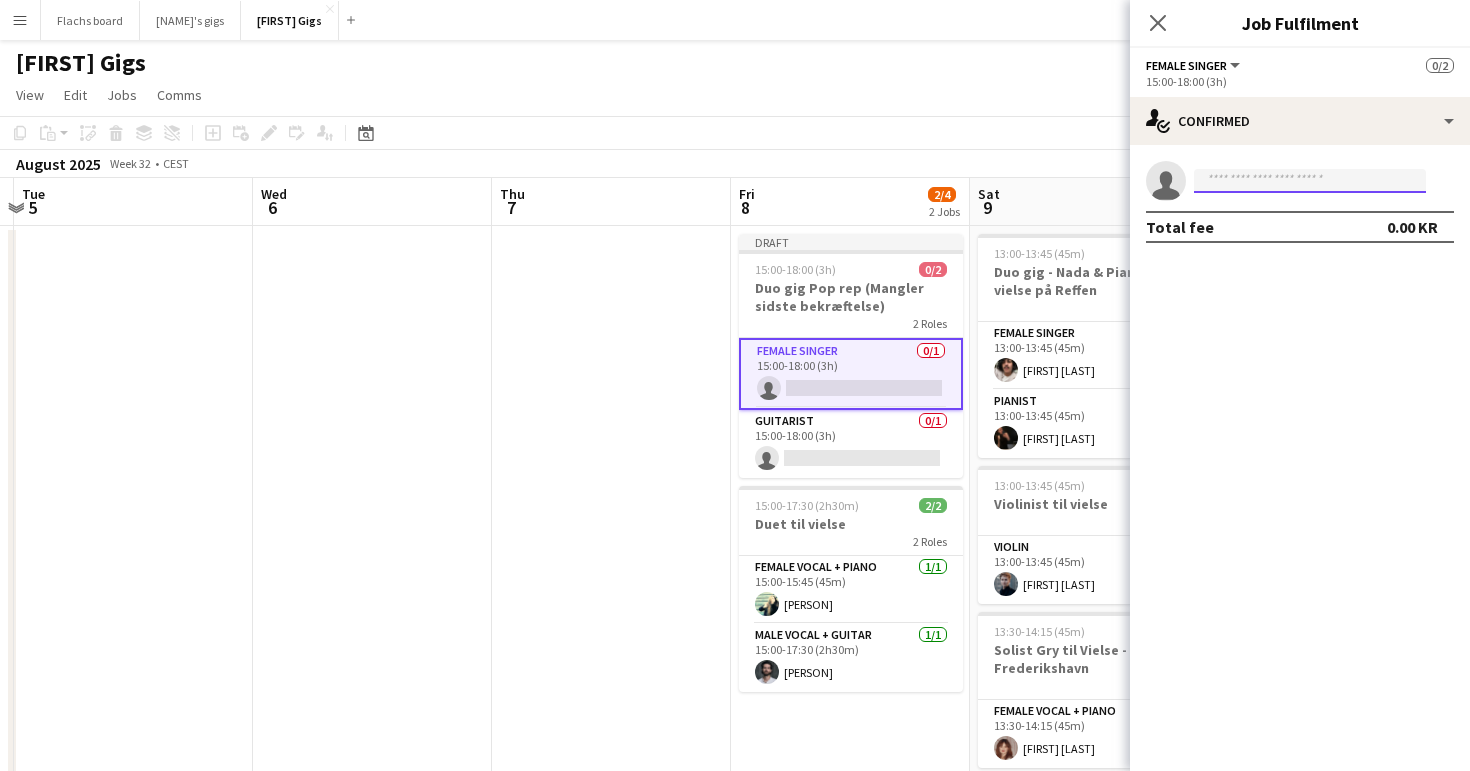 click at bounding box center [1310, 181] 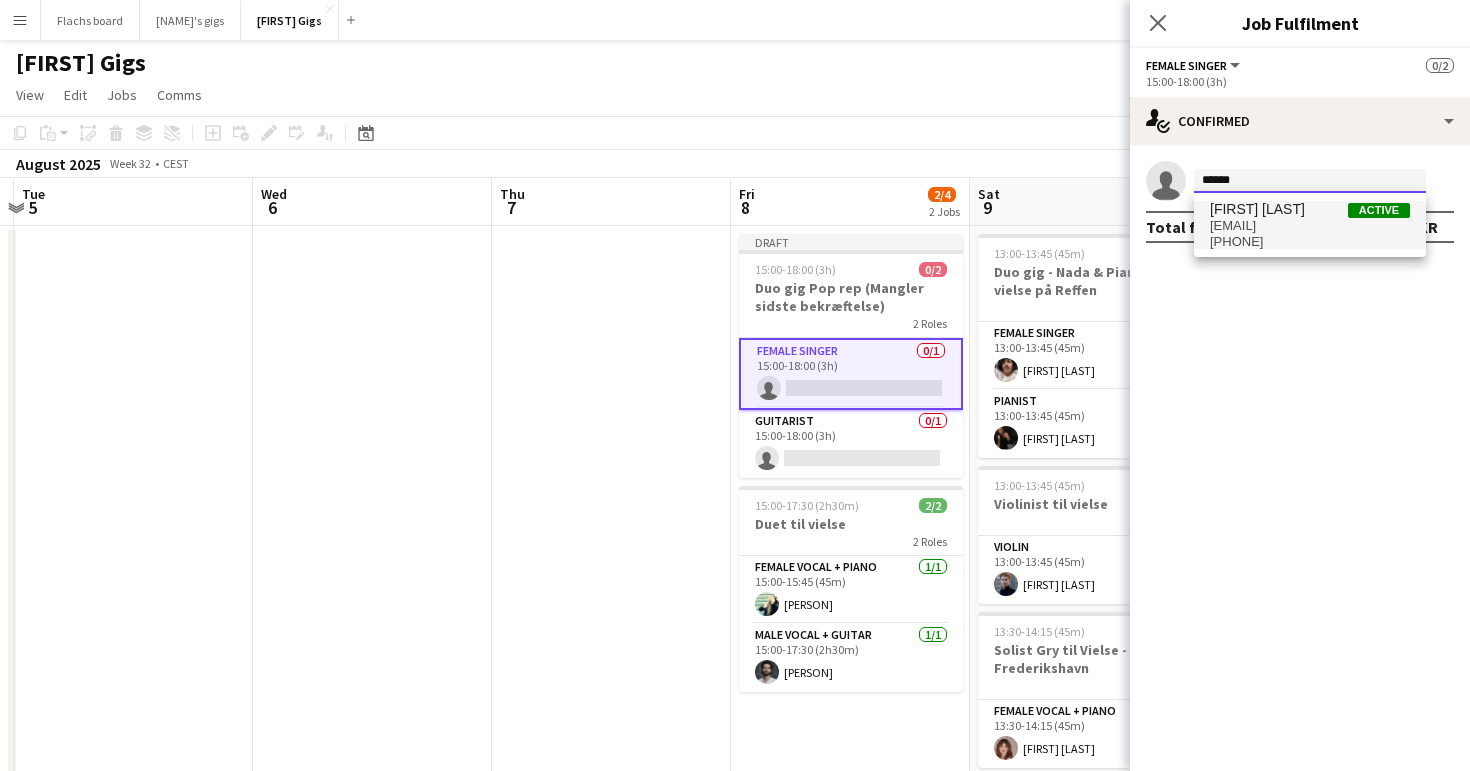 type on "******" 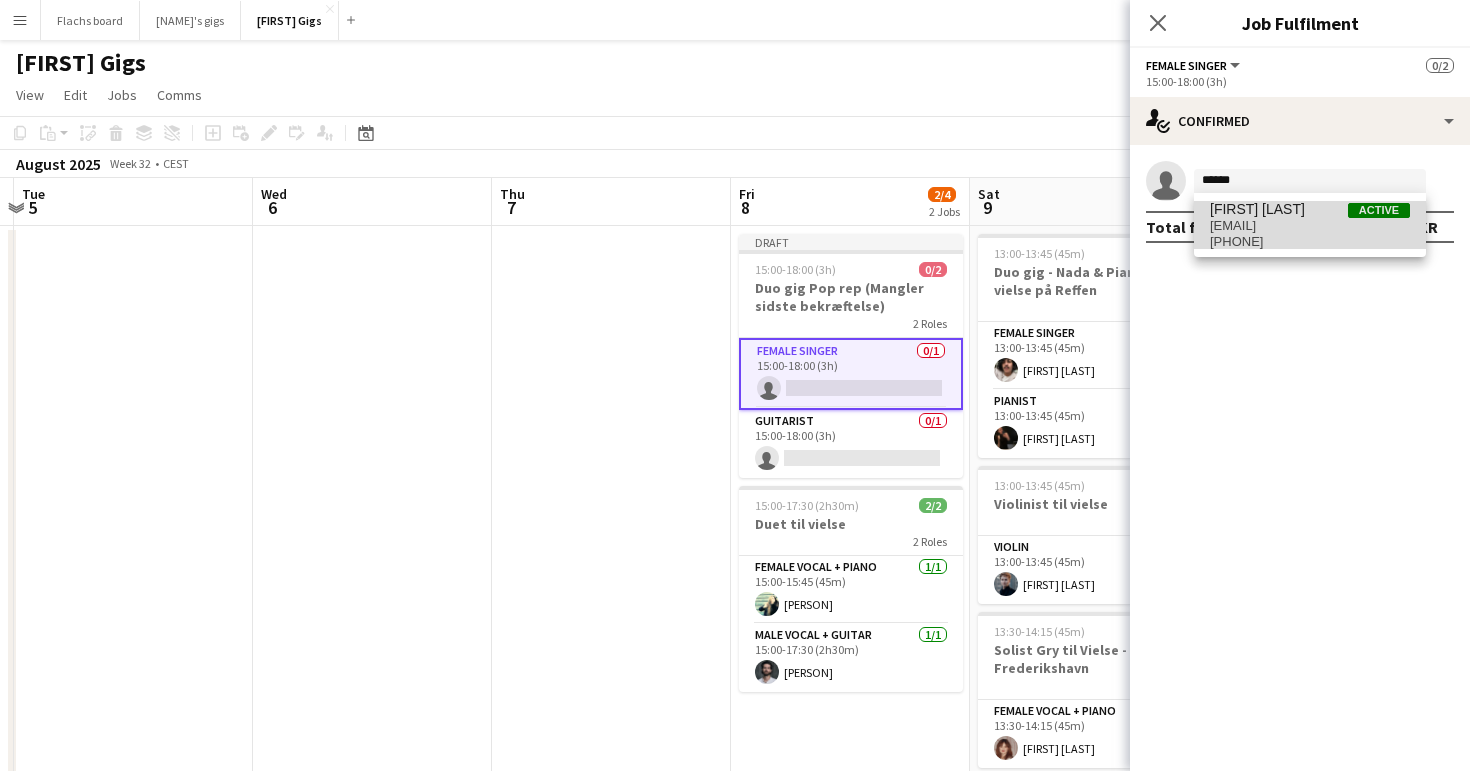 click on "[PHONE]" at bounding box center (1310, 242) 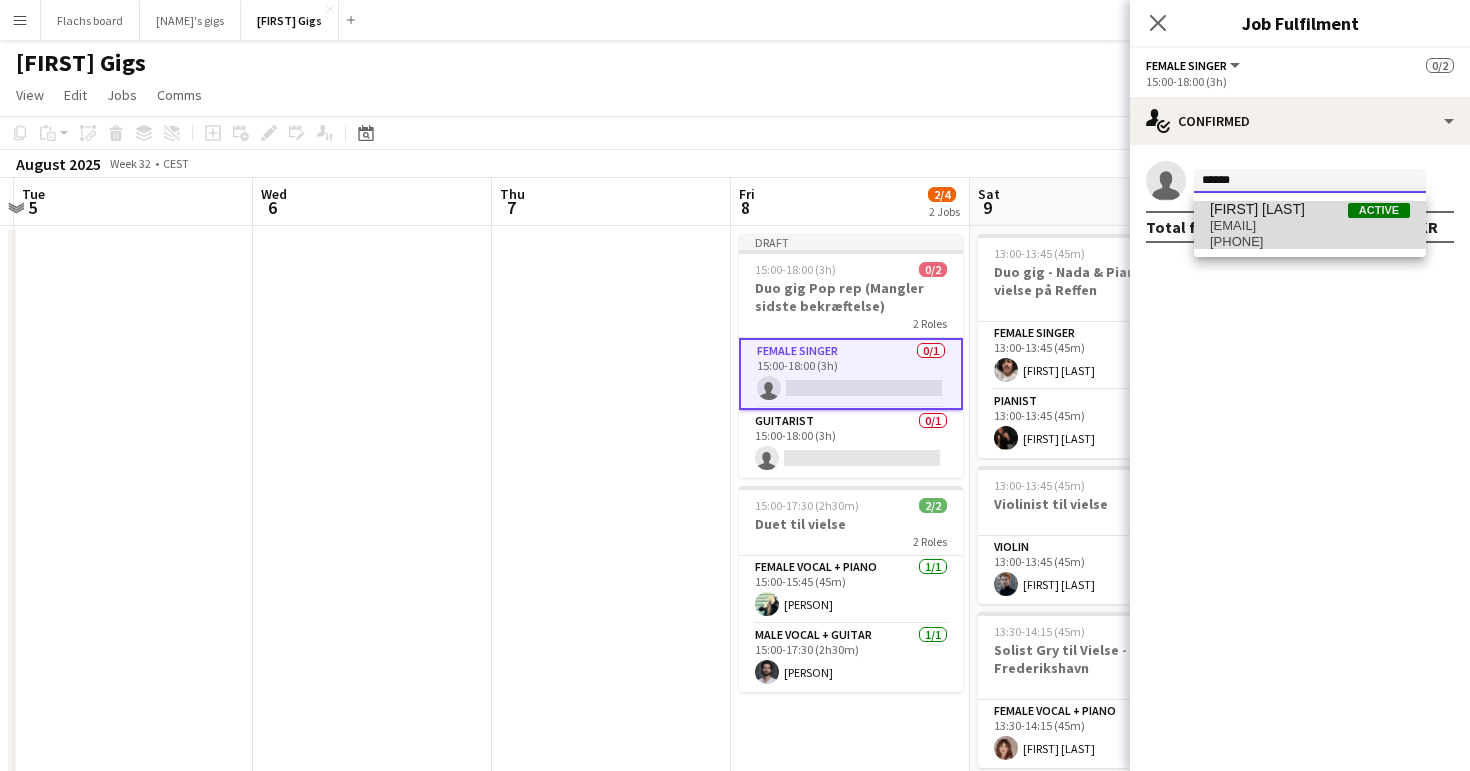 type 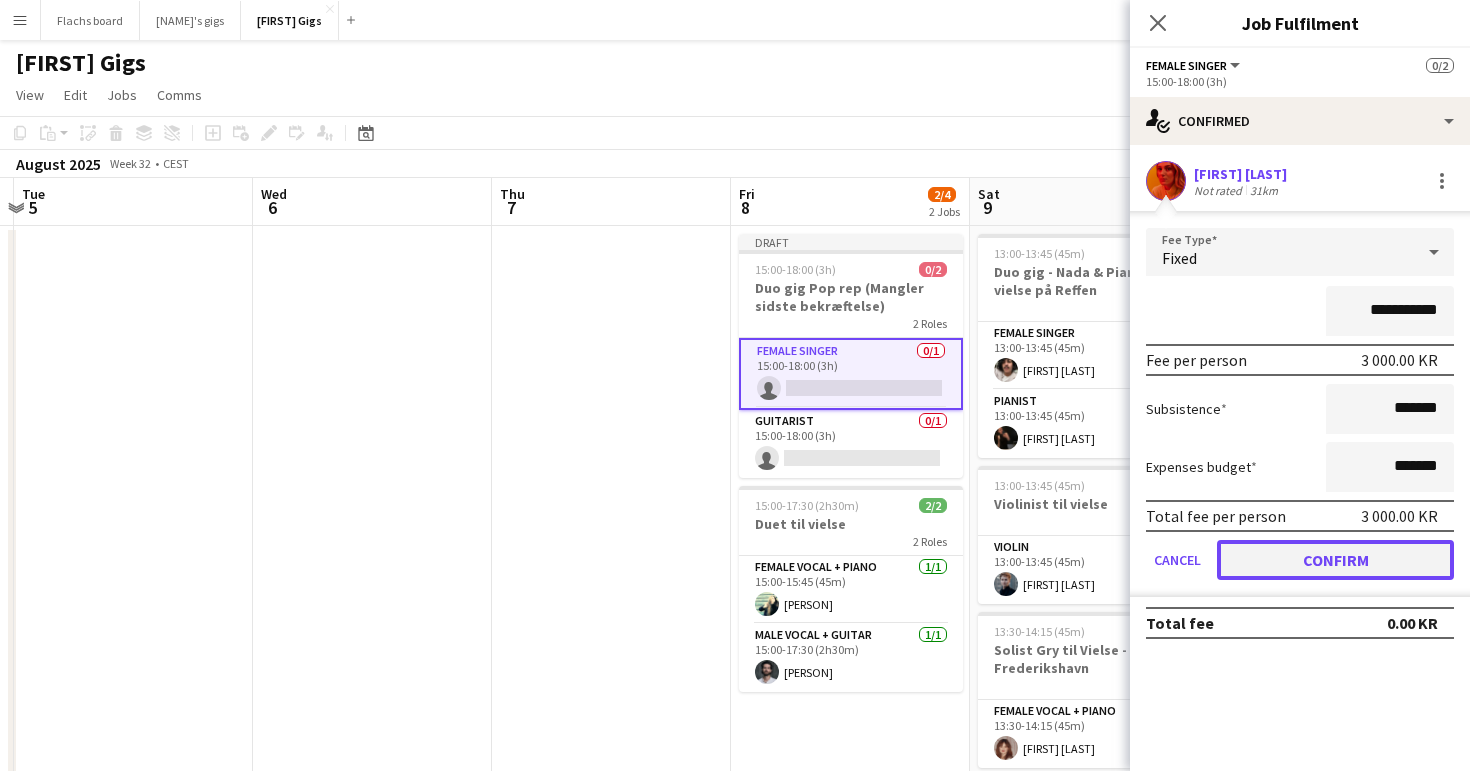 click on "Confirm" at bounding box center [1335, 560] 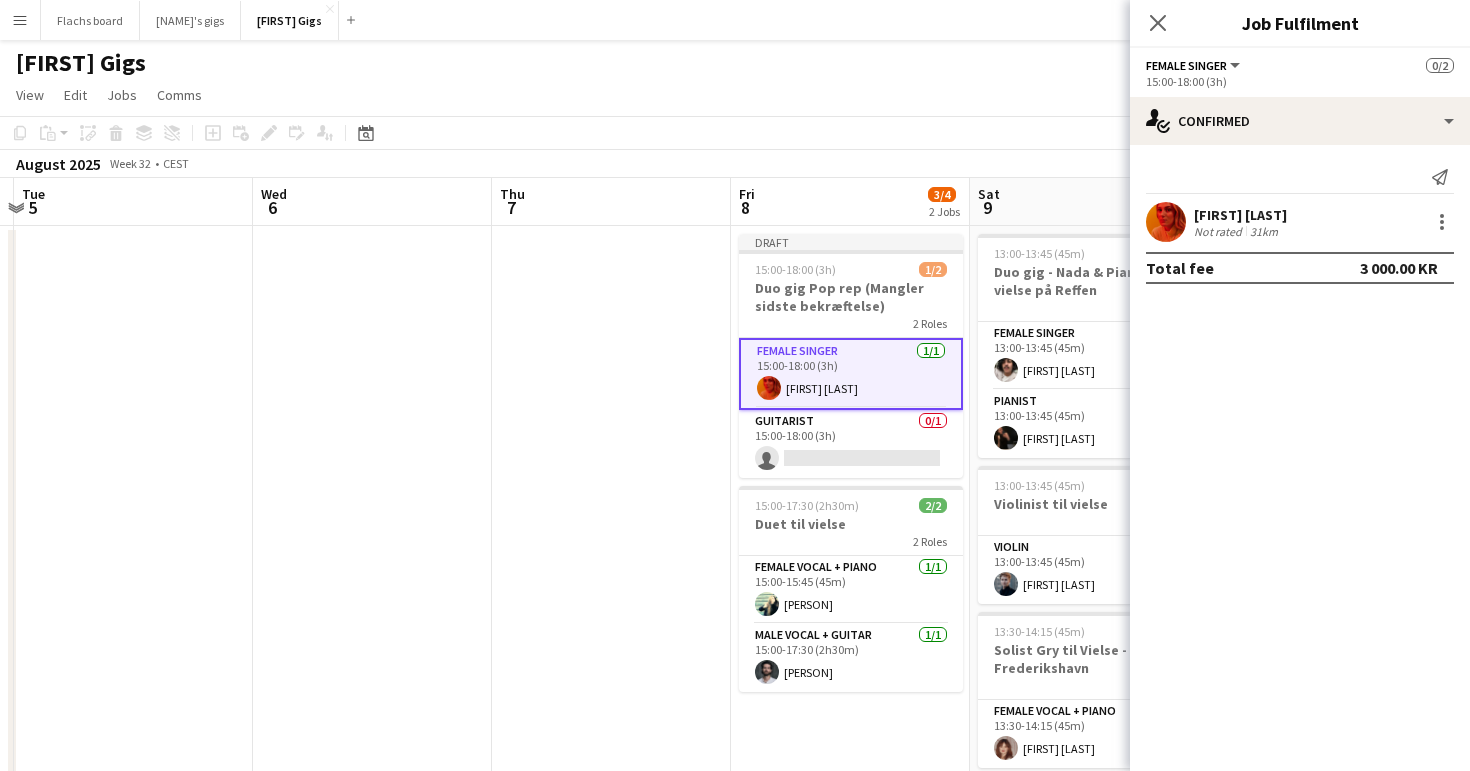 click at bounding box center [611, 1036] 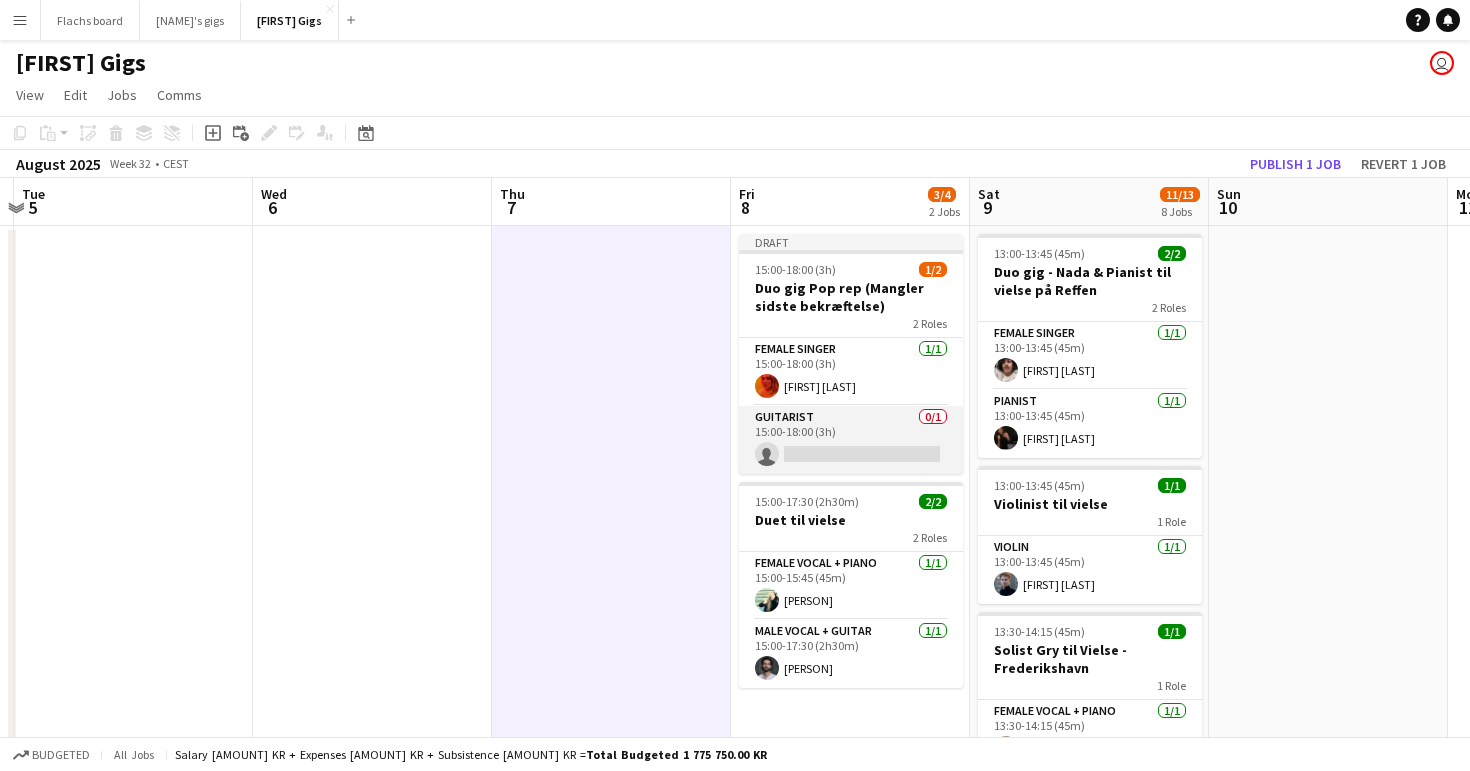 click on "Guitarist   0/1   [TIME]-[TIME] ([DURATION])
single-neutral-actions" at bounding box center [851, 440] 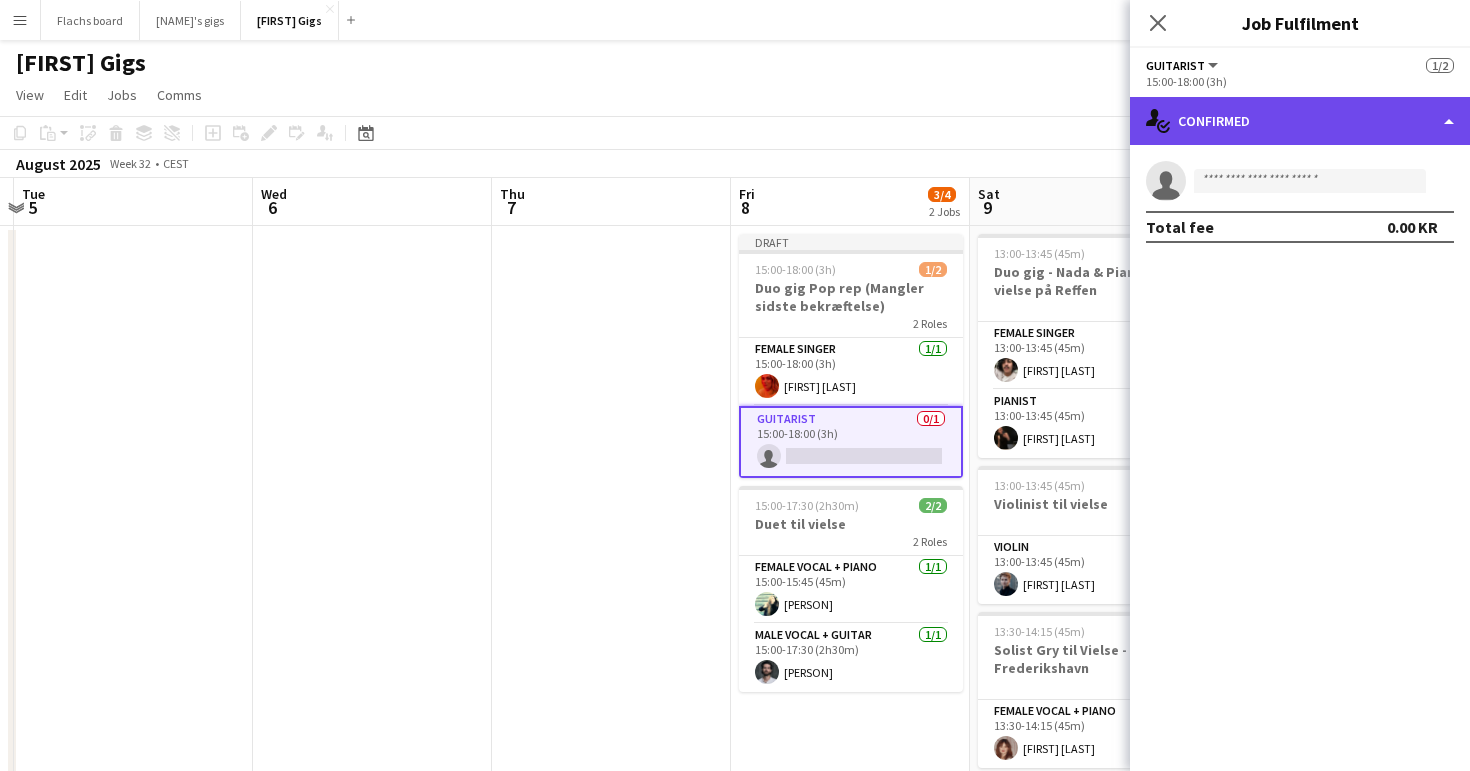 click on "single-neutral-actions-check-2
Confirmed" 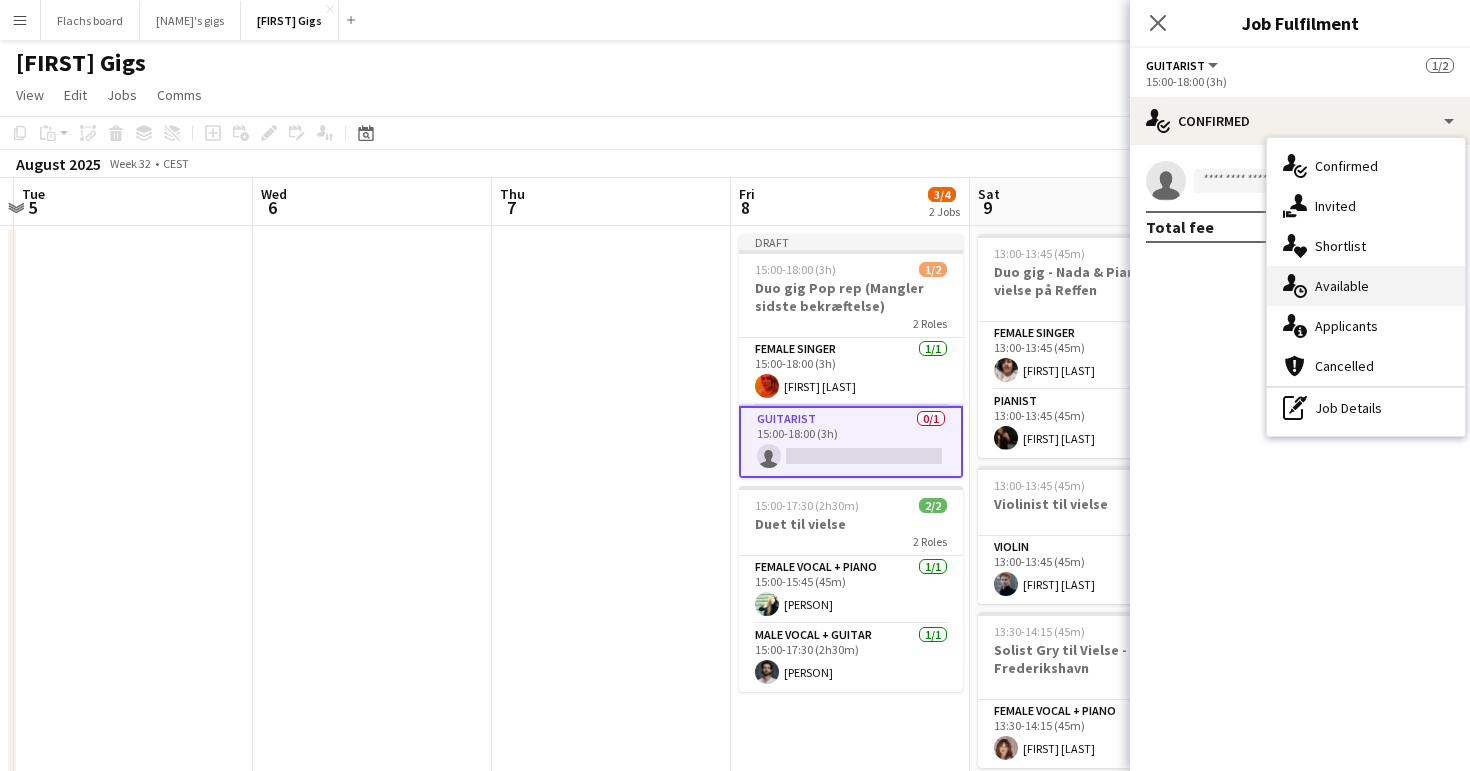 click on "single-neutral-actions-upload
Available" at bounding box center (1366, 286) 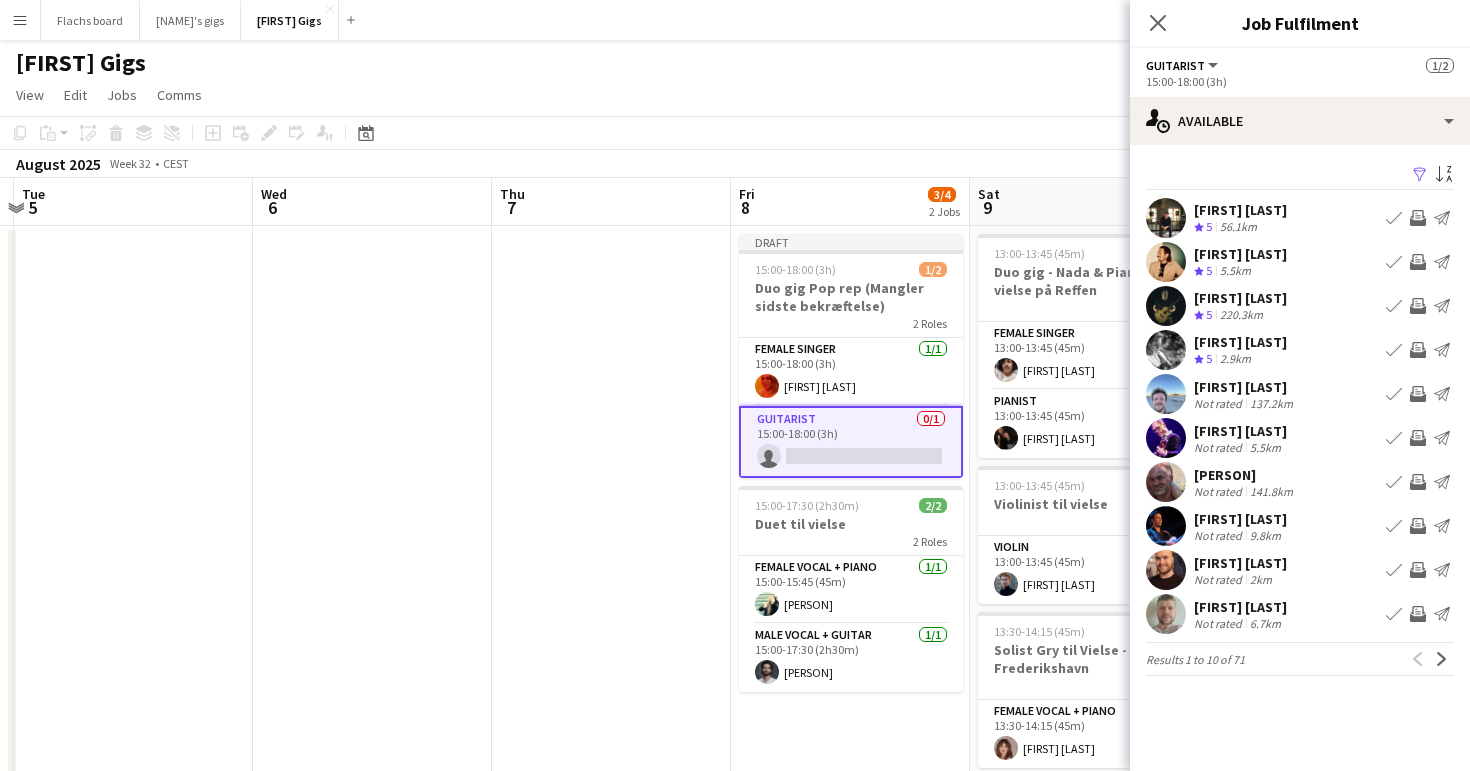 click at bounding box center [611, 1036] 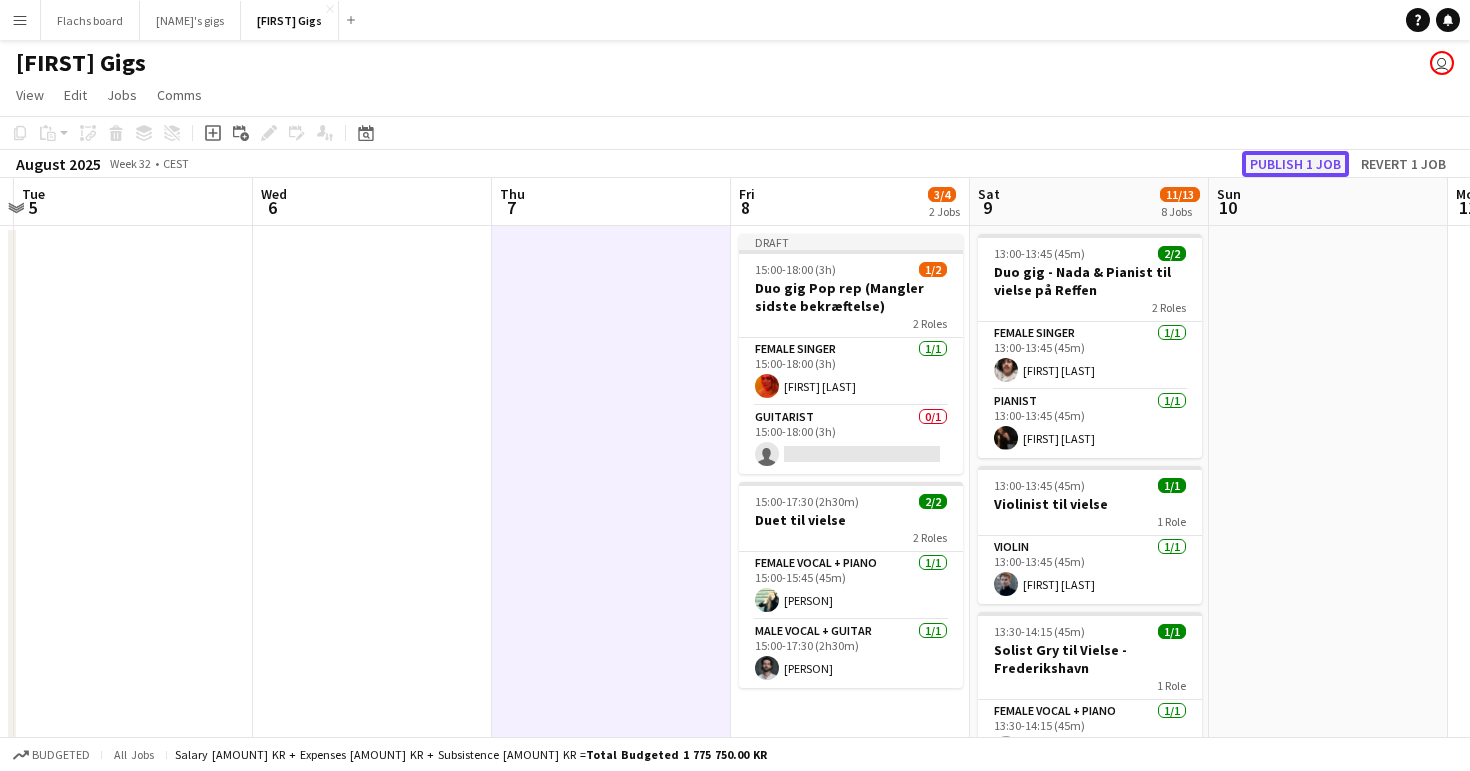 click on "Publish 1 job" 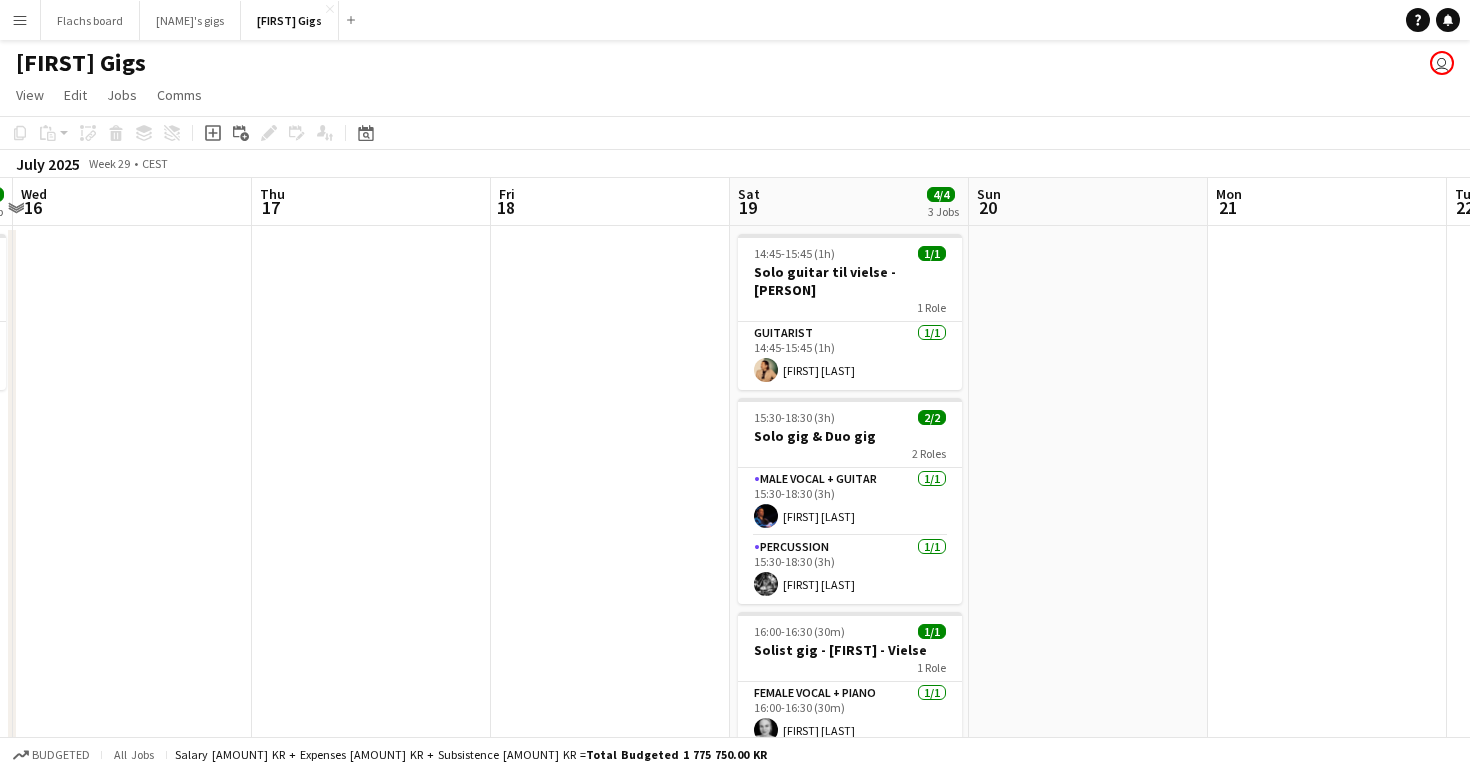 scroll, scrollTop: 0, scrollLeft: 543, axis: horizontal 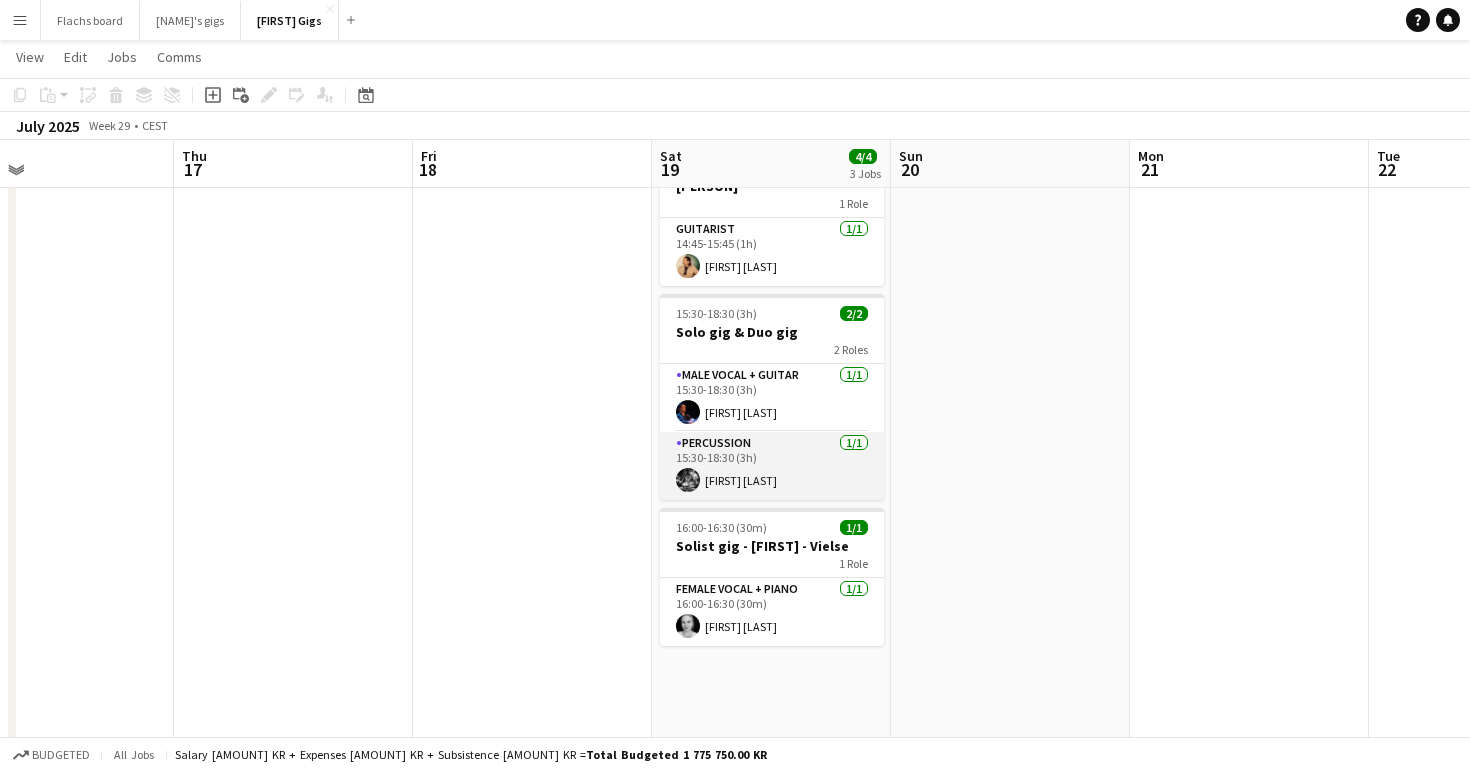 click on "Percussion   1/[NUMBER]   [TIME]-[TIME] ([DURATION])
[FIRST] [LAST]" at bounding box center (772, 466) 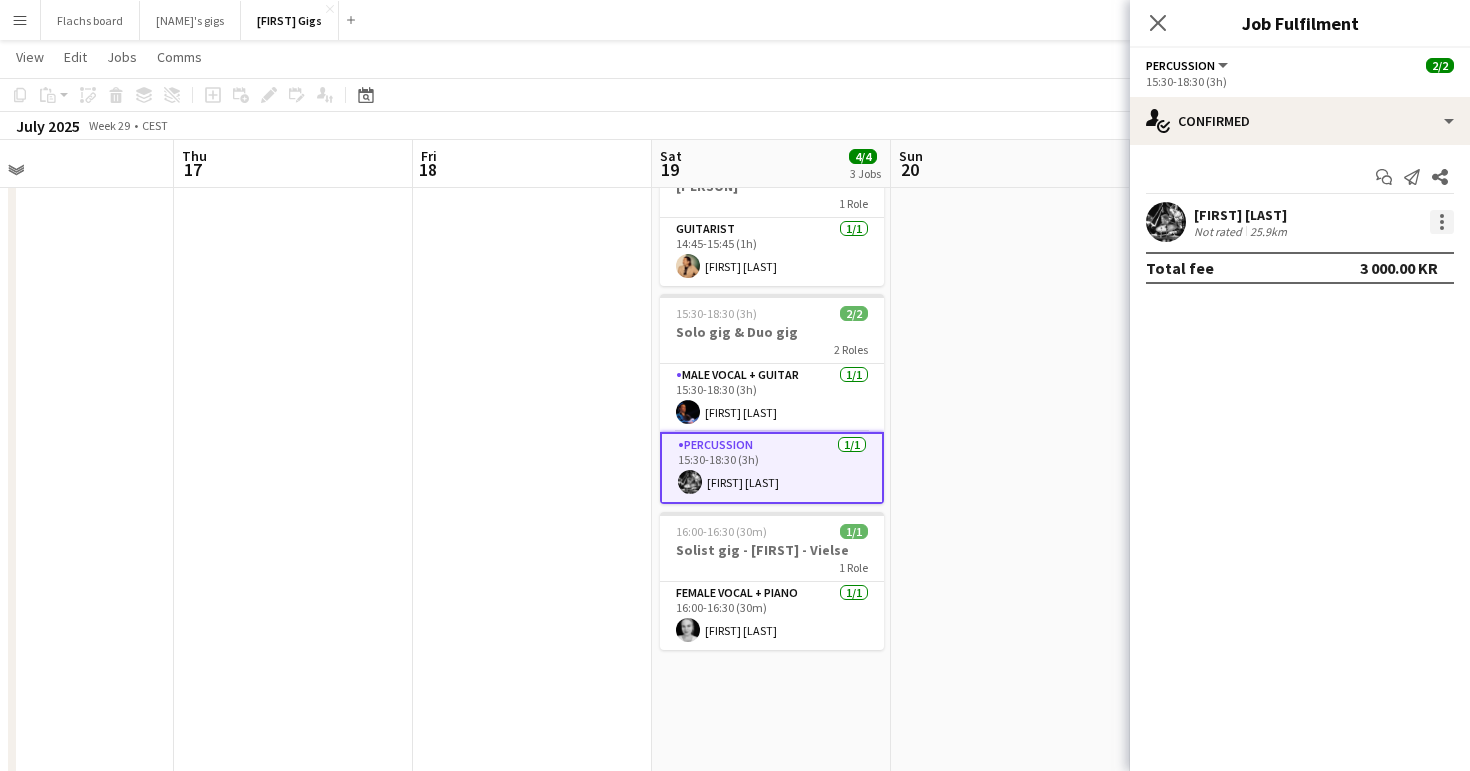 click at bounding box center (1442, 222) 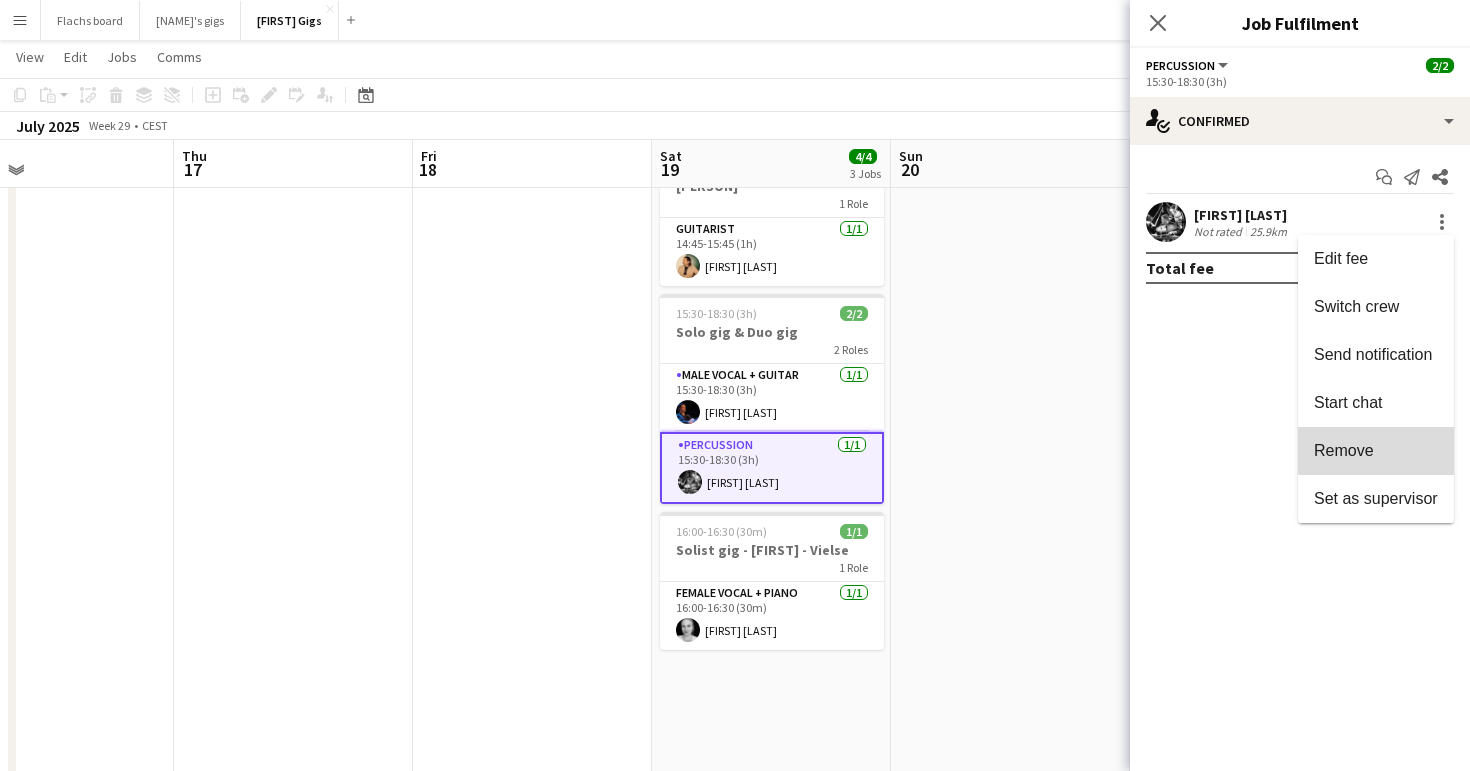 click on "Remove" at bounding box center [1376, 451] 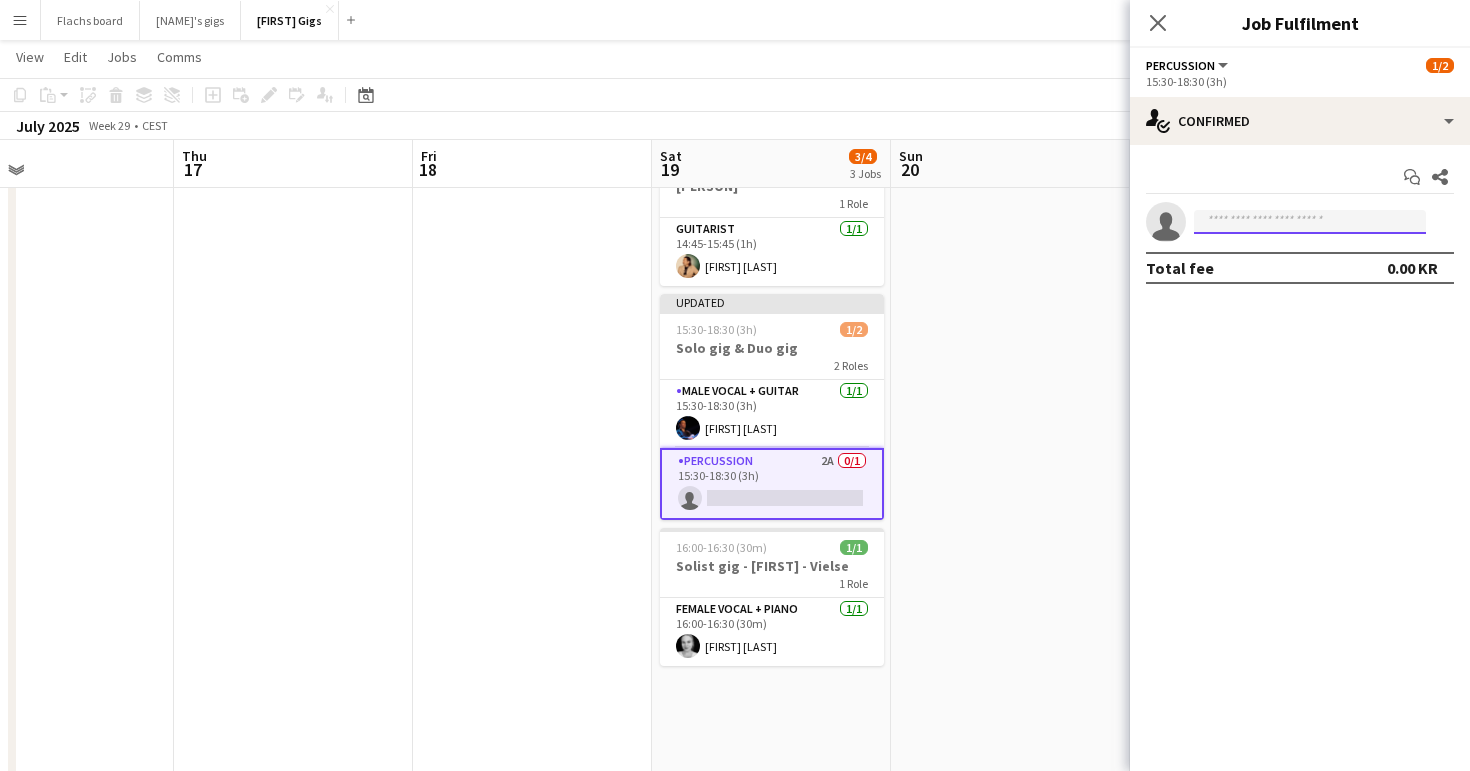 click at bounding box center [1310, 222] 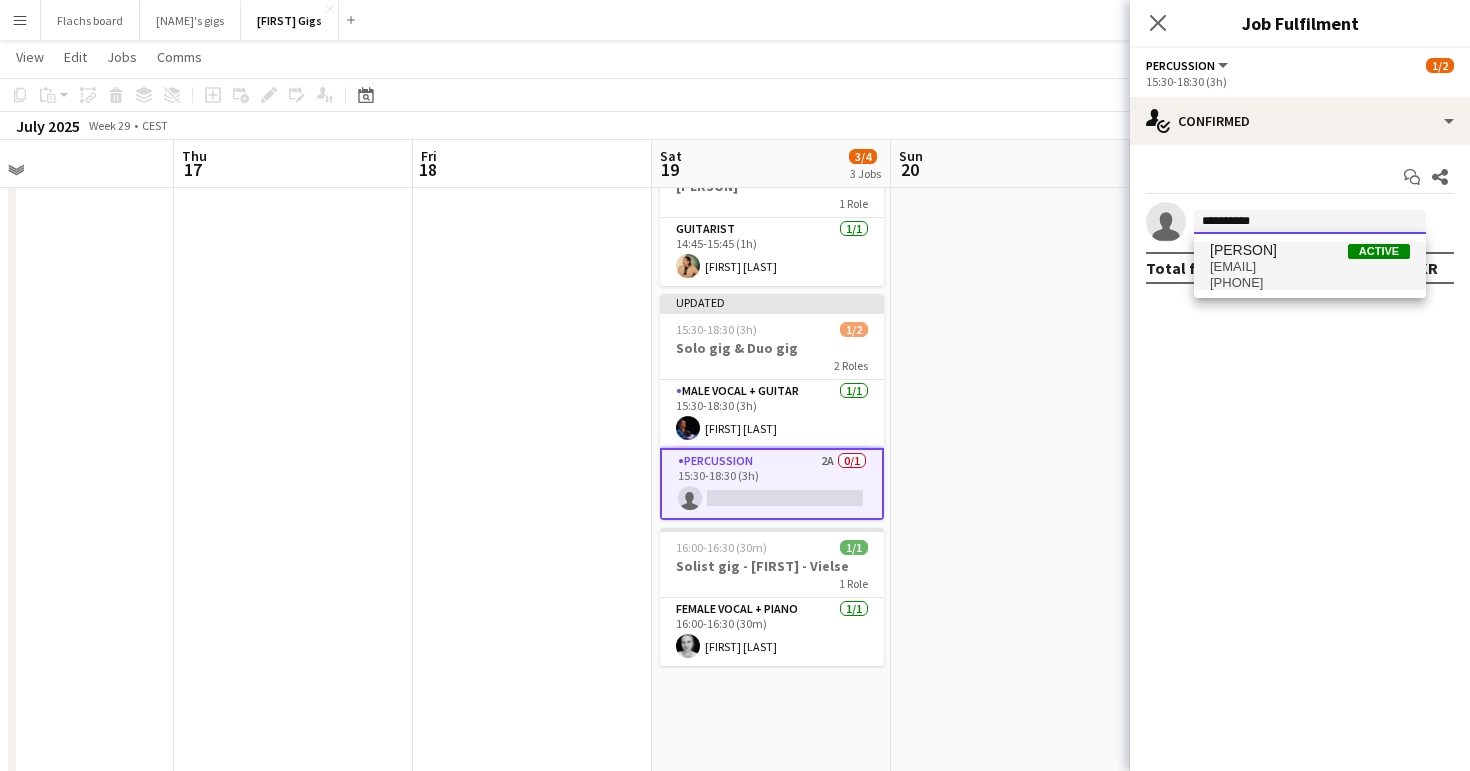 type on "**********" 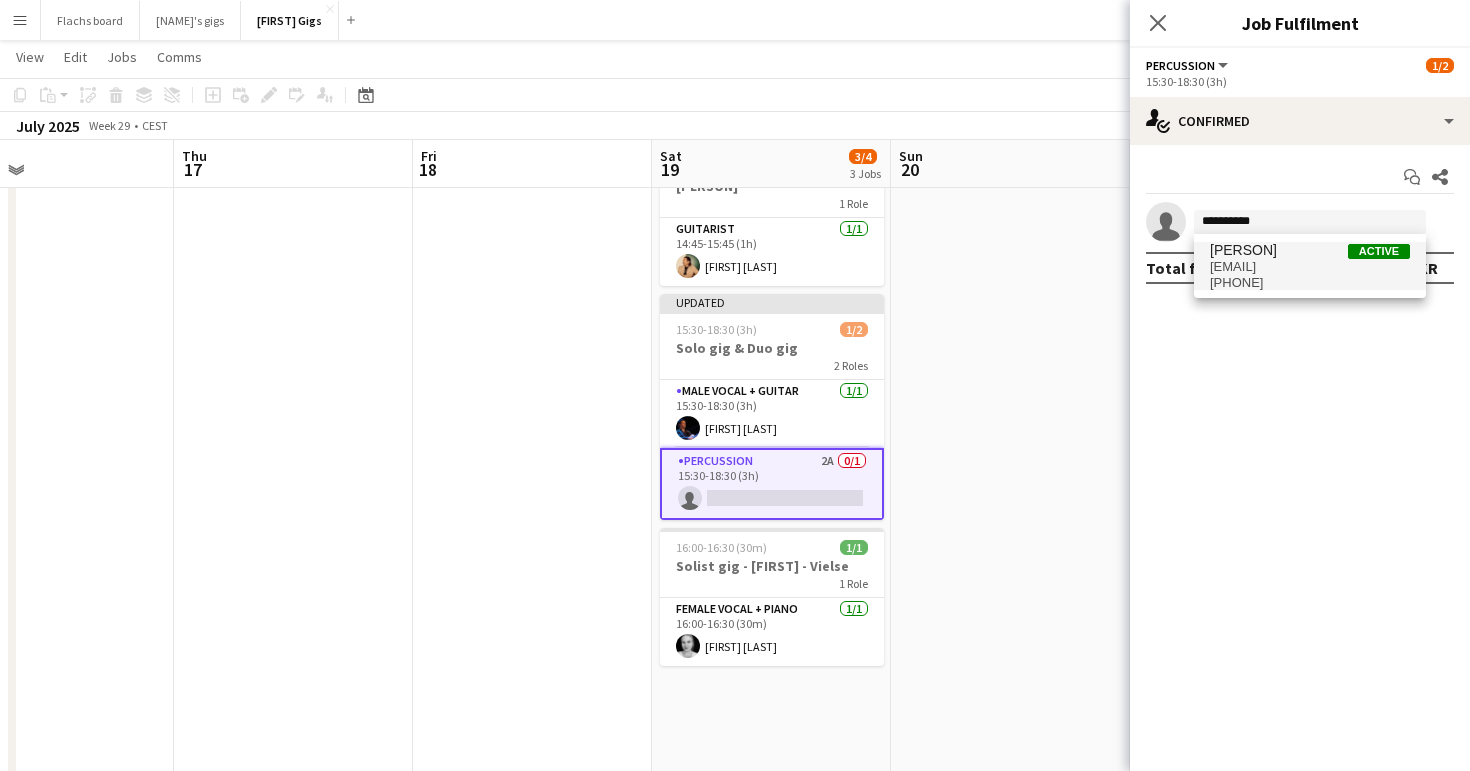 click on "[PHONE]" at bounding box center (1310, 283) 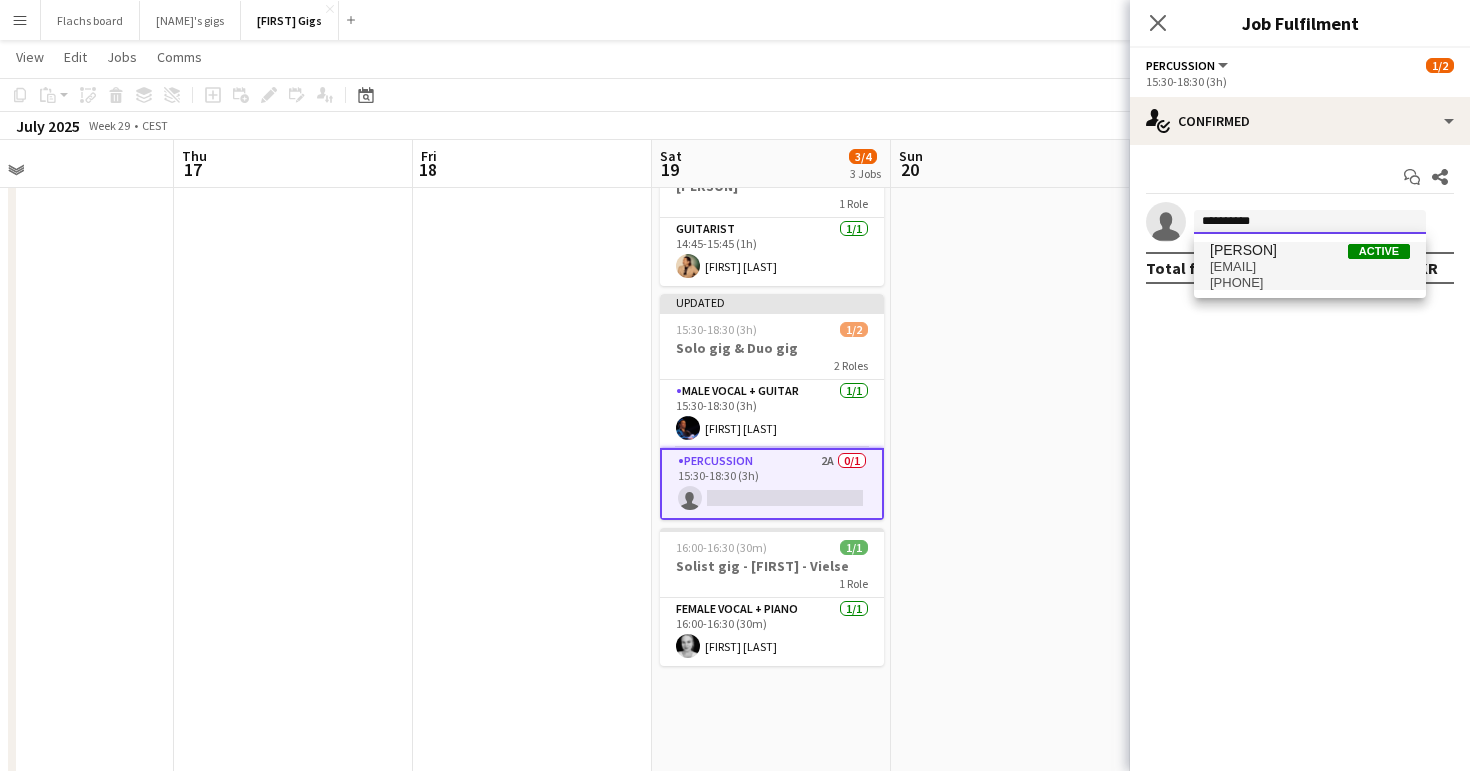 type 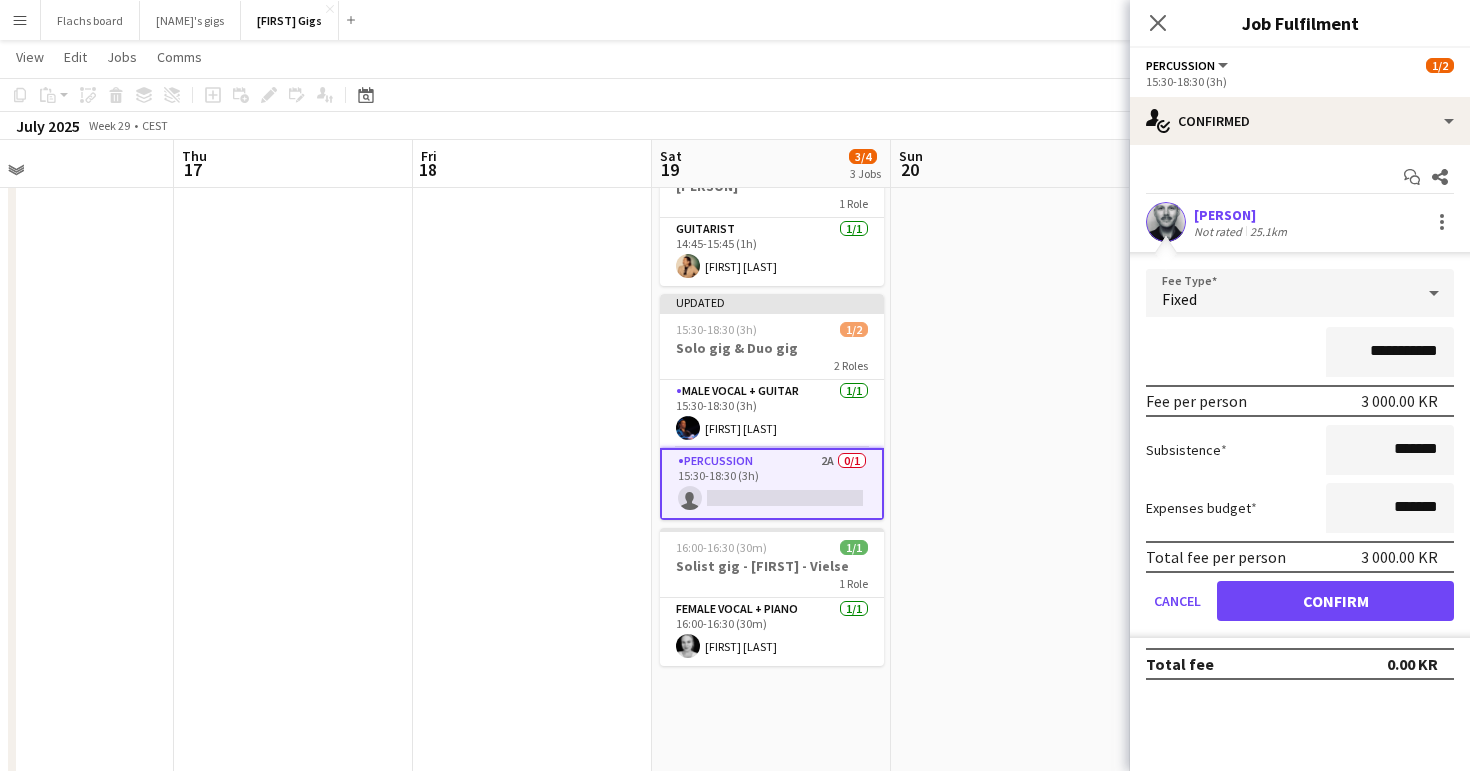 click on "Not rated" at bounding box center (1220, 231) 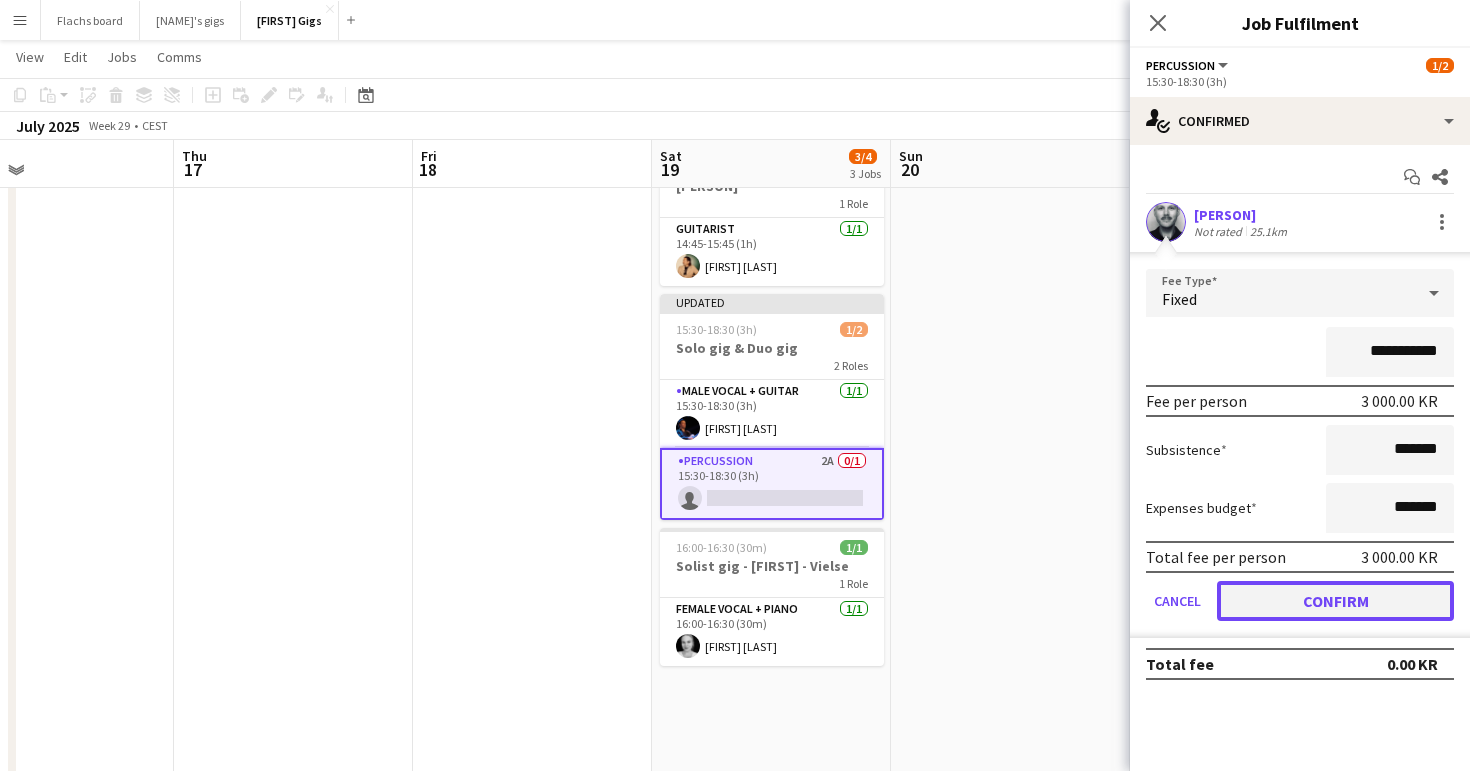 click on "Confirm" at bounding box center (1335, 601) 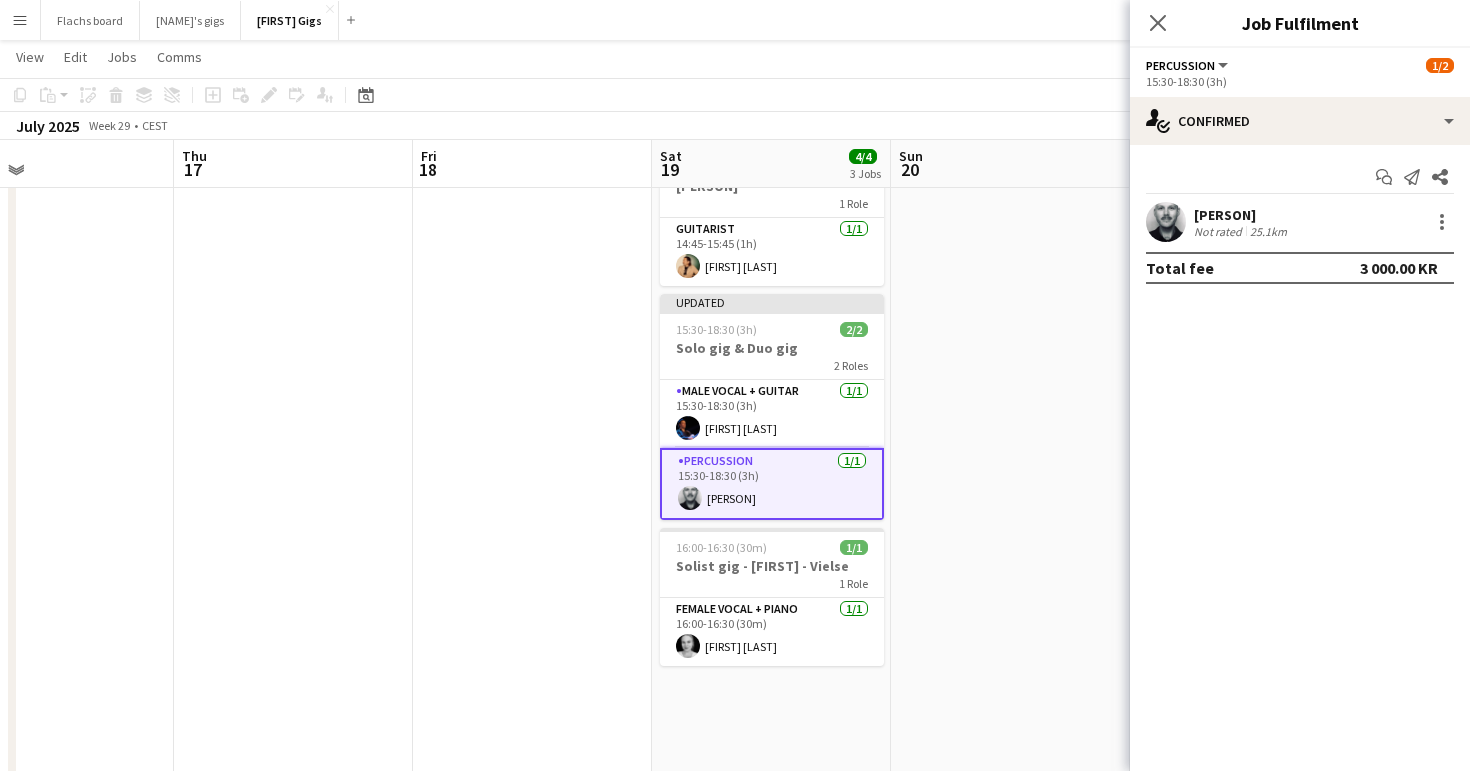 click at bounding box center (1010, 932) 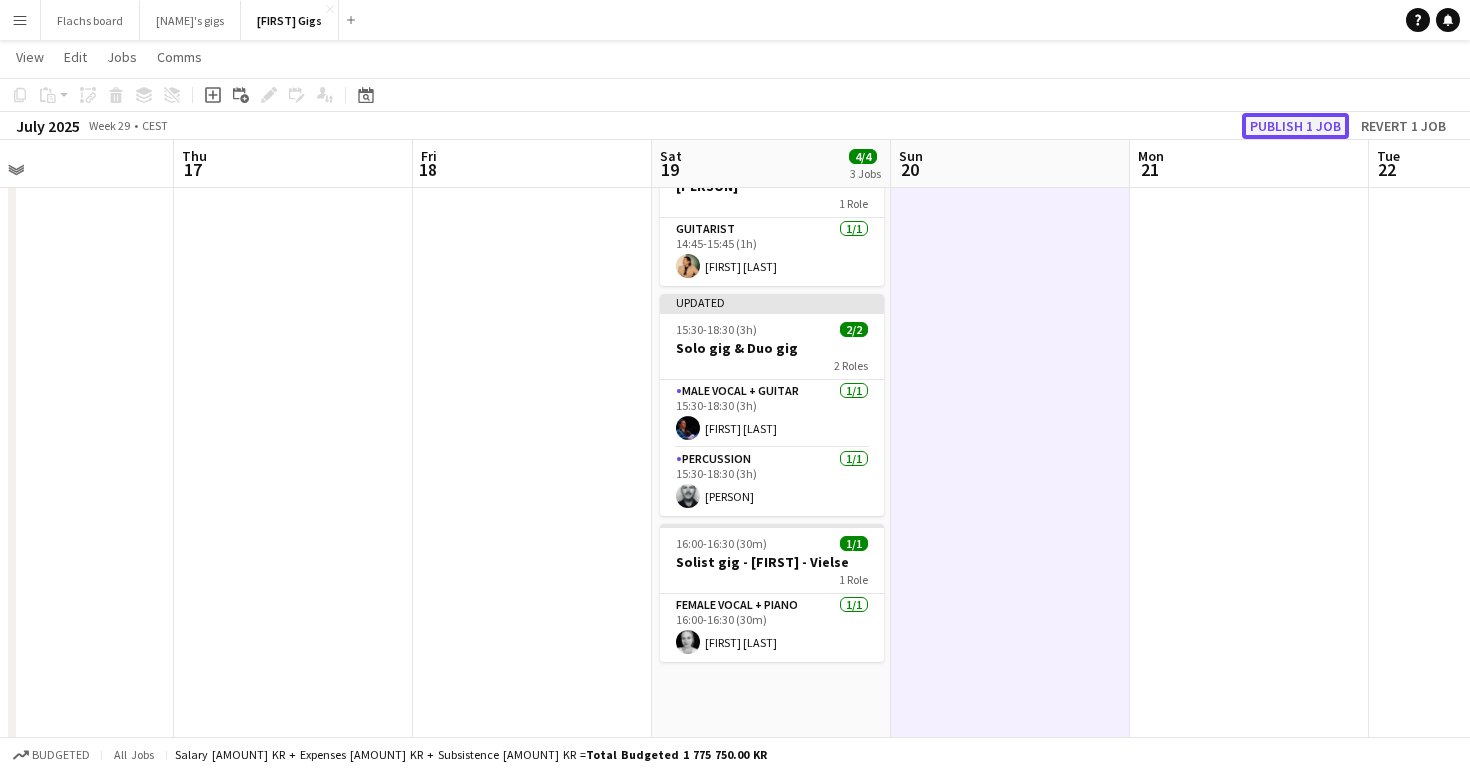 click on "Publish 1 job" 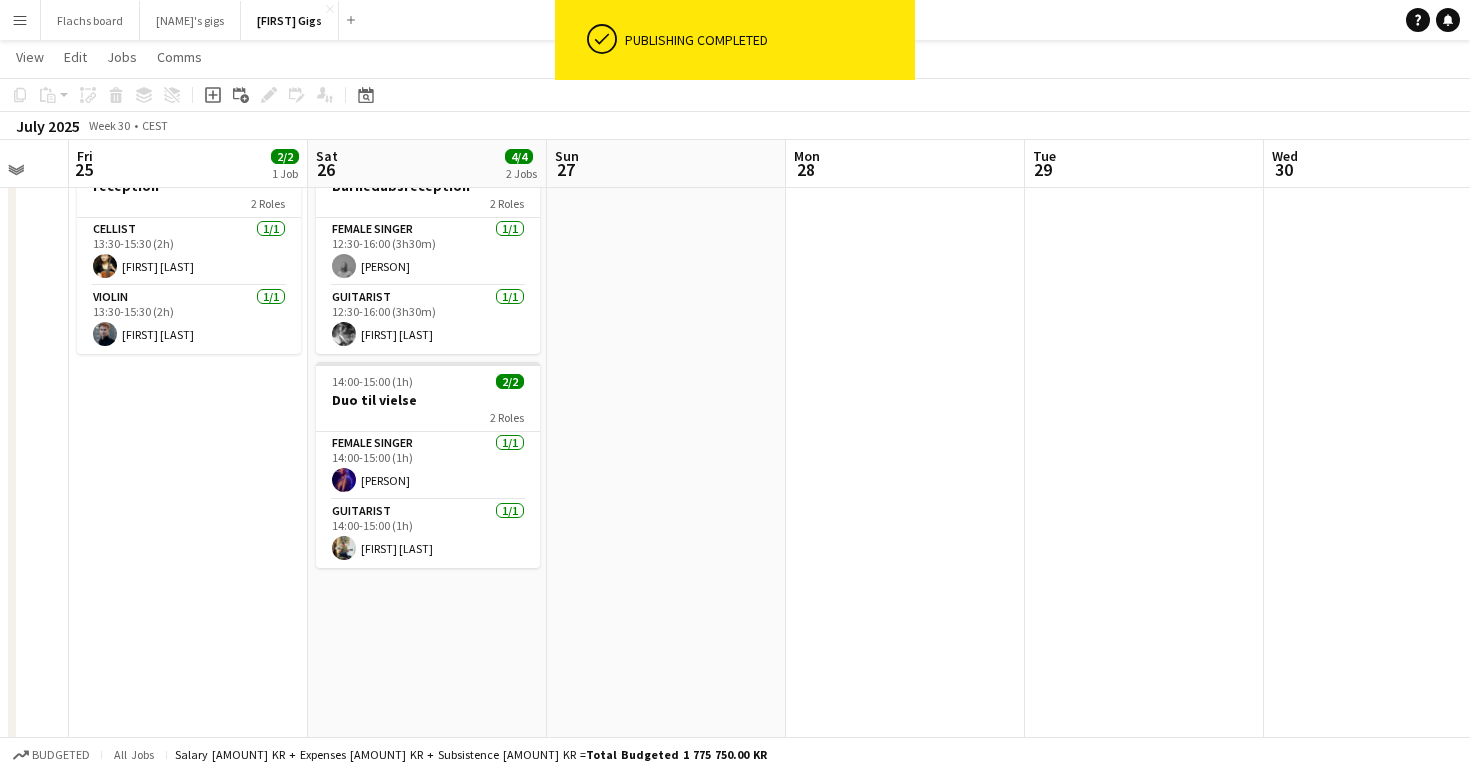 scroll, scrollTop: 0, scrollLeft: 684, axis: horizontal 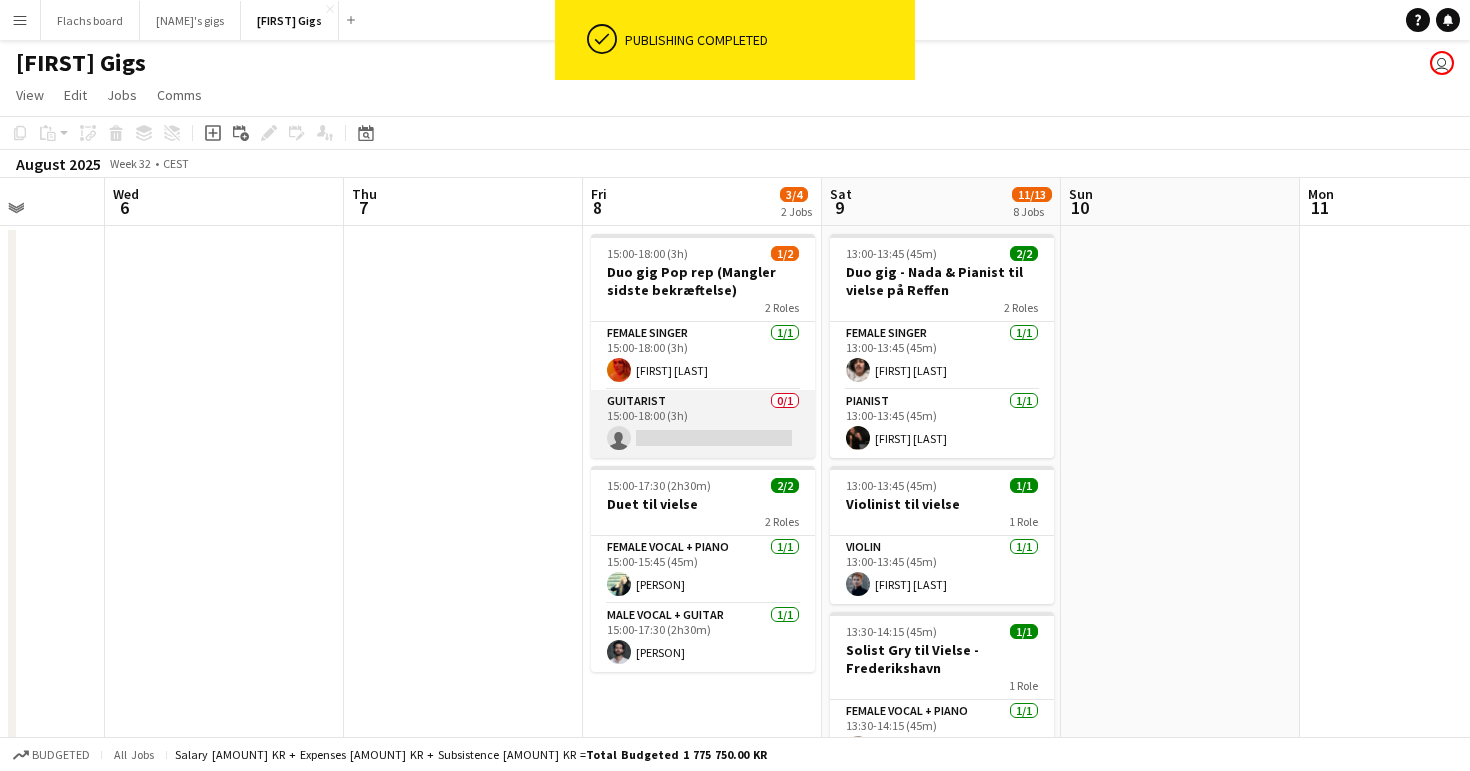 click on "Guitarist   0/1   [TIME]-[TIME] ([DURATION])
single-neutral-actions" at bounding box center (703, 424) 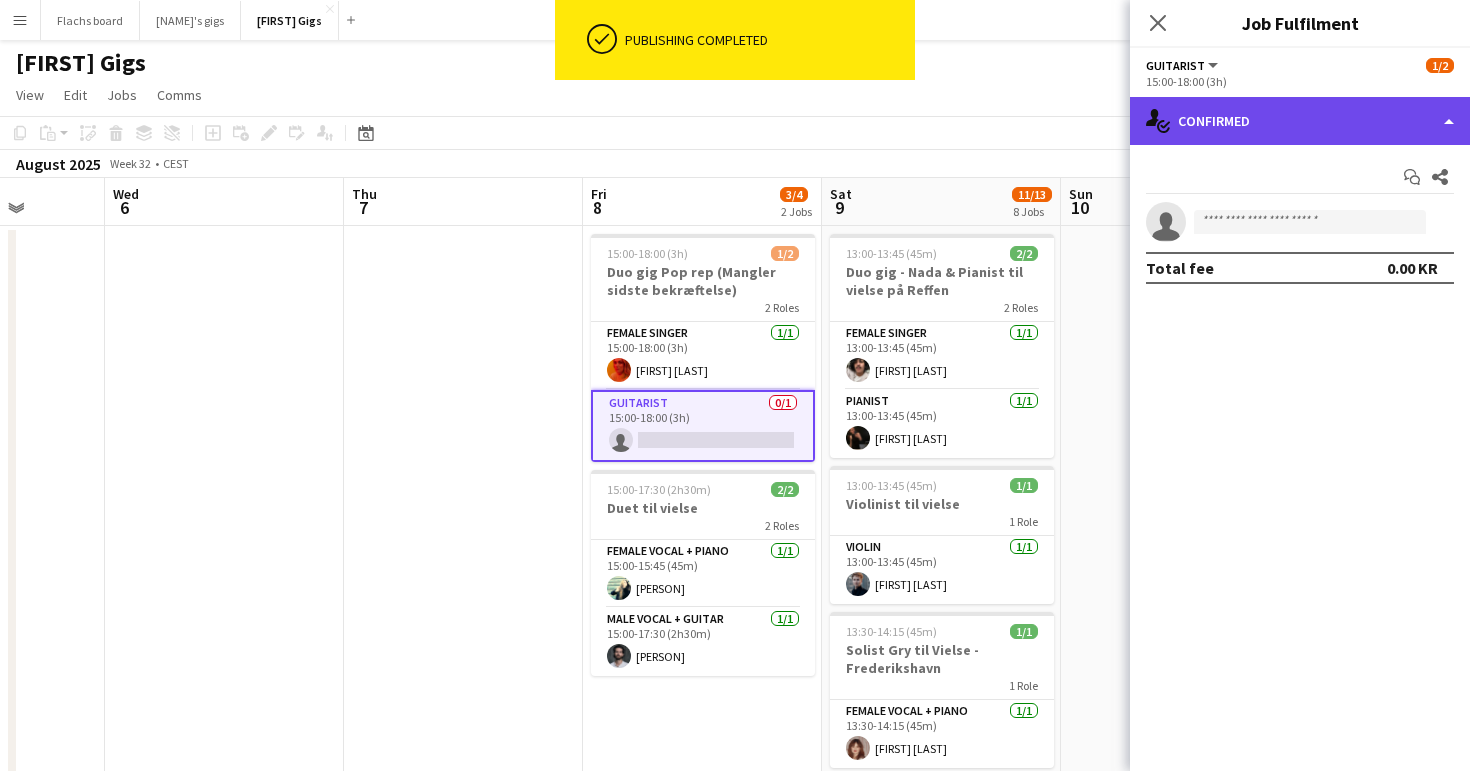 click on "single-neutral-actions-check-2
Confirmed" 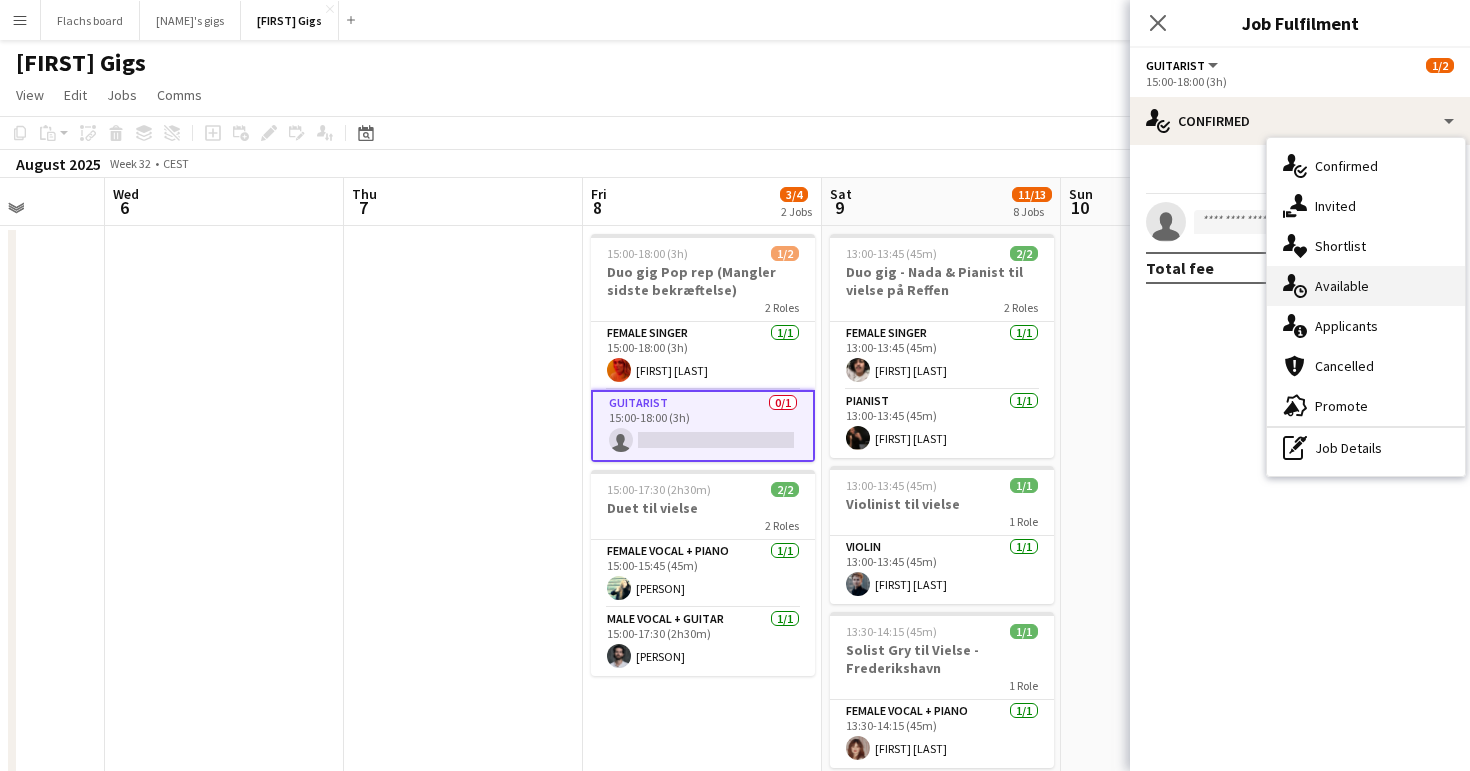 click on "single-neutral-actions-upload
Available" at bounding box center [1366, 286] 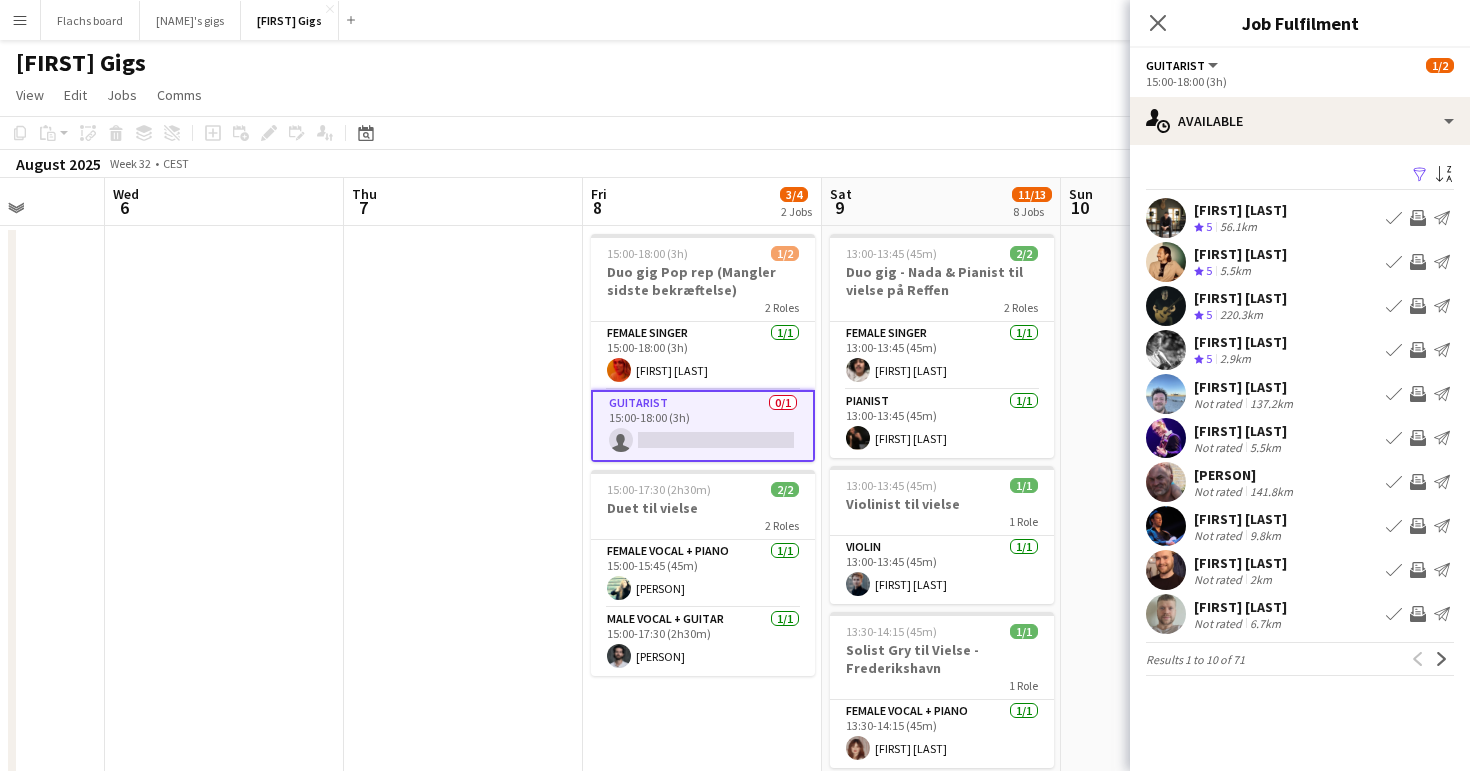 click on "Invite crew" at bounding box center (1418, 262) 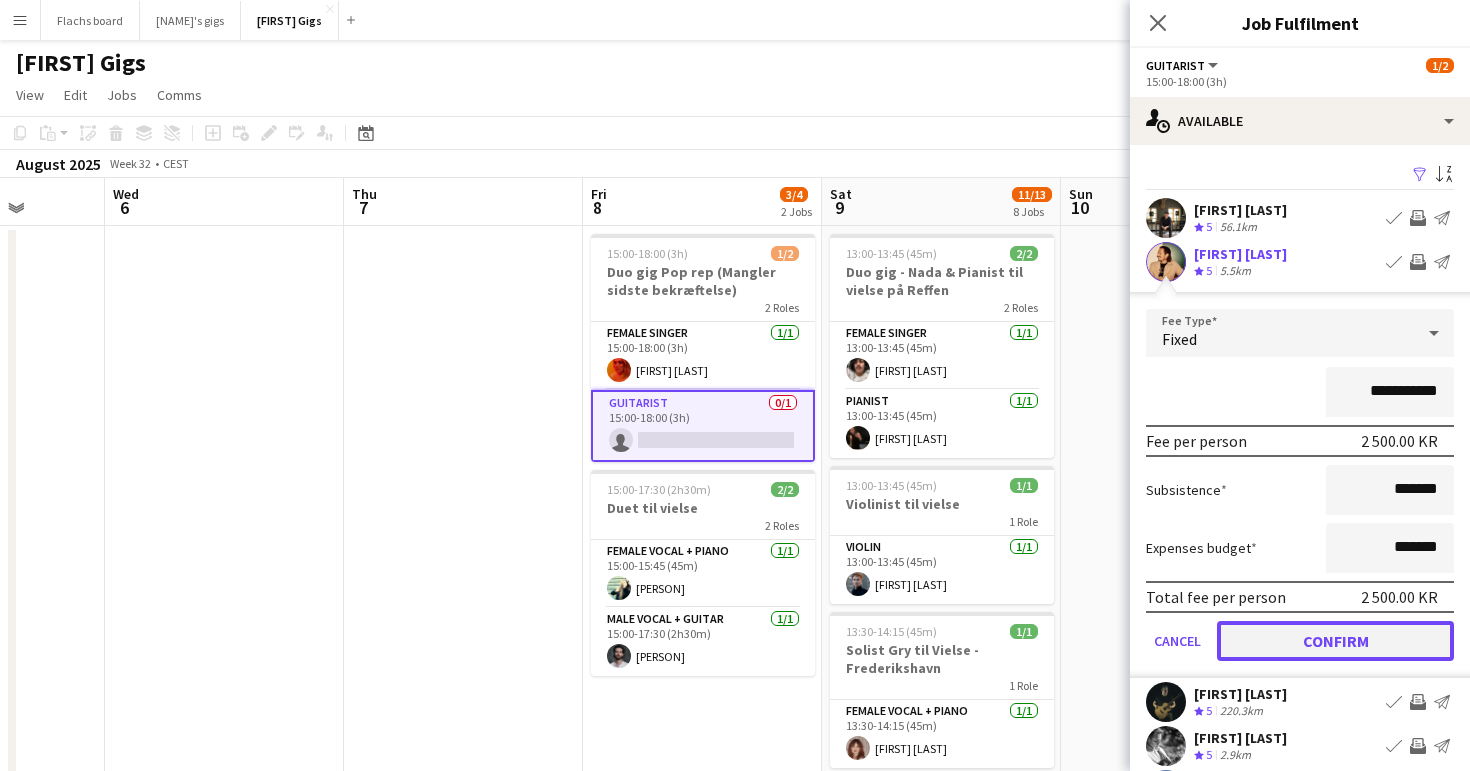 click on "Confirm" at bounding box center [1335, 641] 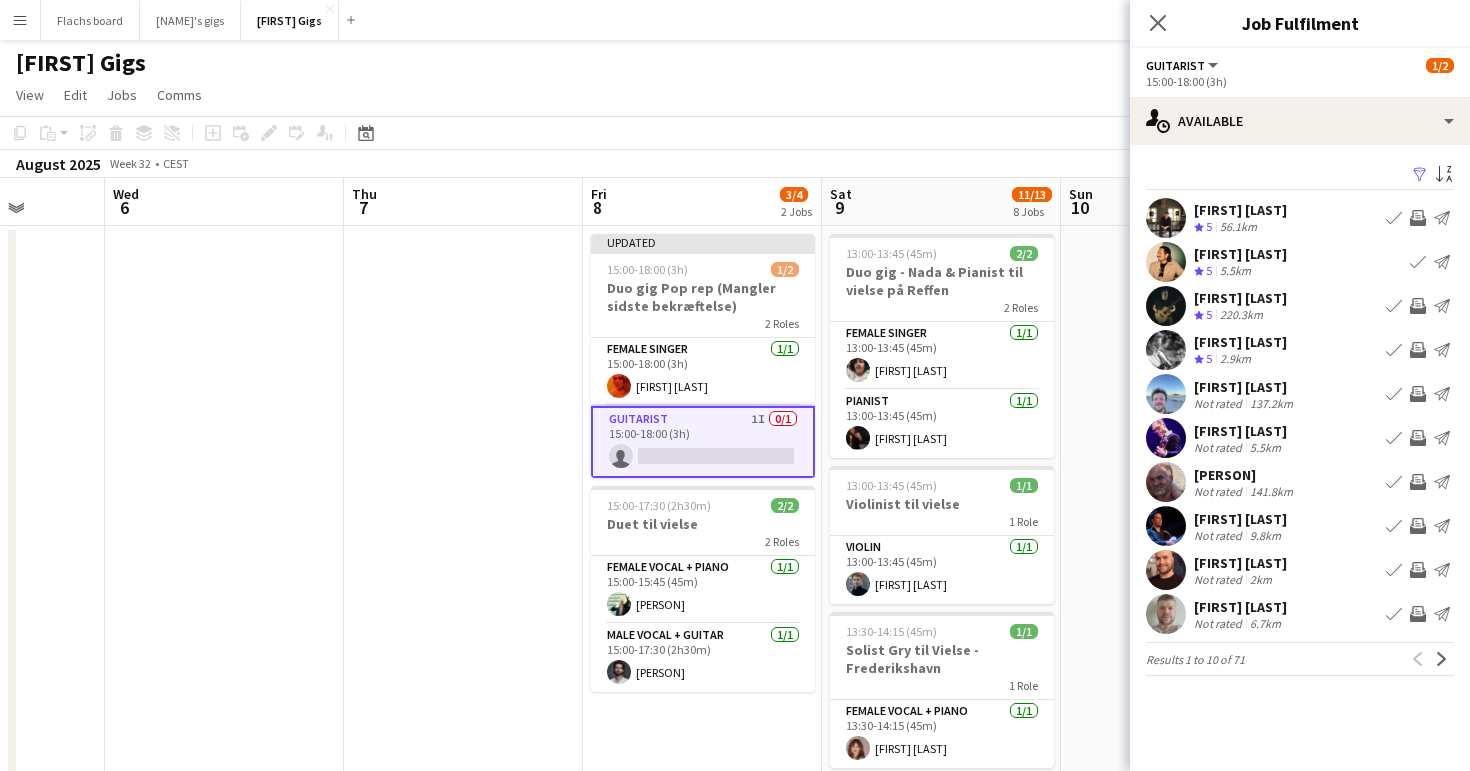 click at bounding box center [463, 1036] 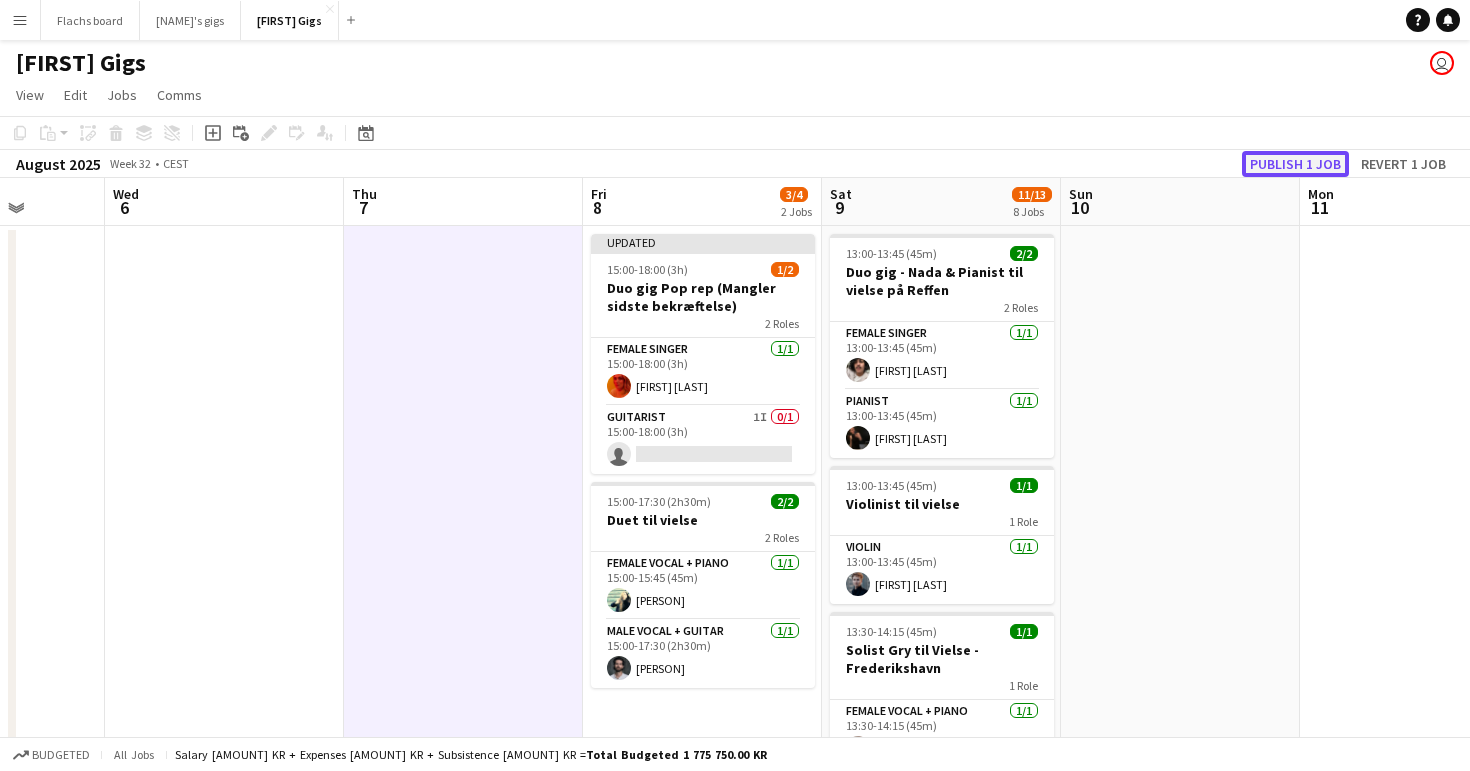 click on "Publish 1 job" 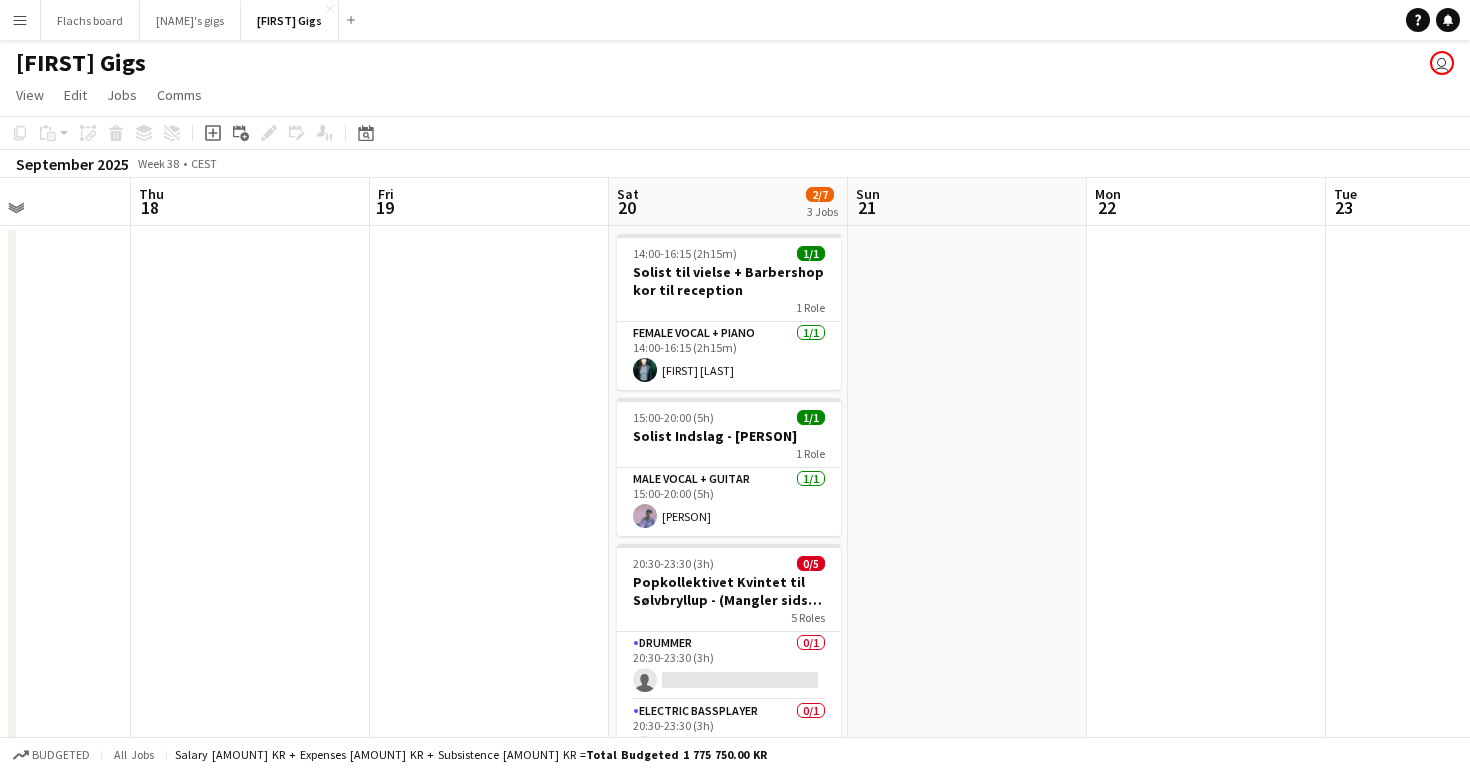scroll, scrollTop: 0, scrollLeft: 589, axis: horizontal 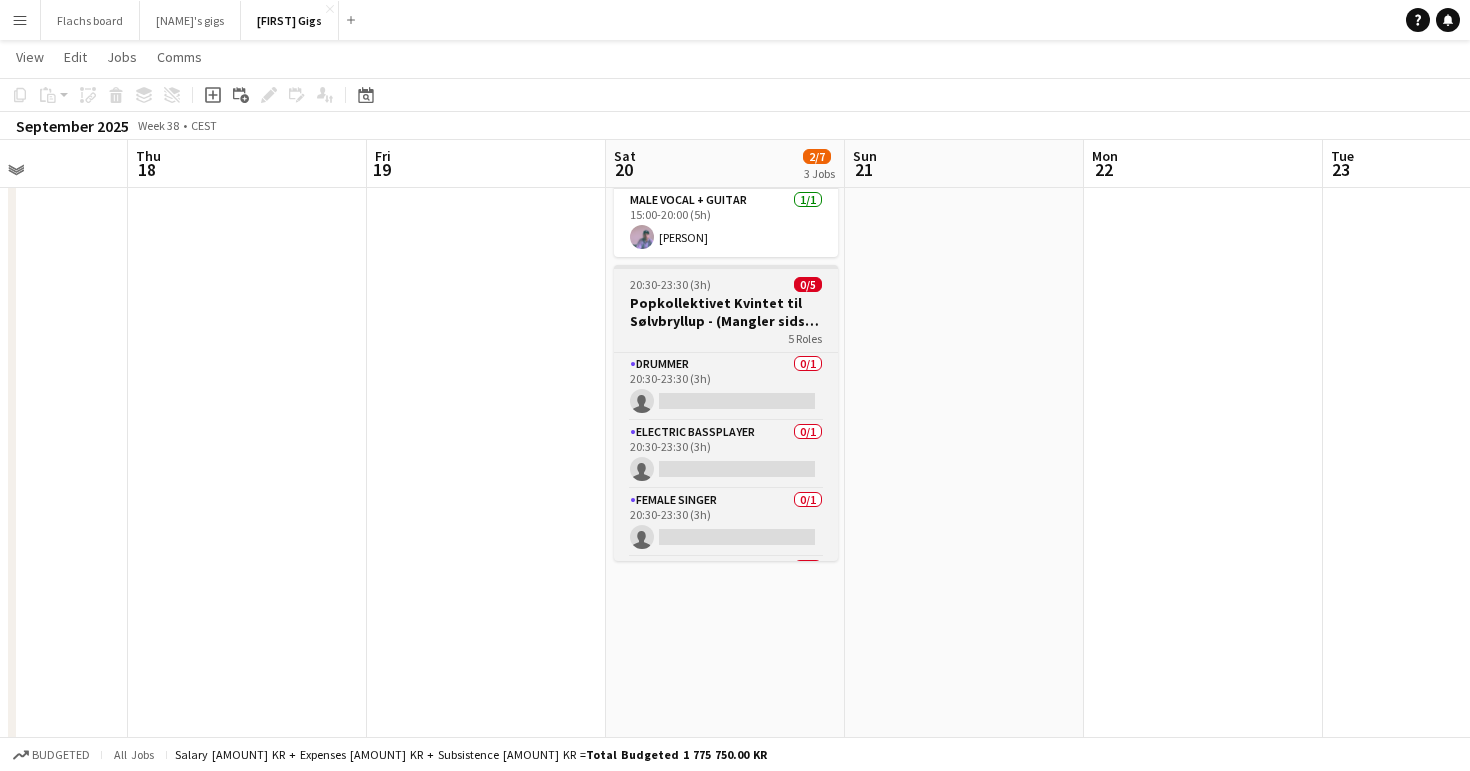 click on "Popkollektivet Kvintet til Sølvbryllup - (Mangler sidste bekræftelse)" at bounding box center [726, 312] 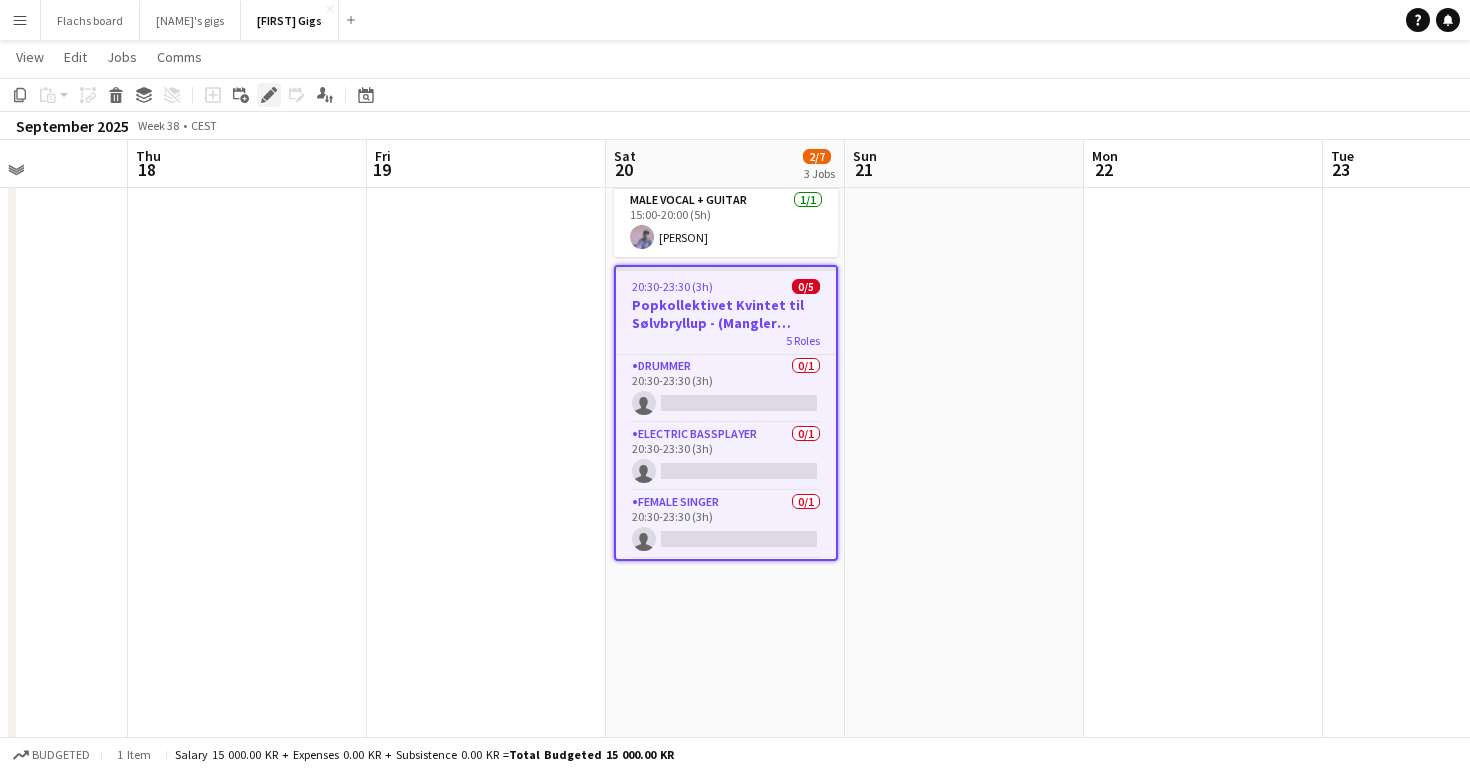 click 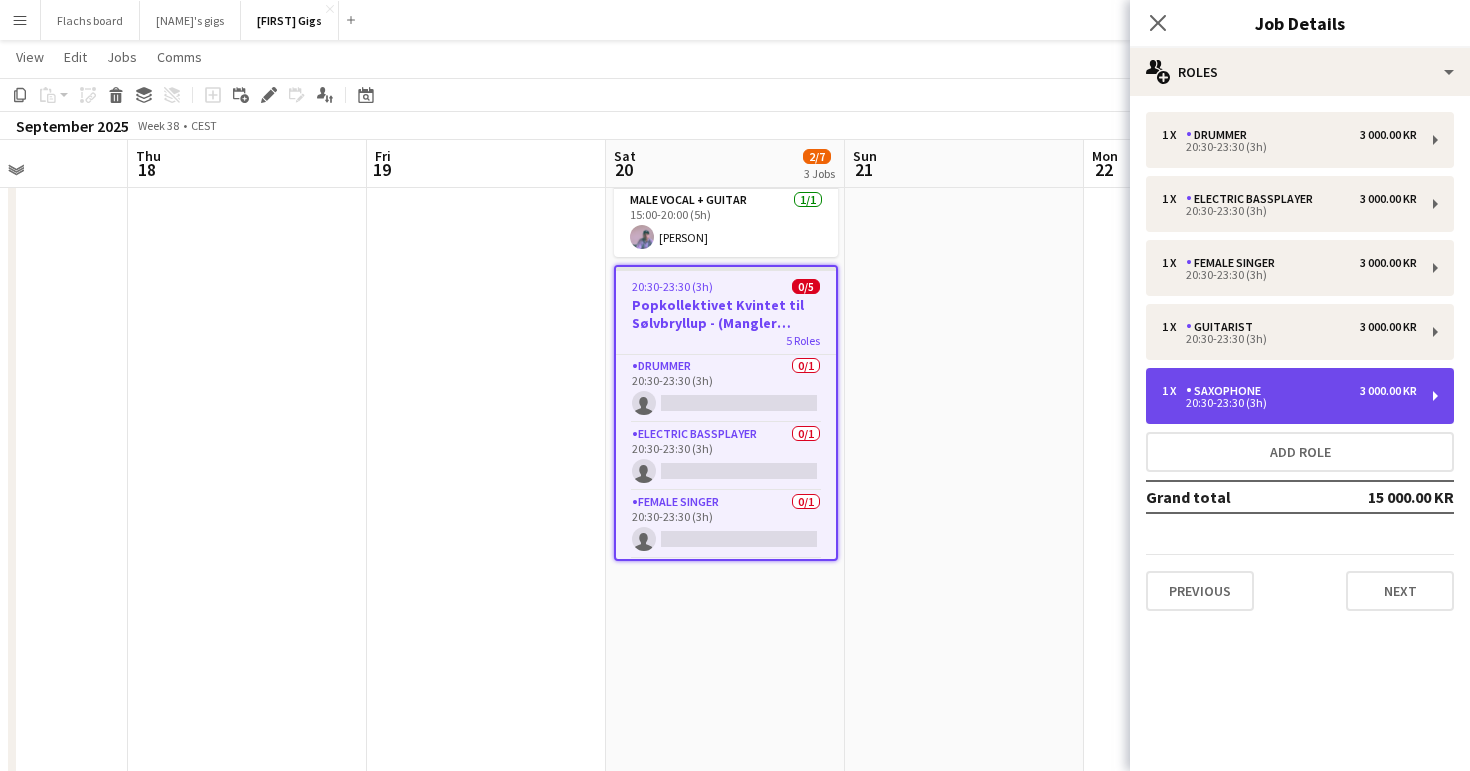 click on "20:30-23:30 (3h)" at bounding box center [1289, 403] 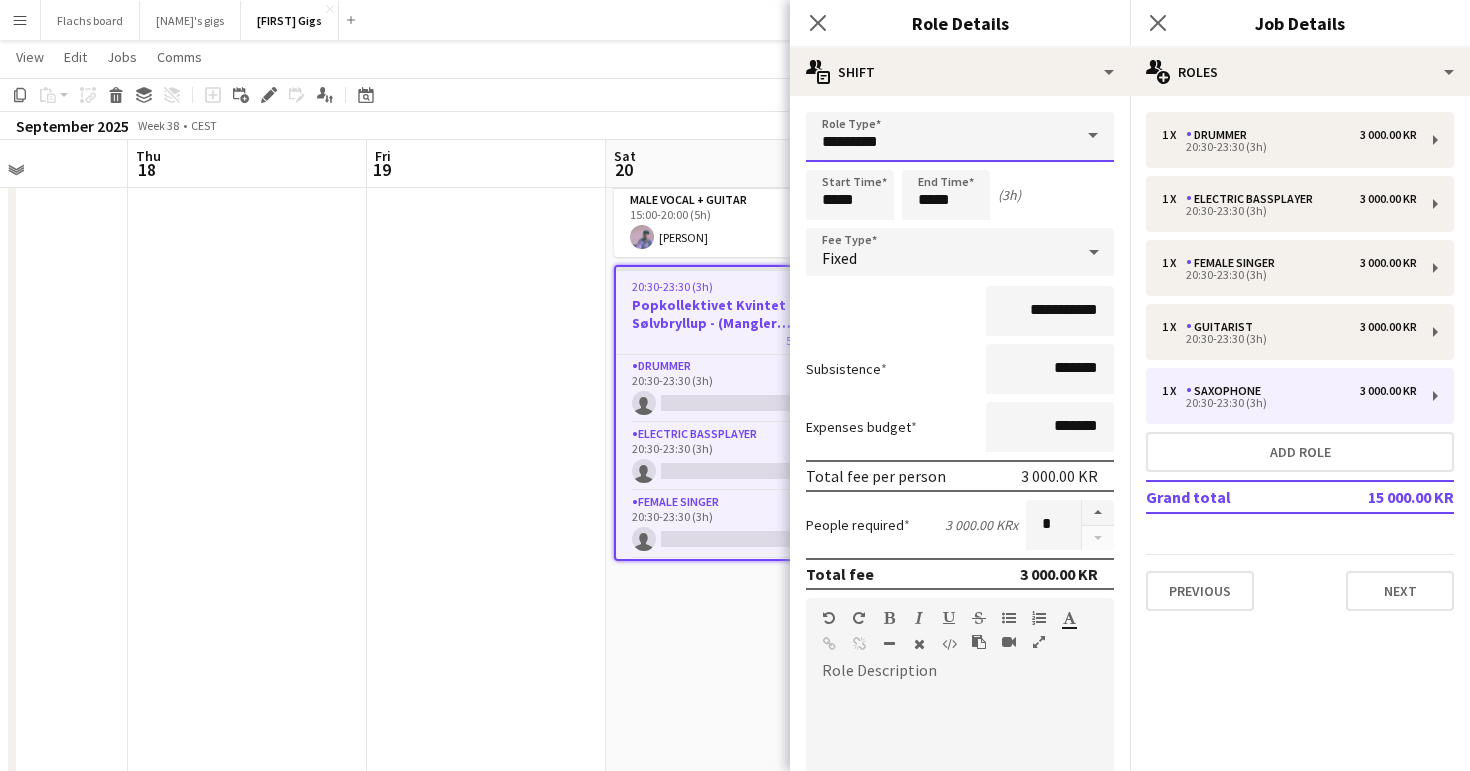 click on "*********" at bounding box center (960, 137) 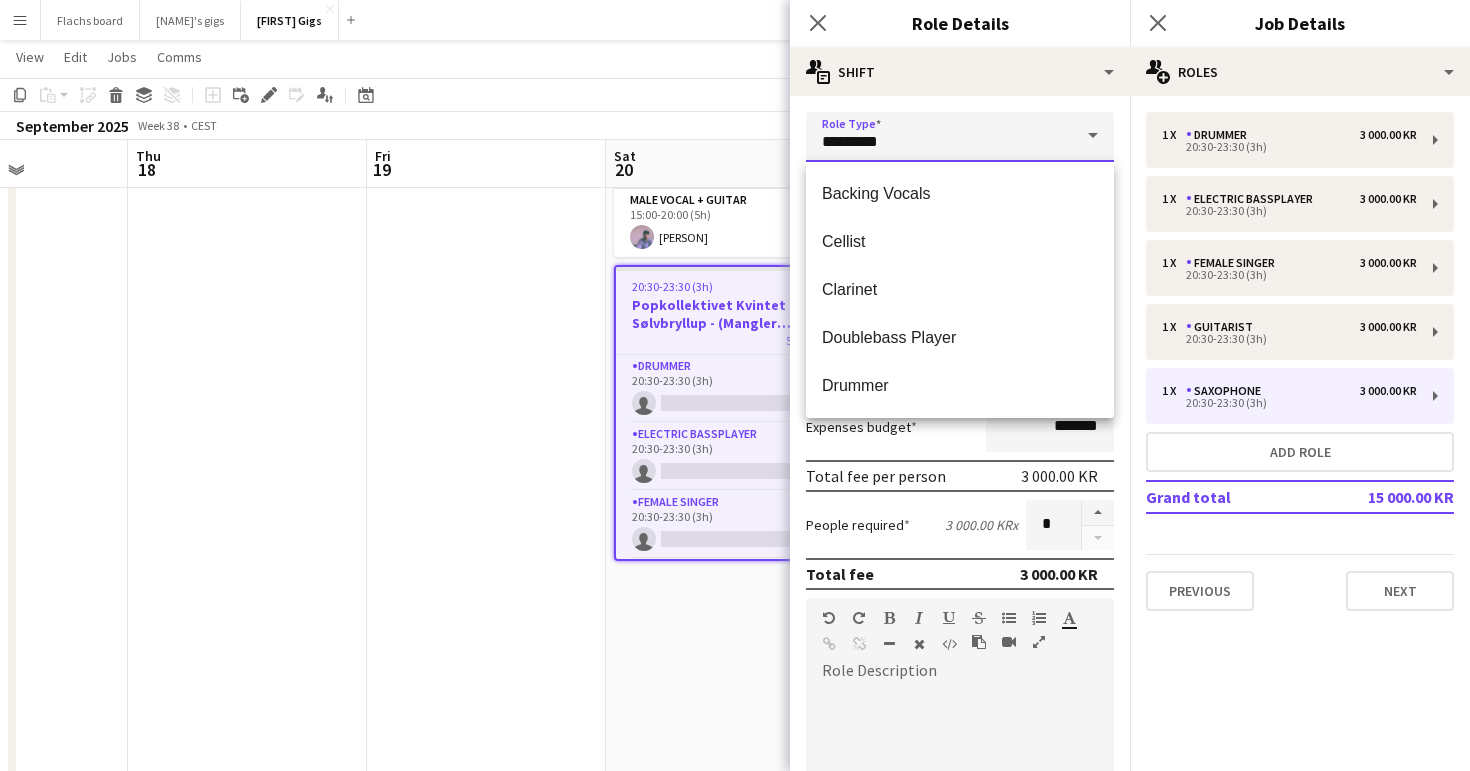 click on "*********" at bounding box center (960, 137) 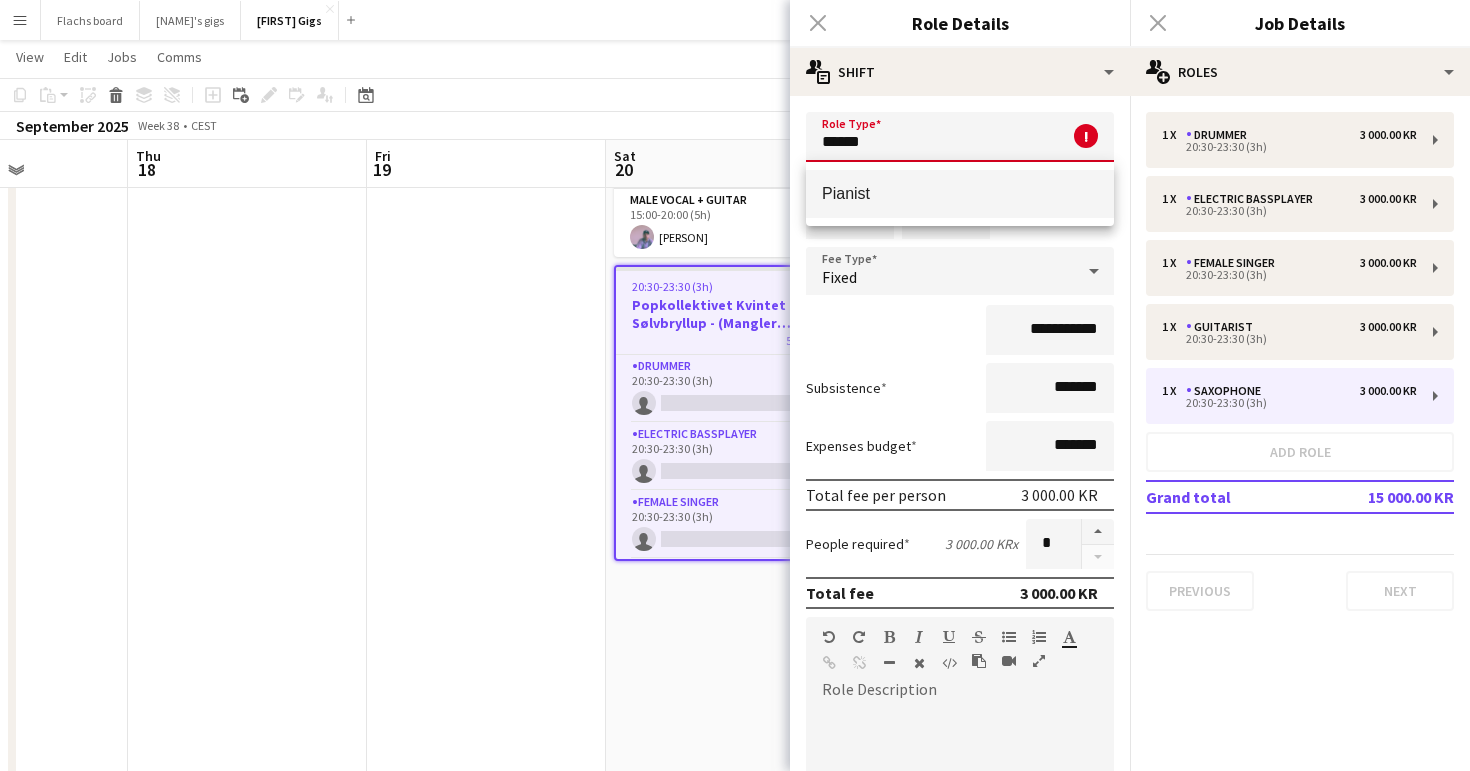 click on "Pianist" at bounding box center (960, 193) 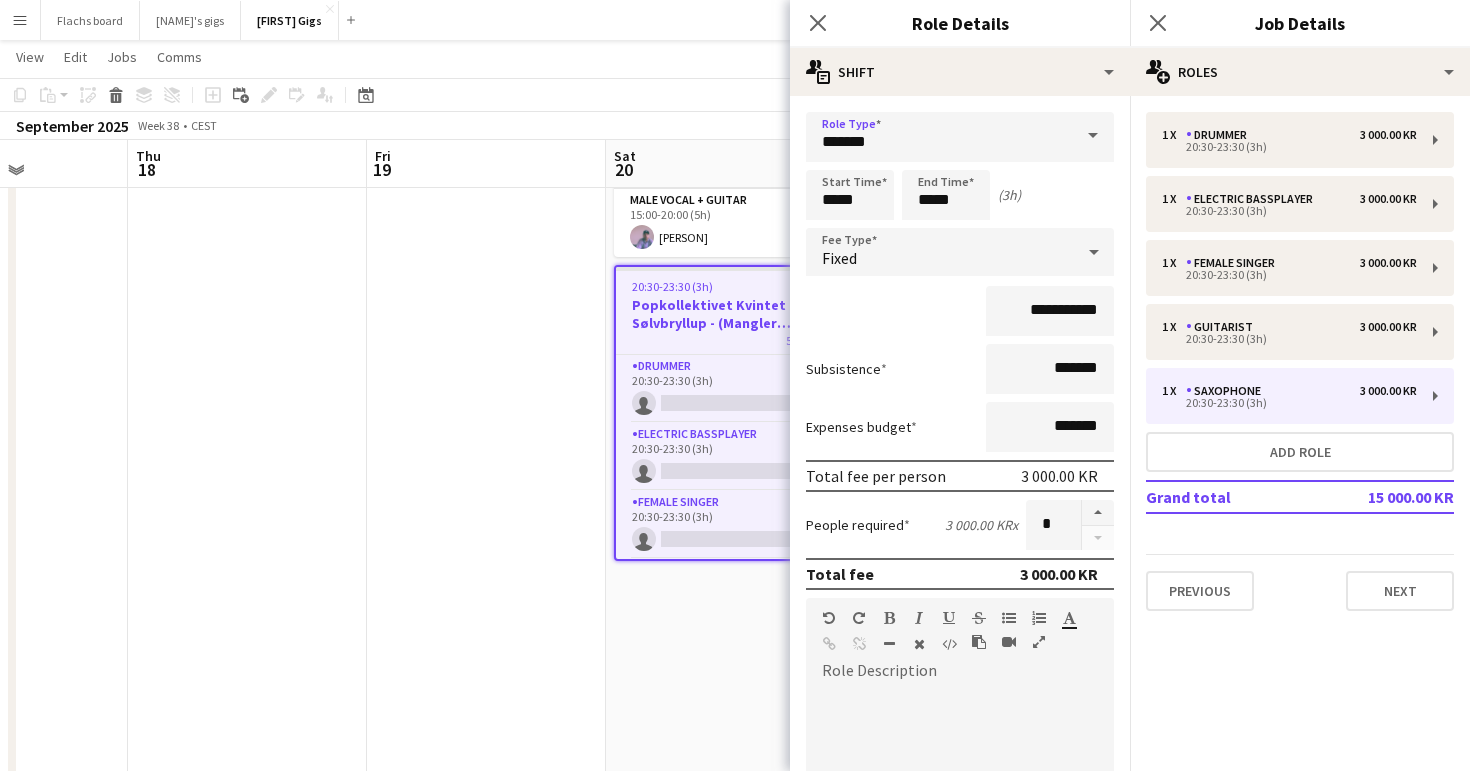 click on "[TIME]-[TIME] ([DURATION])    [NUMBER]/[NUMBER]   Solist til vielse + Barbershop kor til reception   1 Role   Female Vocal + Piano   1/[NUMBER]   [TIME]-[TIME] ([DURATION])
[FIRST] [LAST]     [TIME]-[TIME] ([DURATION])    [NUMBER]/[NUMBER]   Solopkollektivet Kvintet til Sølvbryllup - (Mangler sidste bekræftelse)    5 Roles   Drummer   0/[NUMBER]   [TIME]-[TIME] ([DURATION])
single-neutral-actions
Electric Bassplayer   0/[NUMBER]   [TIME]-[TIME] ([DURATION])
single-neutral-actions
Female Singer   0/[NUMBER]   [TIME]-[TIME] ([DURATION])
single-neutral-actions
Guitarist   0/[NUMBER]   [TIME]-[TIME] ([DURATION])
single-neutral-actions
Saxophone   3A   0/[NUMBER]   [TIME]-[TIME] ([DURATION])
single-neutral-actions" at bounding box center (725, 1053) 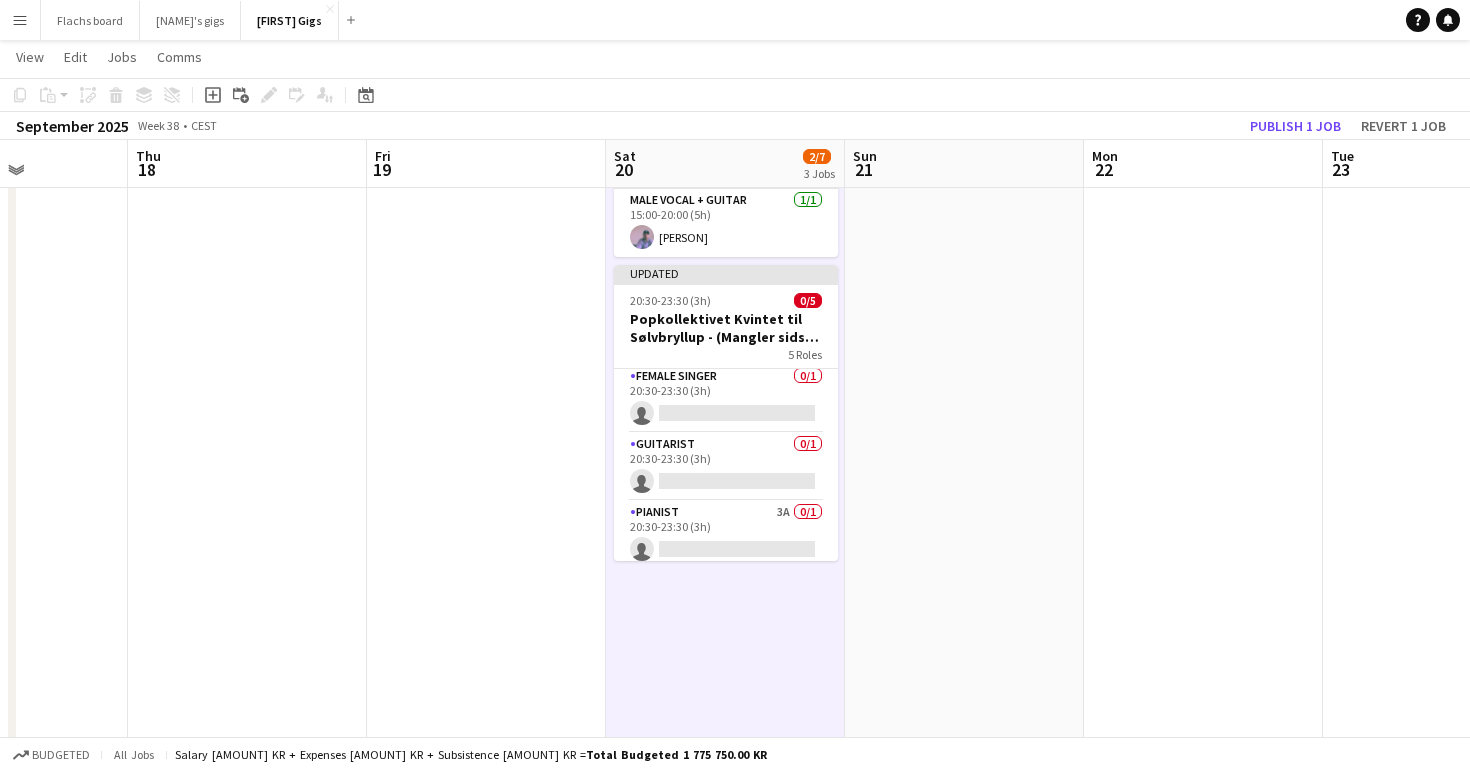 scroll, scrollTop: 148, scrollLeft: 0, axis: vertical 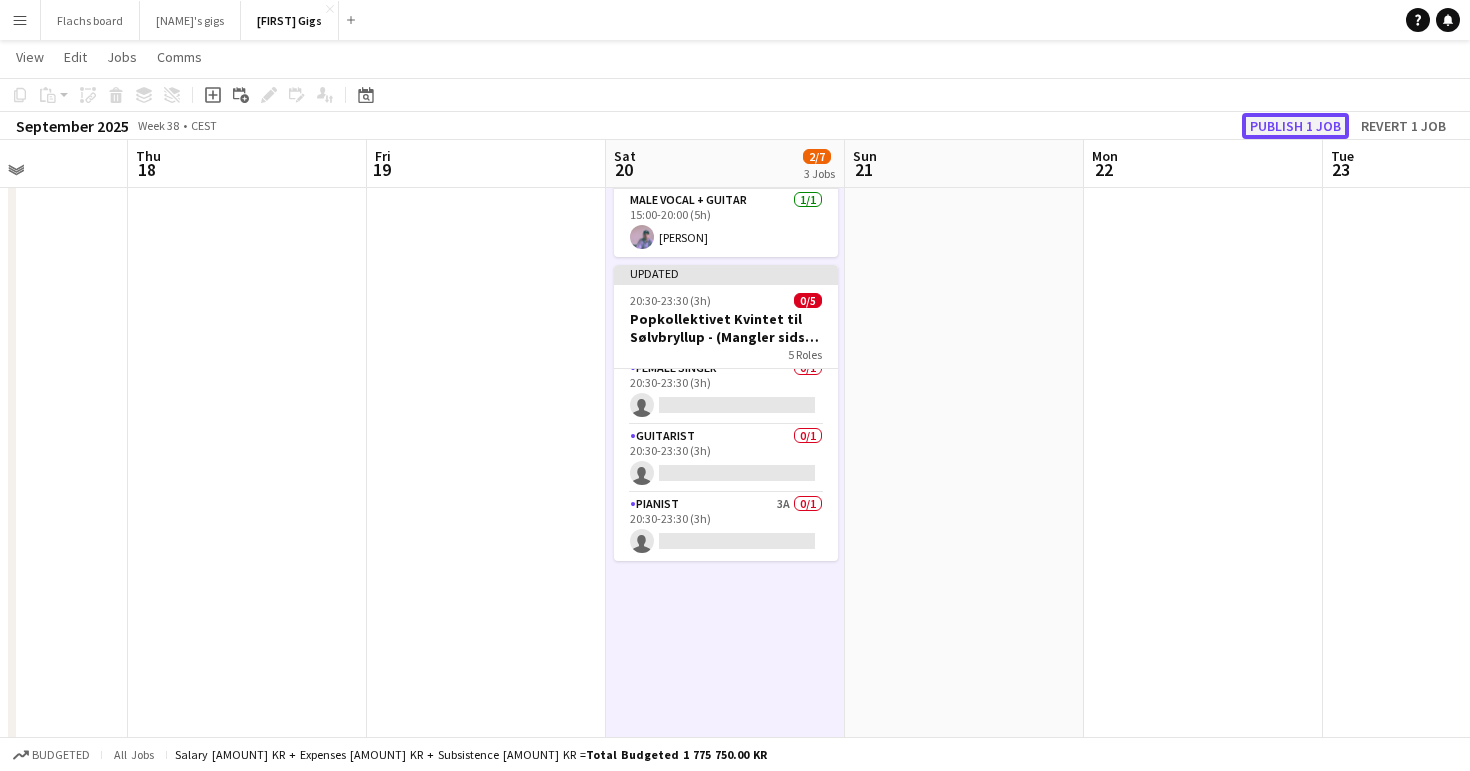 click on "Publish 1 job" 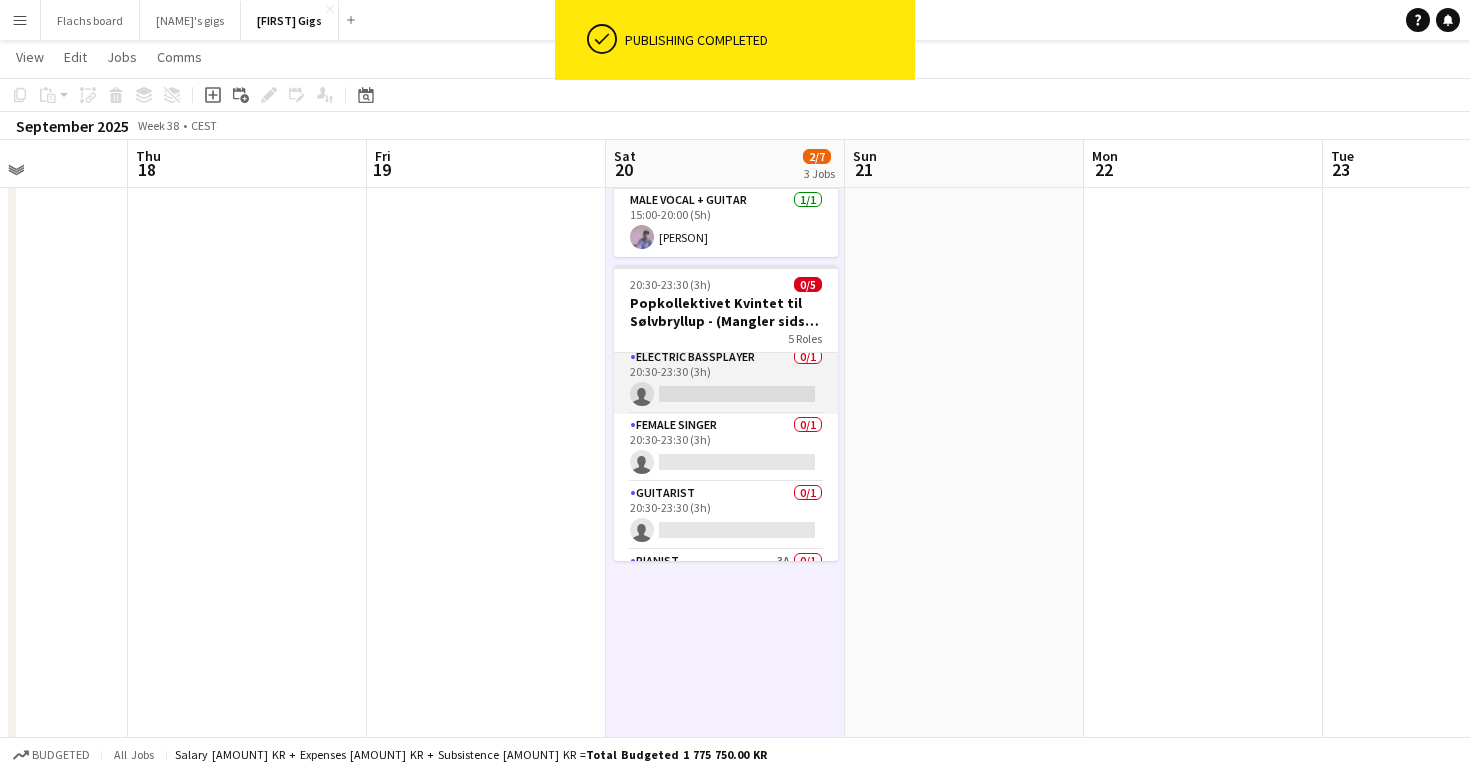 scroll, scrollTop: 82, scrollLeft: 0, axis: vertical 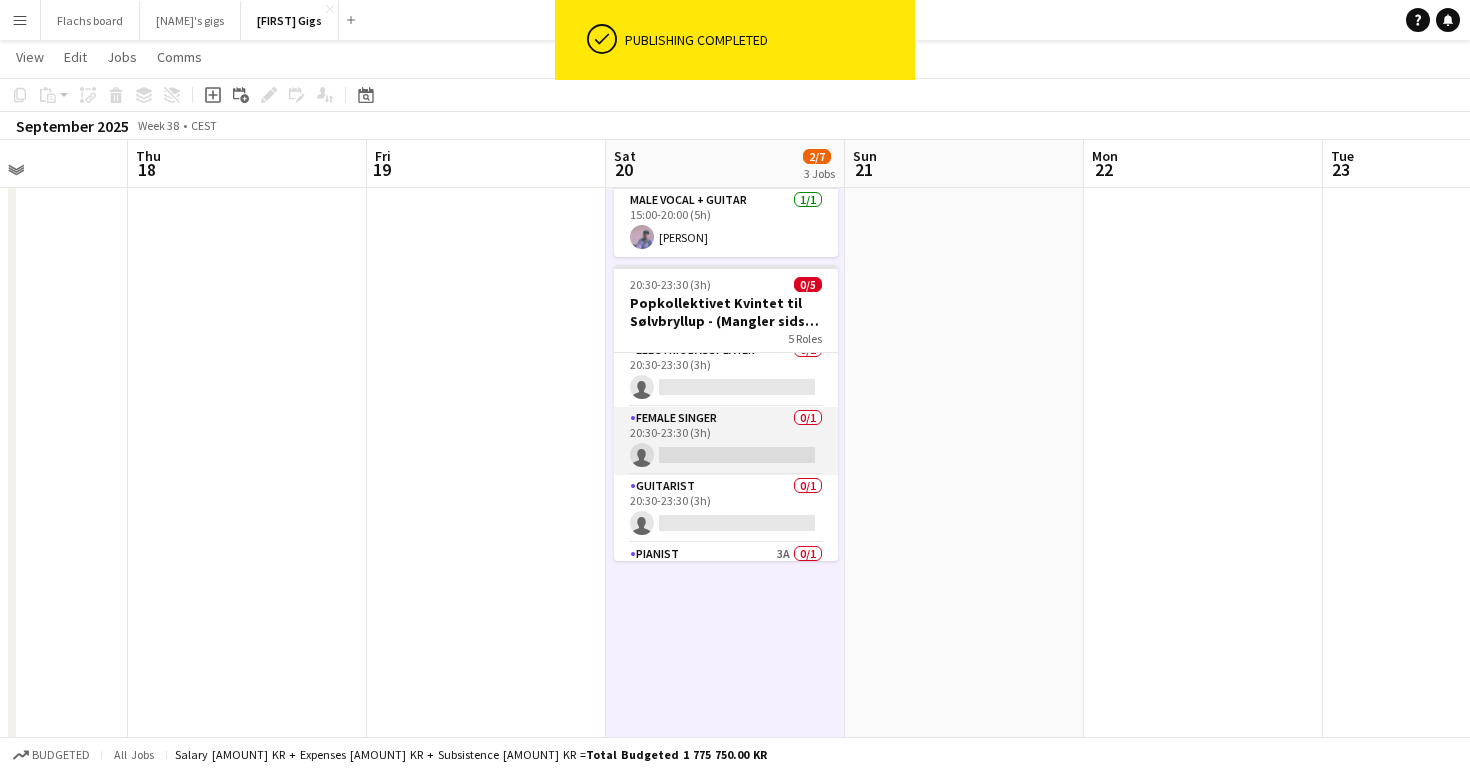 click on "Female Singer   0/[NUMBER]   [TIME]-[TIME] ([DURATION])
single-neutral-actions" at bounding box center (726, 441) 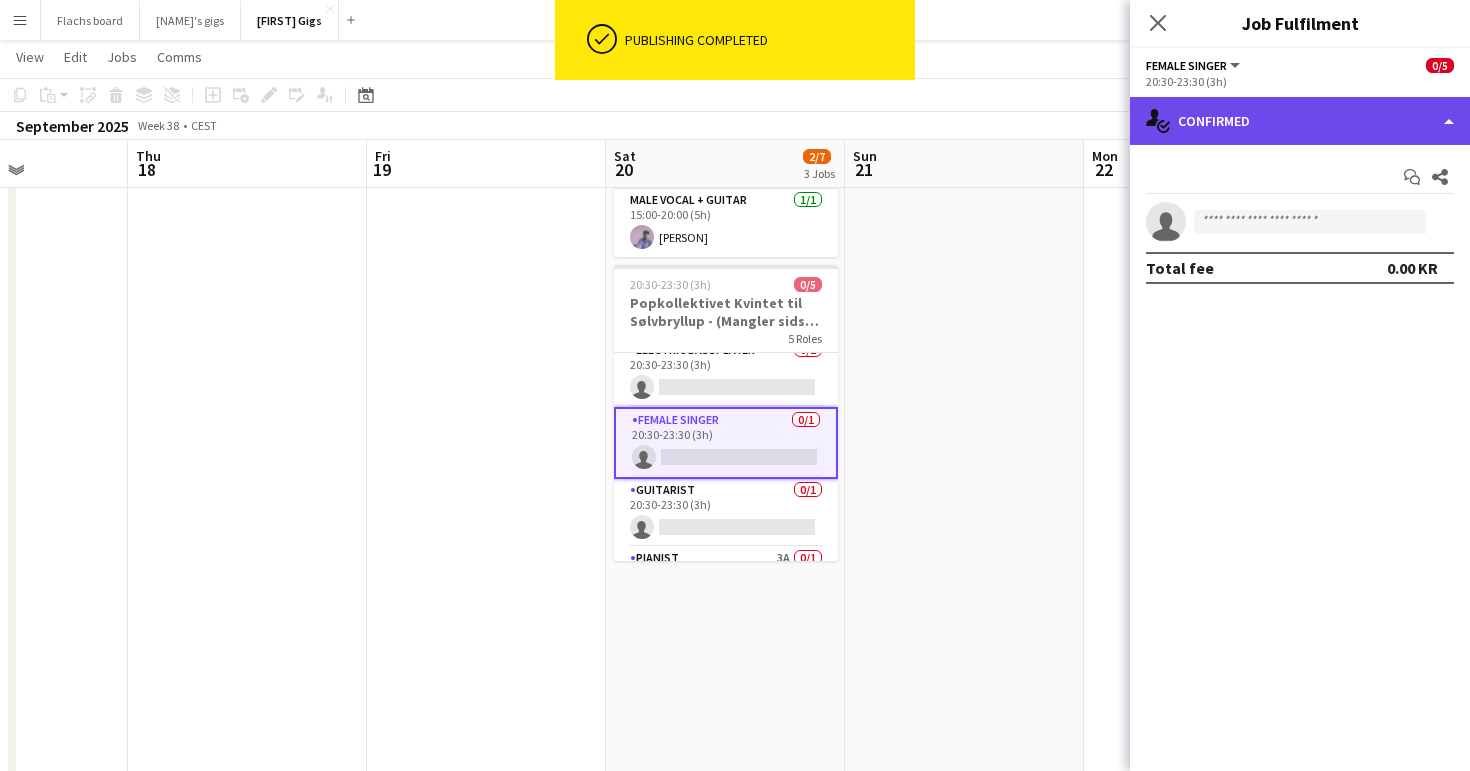 click on "single-neutral-actions-check-2
Confirmed" 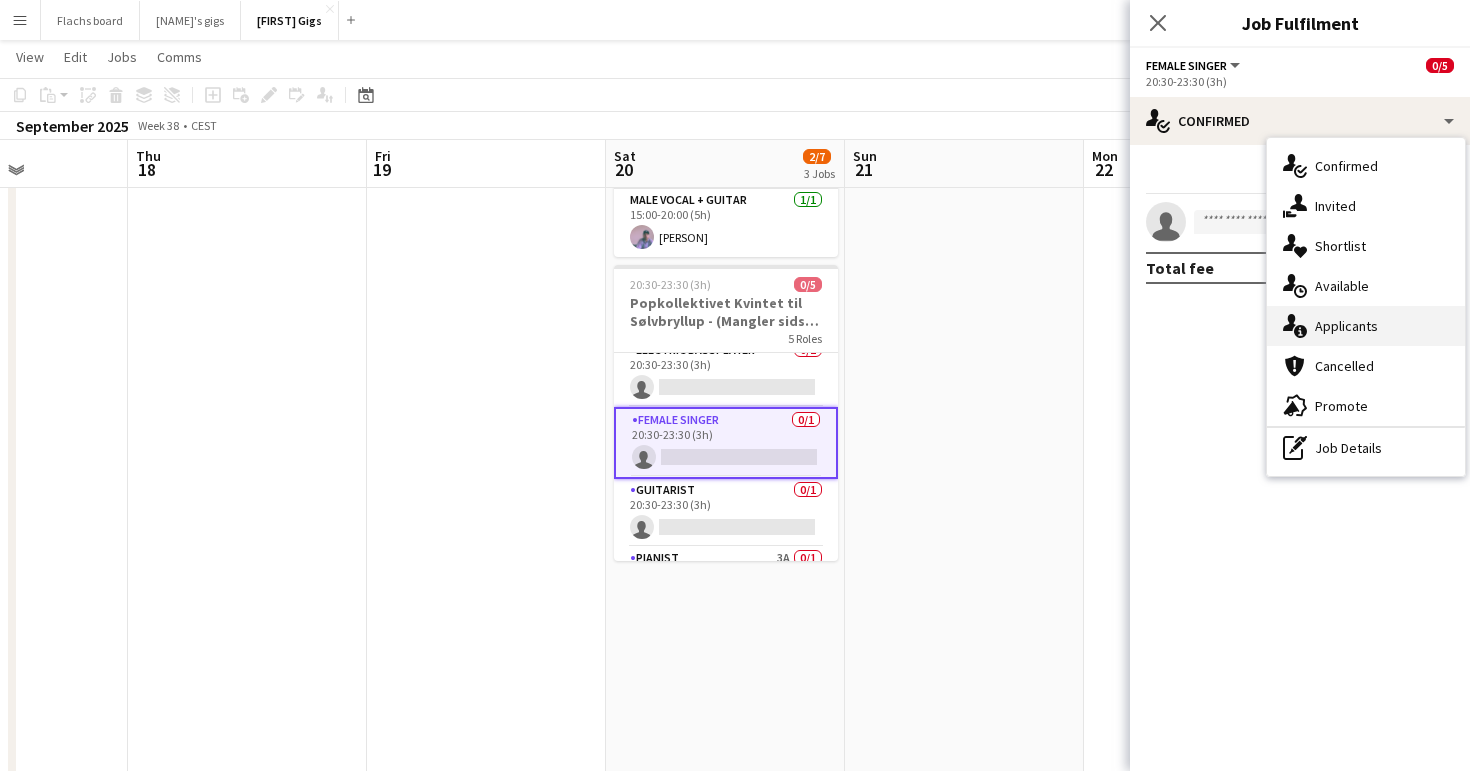 click on "single-neutral-actions-information
Applicants" at bounding box center (1366, 326) 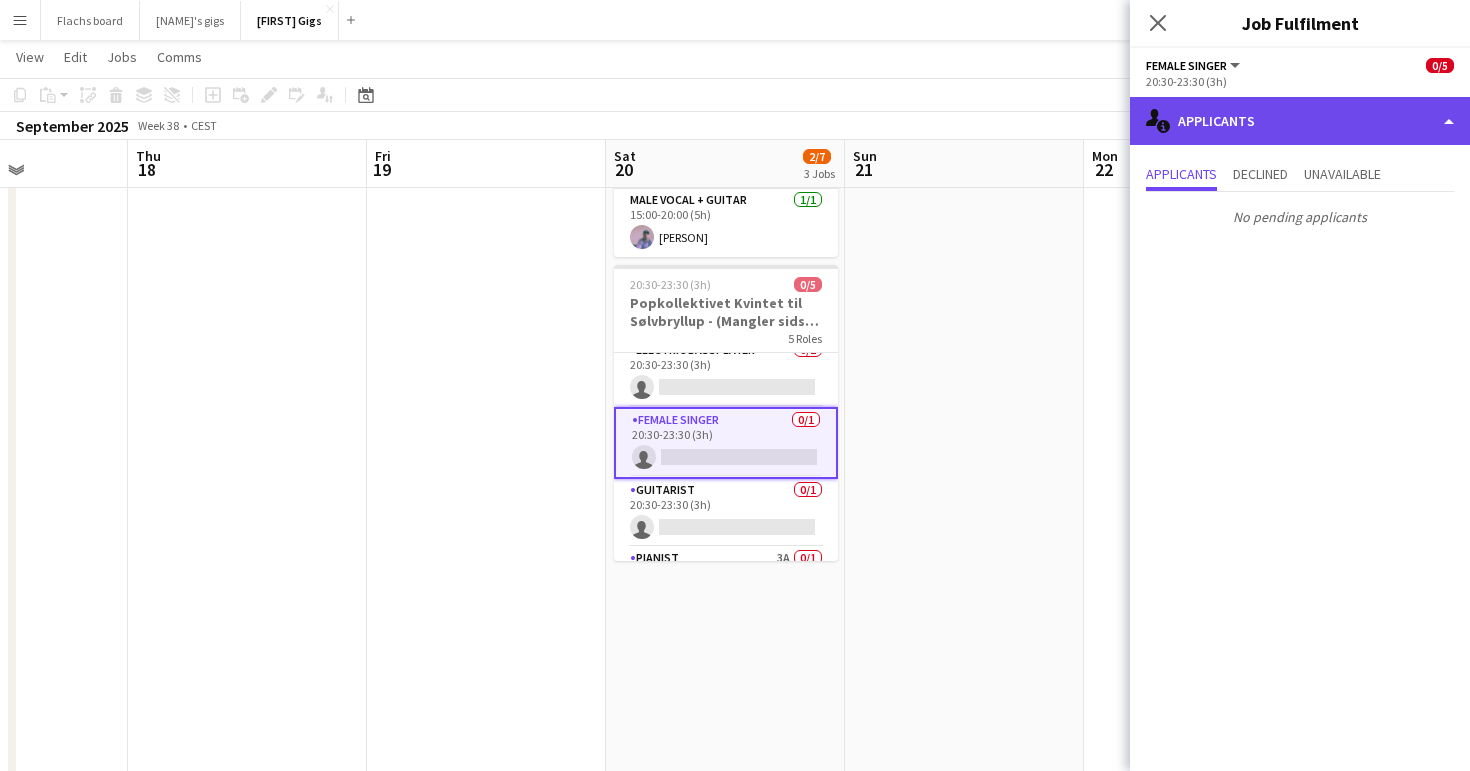click on "single-neutral-actions-information
Applicants" 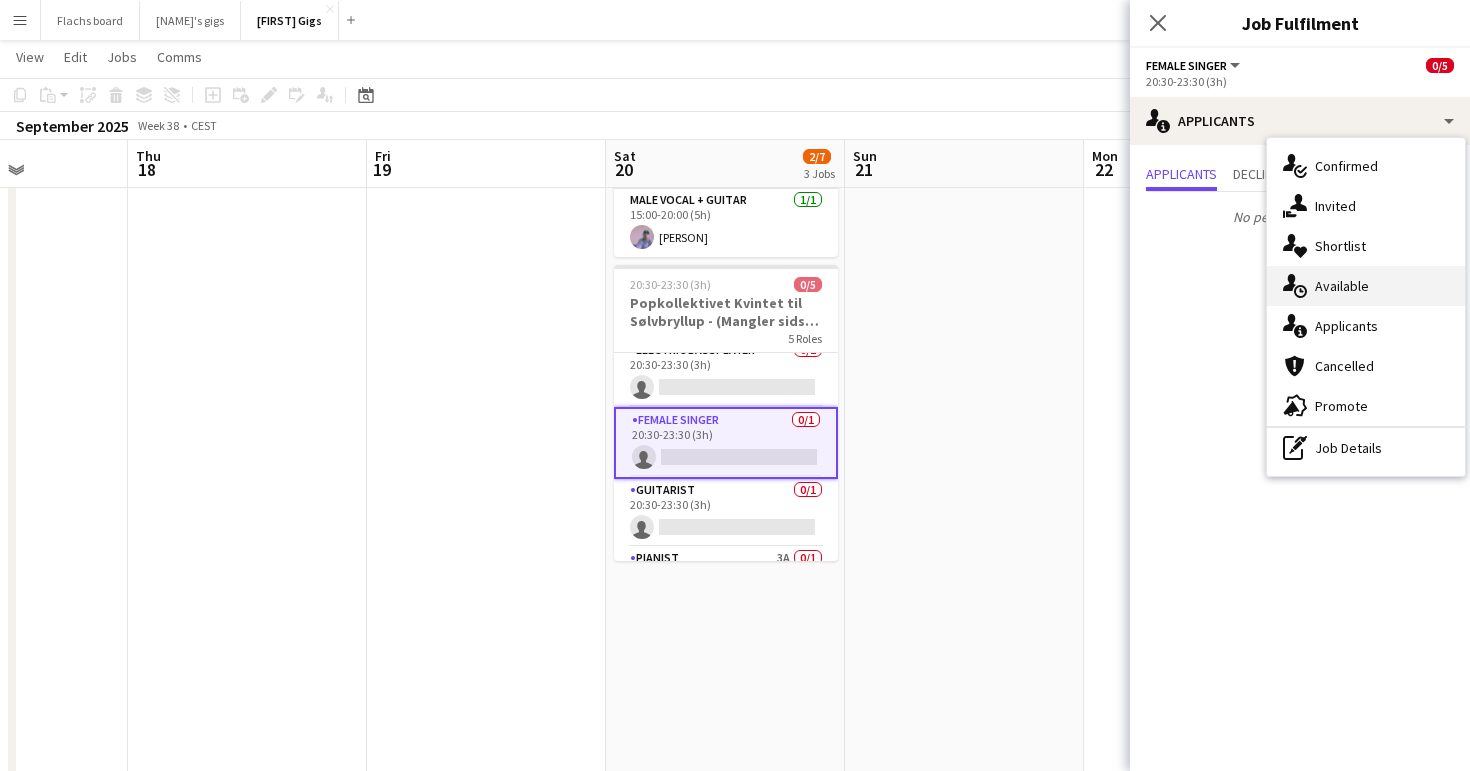 click on "single-neutral-actions-upload
Available" at bounding box center [1366, 286] 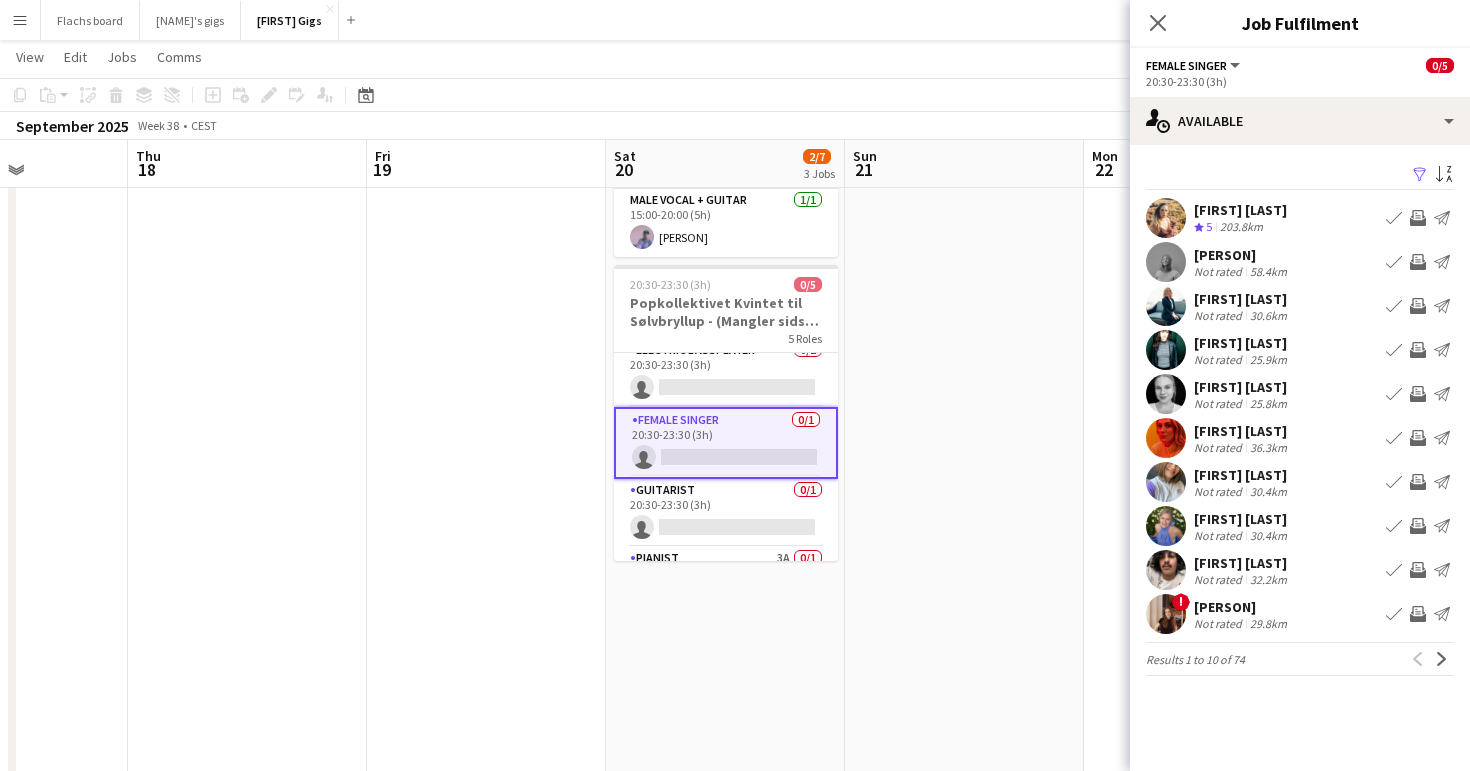 click on "Invite crew" at bounding box center (1418, 438) 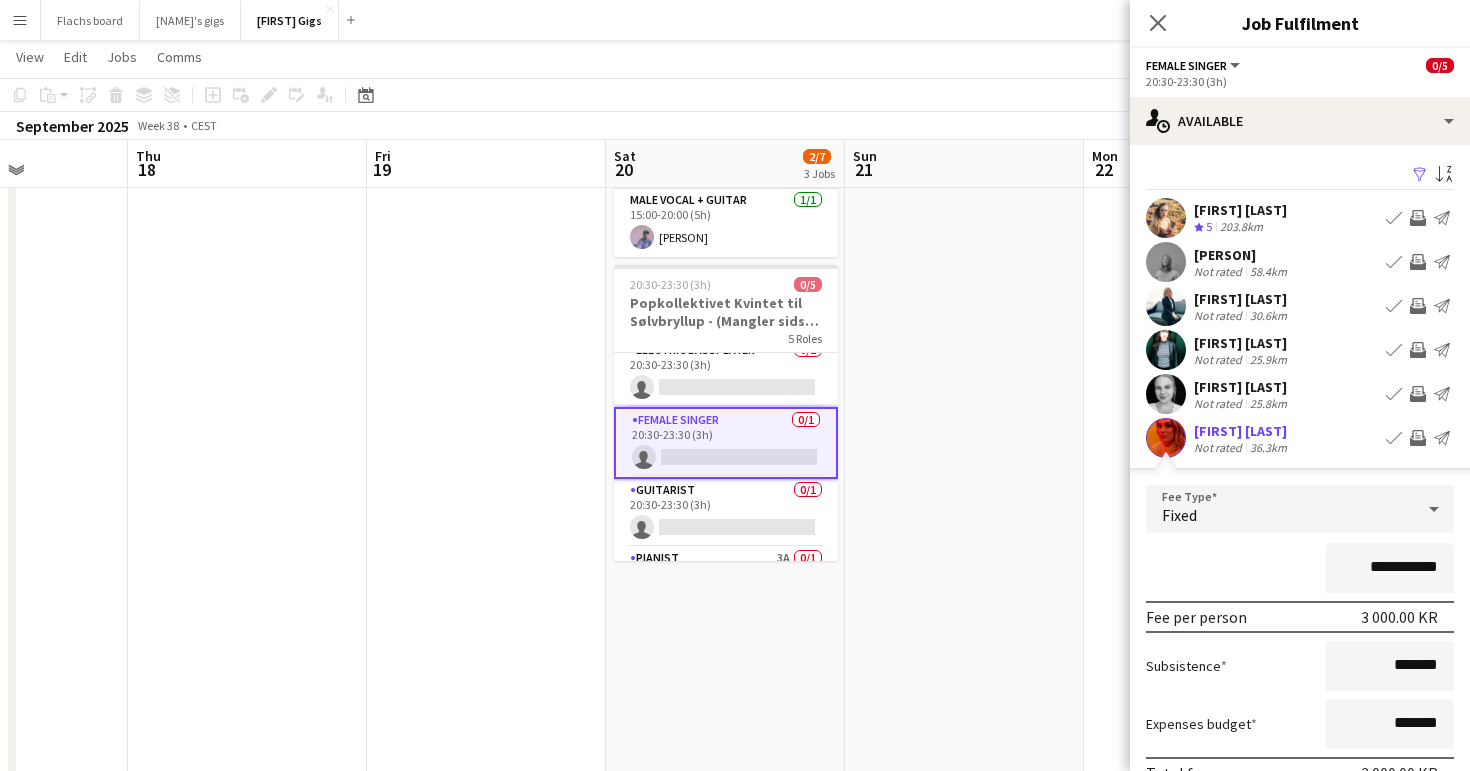 scroll, scrollTop: 275, scrollLeft: 0, axis: vertical 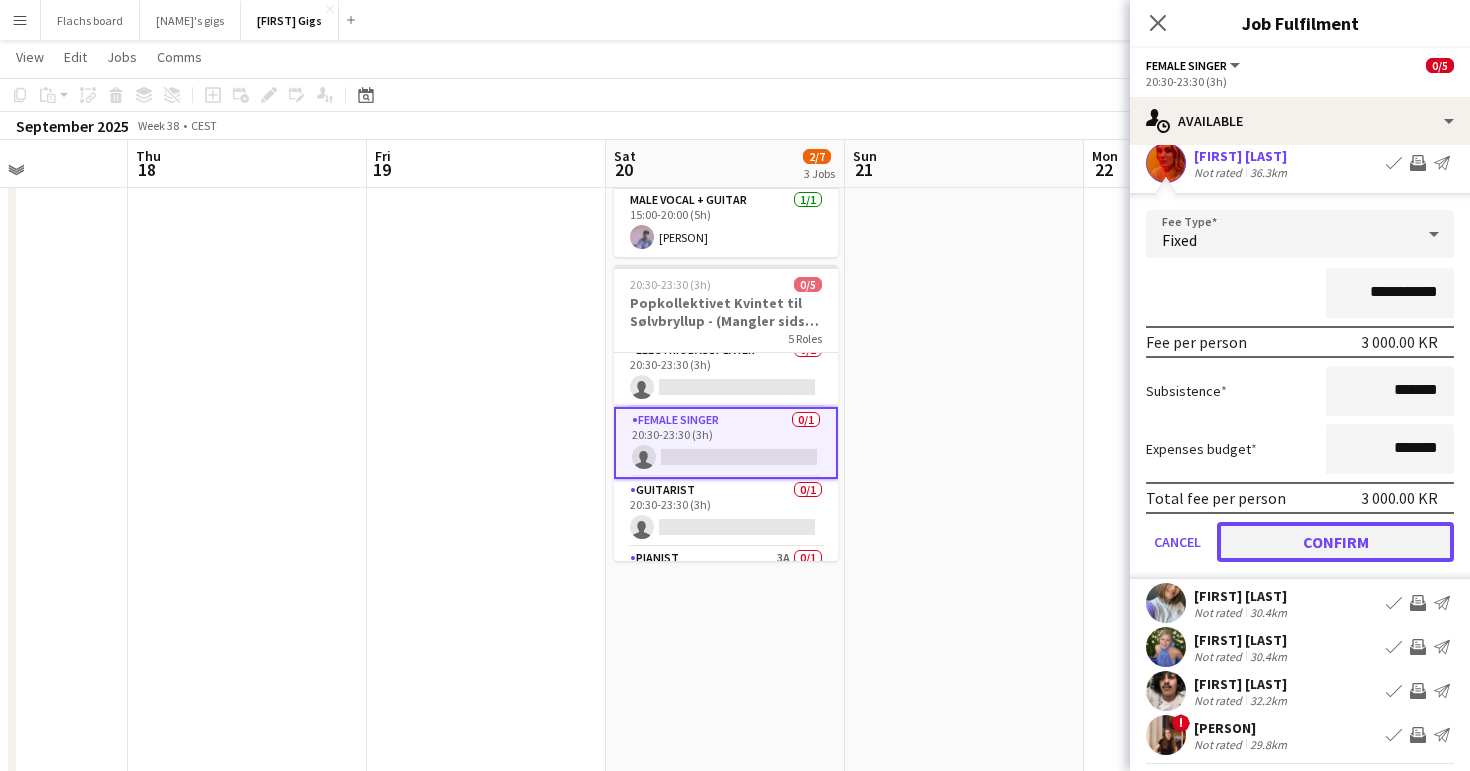 click on "Confirm" at bounding box center [1335, 542] 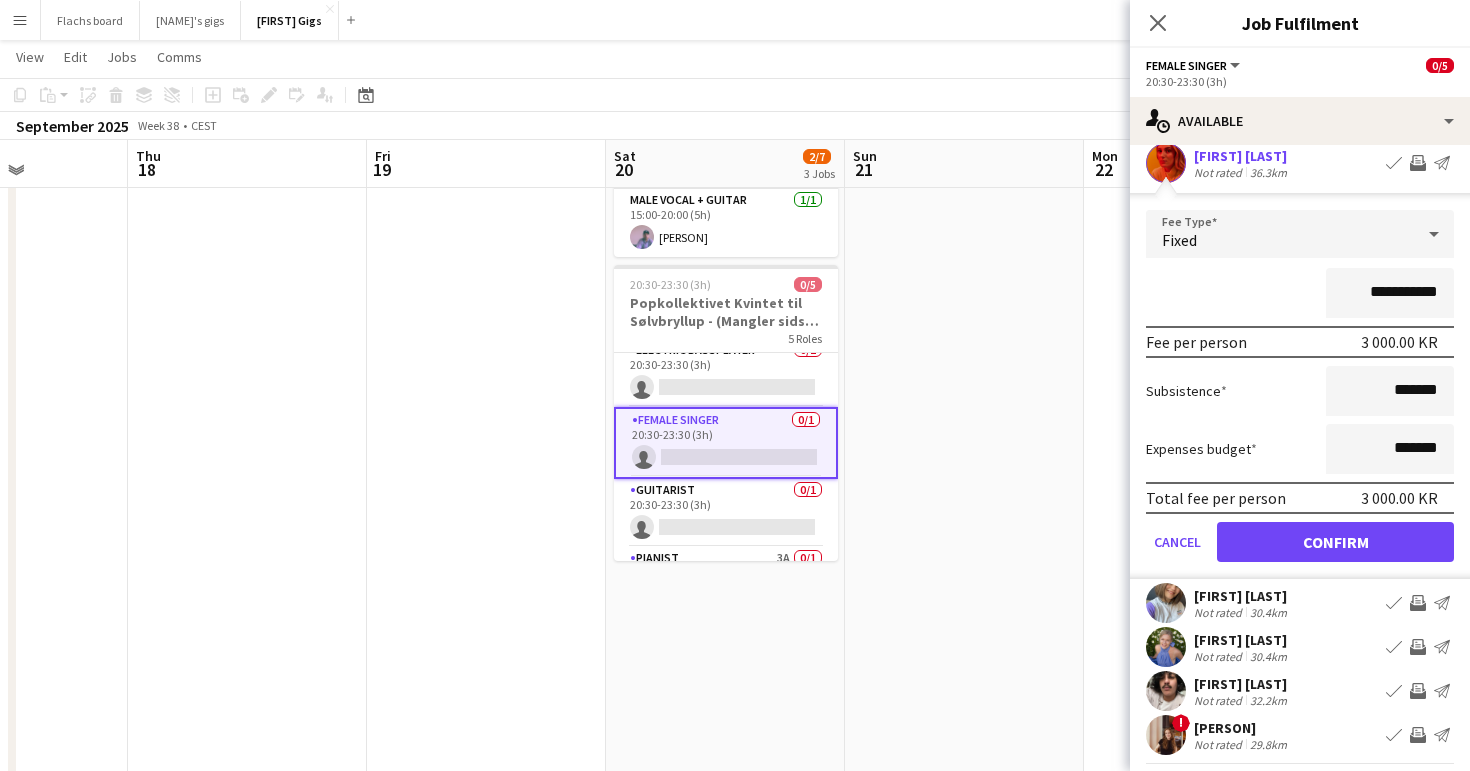 scroll, scrollTop: 0, scrollLeft: 0, axis: both 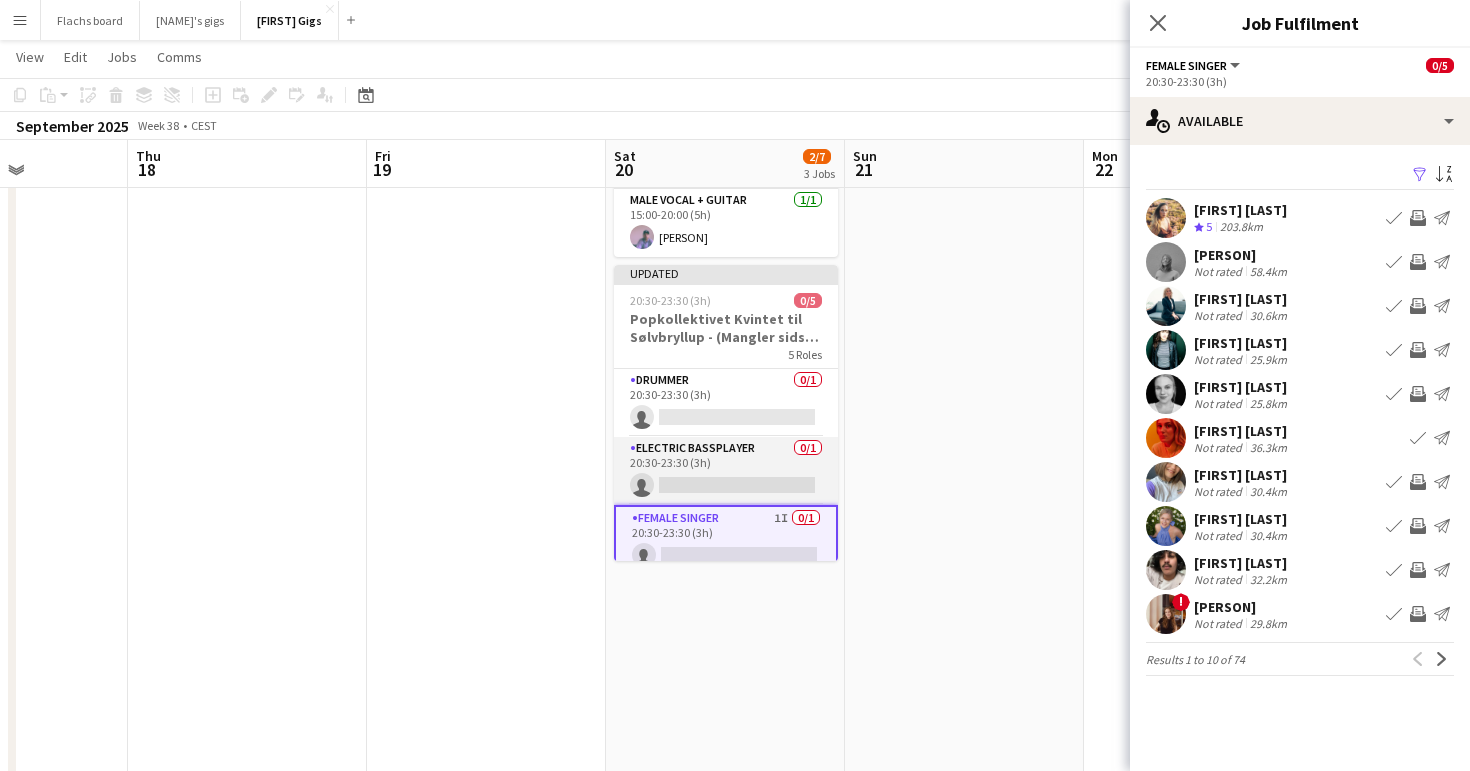 click on "Electric Bassplayer 0/1 20:30-23:30 (3h) single-neutral-actions" at bounding box center (726, 471) 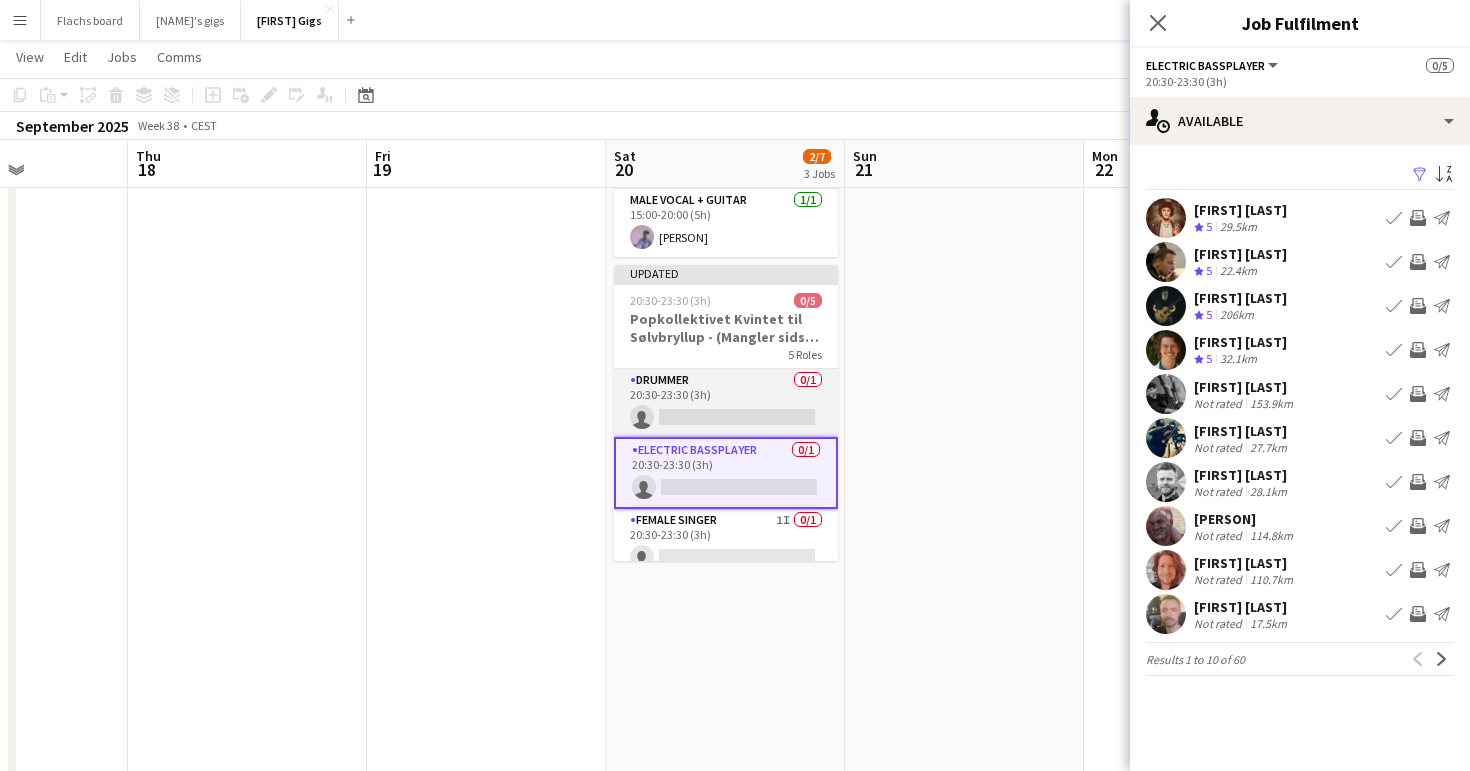 click on "Drummer   0/[NUMBER]   [TIME]-[TIME] ([DURATION])
single-neutral-actions" at bounding box center (726, 403) 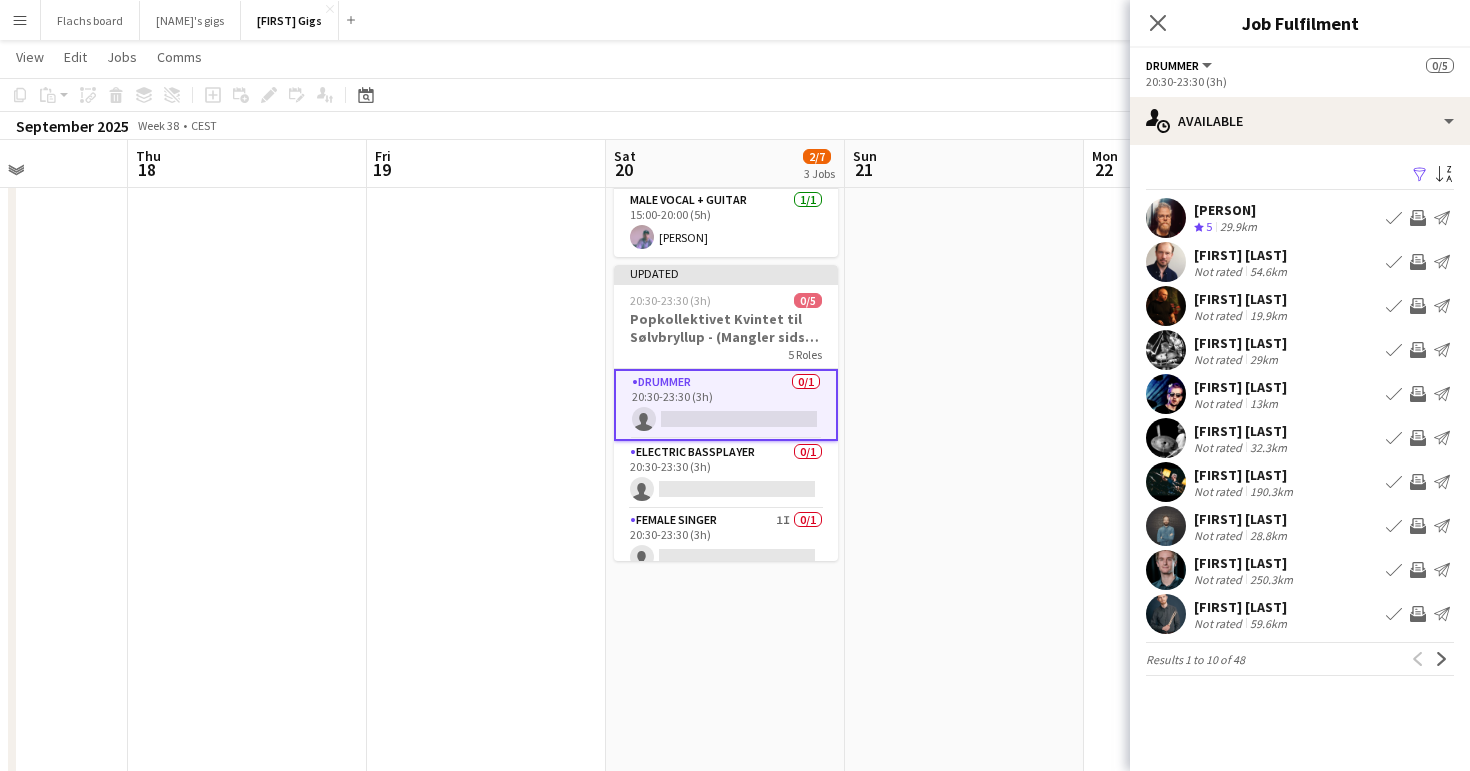 click on "Invite crew" at bounding box center (1418, 262) 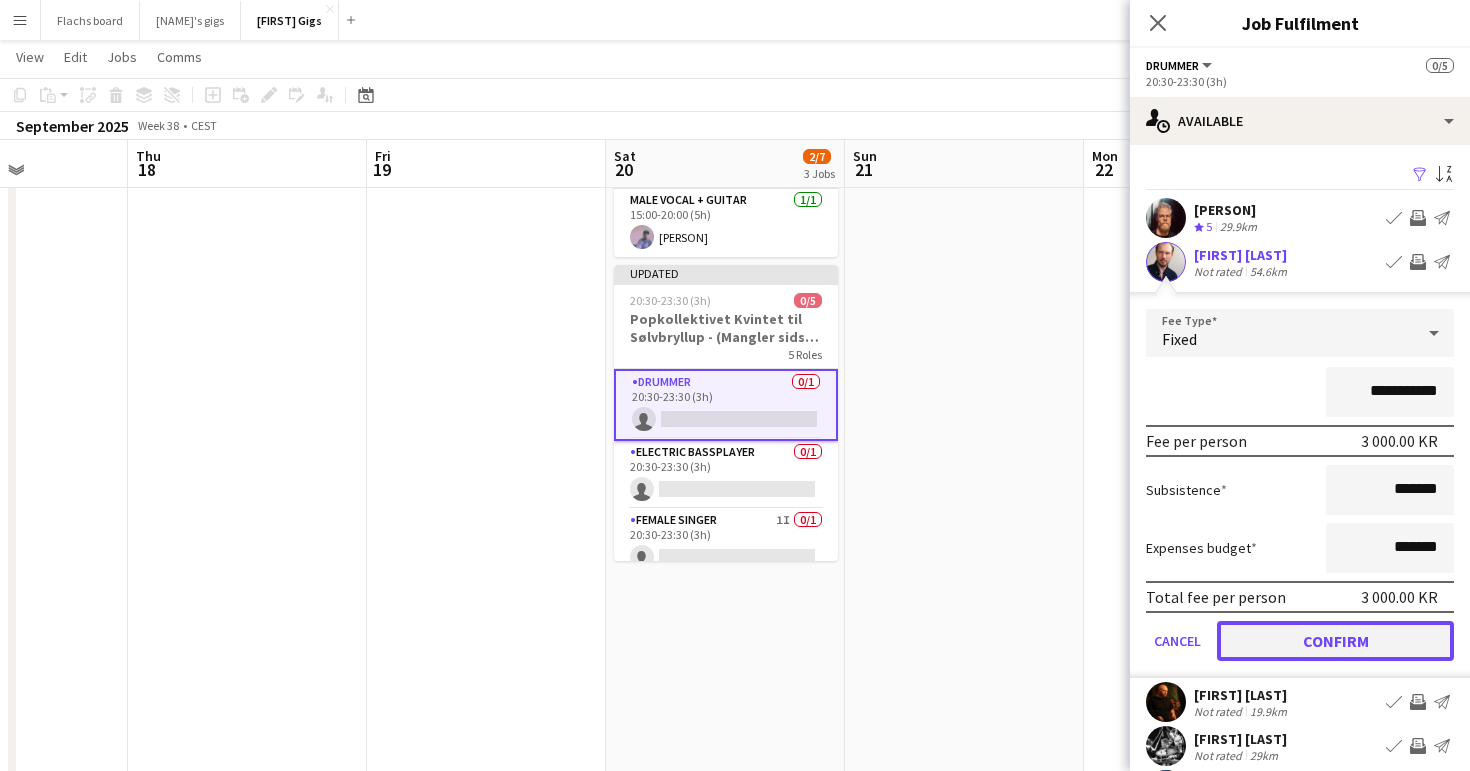 click on "Confirm" at bounding box center (1335, 641) 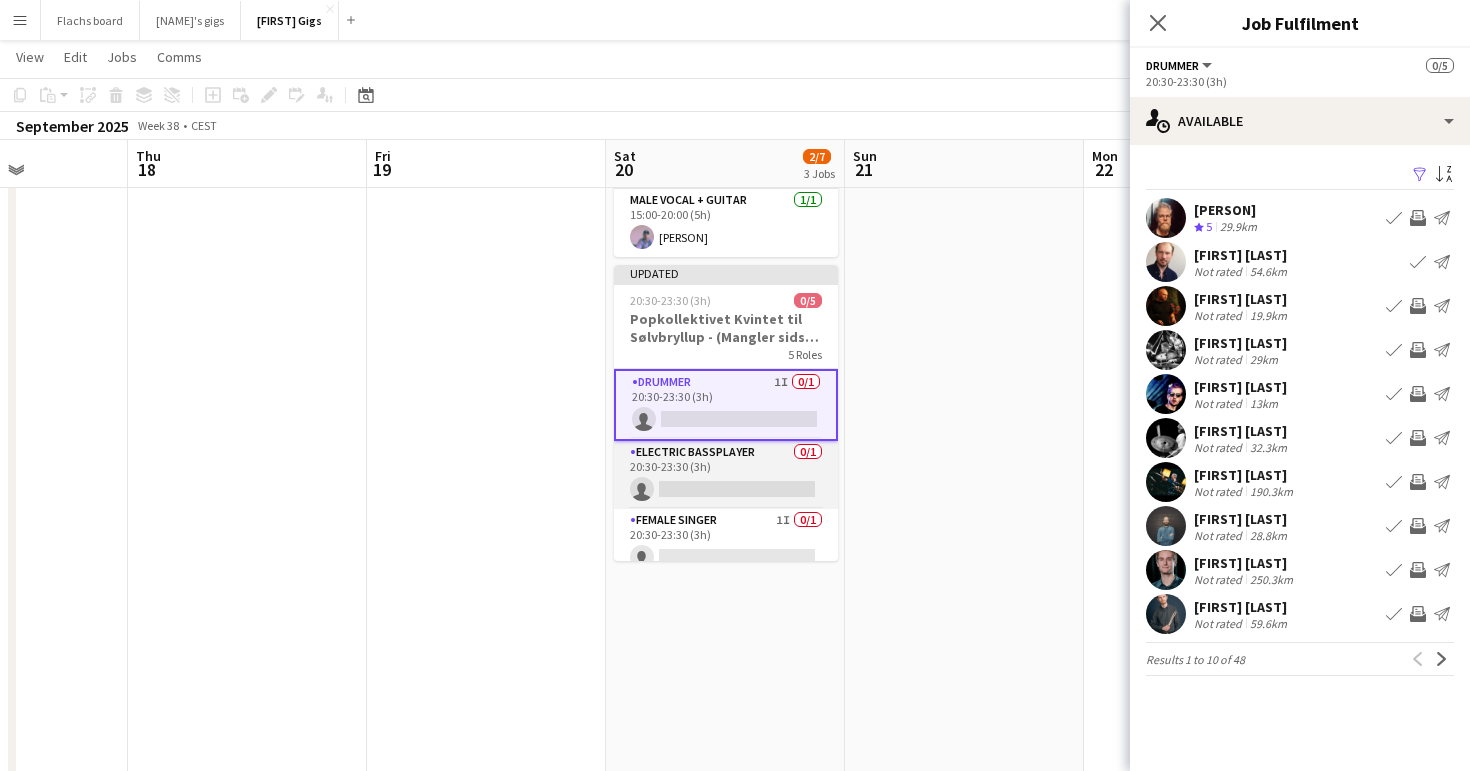 click on "Electric Bassplayer 0/1 20:30-23:30 (3h) single-neutral-actions" at bounding box center [726, 475] 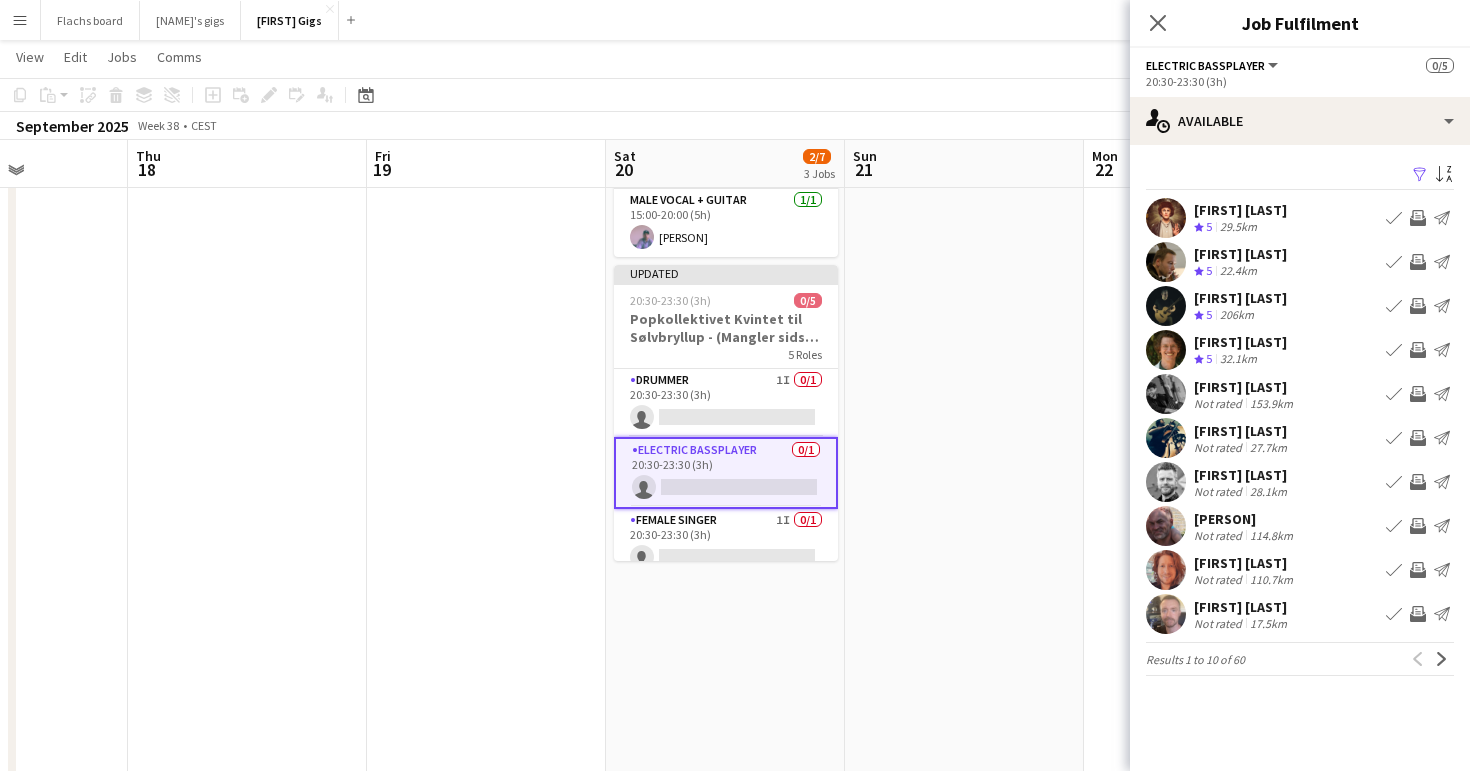 click on "Book crew" at bounding box center [1394, 438] 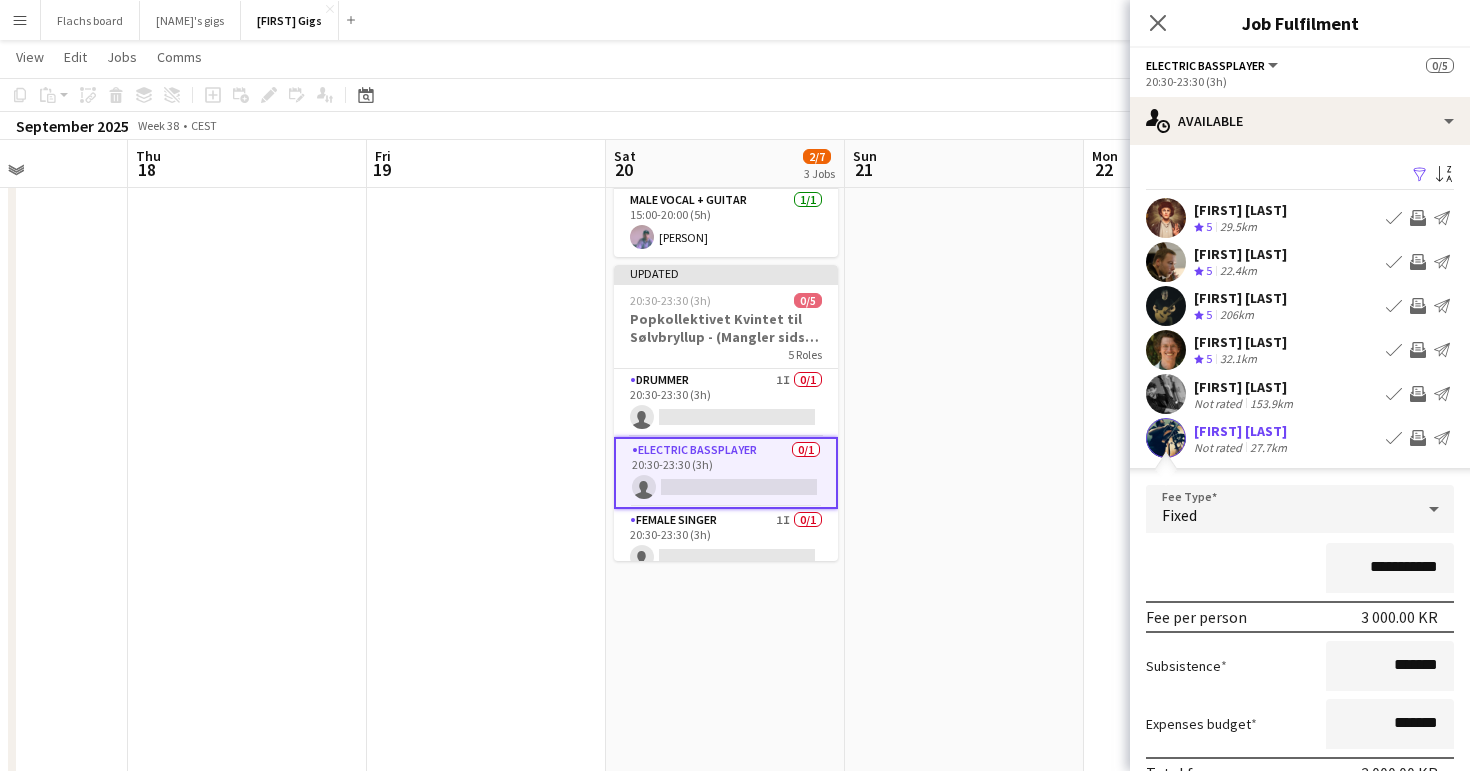 click on "[FIRST] [LAST] Not rated [DISTANCE]" at bounding box center (1300, 438) 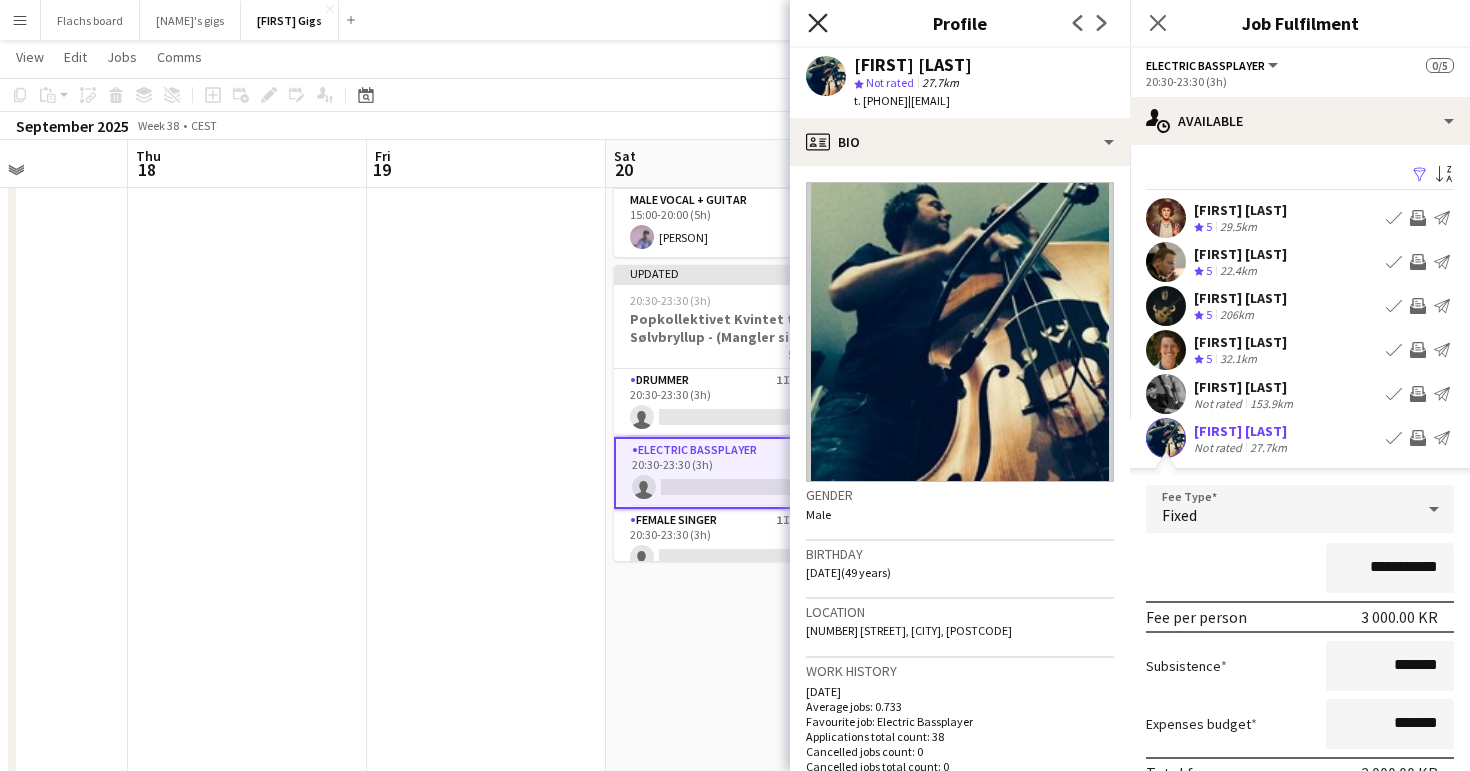 click on "Close pop-in" 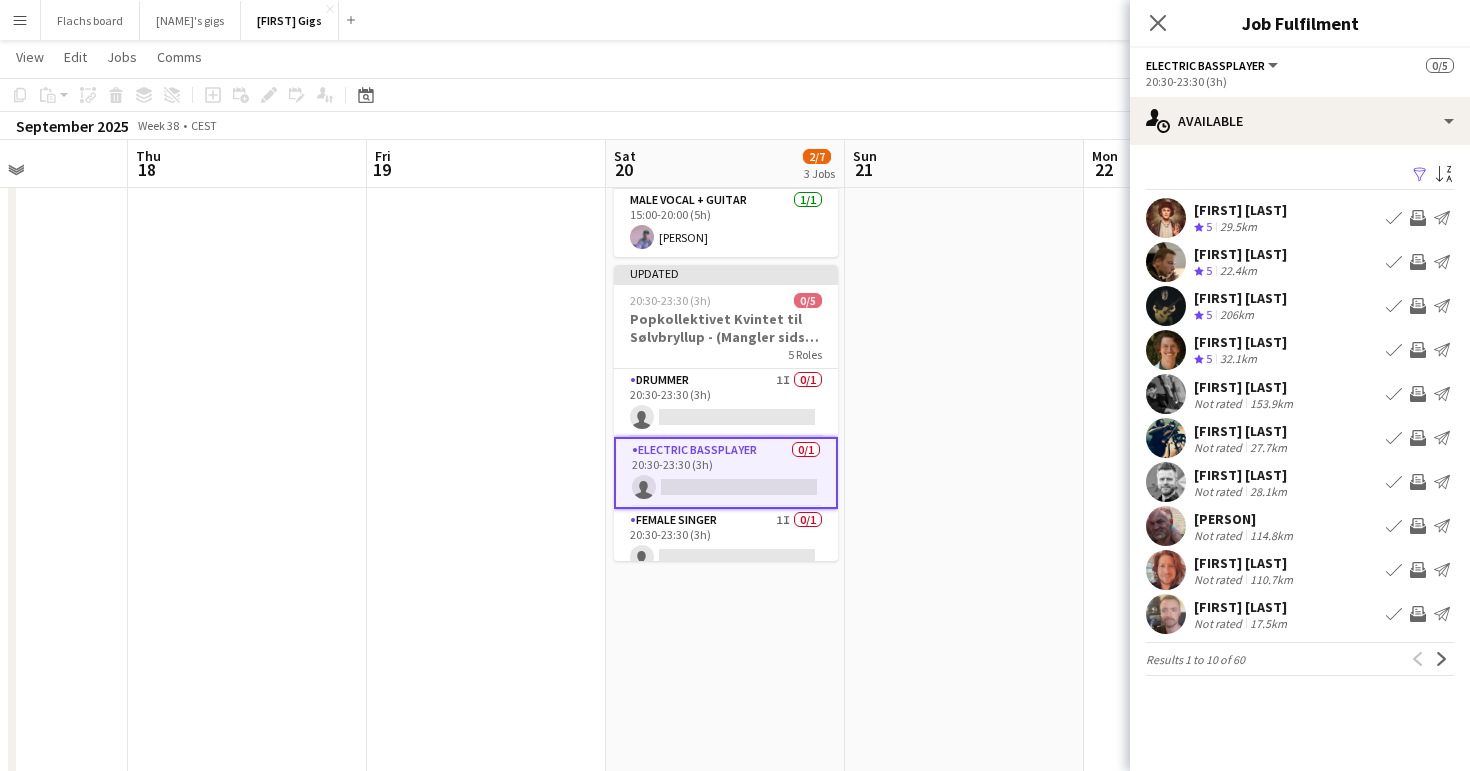 click on "Invite crew" at bounding box center (1418, 438) 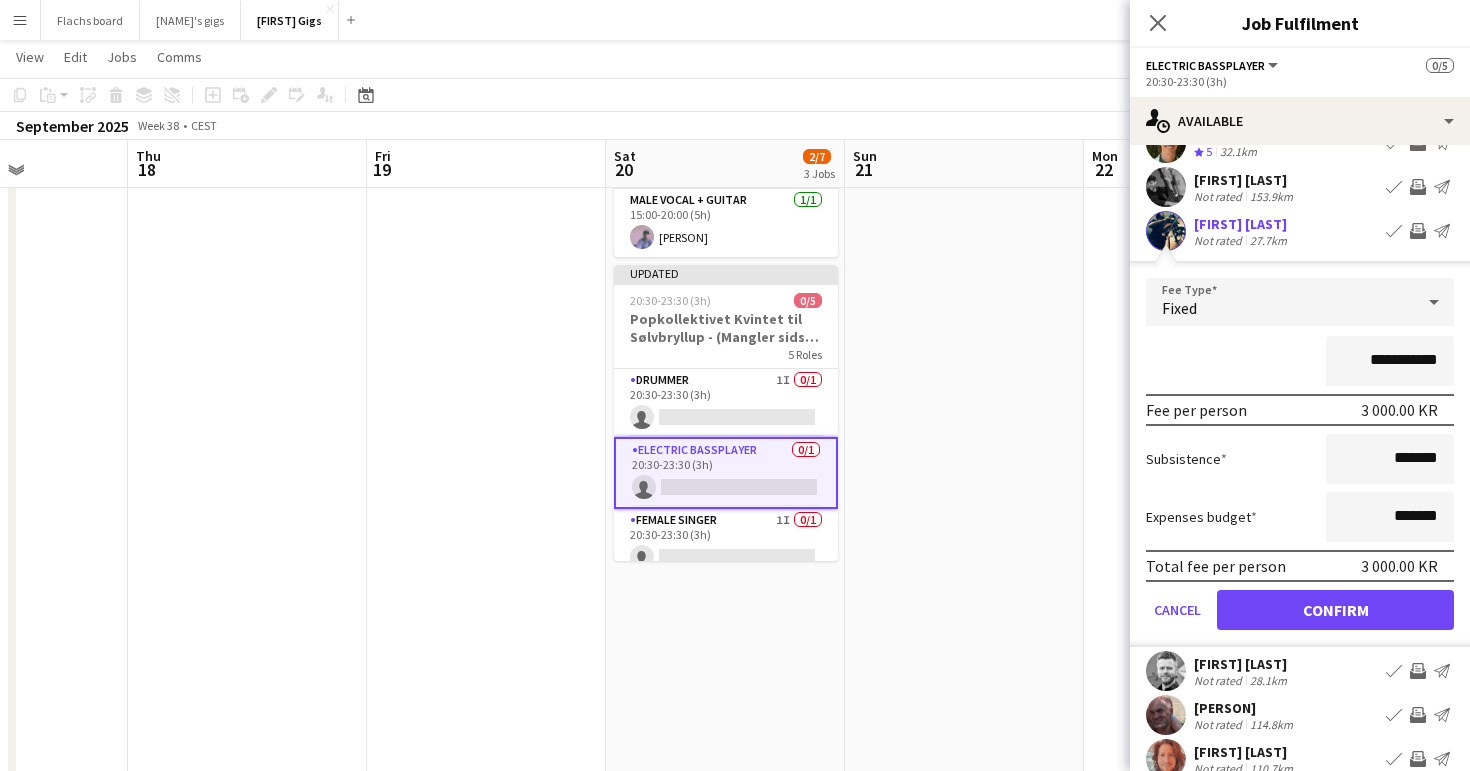 scroll, scrollTop: 213, scrollLeft: 0, axis: vertical 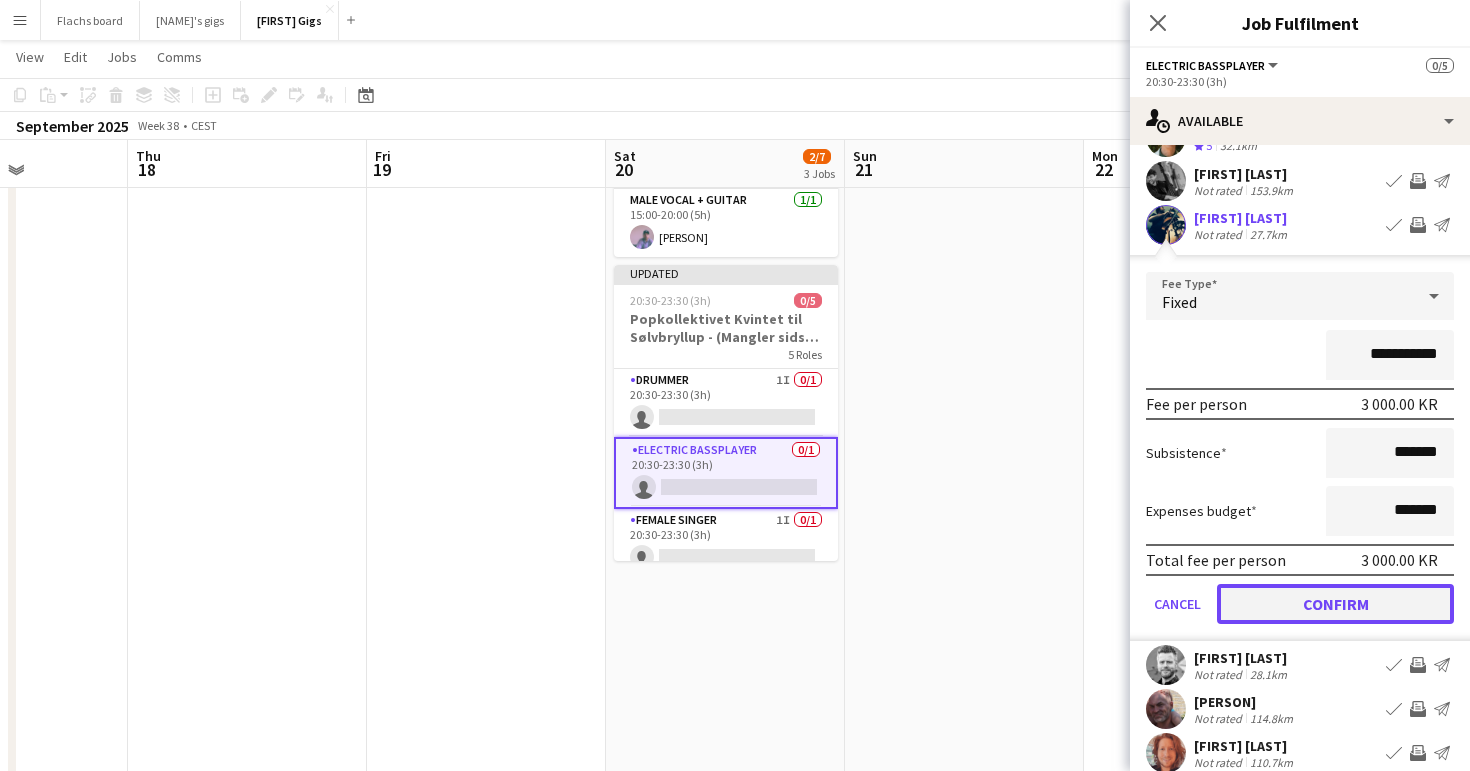 click on "Confirm" at bounding box center [1335, 604] 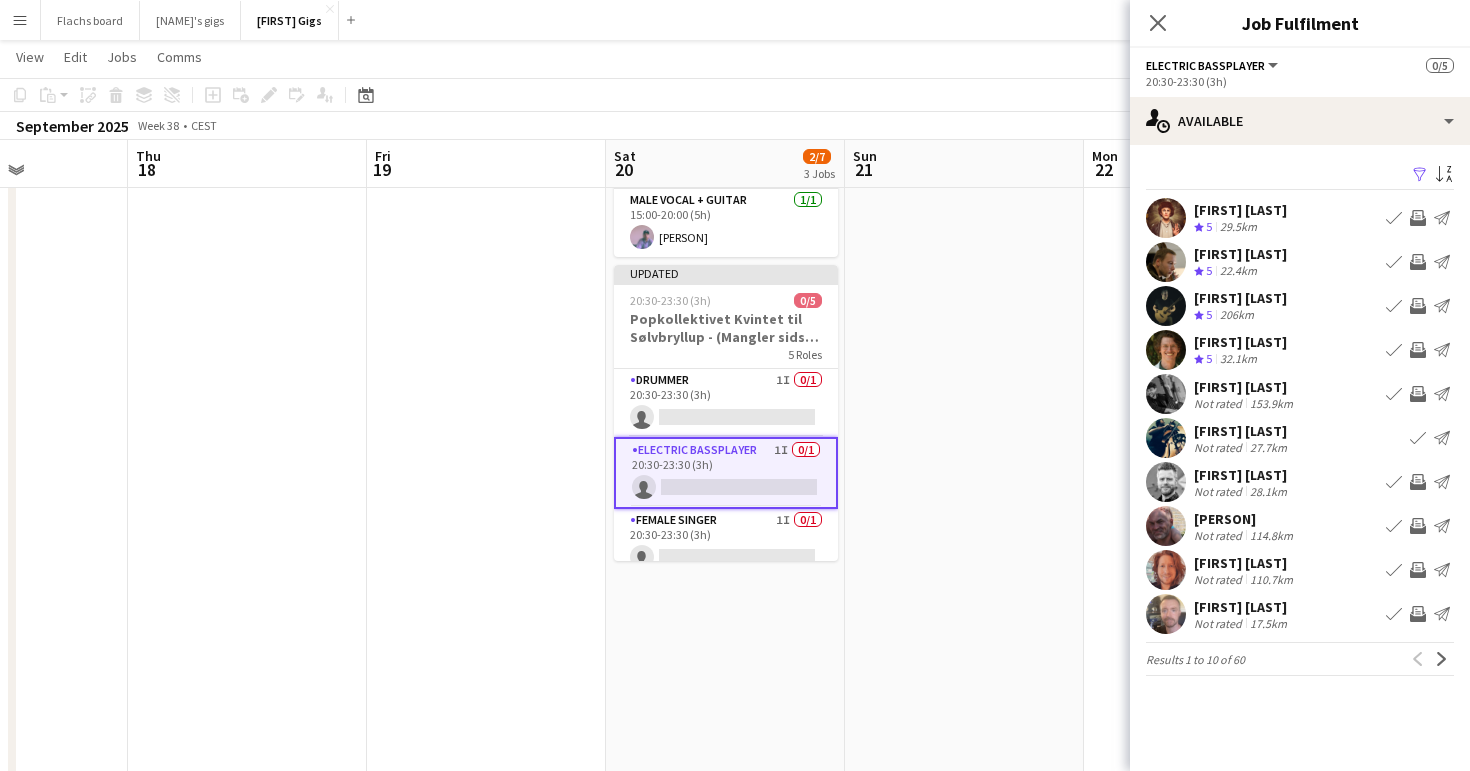 scroll, scrollTop: 0, scrollLeft: 0, axis: both 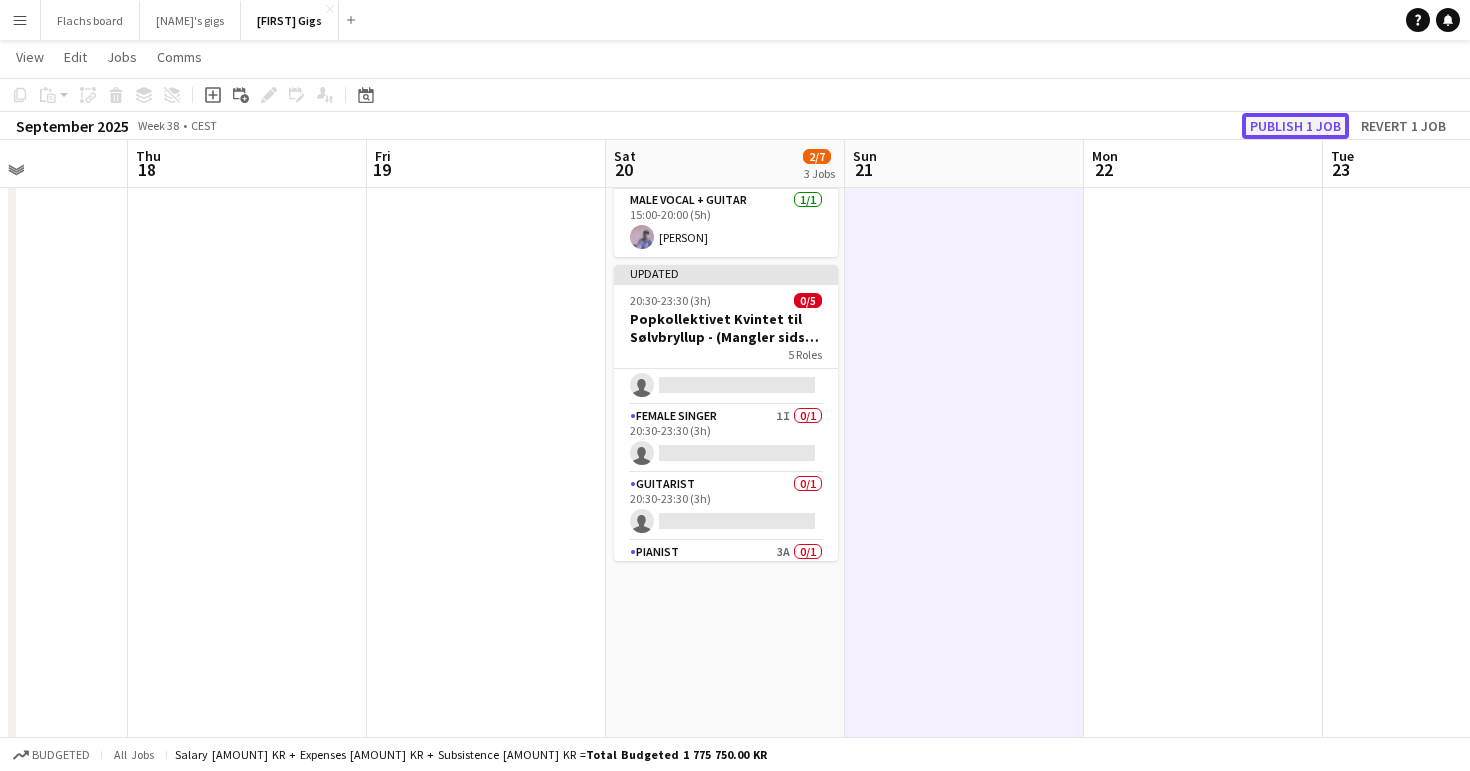 click on "Publish 1 job" 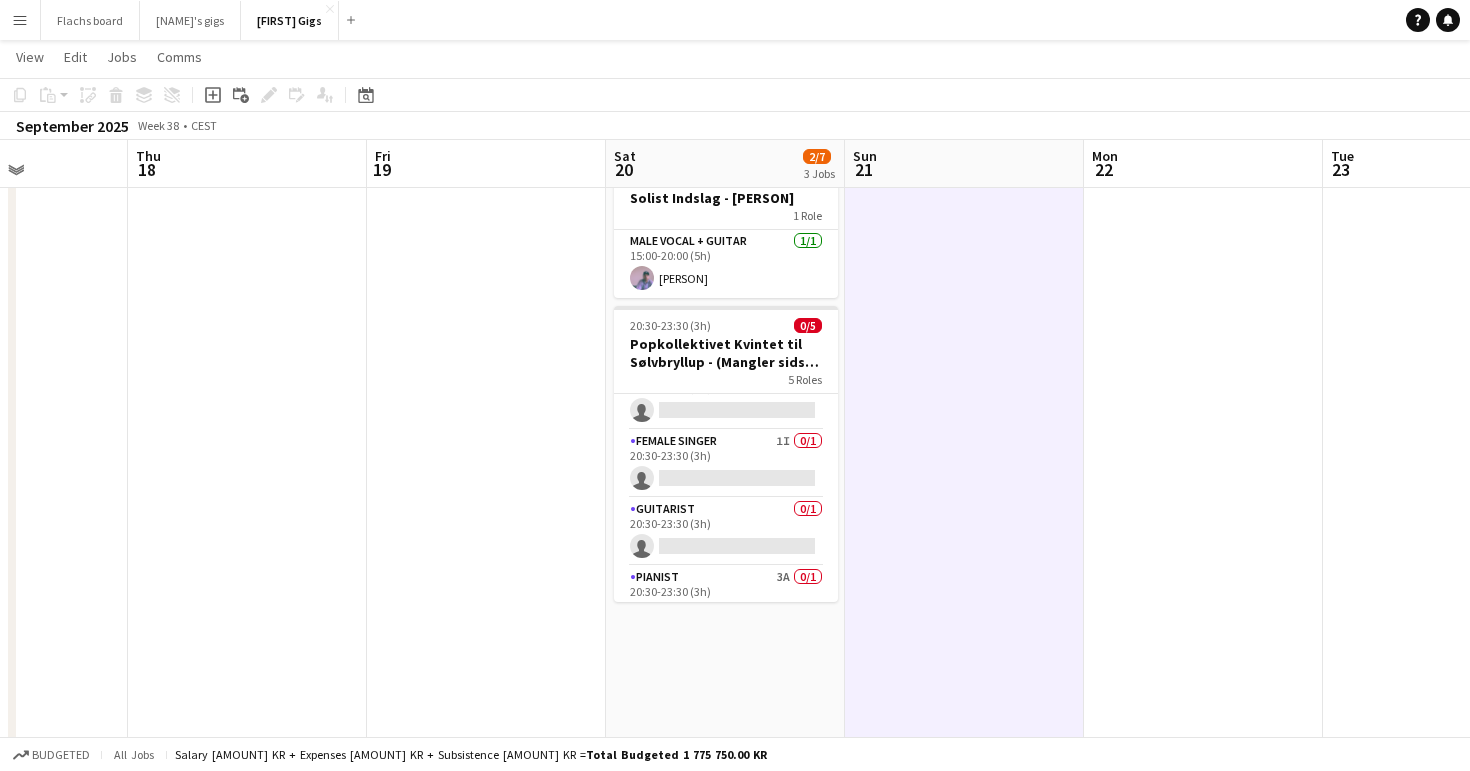 scroll, scrollTop: 0, scrollLeft: 0, axis: both 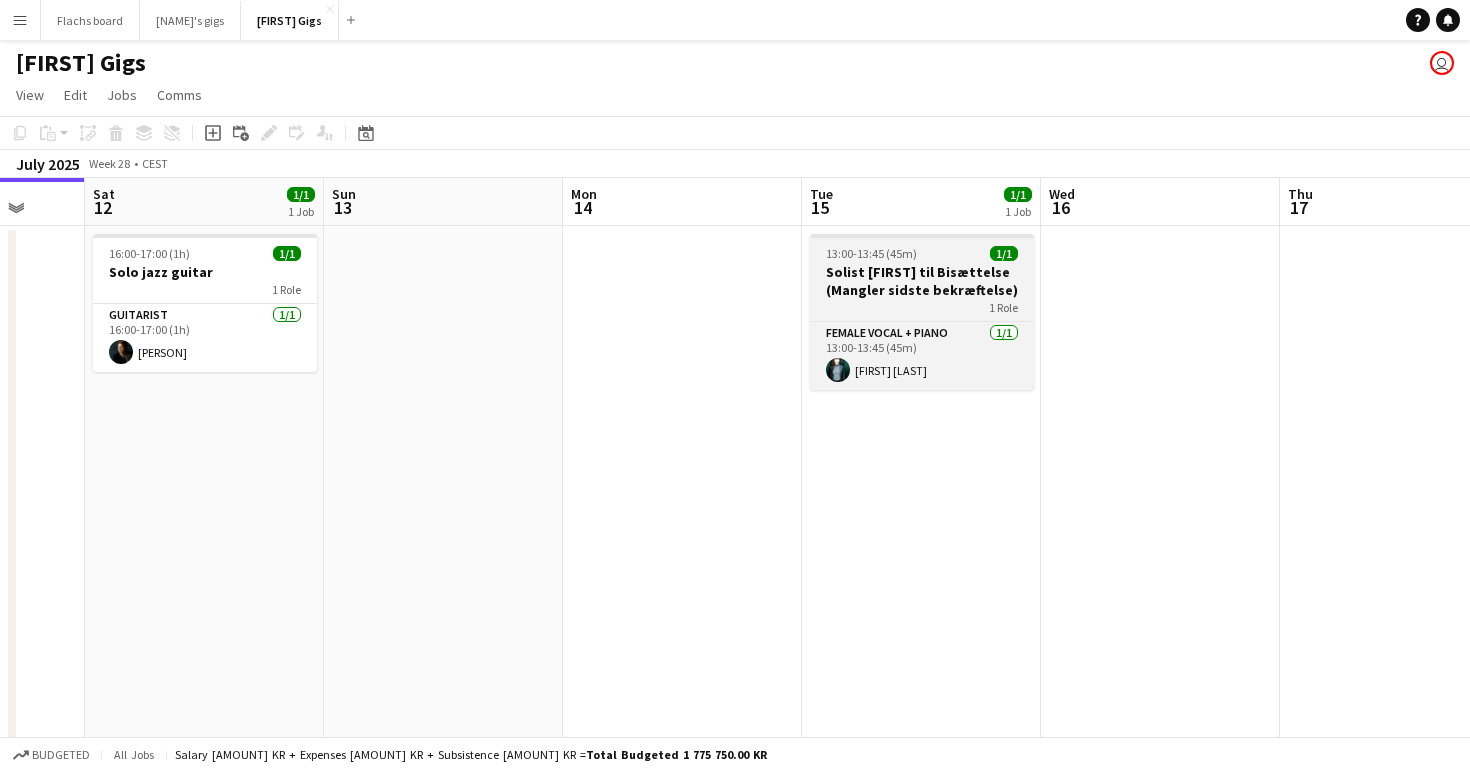 click on "Solist [FIRST] til Bisættelse (Mangler sidste bekræftelse)" at bounding box center [922, 281] 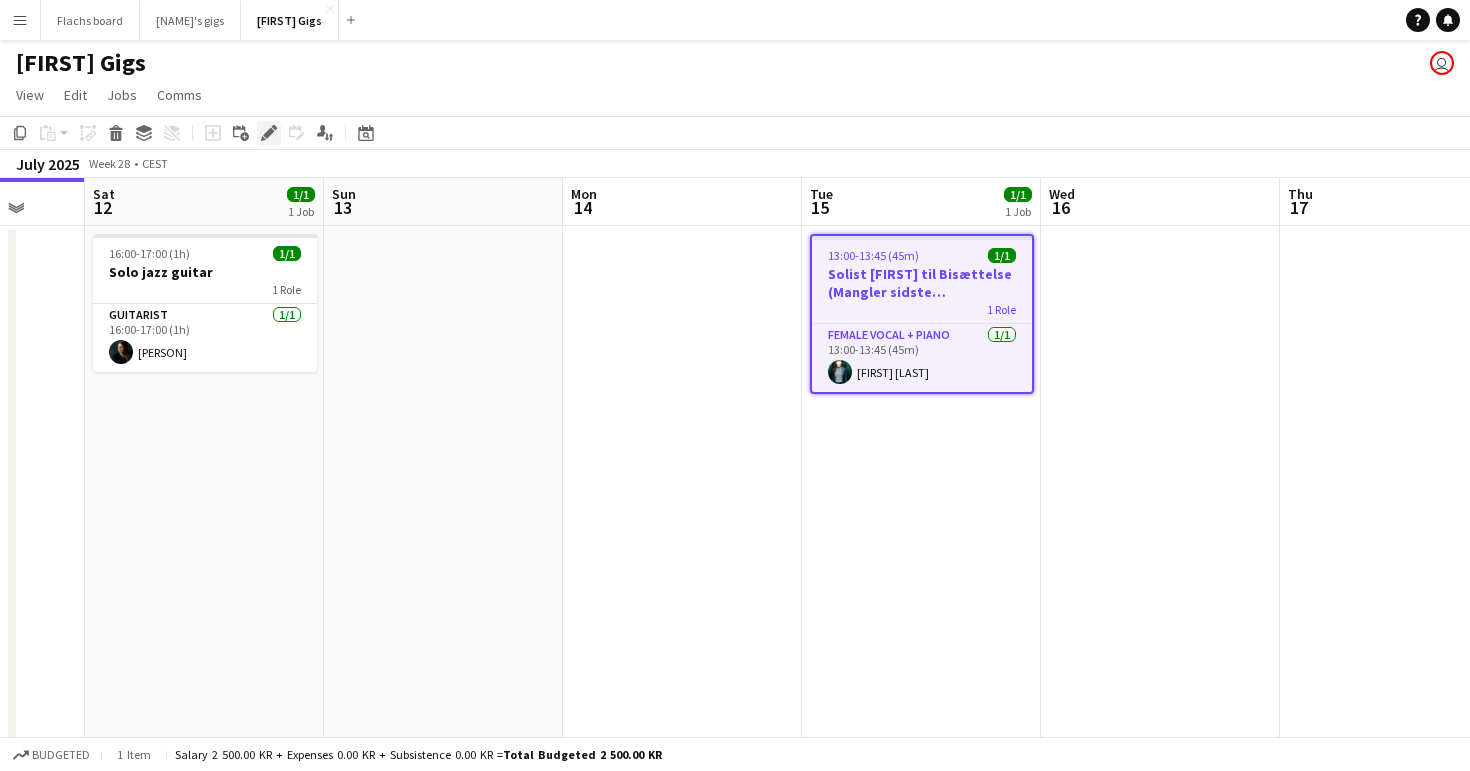 click on "Edit" 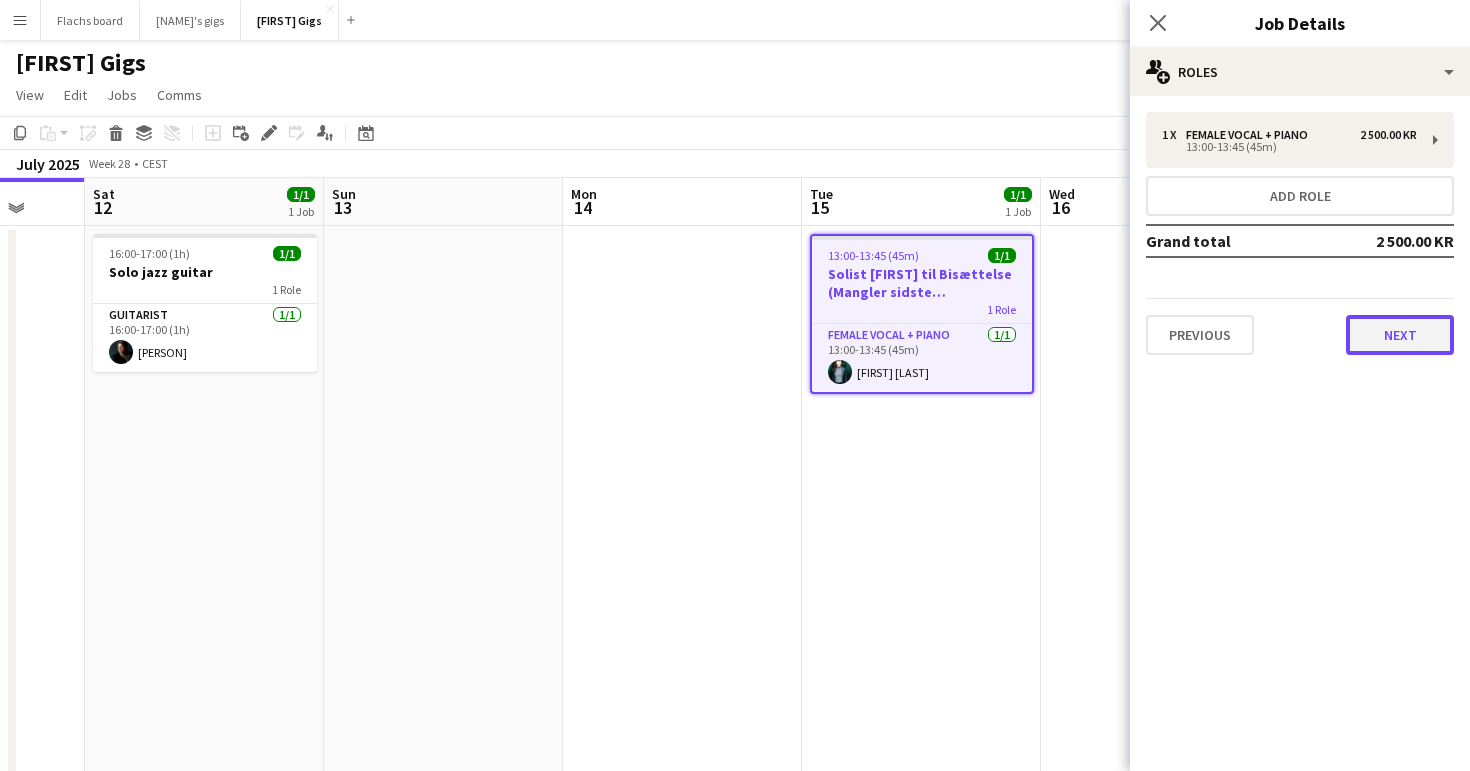 click on "Next" at bounding box center (1400, 335) 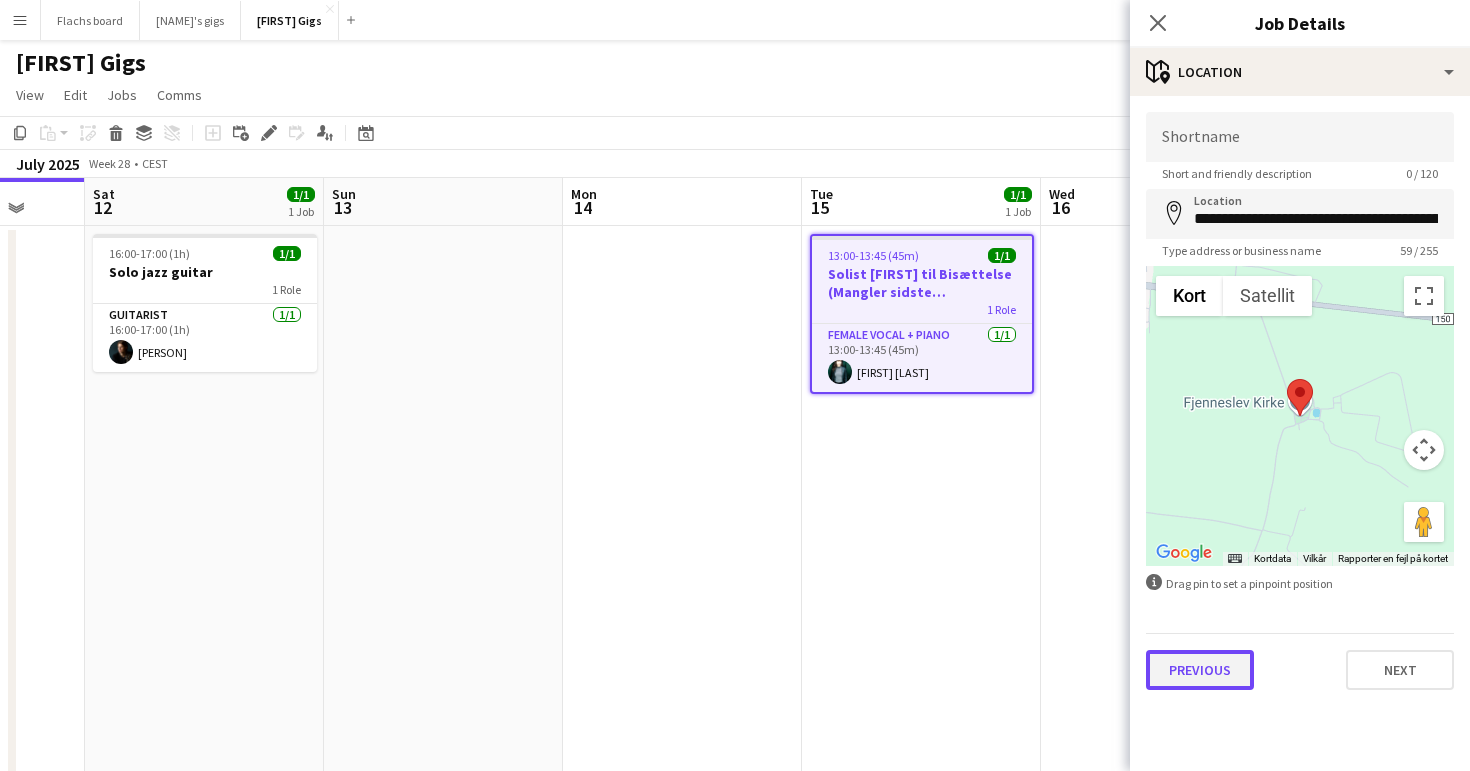 click on "Previous" at bounding box center (1200, 670) 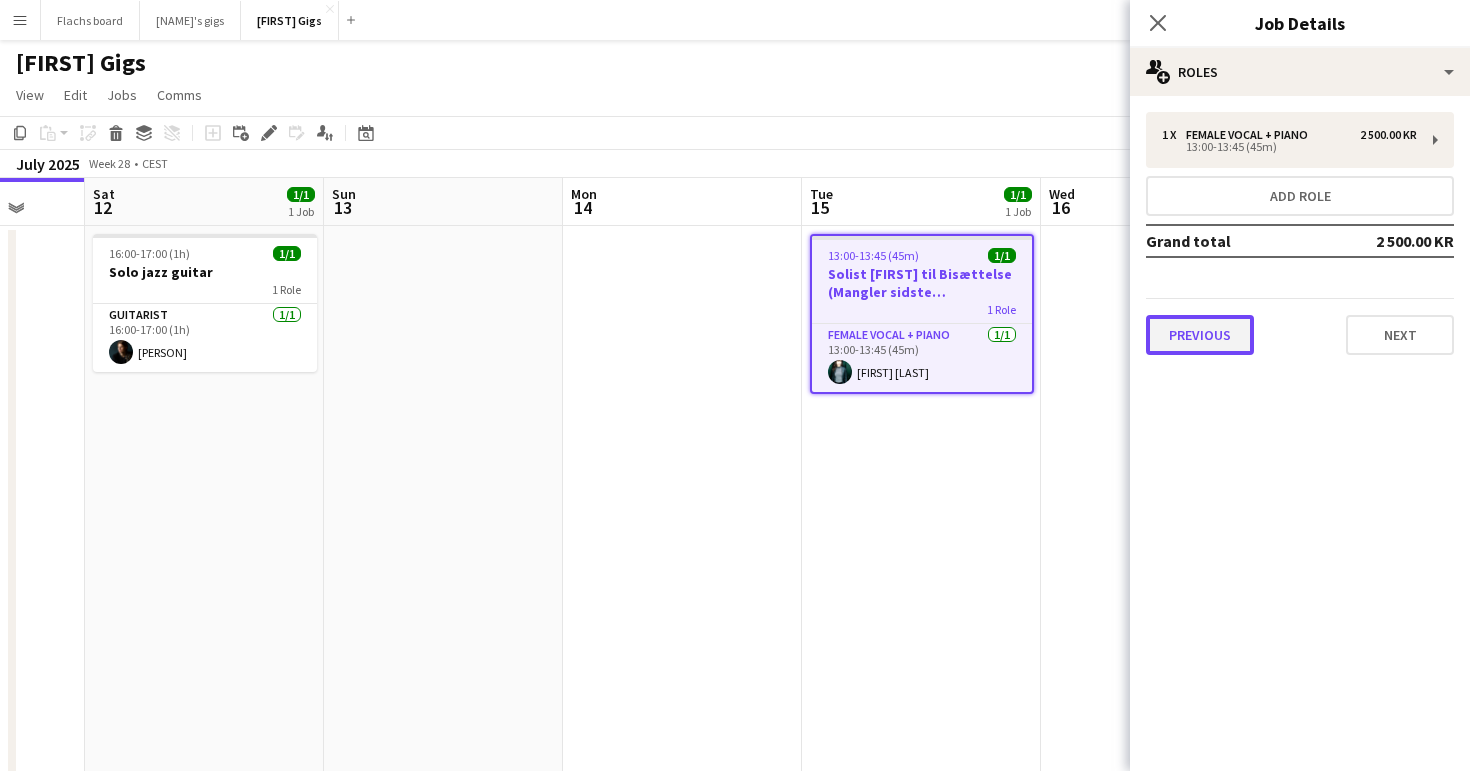click on "Previous" at bounding box center [1200, 335] 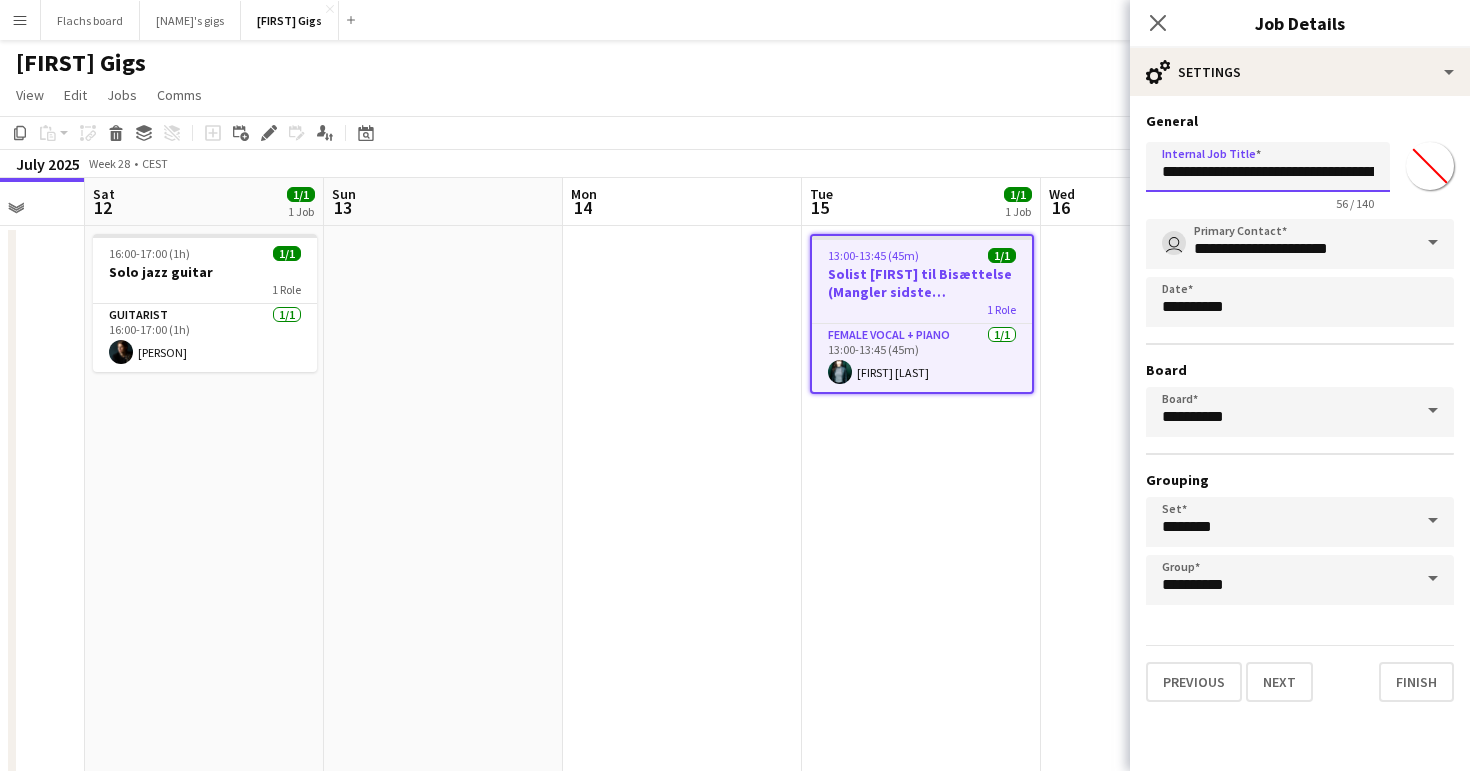 scroll, scrollTop: 0, scrollLeft: 138, axis: horizontal 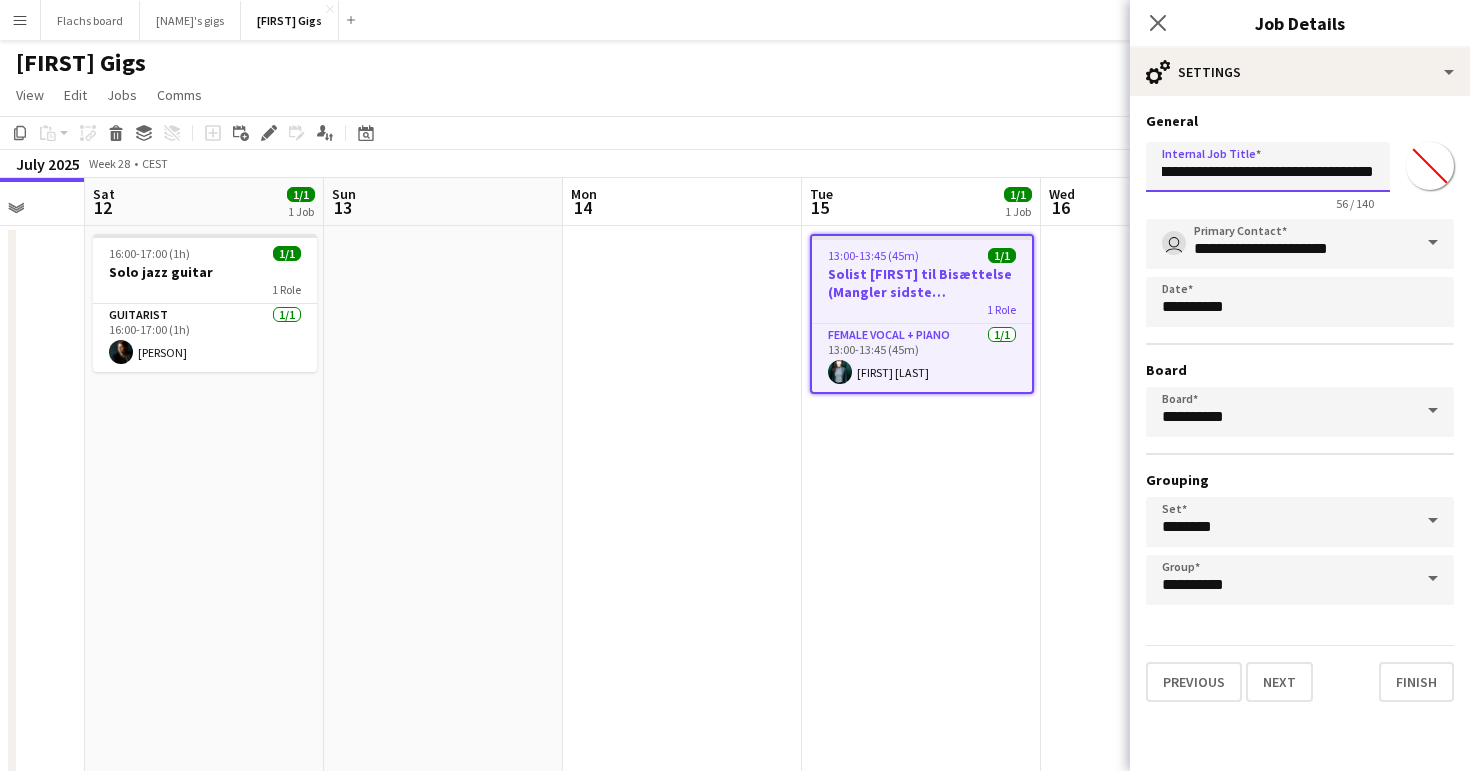 drag, startPoint x: 1317, startPoint y: 169, endPoint x: 1469, endPoint y: 174, distance: 152.08221 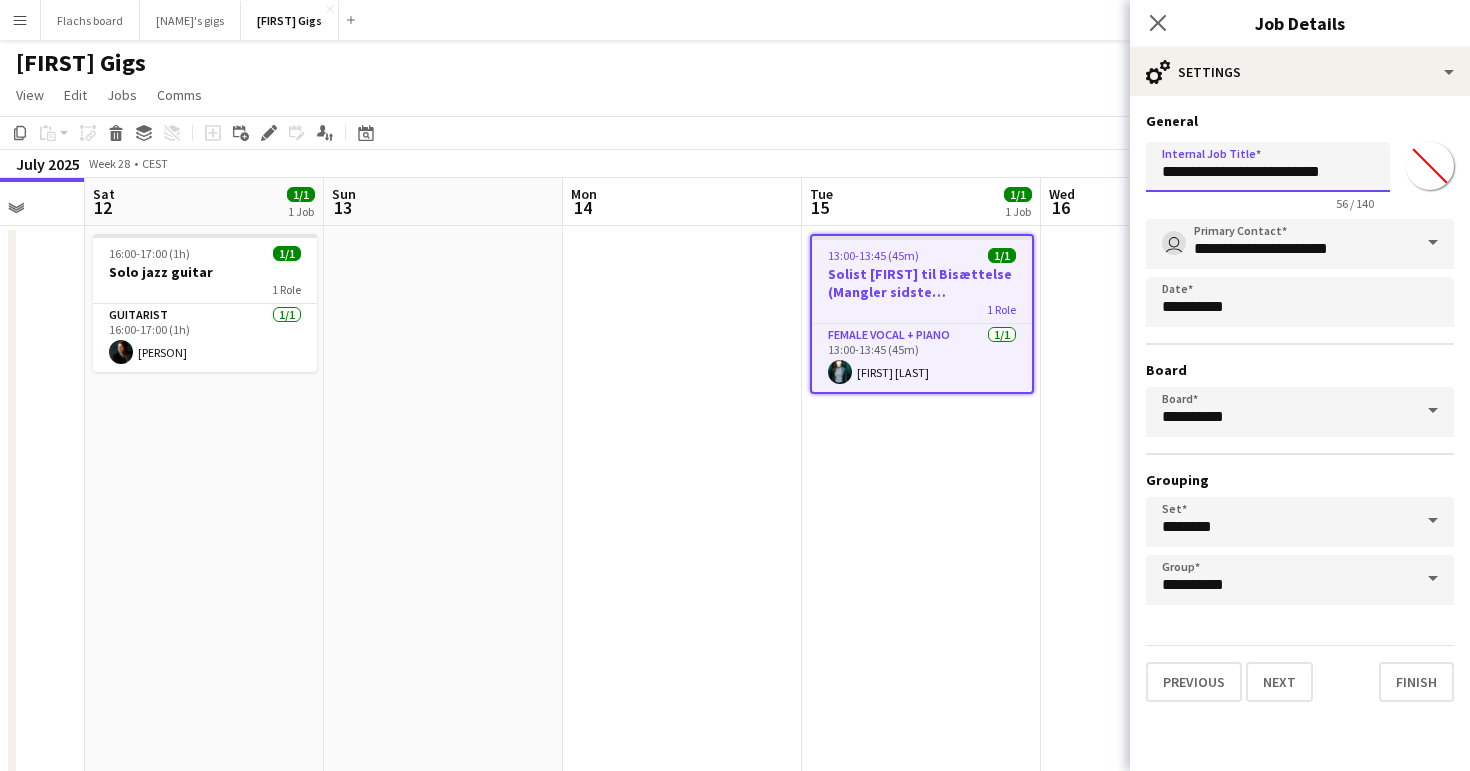 scroll, scrollTop: 0, scrollLeft: 0, axis: both 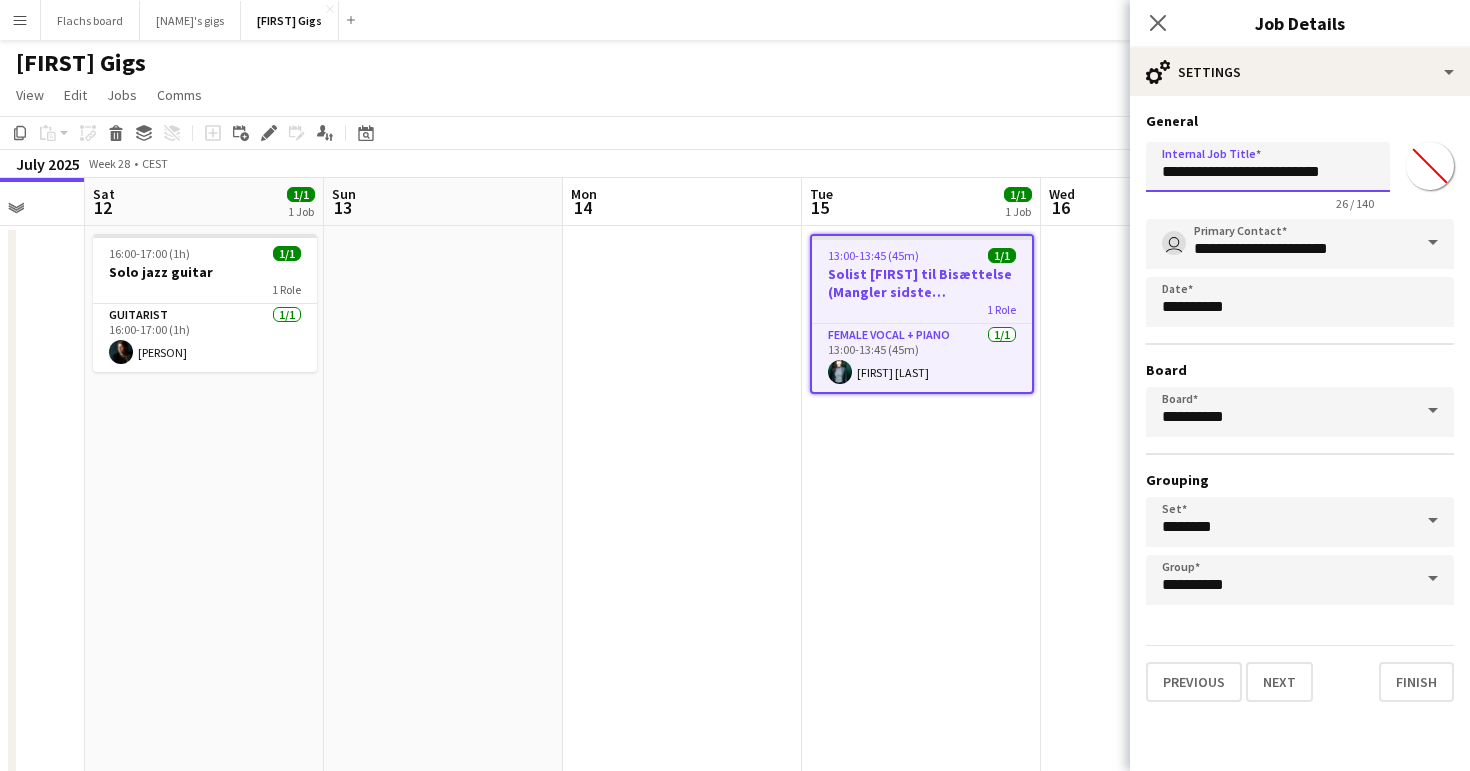 type on "**********" 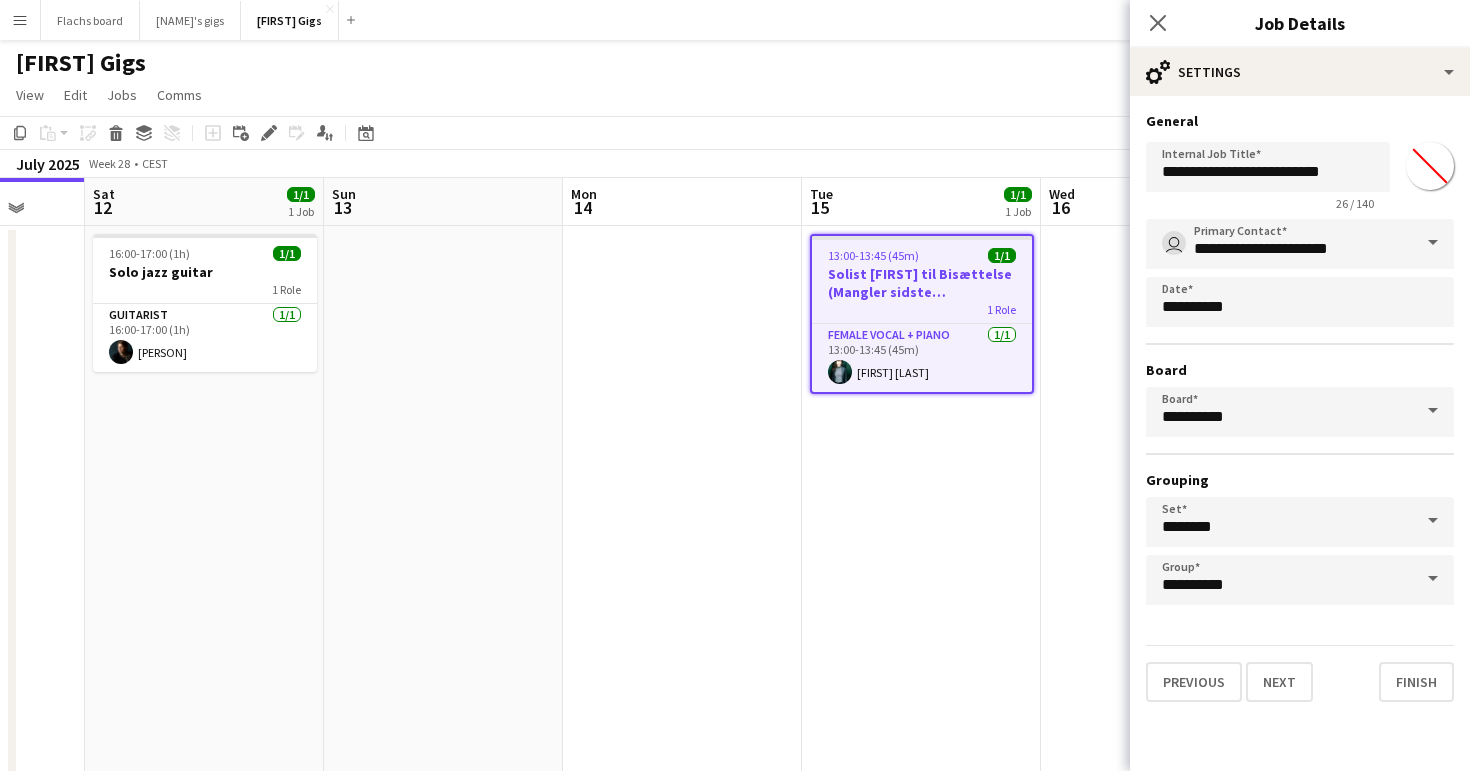 click on "[TIME]-[TIME] (45m) 1/1 Solist [PERSON] til Bisættelse (Mangler sidste bekræftelse) 1 Role Female Vocal + Piano 1/1 13:00-13:45 (45m) [PERSON]" at bounding box center (921, 1332) 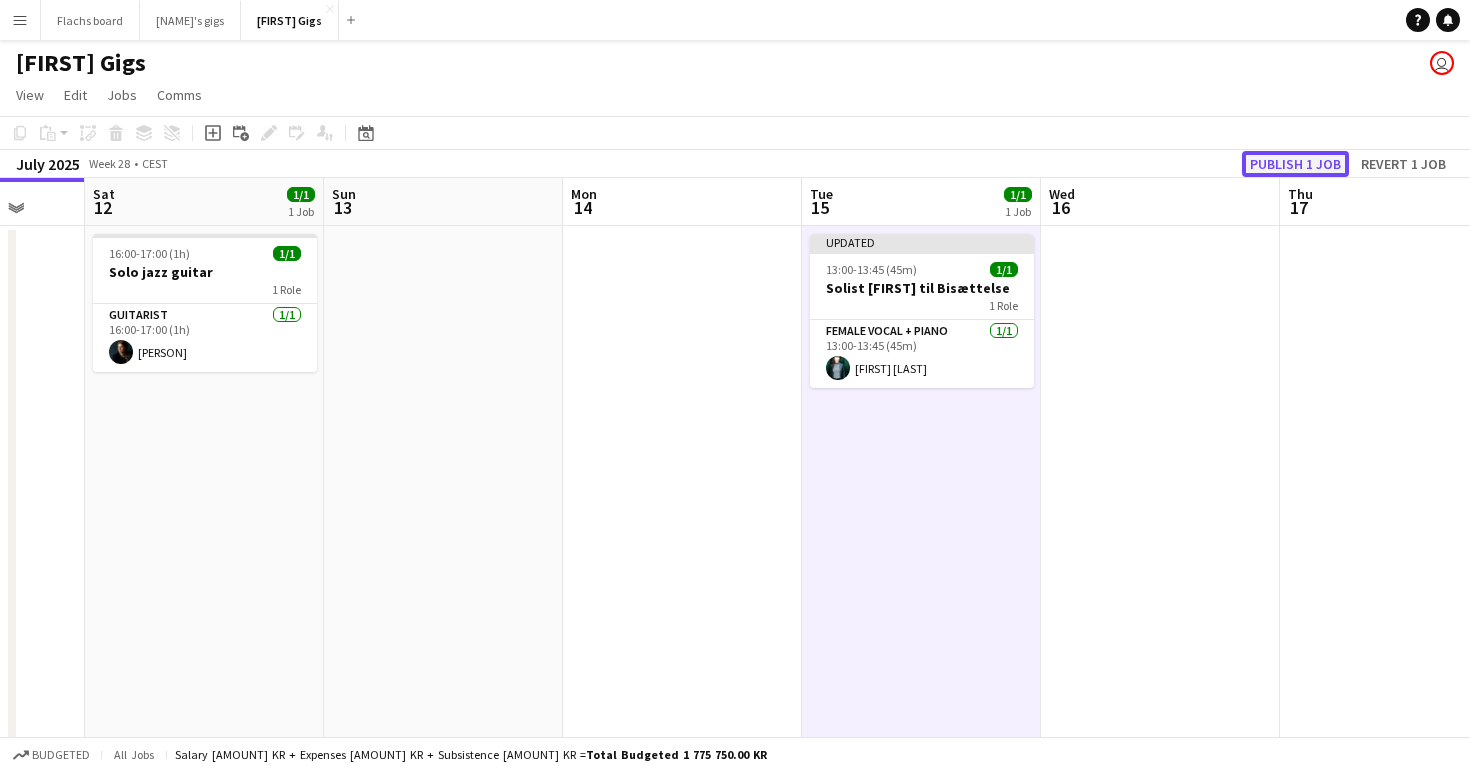 click on "Publish 1 job" 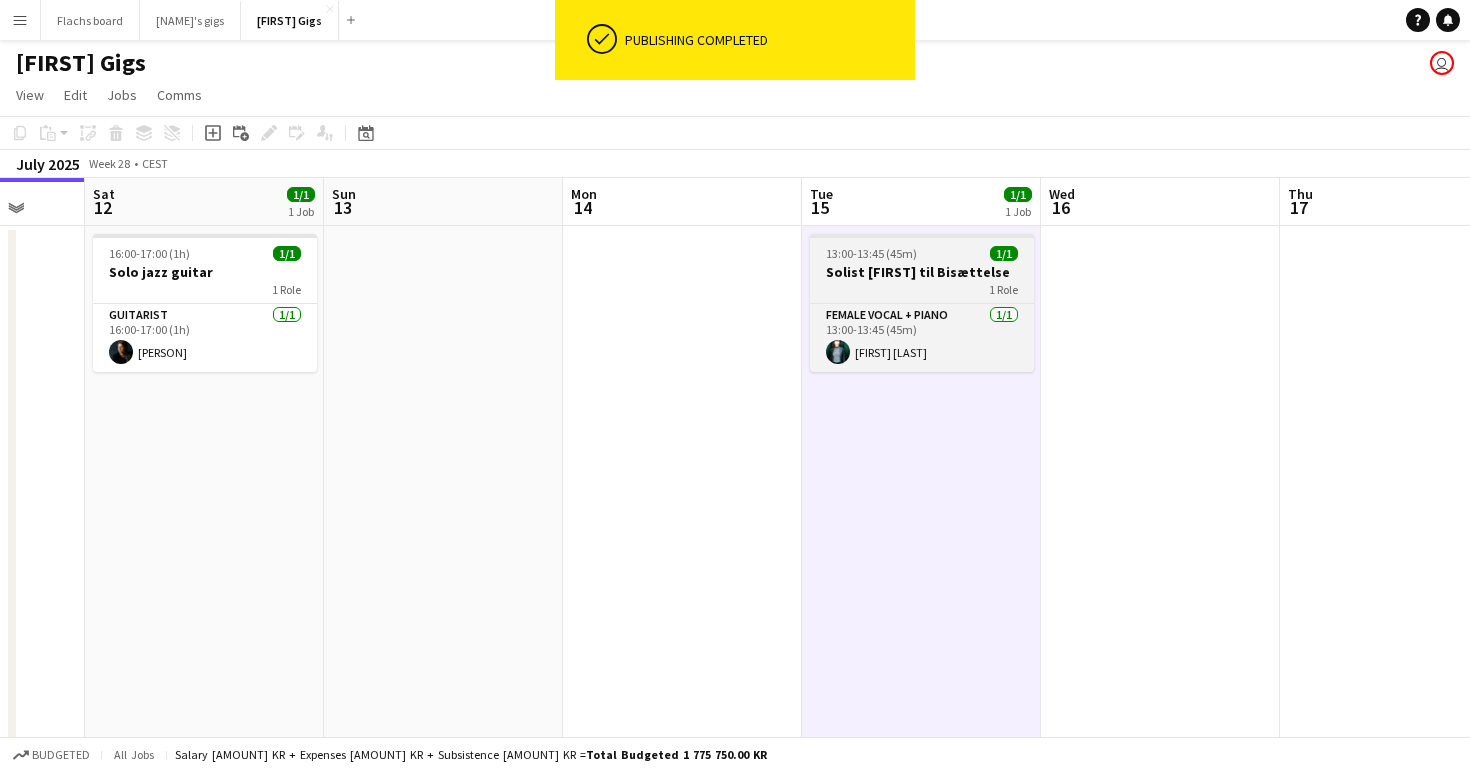 click on "1 Role" at bounding box center [922, 289] 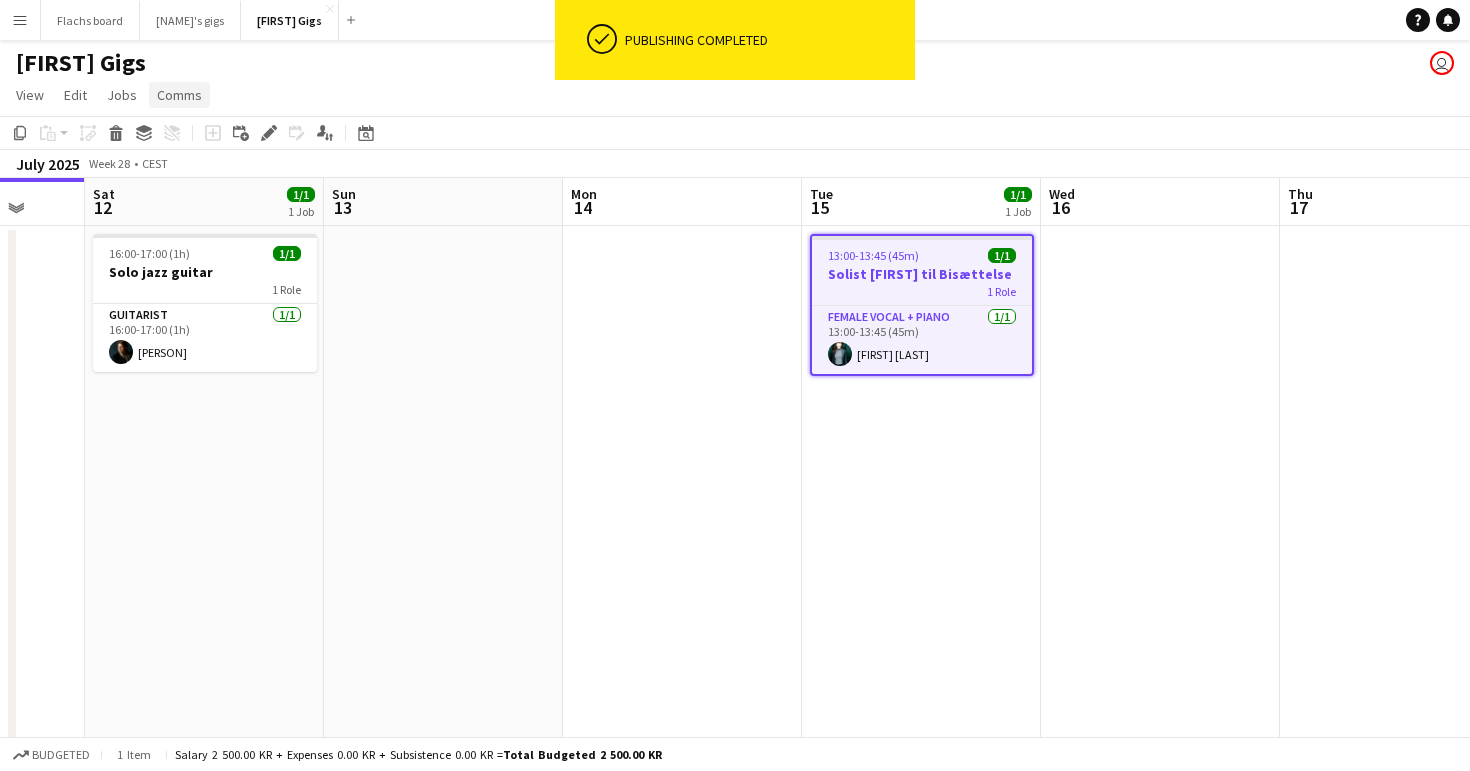click on "Comms" 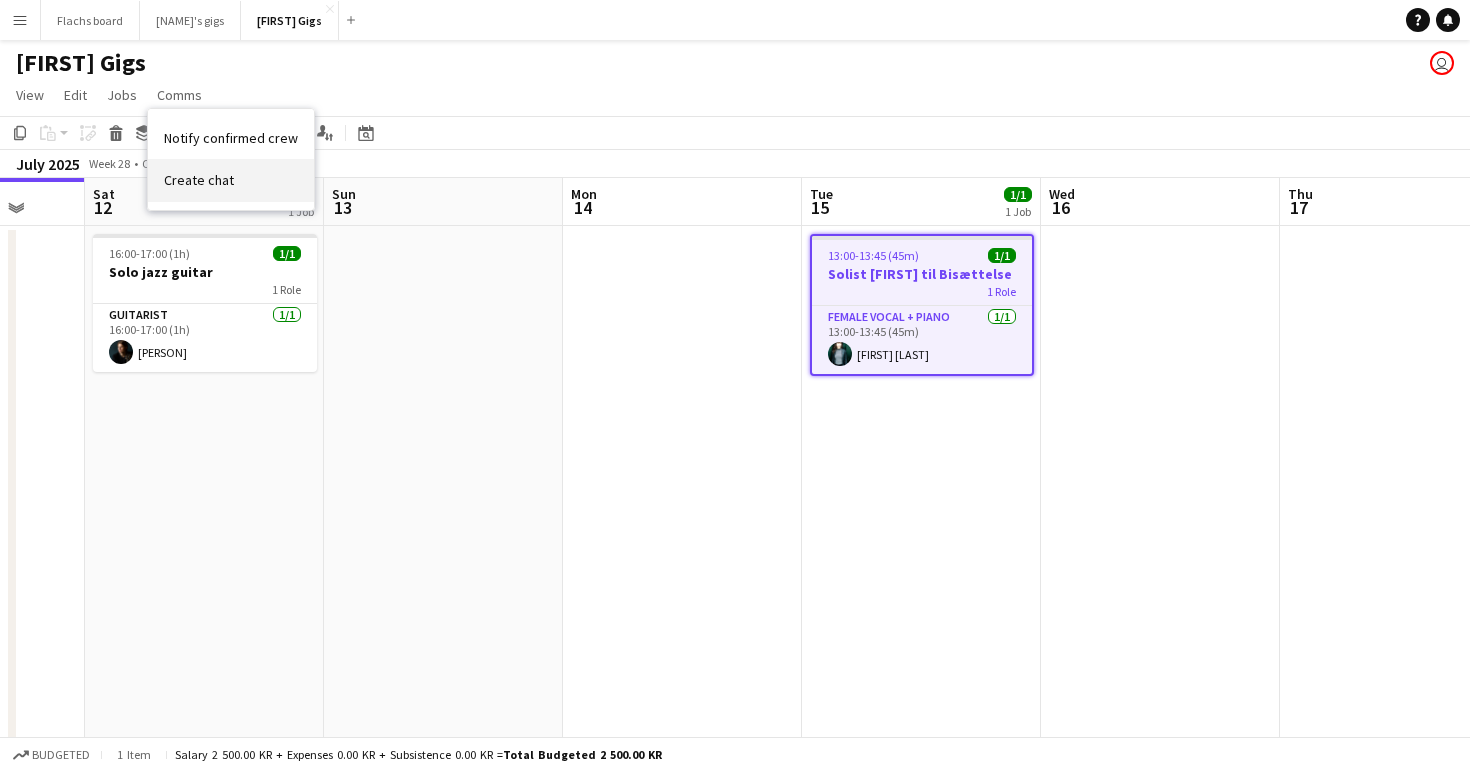 click on "Create chat" at bounding box center (199, 180) 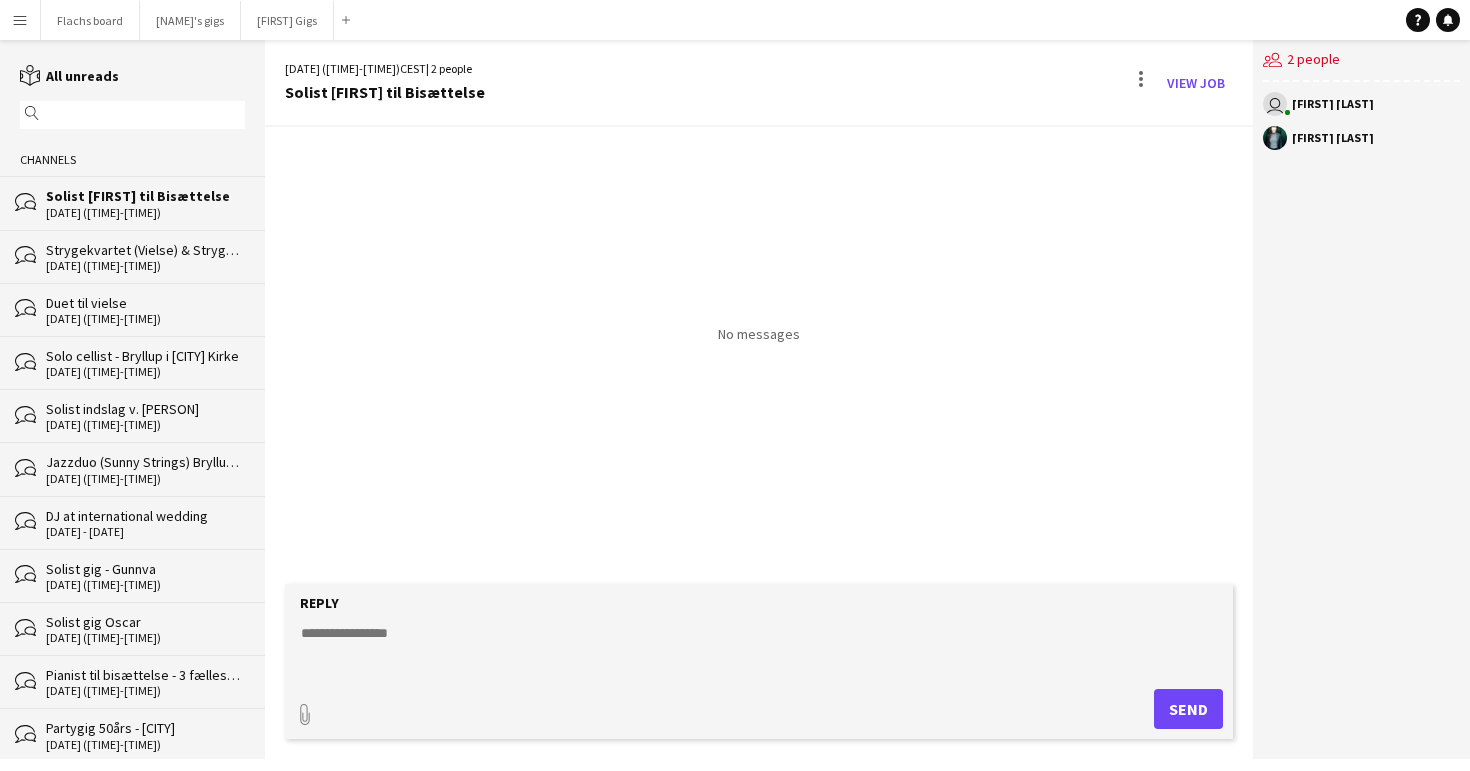click 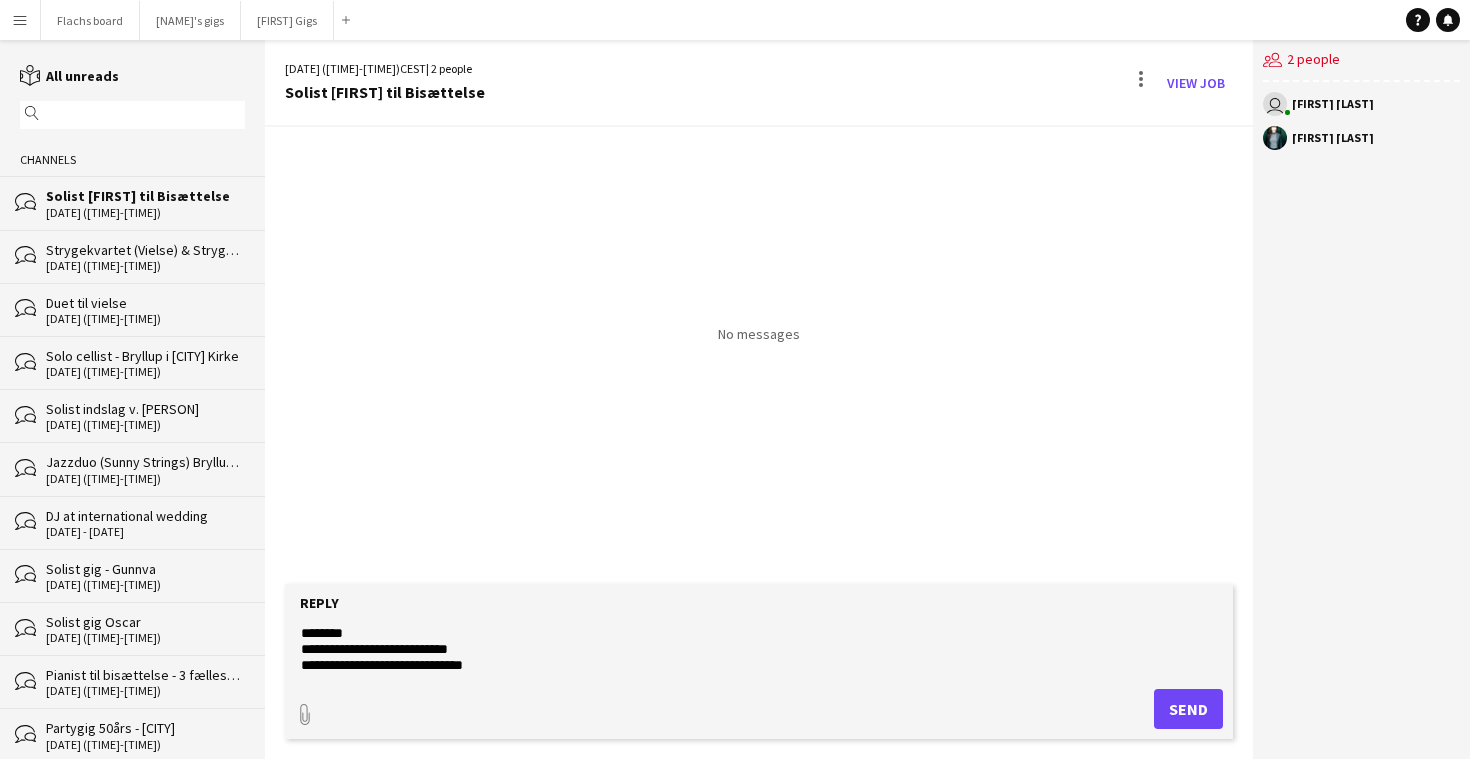 paste on "**********" 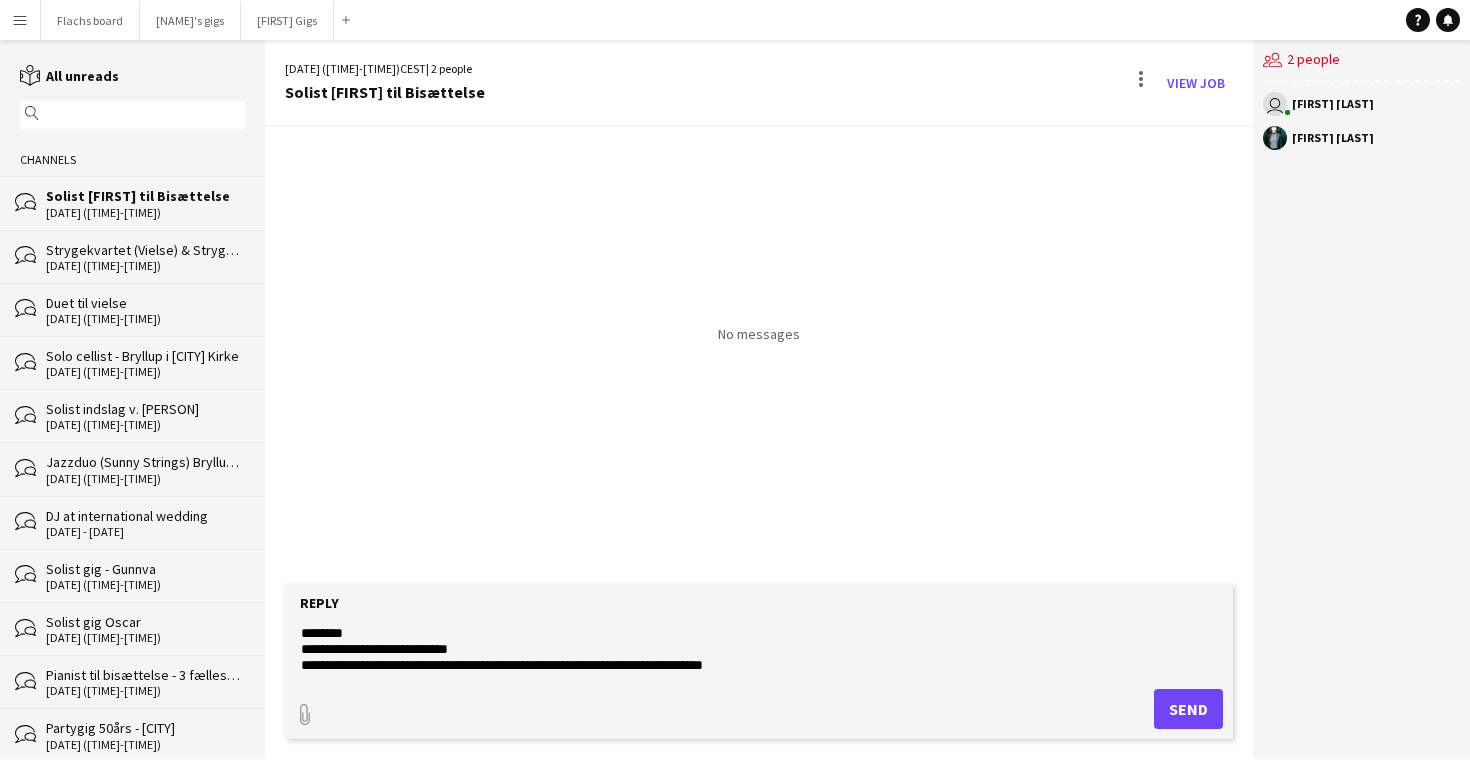 drag, startPoint x: 500, startPoint y: 668, endPoint x: 535, endPoint y: 669, distance: 35.014282 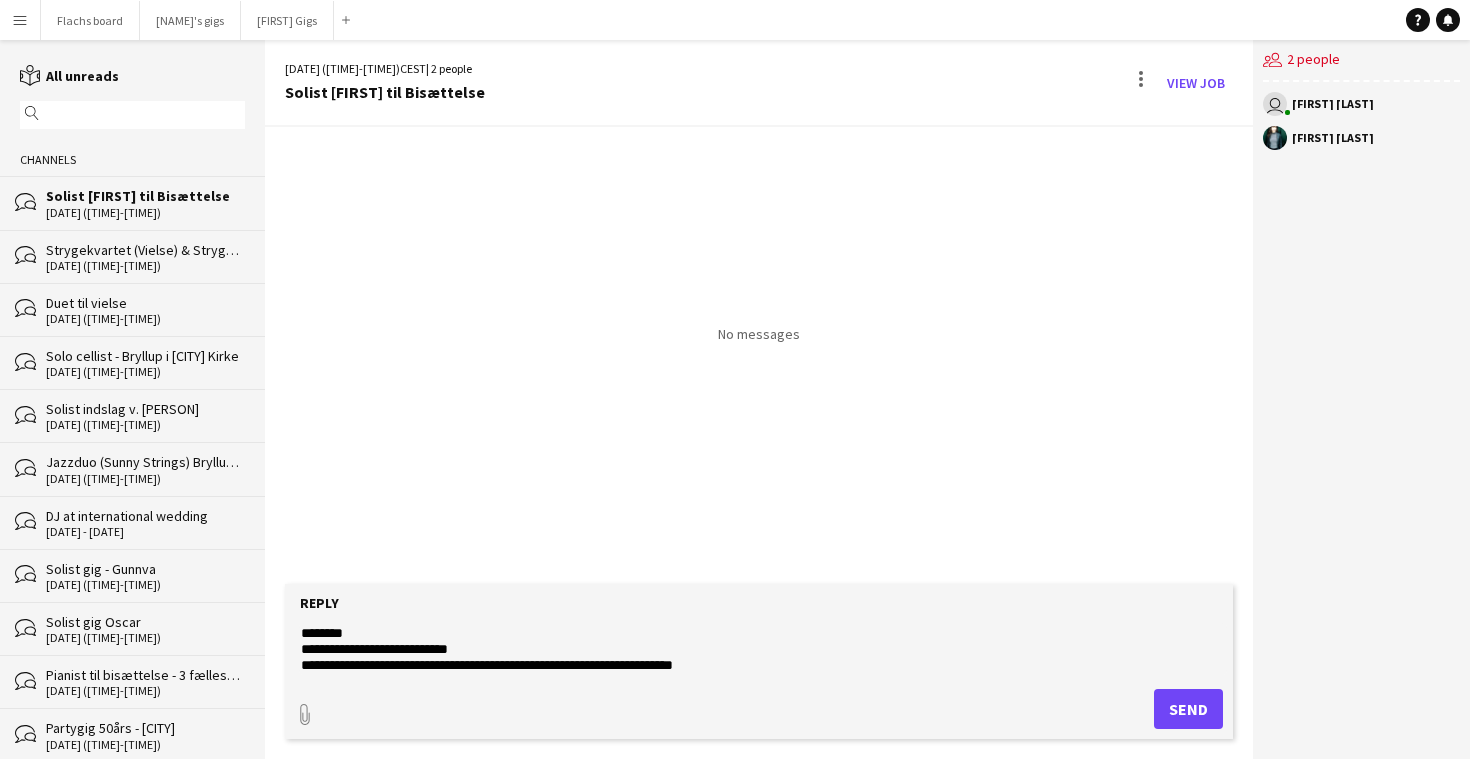 drag, startPoint x: 535, startPoint y: 658, endPoint x: 613, endPoint y: 665, distance: 78.31347 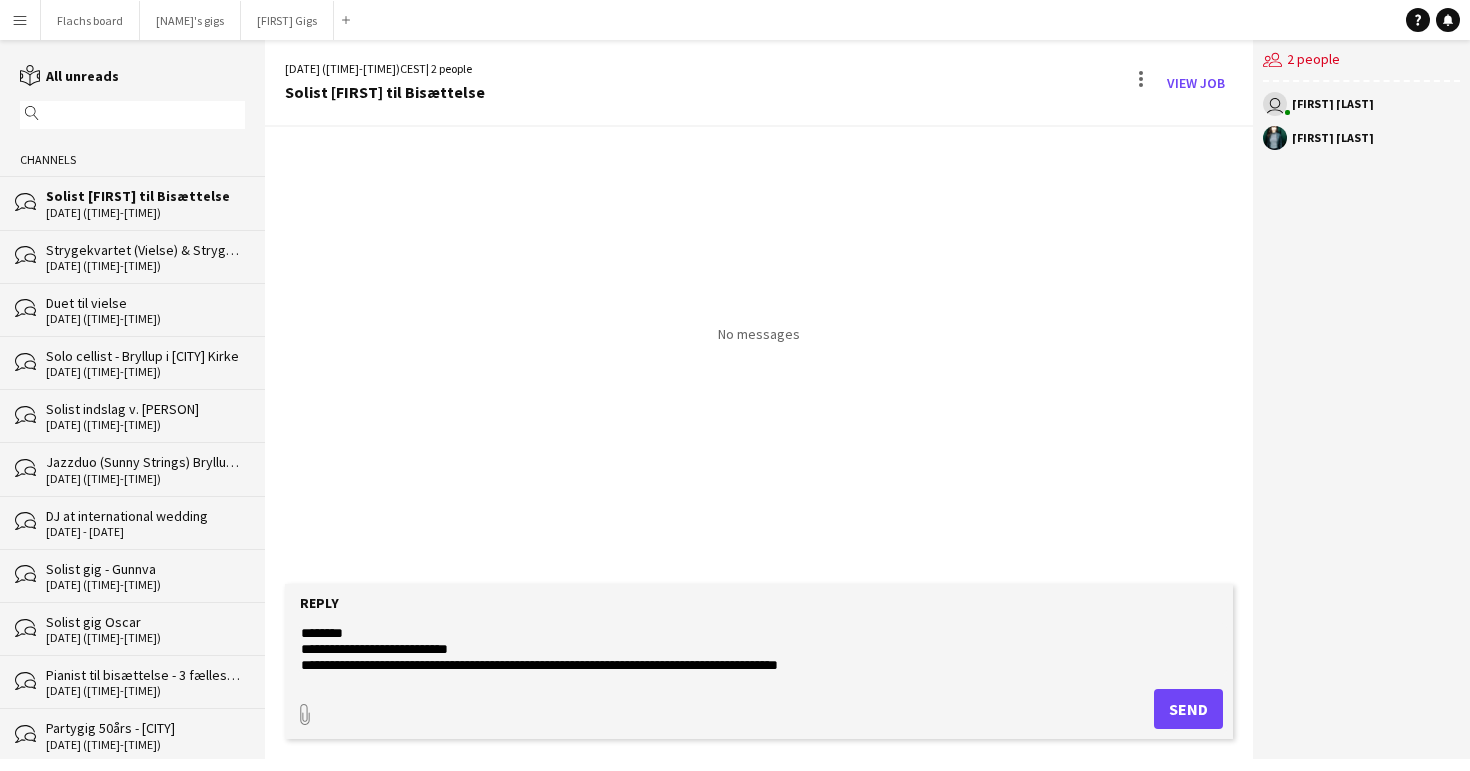 click on "**********" 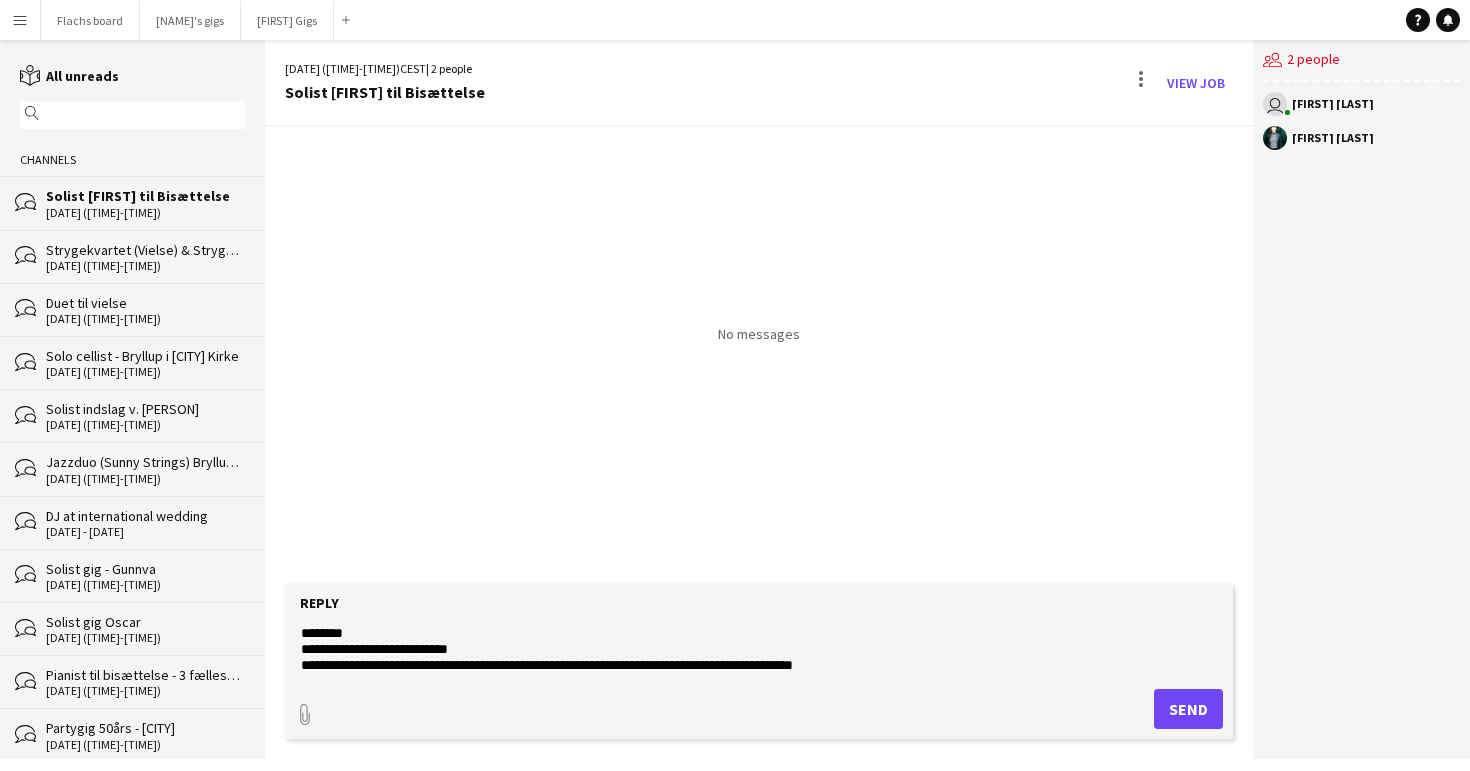 type on "**********" 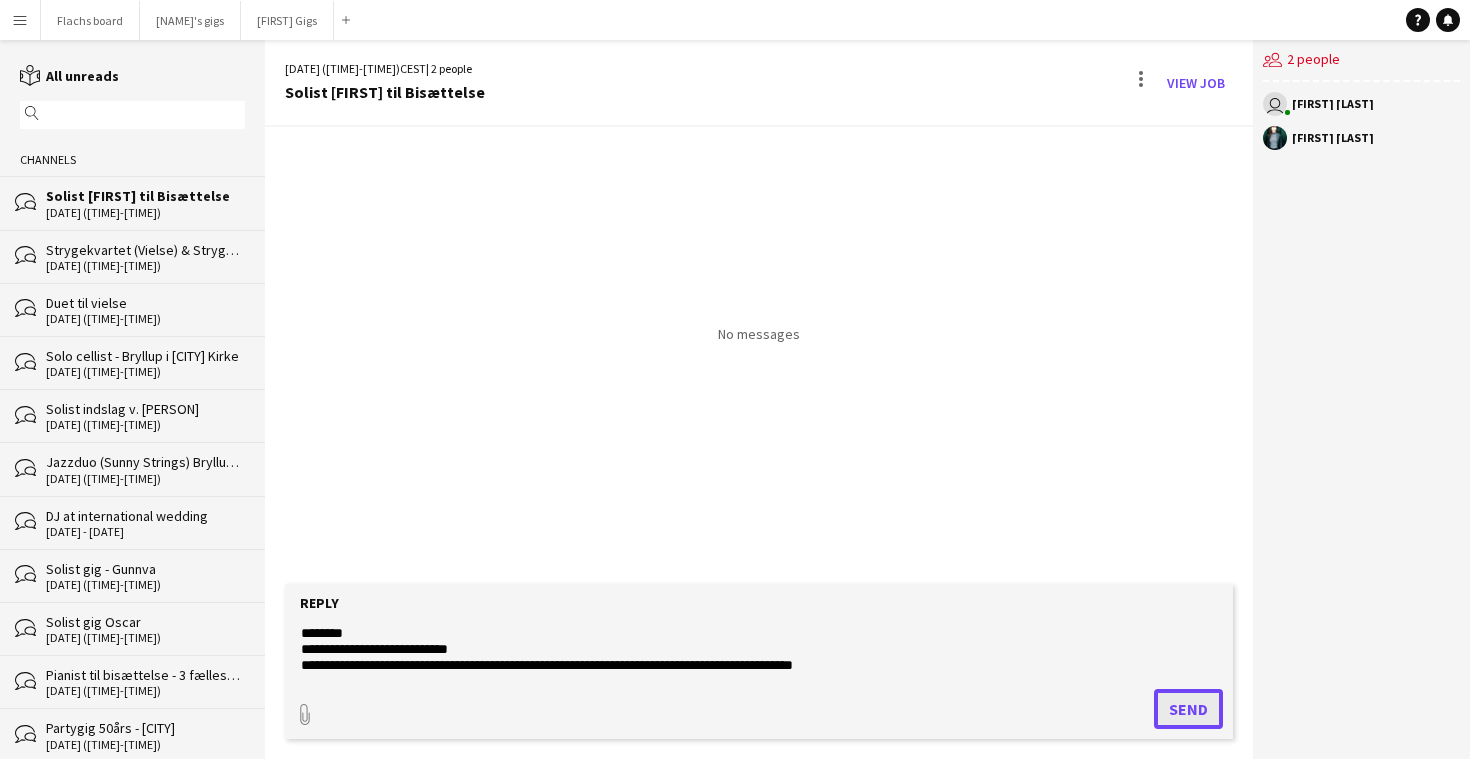 click on "Send" 